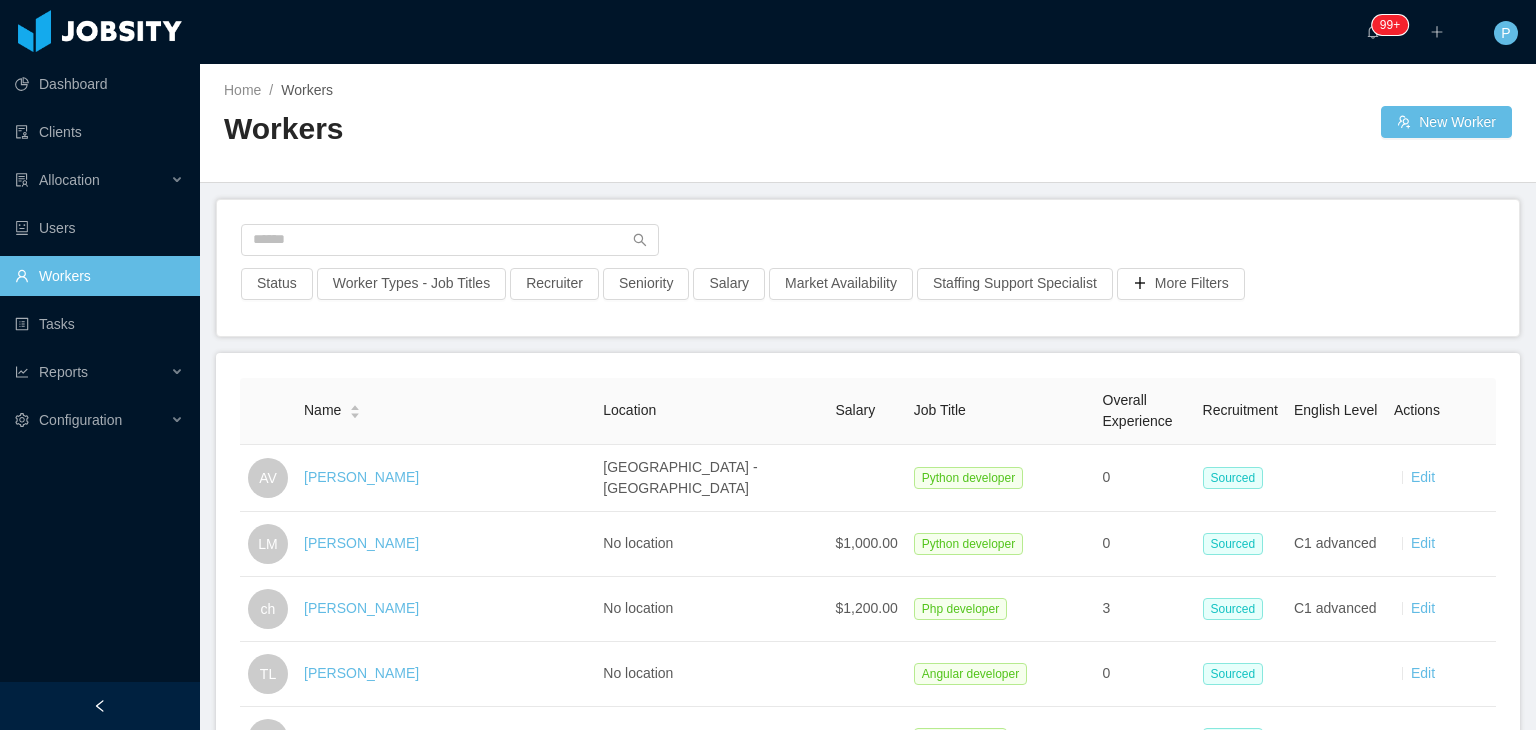scroll, scrollTop: 0, scrollLeft: 0, axis: both 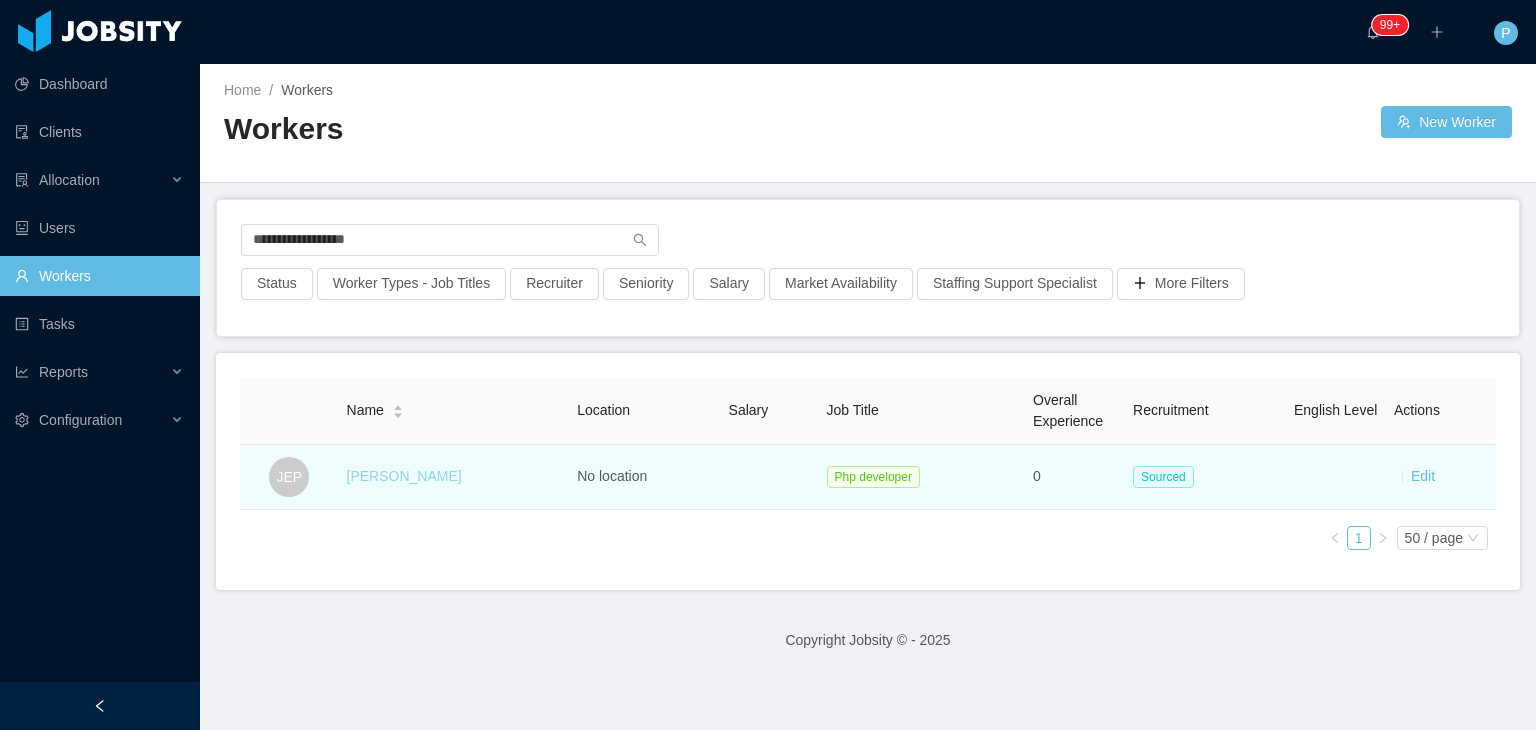 type on "**********" 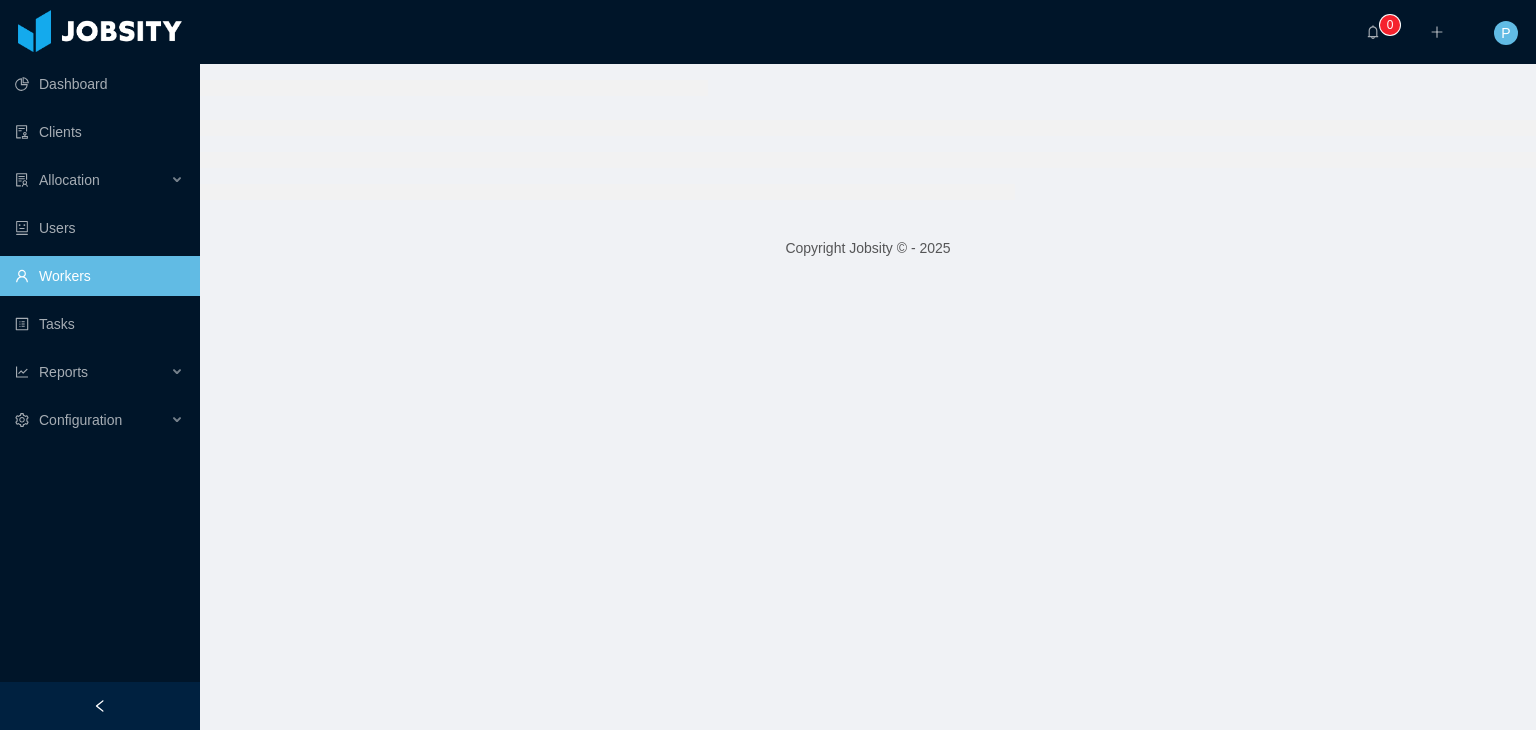 scroll, scrollTop: 0, scrollLeft: 0, axis: both 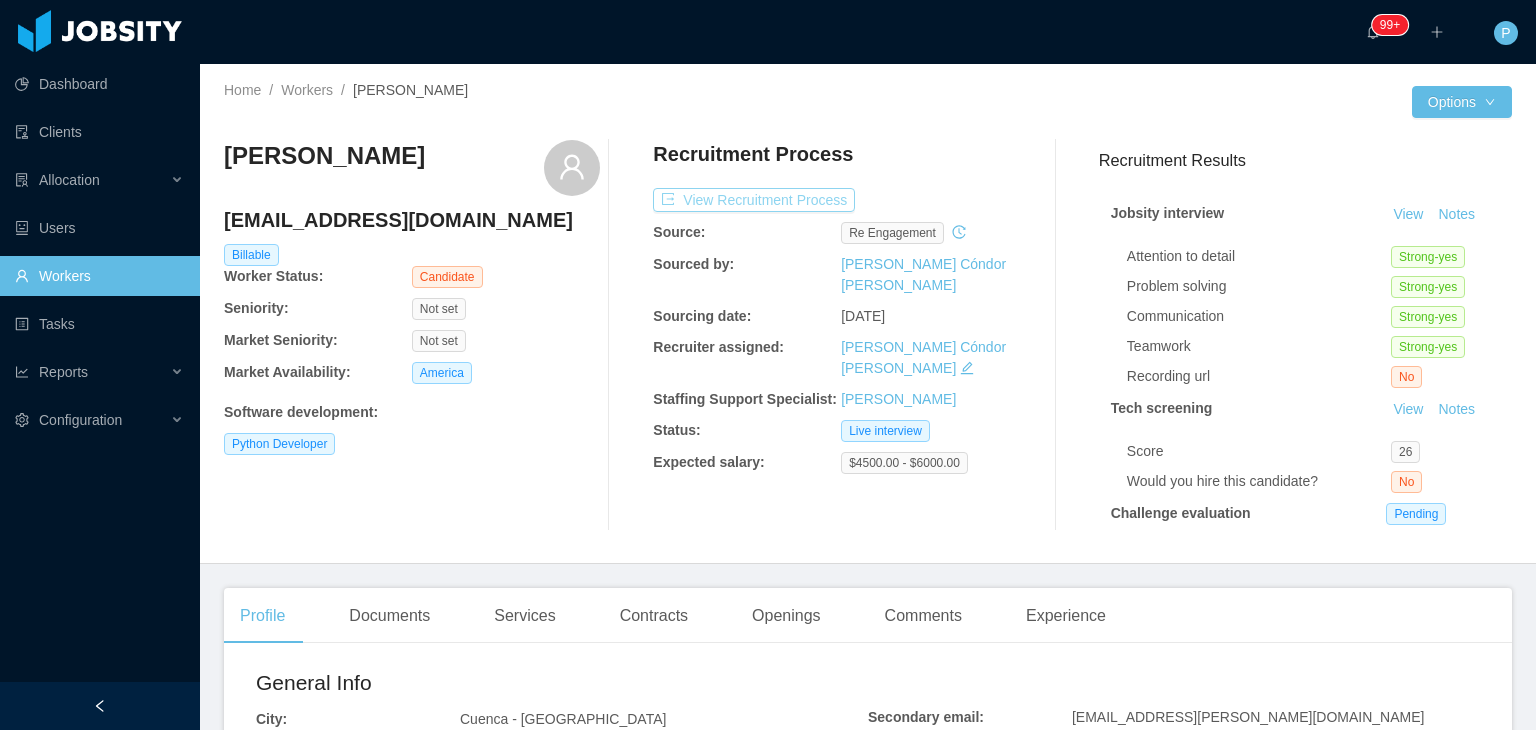 click on "View Recruitment Process" at bounding box center (754, 200) 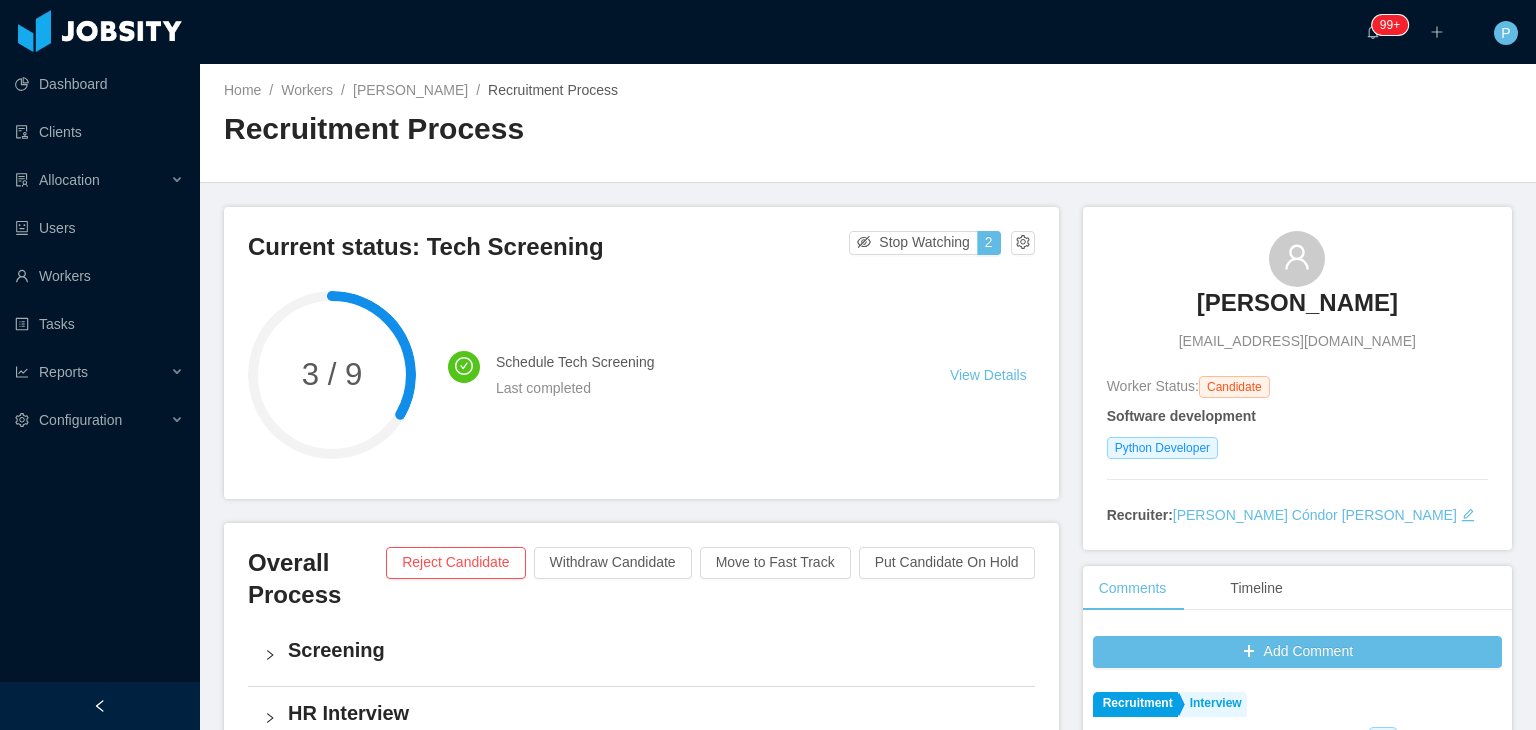 click on "Recruitment Process" at bounding box center (546, 129) 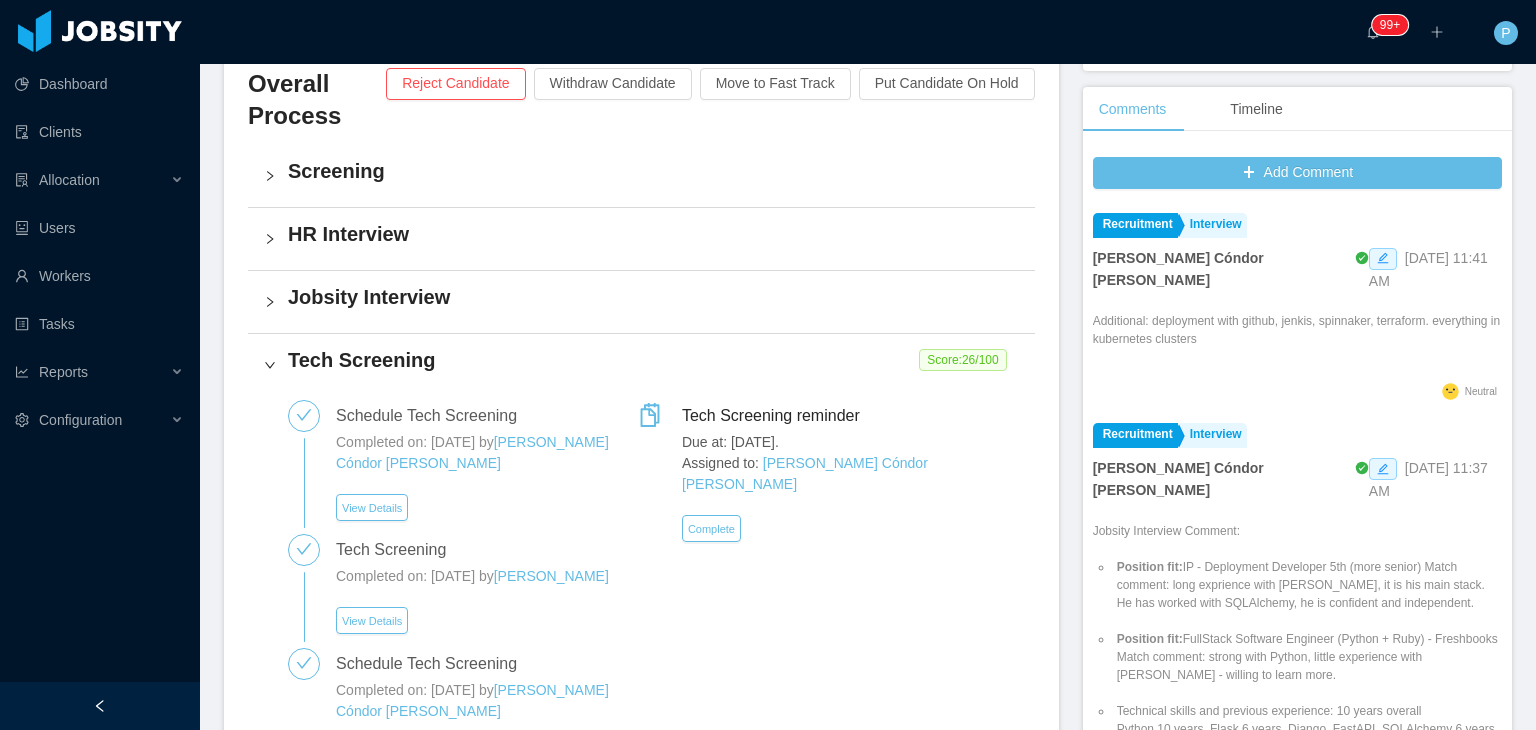 scroll, scrollTop: 480, scrollLeft: 0, axis: vertical 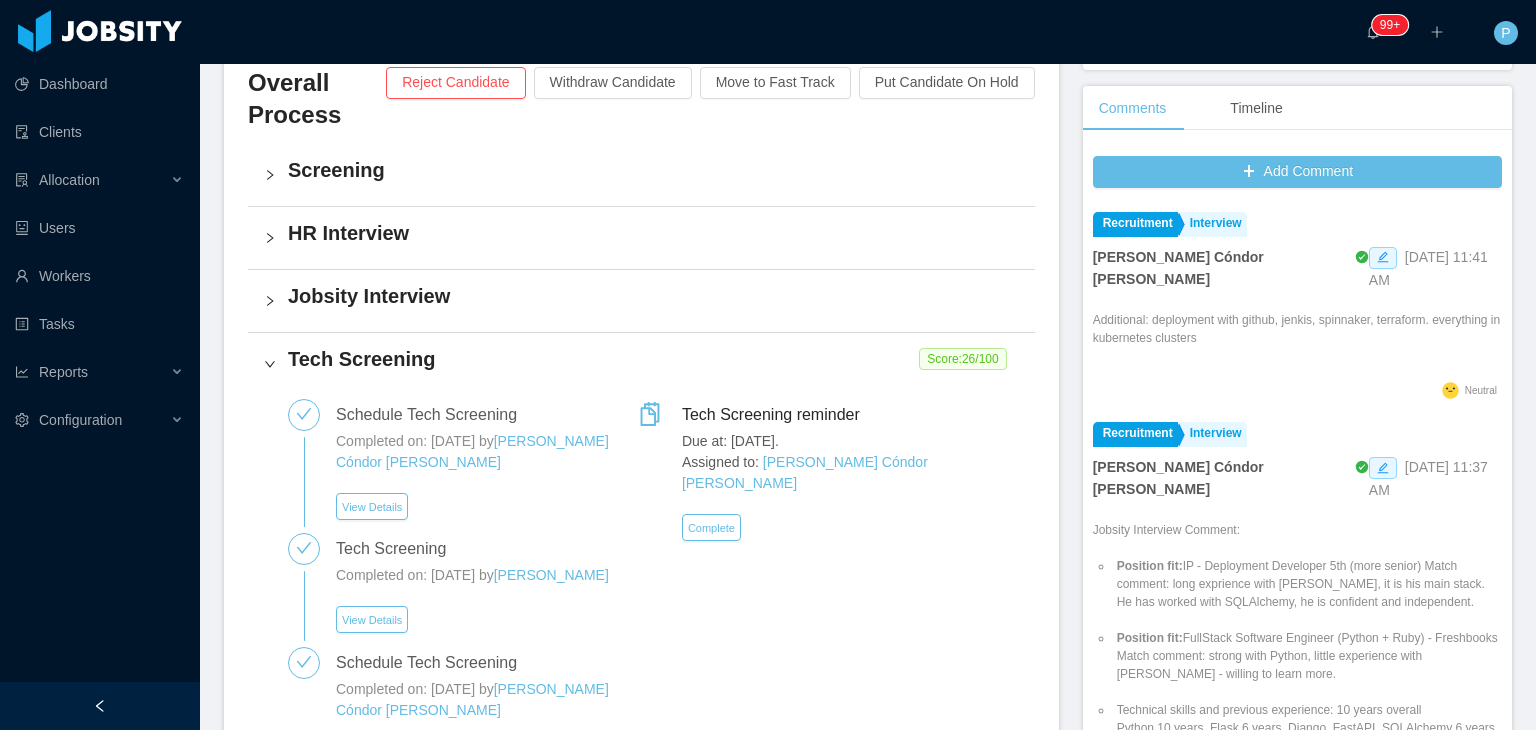 click on "Jobsity Interview" at bounding box center [653, 296] 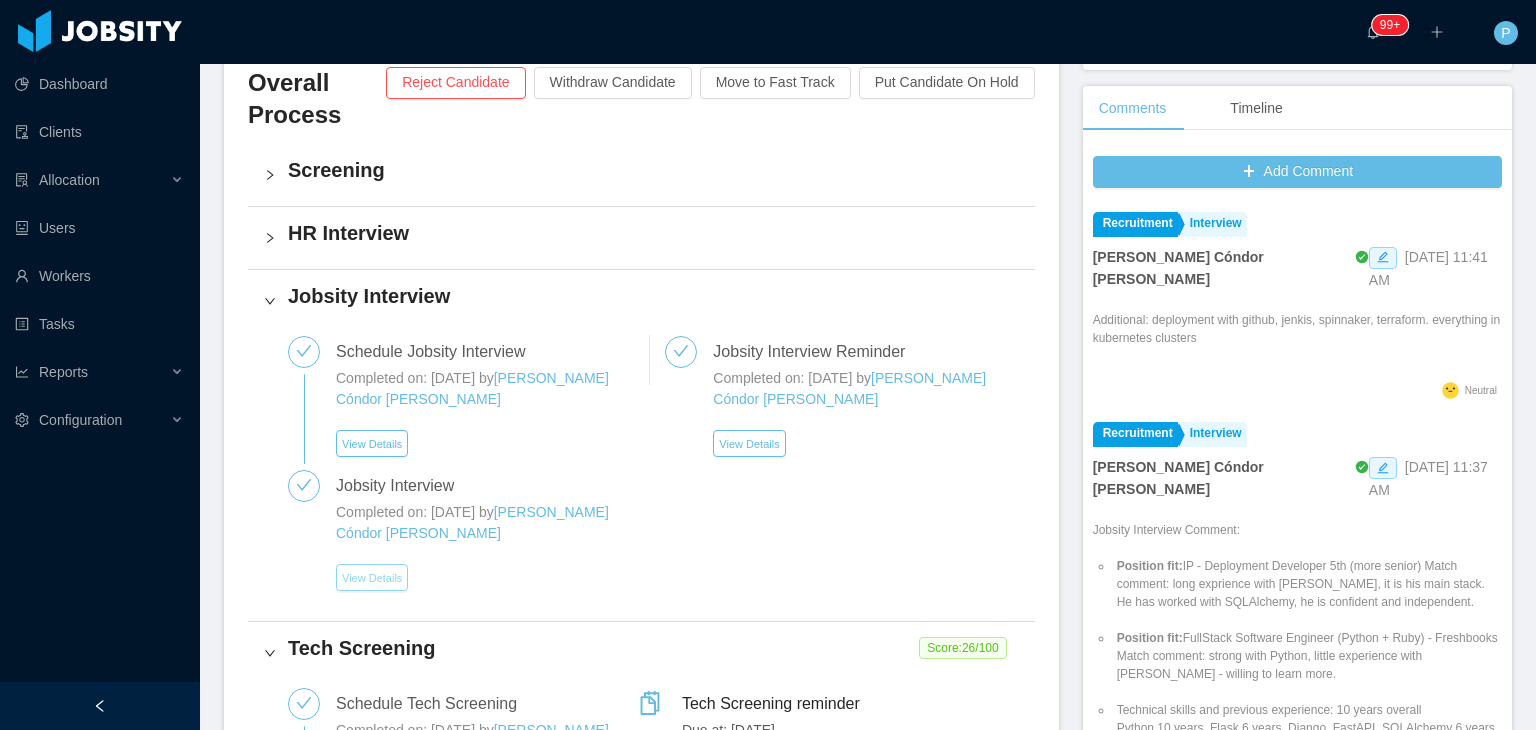 click on "View Details" at bounding box center (372, 577) 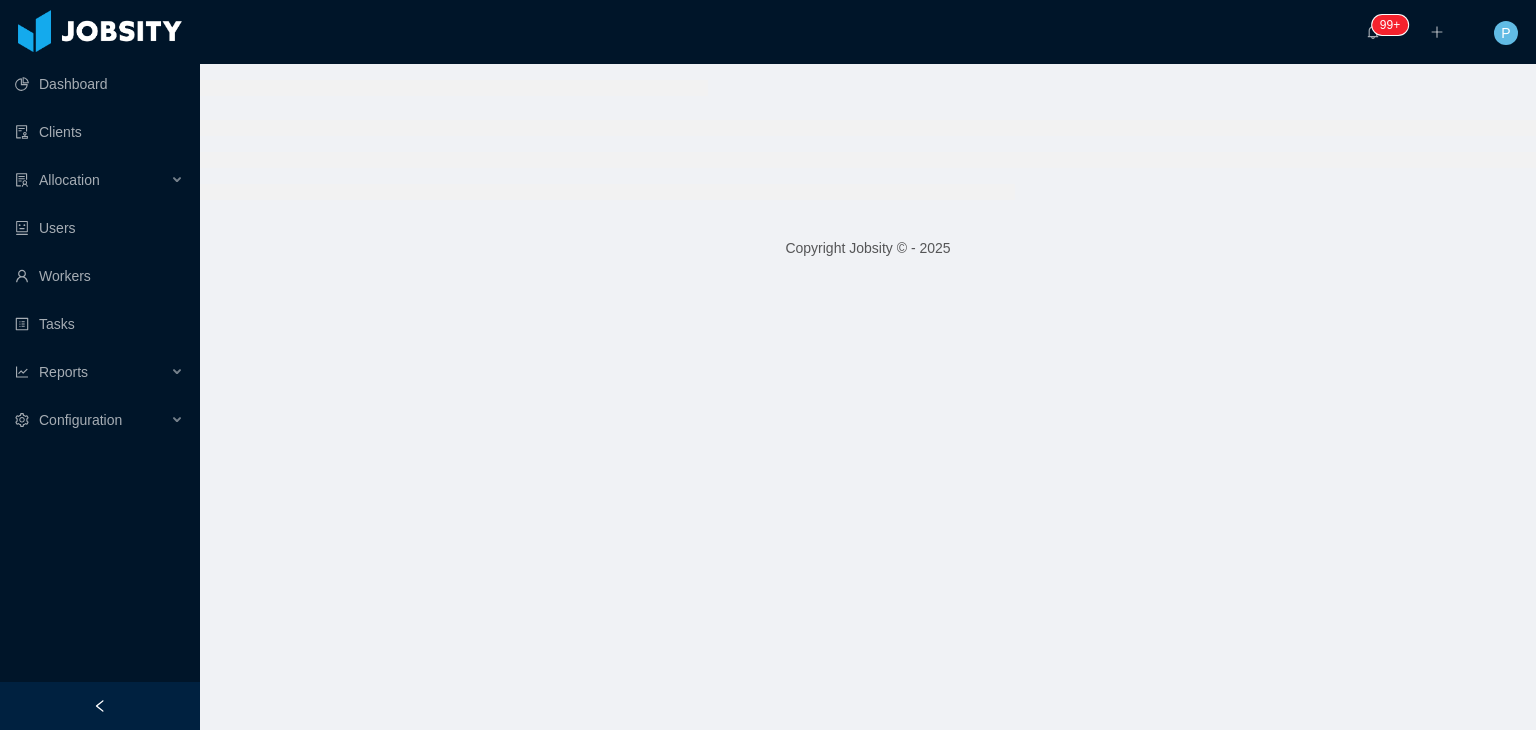 scroll, scrollTop: 0, scrollLeft: 0, axis: both 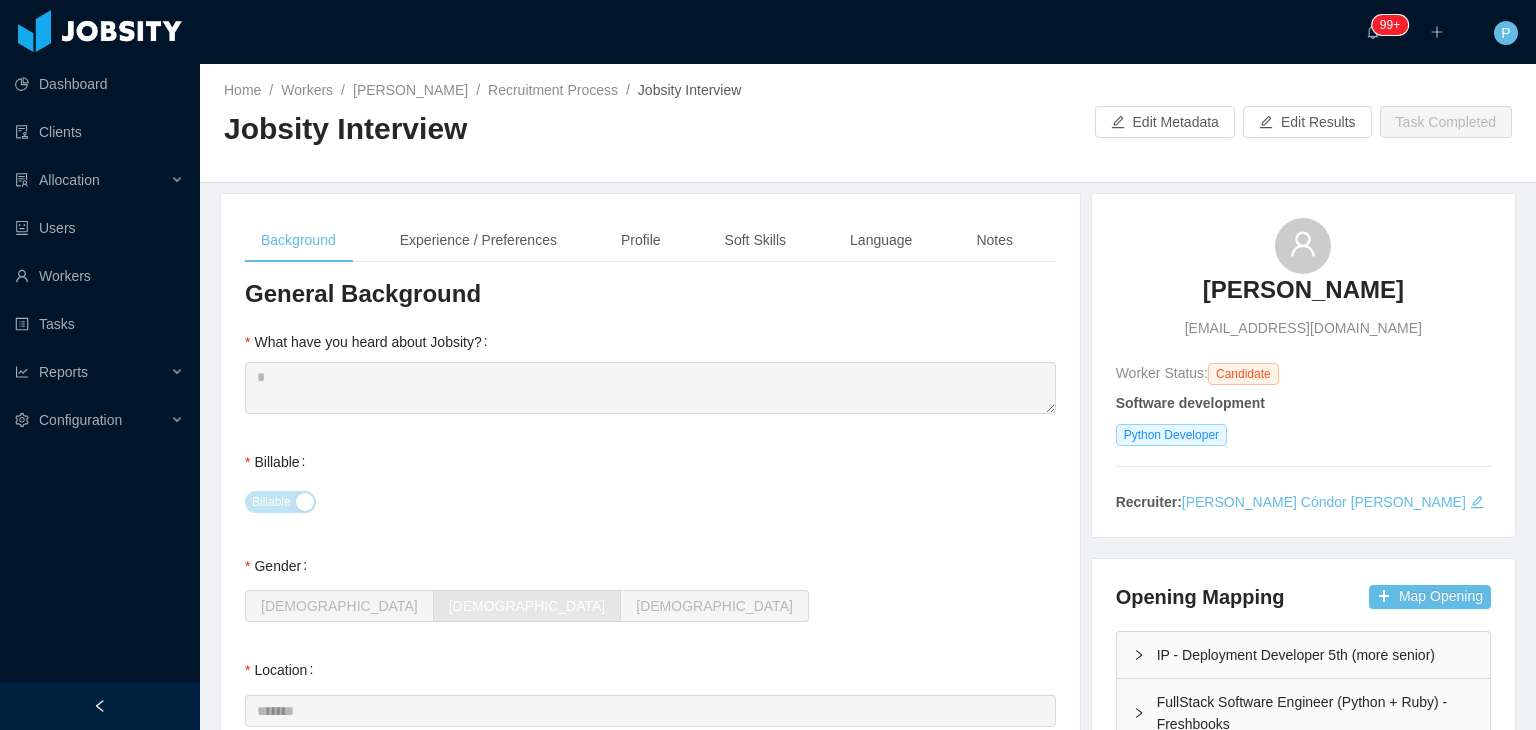 type 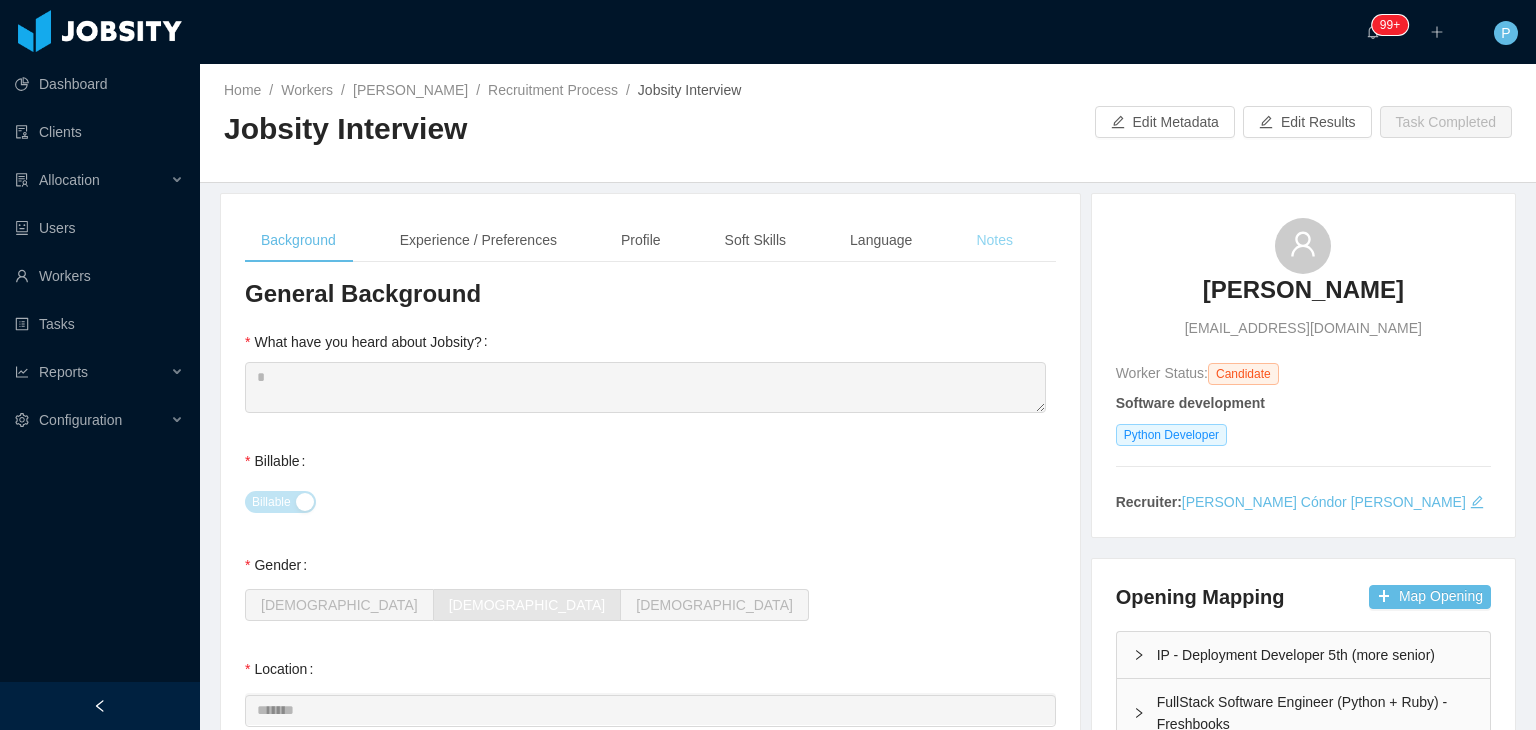 click on "Notes" at bounding box center (994, 240) 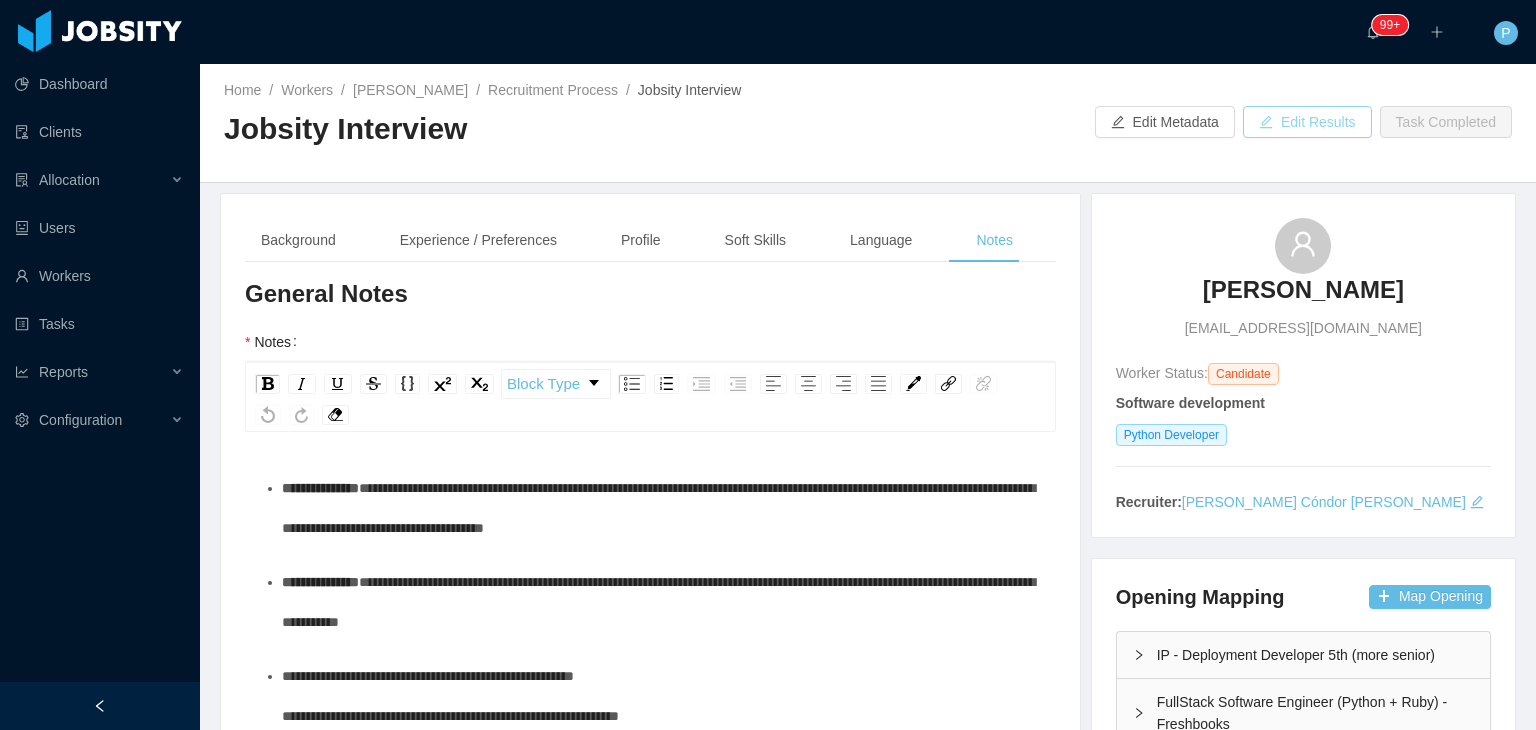 click on "Edit Results" at bounding box center [1307, 122] 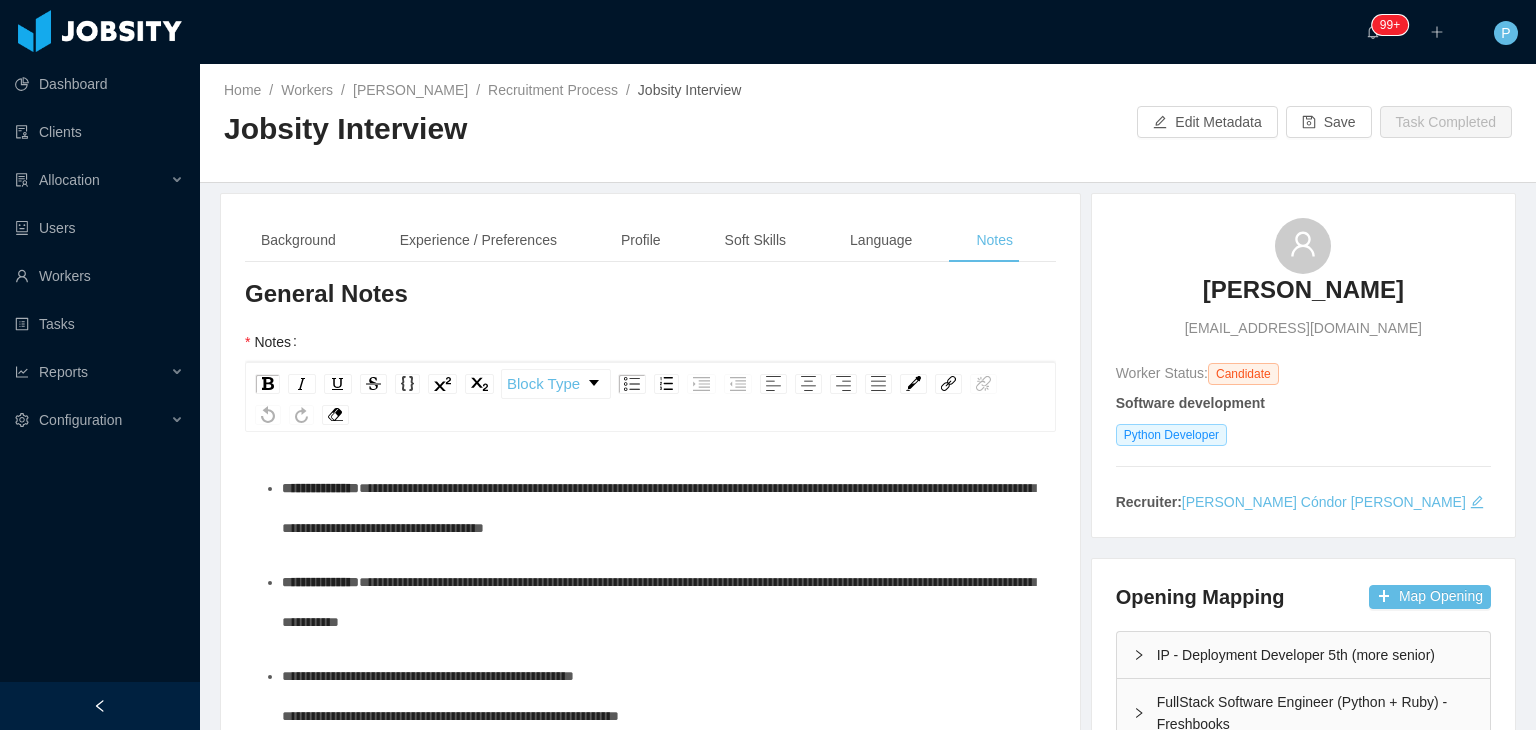 click at bounding box center [1002, 122] 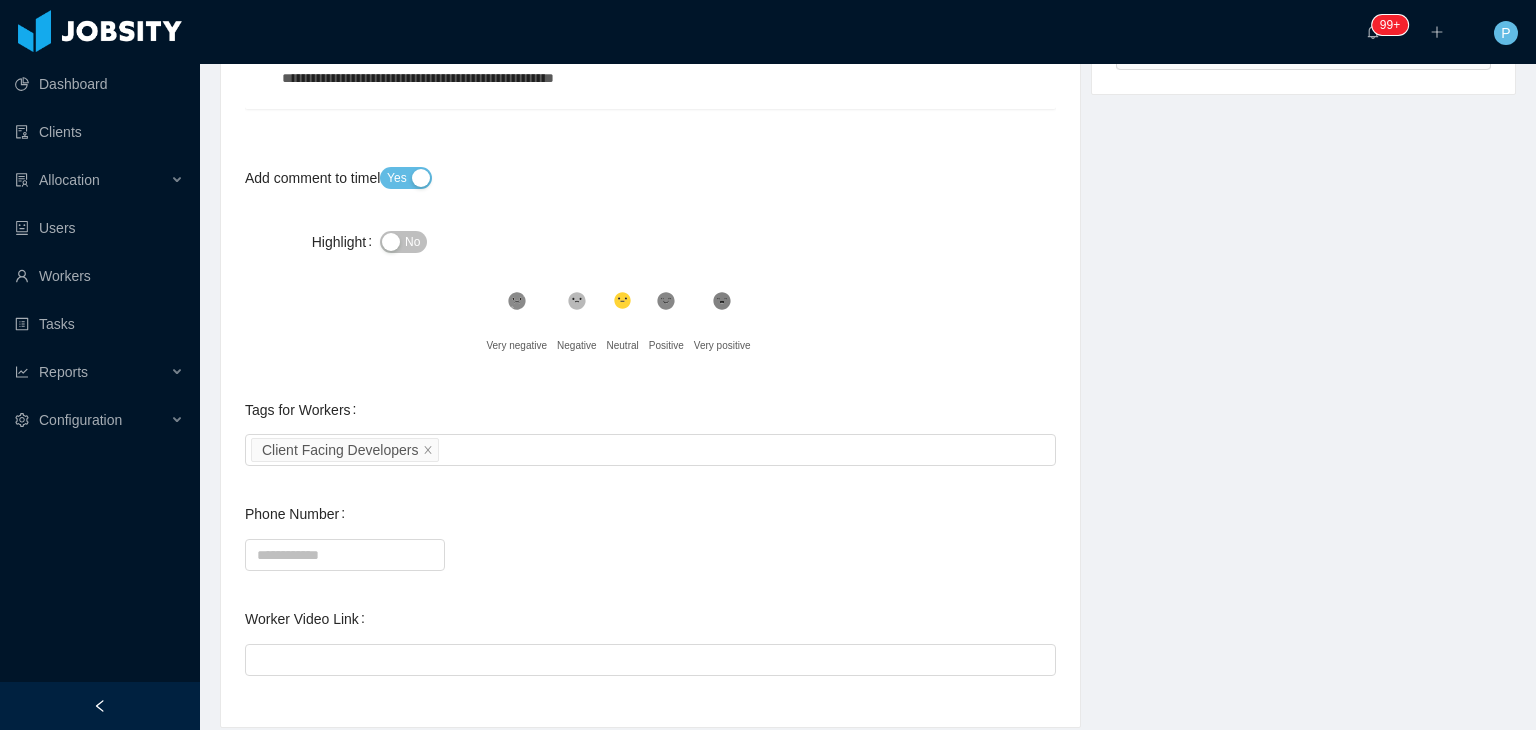 scroll, scrollTop: 744, scrollLeft: 0, axis: vertical 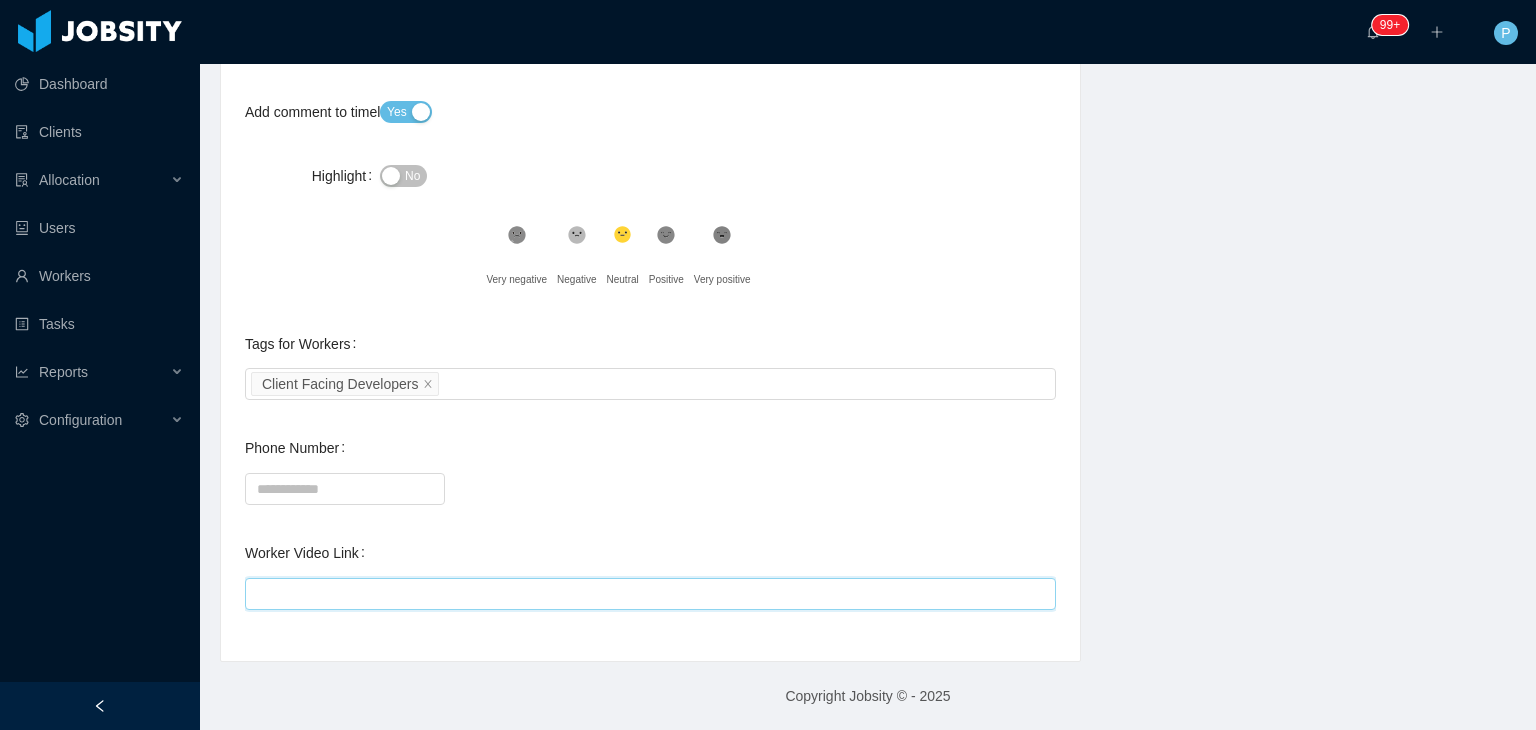 click on "Worker Video Link" at bounding box center [650, 594] 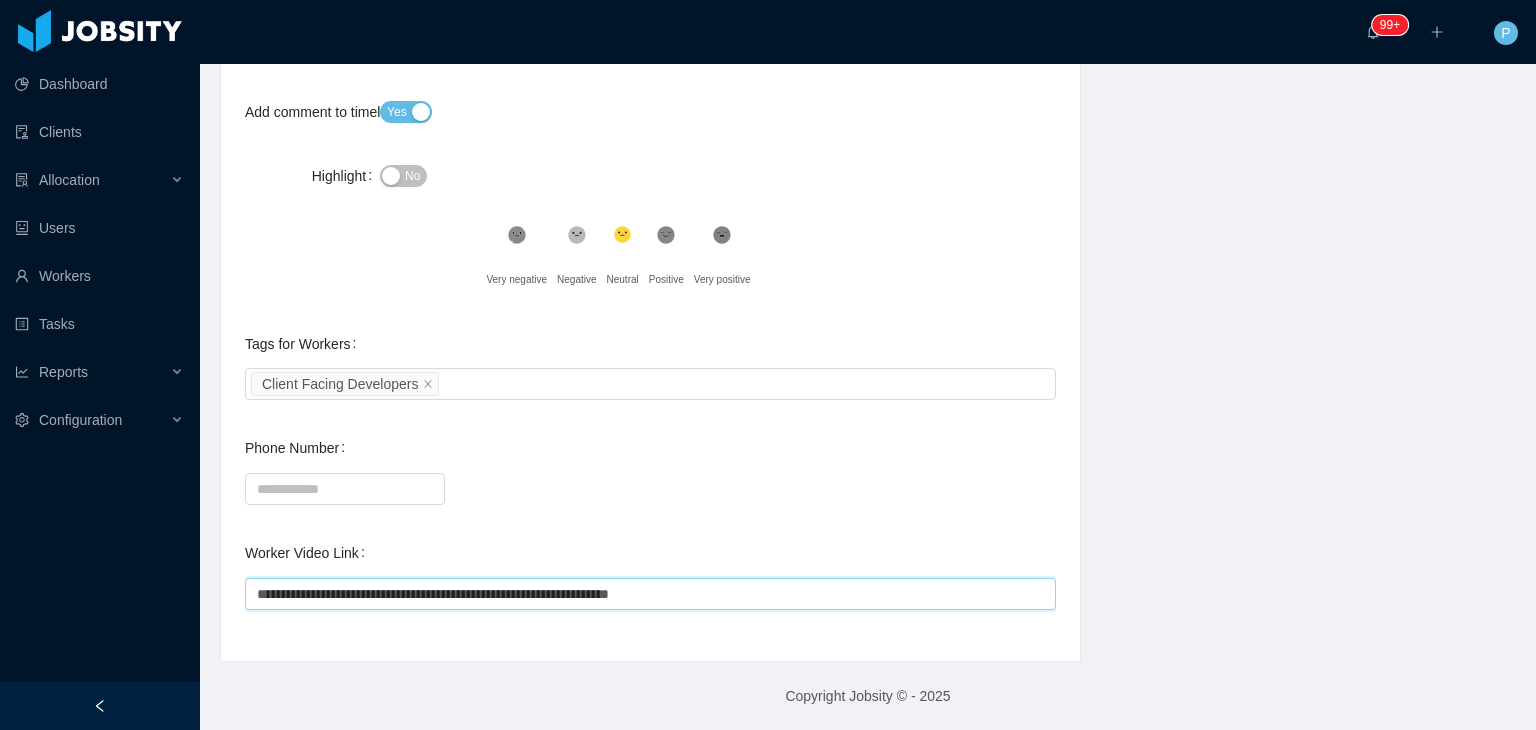 type on "**********" 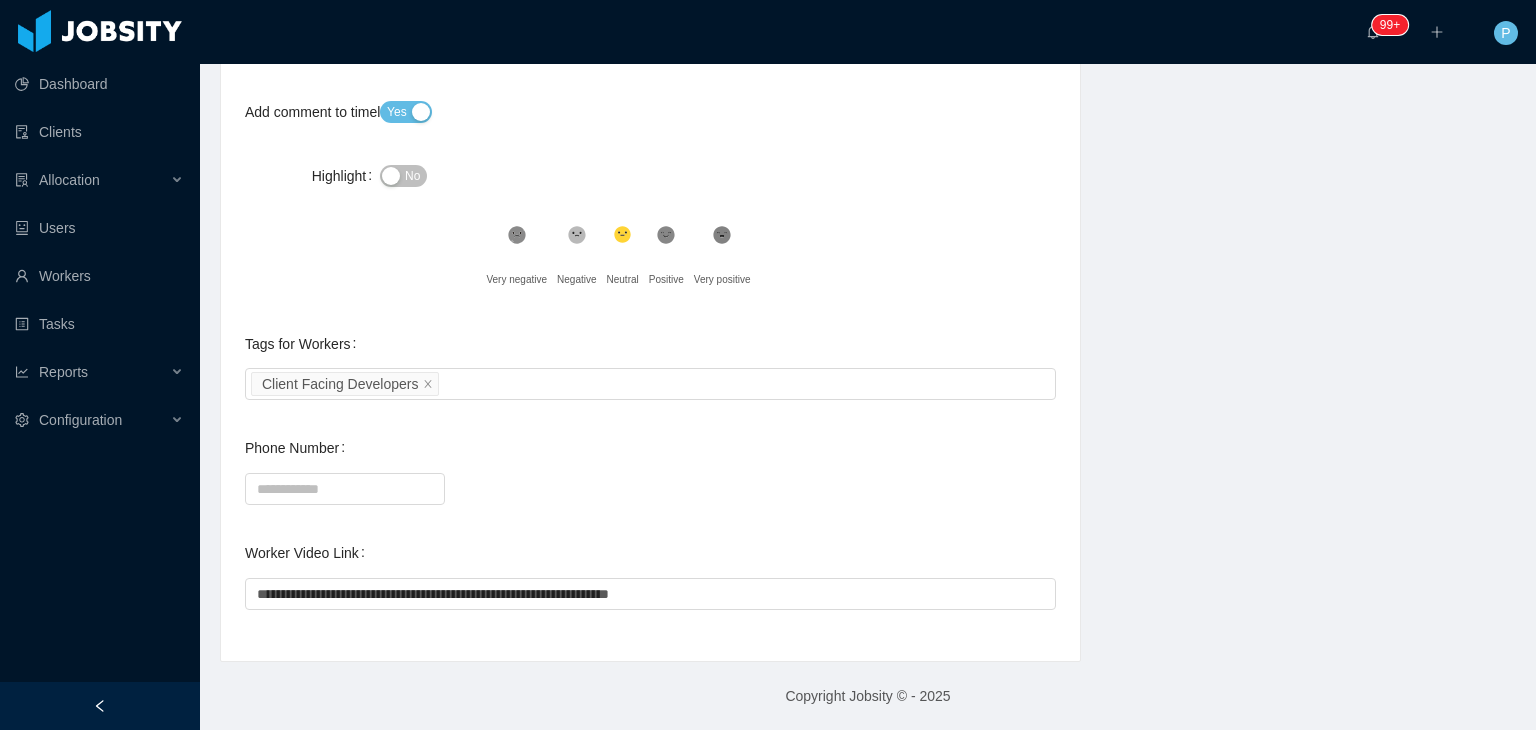 click at bounding box center (650, 488) 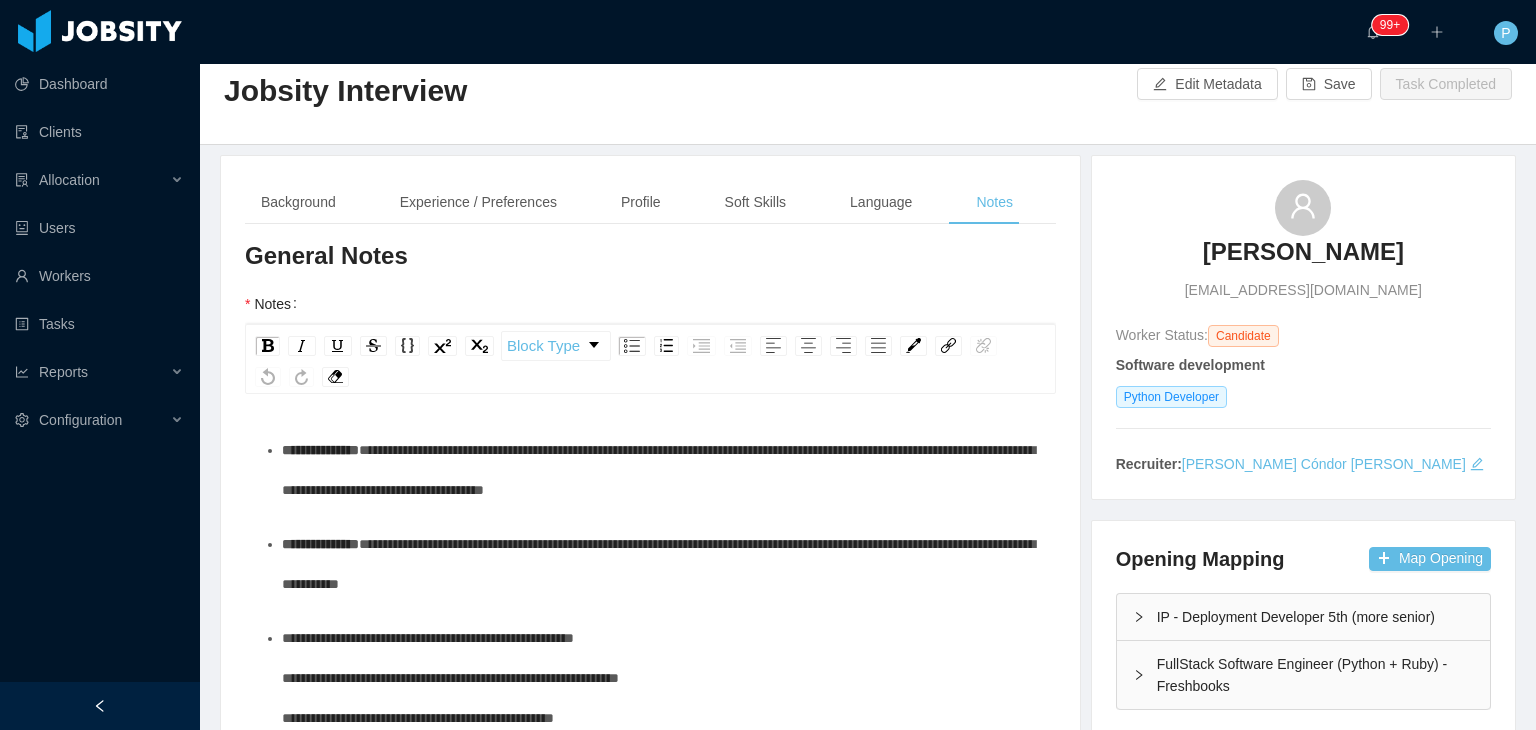 scroll, scrollTop: 0, scrollLeft: 0, axis: both 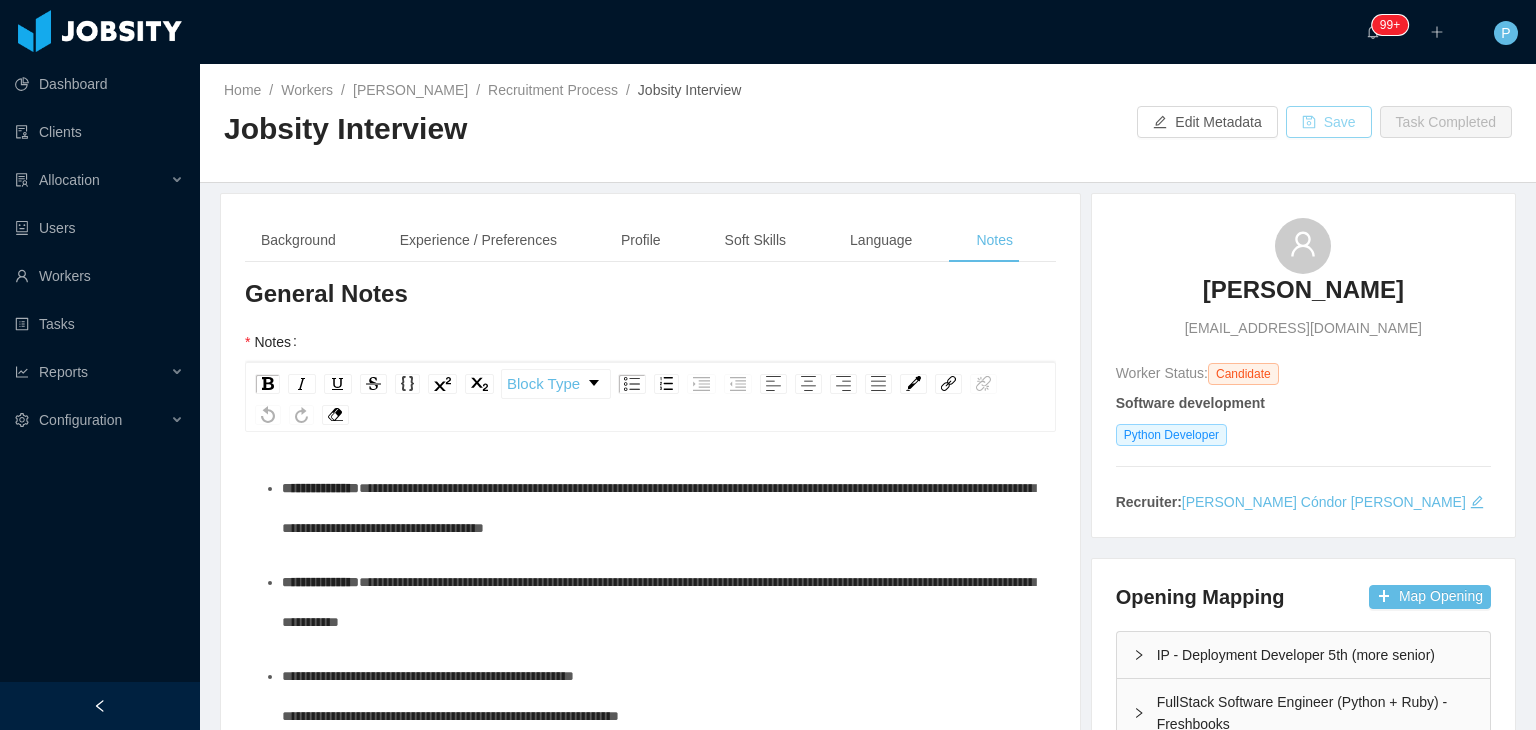 click on "Save" at bounding box center (1329, 122) 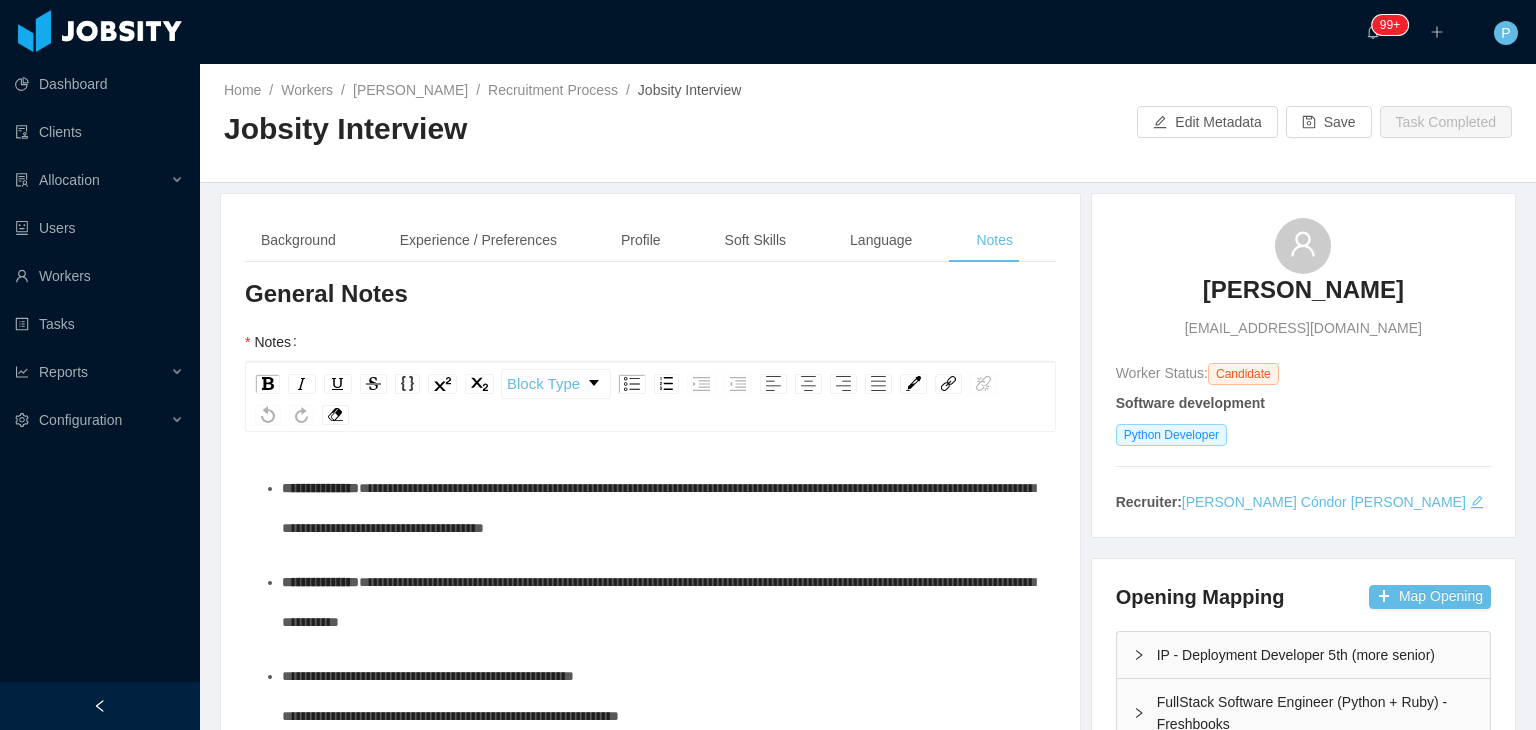 click on "Home / Workers / Cristian Salamea / Recruitment Process / Jobsity Interview / Jobsity Interview Edit Metadata Save Task Completed" at bounding box center (868, 123) 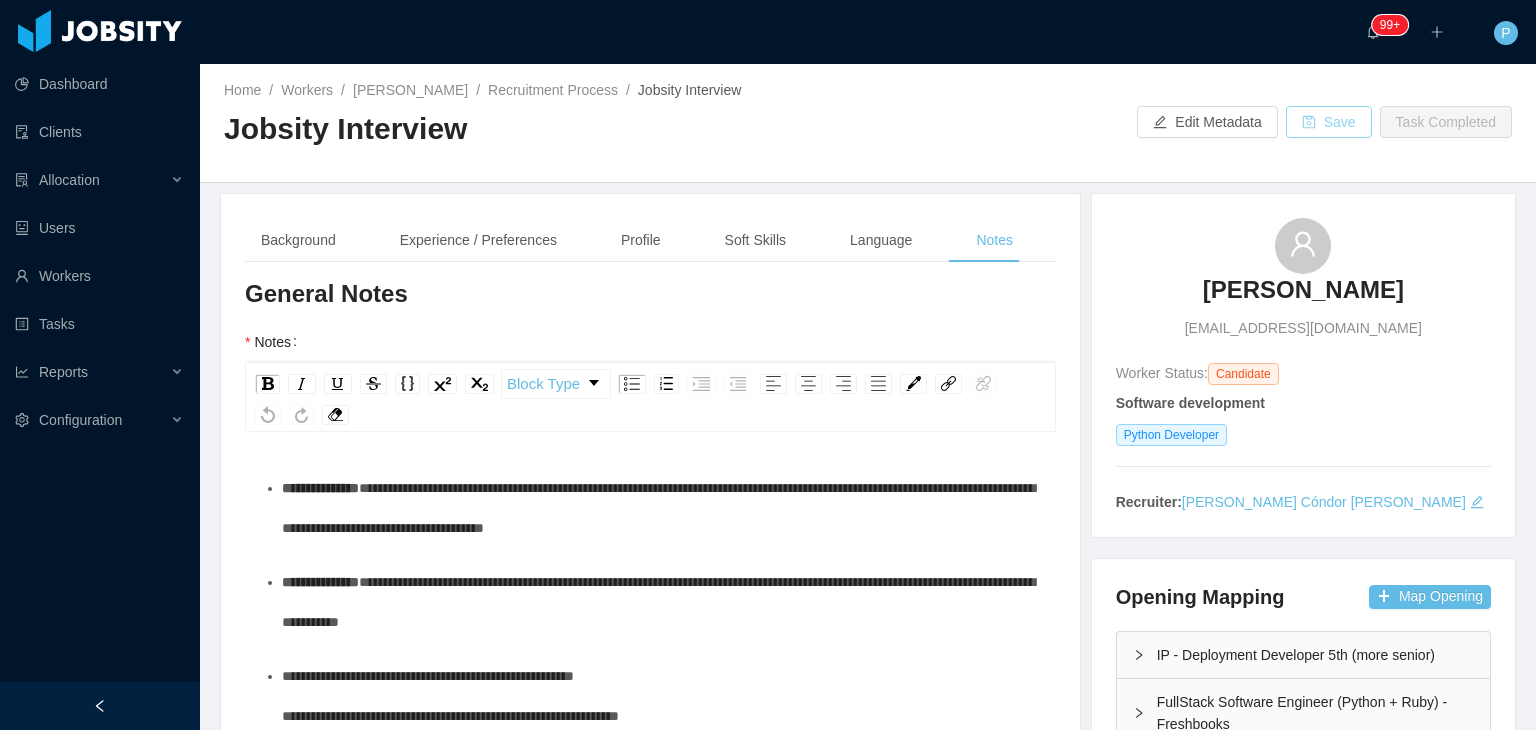 click on "Save" at bounding box center [1329, 122] 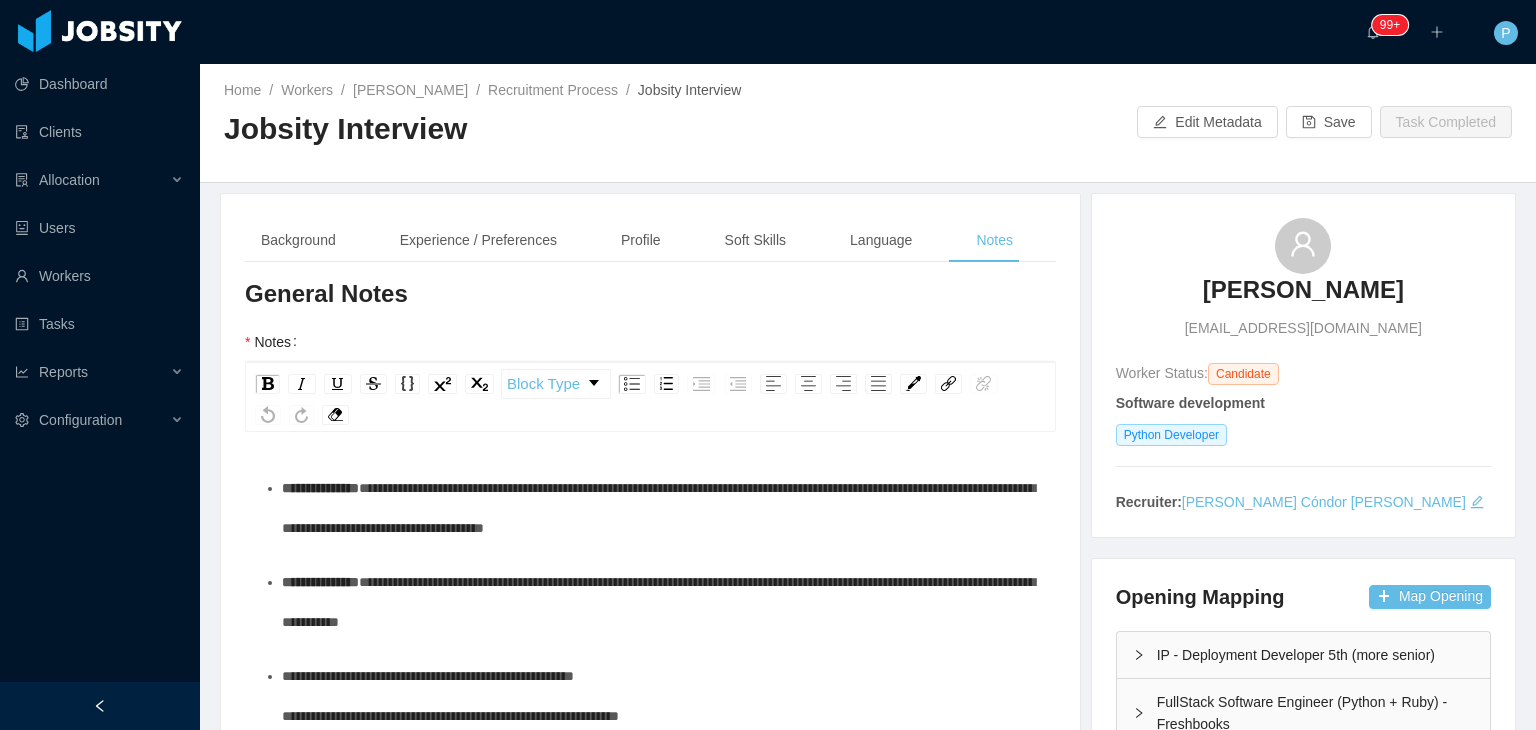 click at bounding box center (1002, 122) 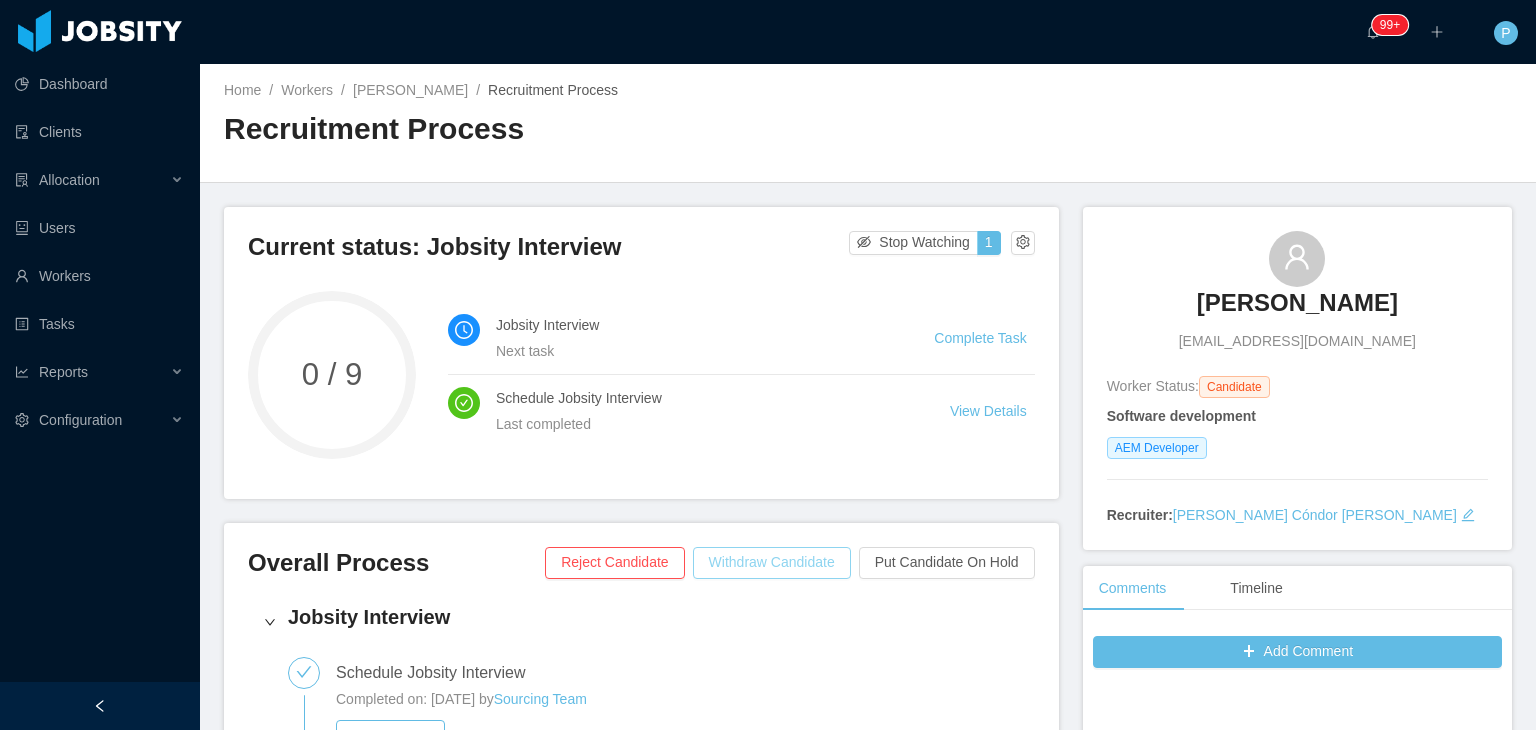 scroll, scrollTop: 0, scrollLeft: 0, axis: both 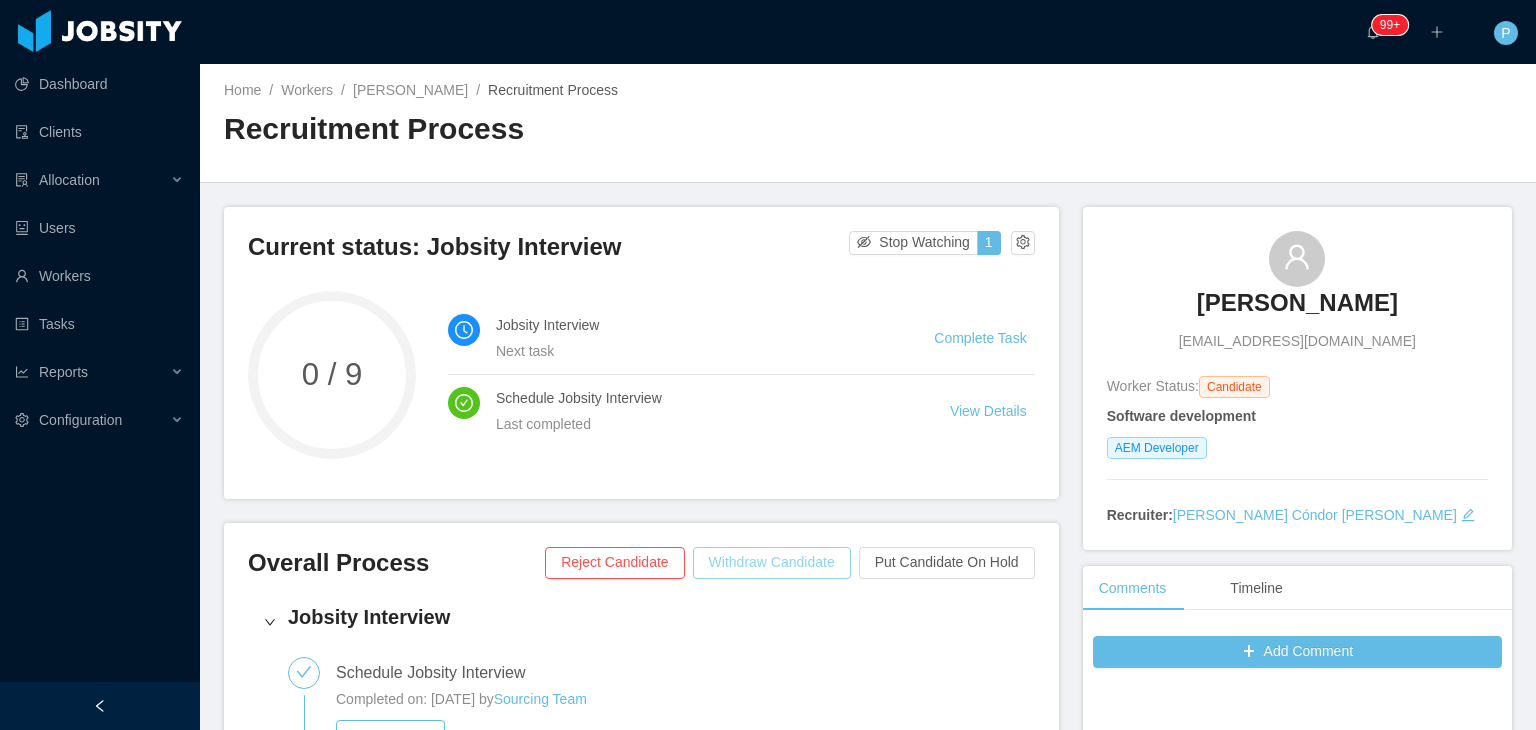 click on "Withdraw Candidate" at bounding box center (772, 563) 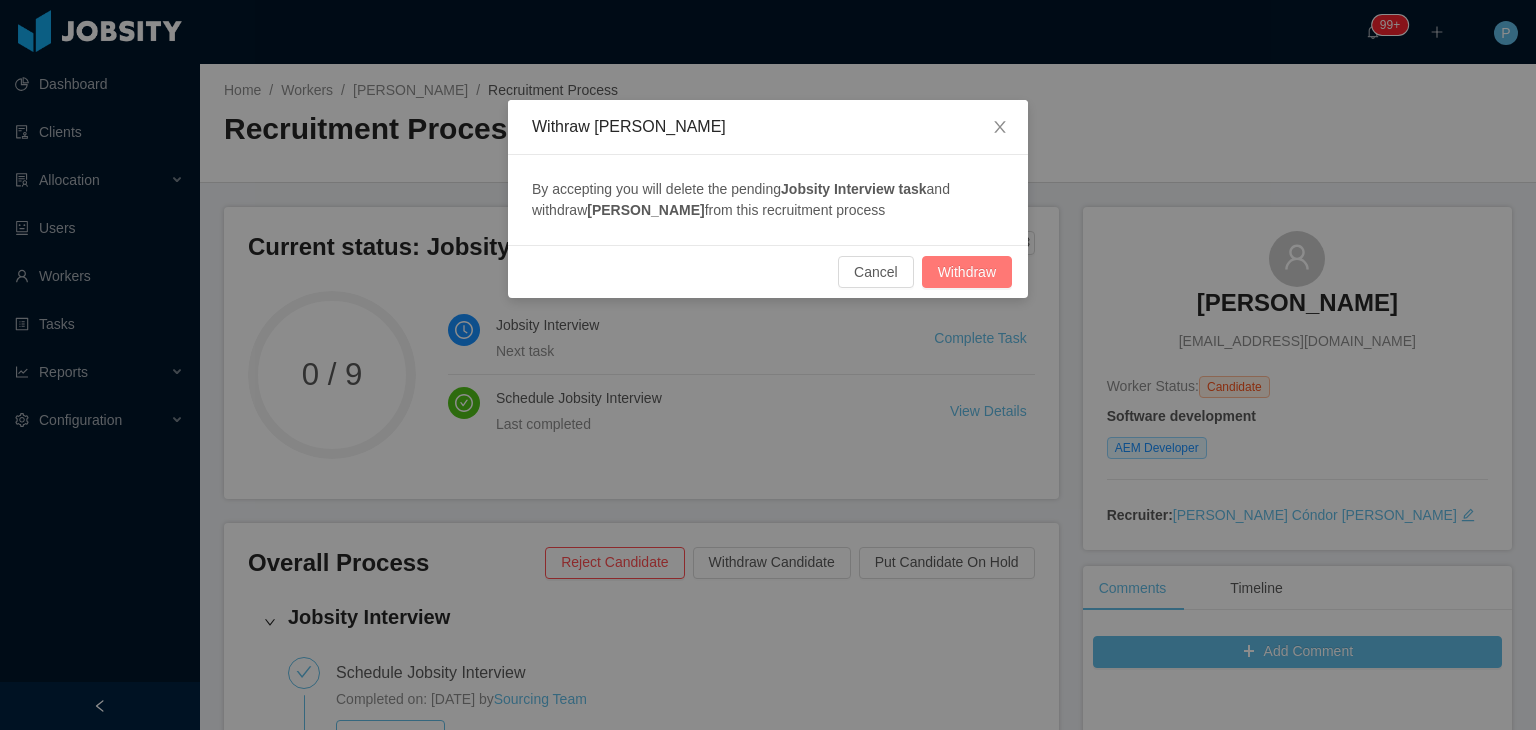 click on "Withdraw" at bounding box center (967, 272) 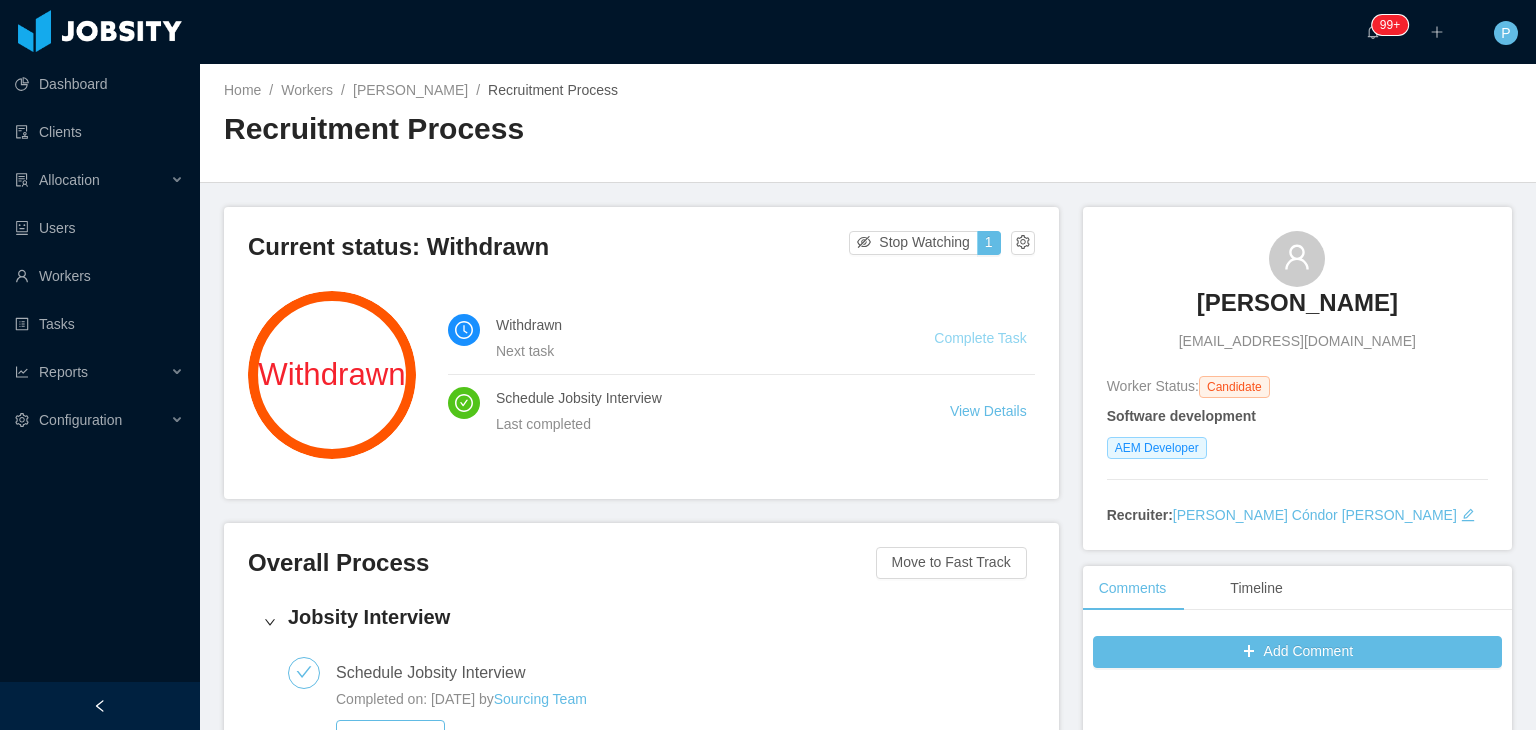 click on "Complete Task" at bounding box center (980, 338) 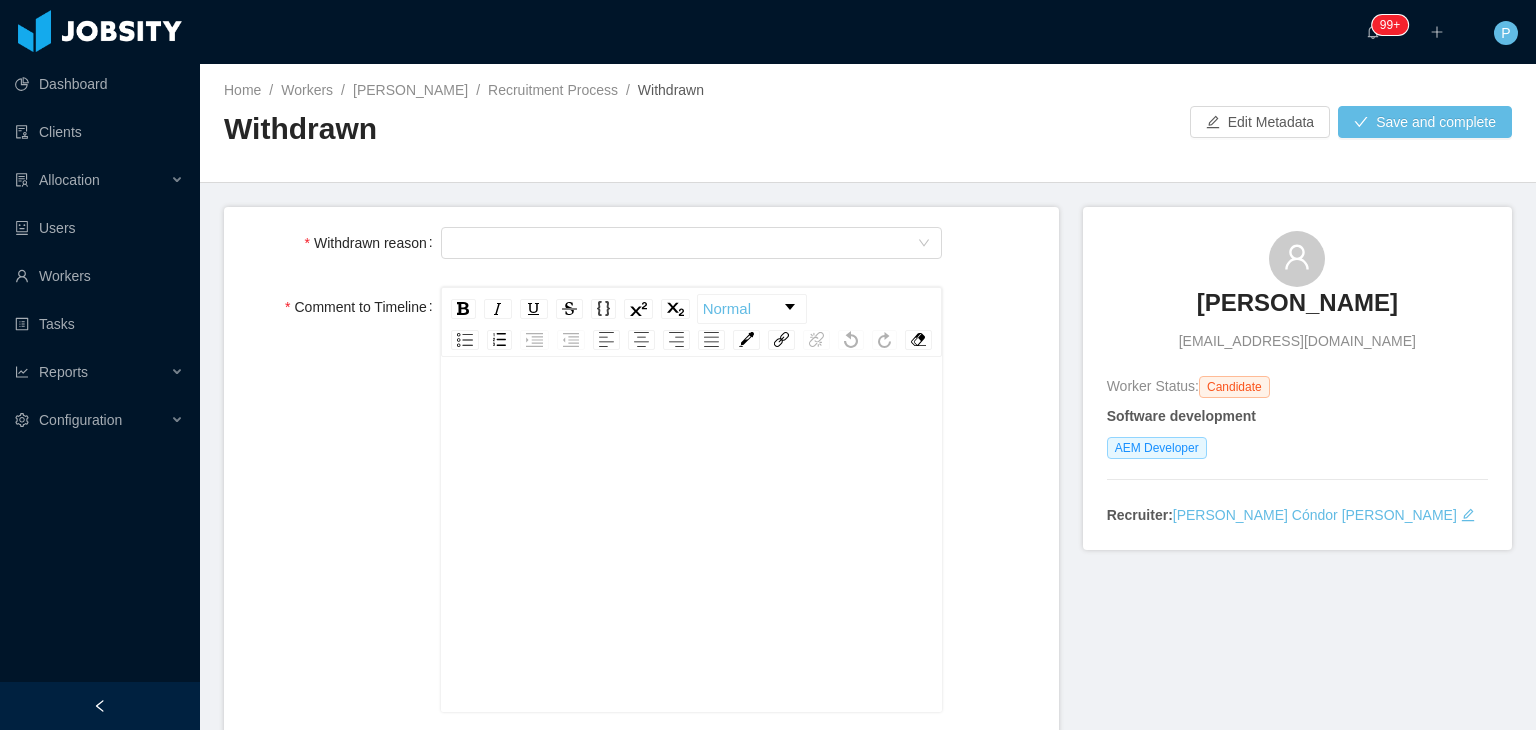click at bounding box center [692, 411] 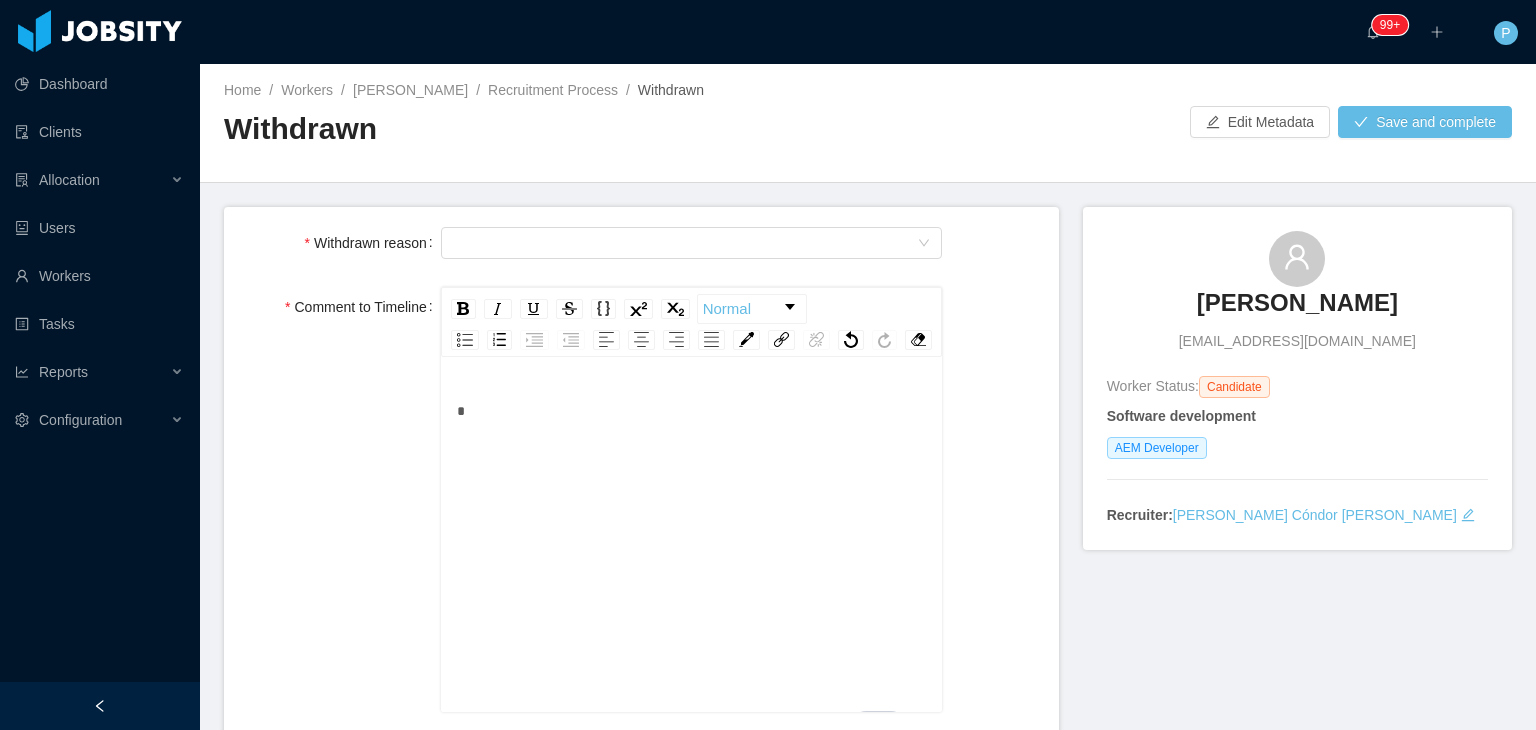 type 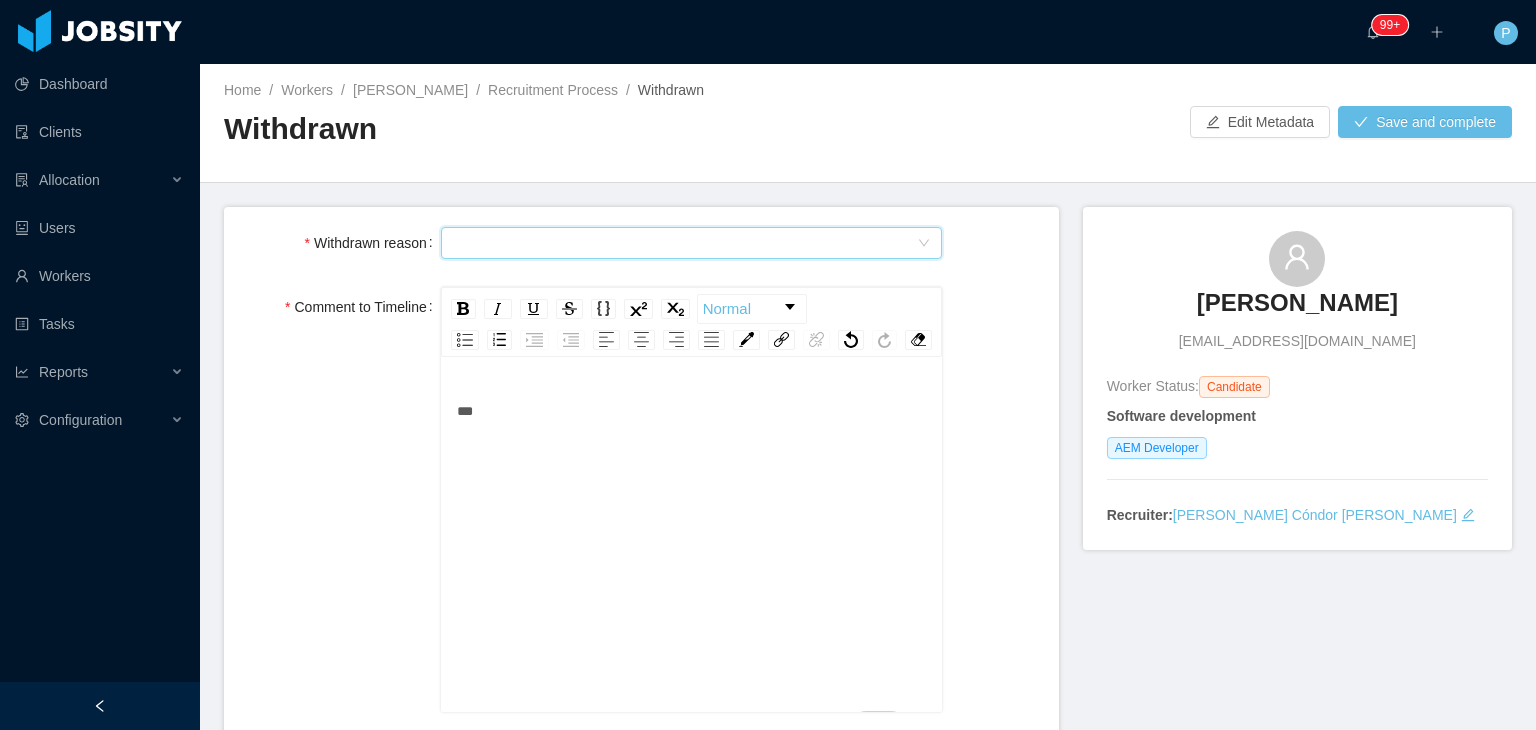 click on "Select Type" at bounding box center (685, 243) 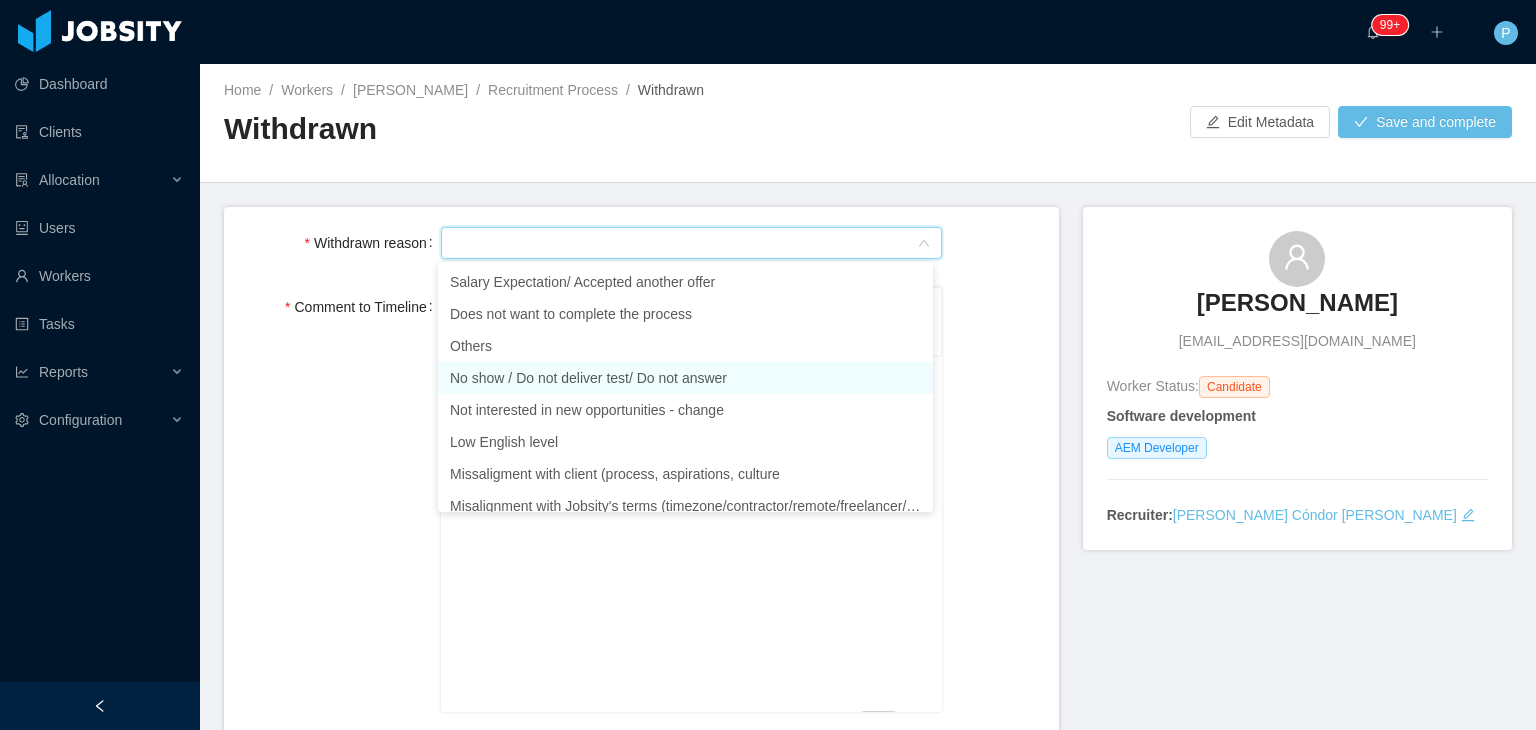 click on "No show / Do not deliver test/ Do not answer" at bounding box center (685, 378) 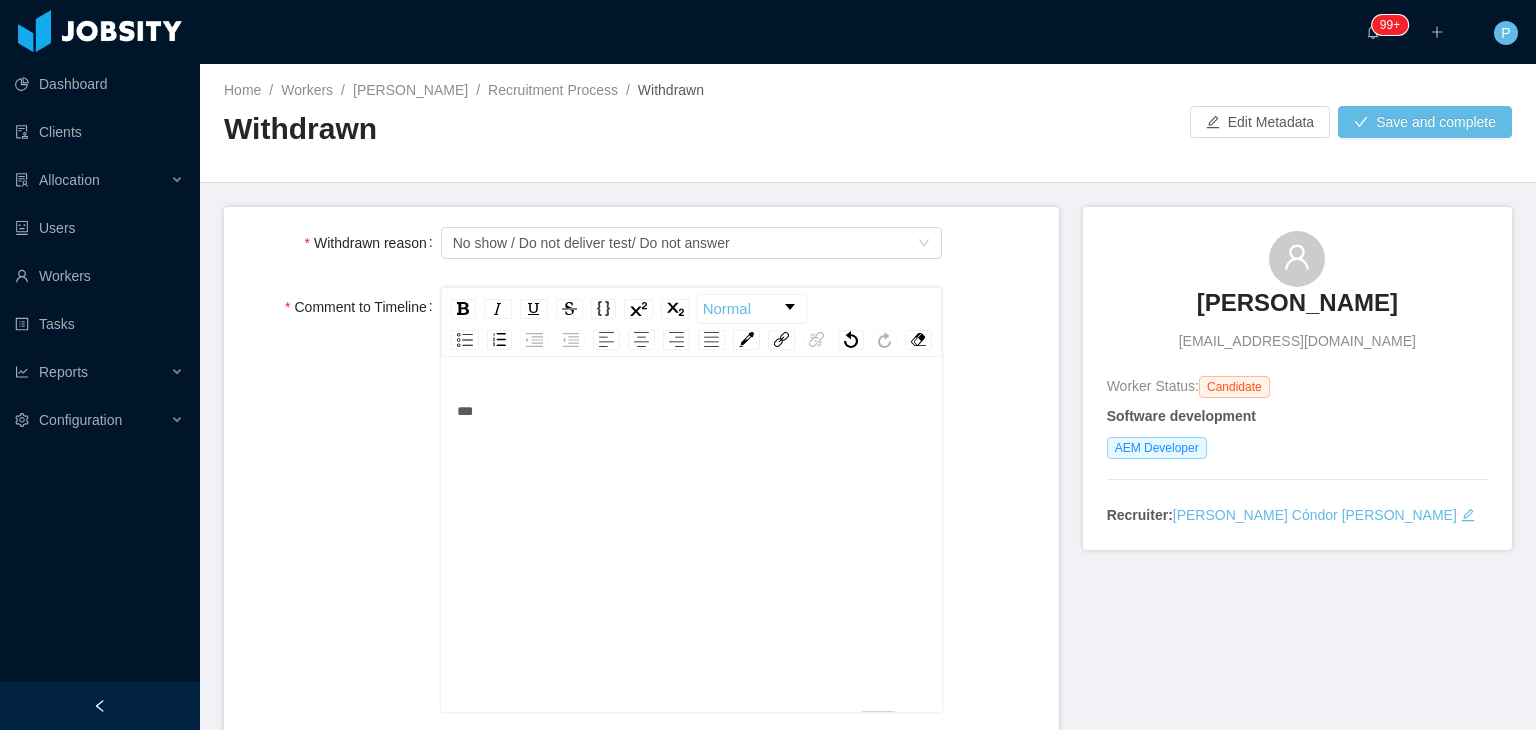 click on "**" at bounding box center [692, 411] 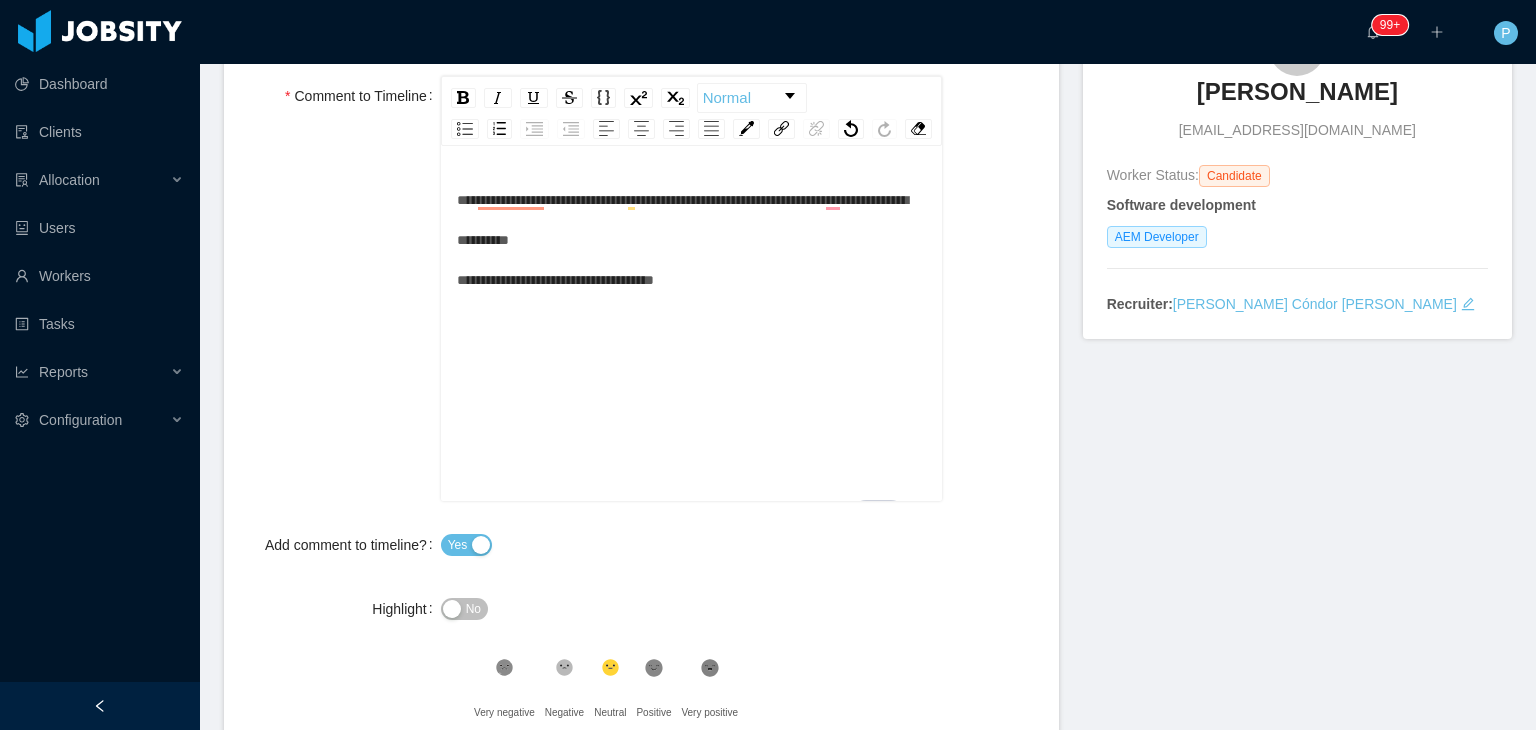 scroll, scrollTop: 175, scrollLeft: 0, axis: vertical 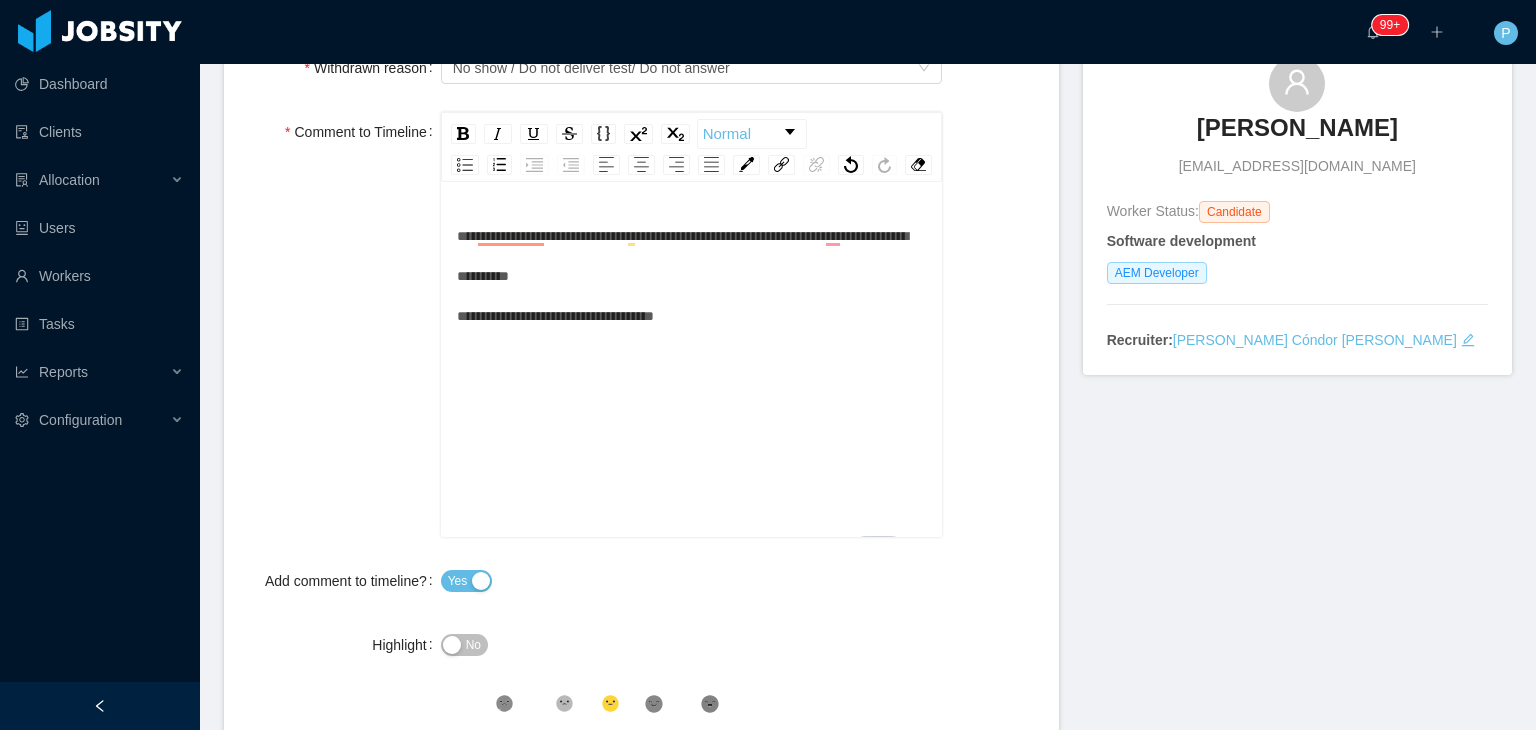 click on "No" at bounding box center (473, 645) 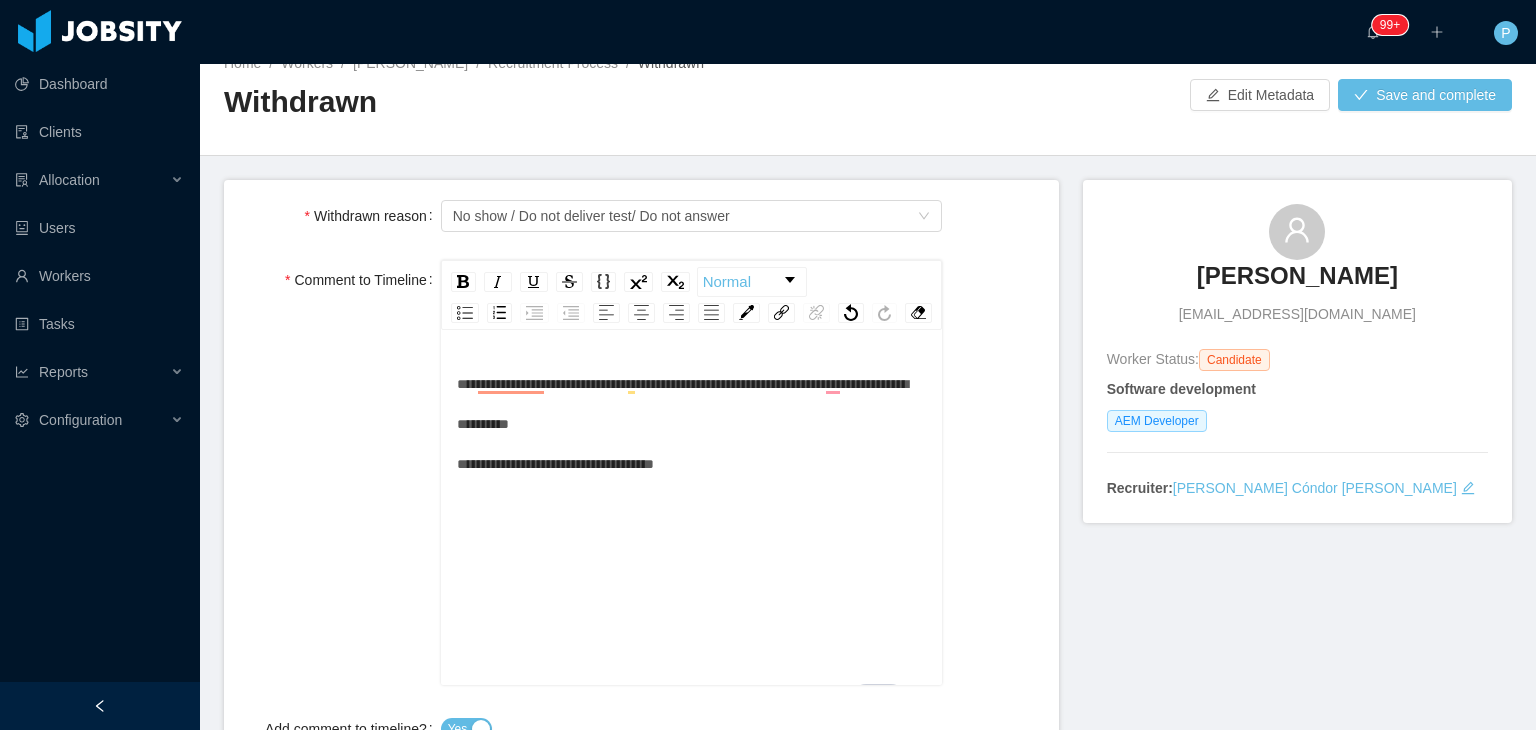scroll, scrollTop: 0, scrollLeft: 0, axis: both 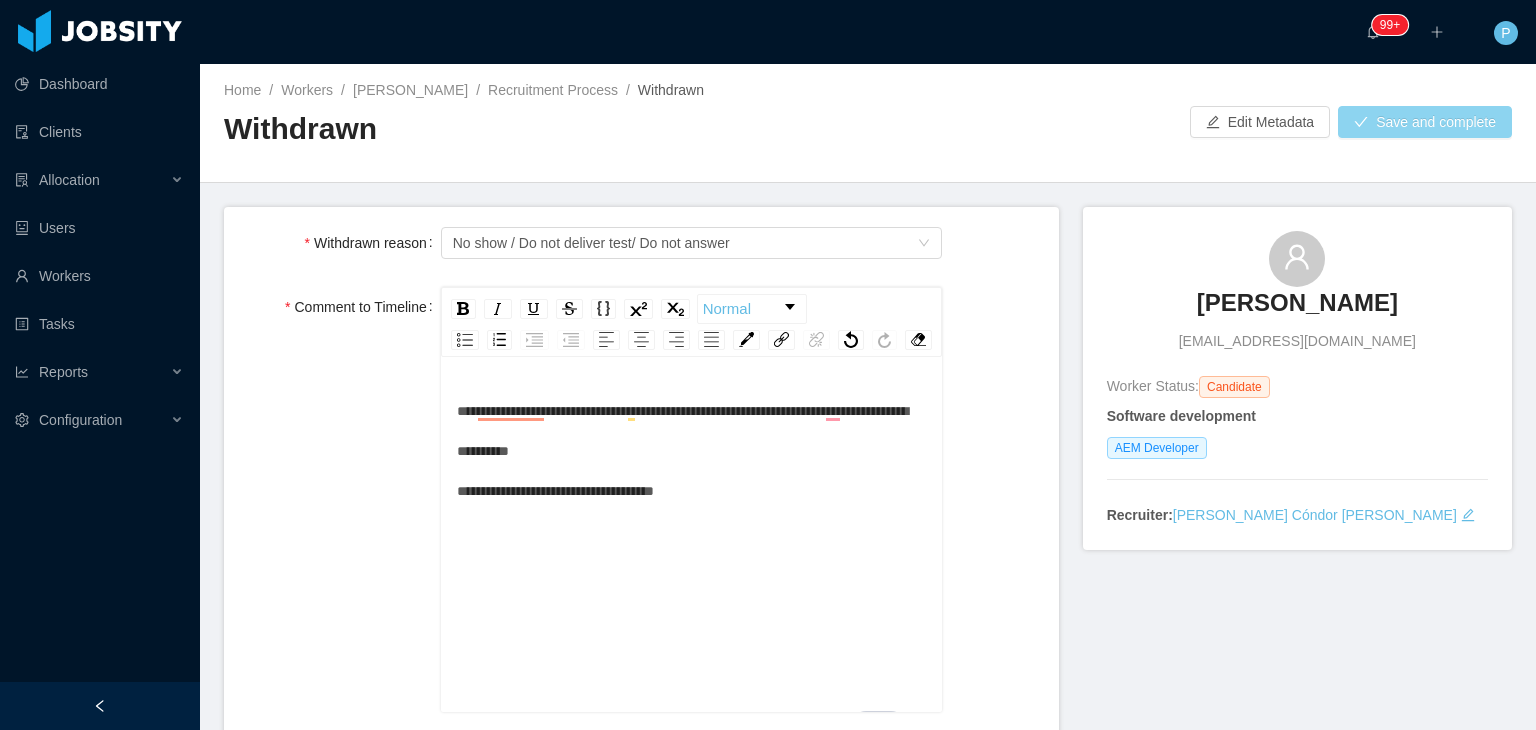 click on "Save and complete" at bounding box center [1425, 122] 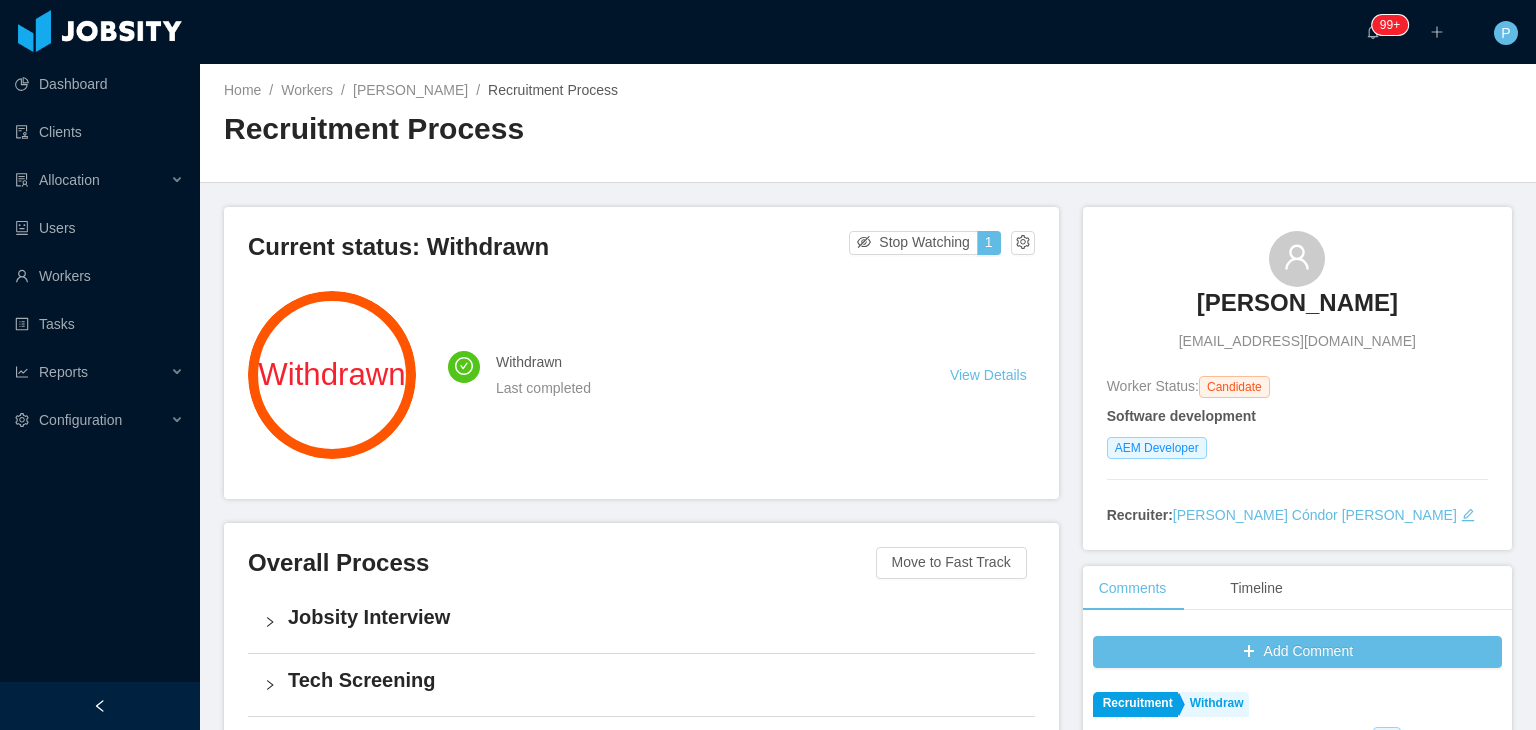 click on "Home / Workers / Miguel Condori / Recruitment Process / Recruitment Process" at bounding box center (868, 123) 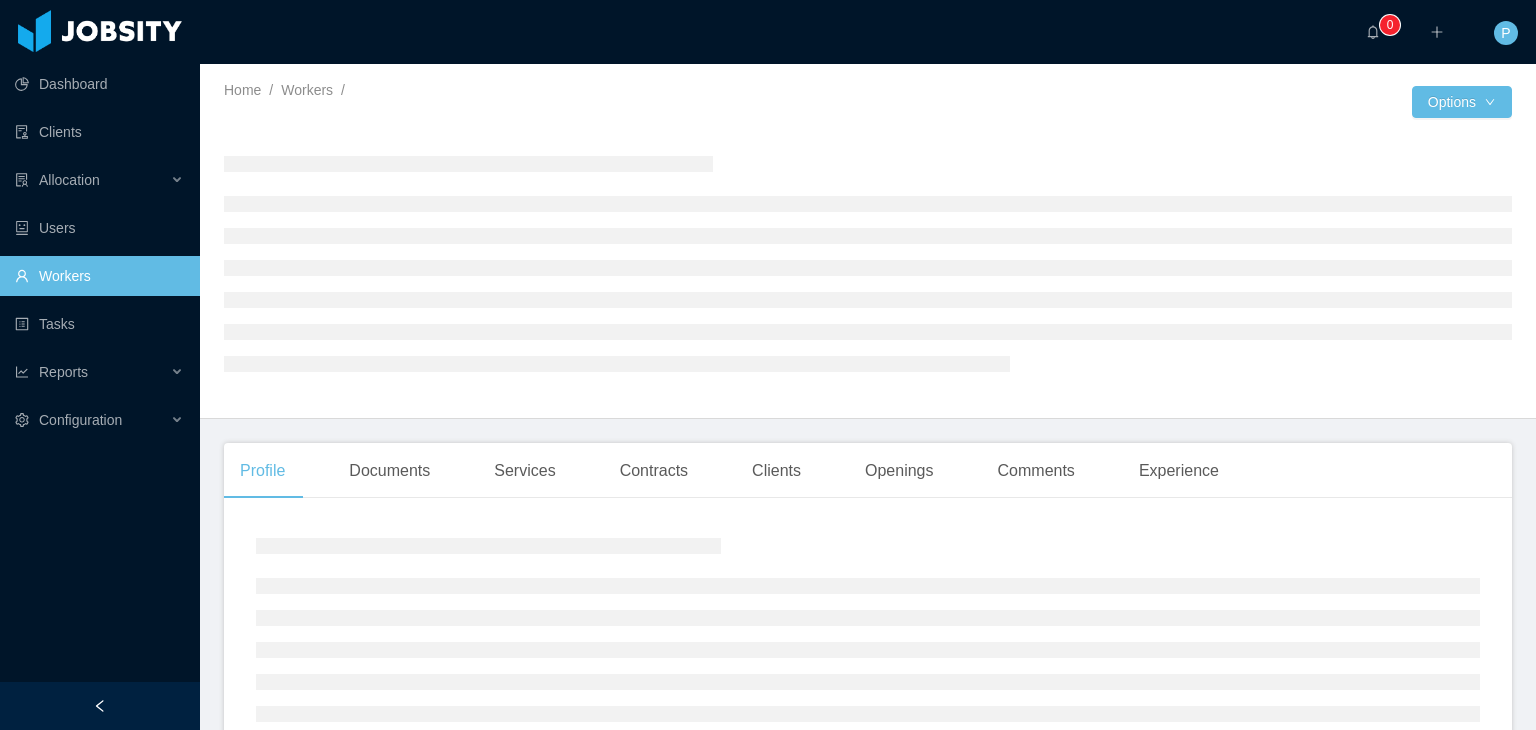 scroll, scrollTop: 0, scrollLeft: 0, axis: both 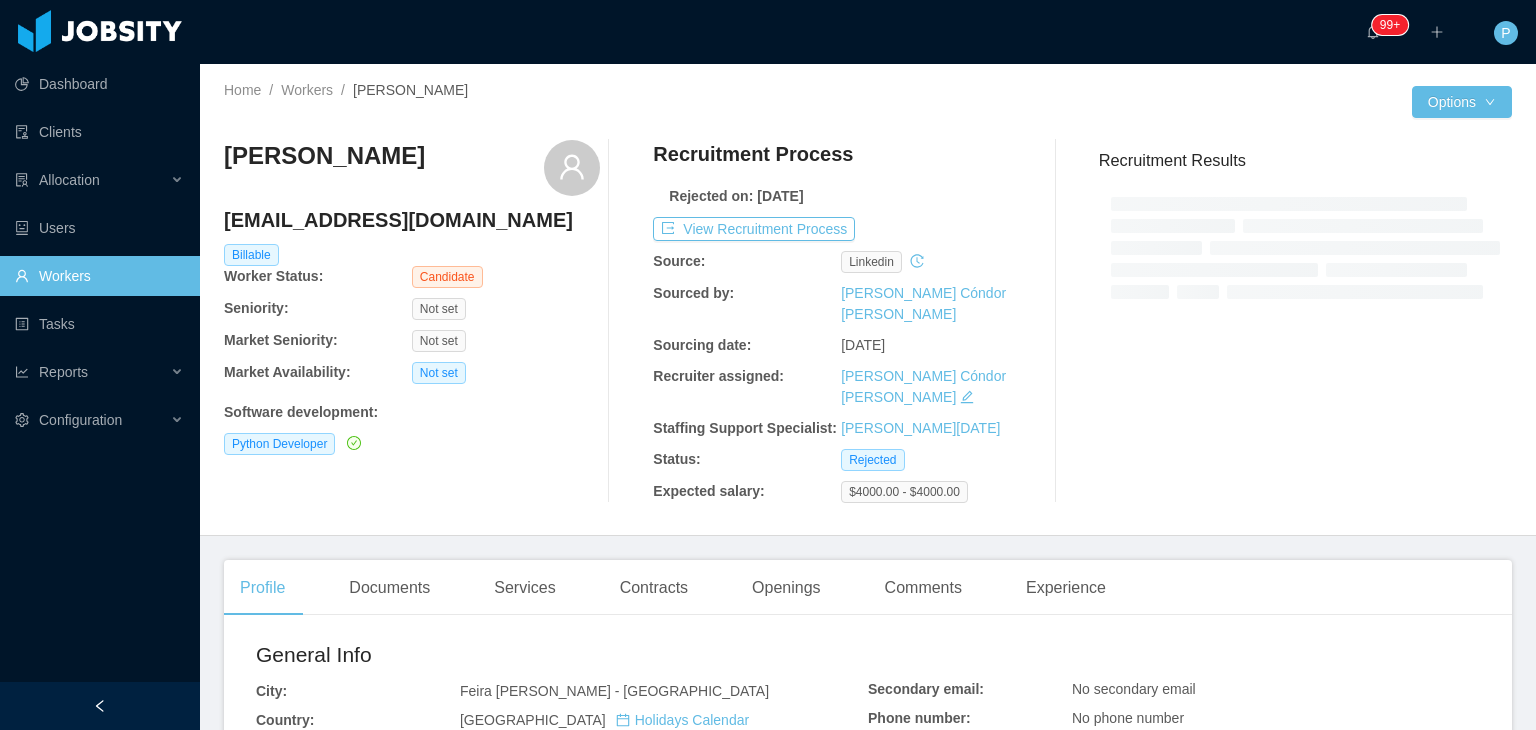 click on "Recruitment Process" at bounding box center [841, 159] 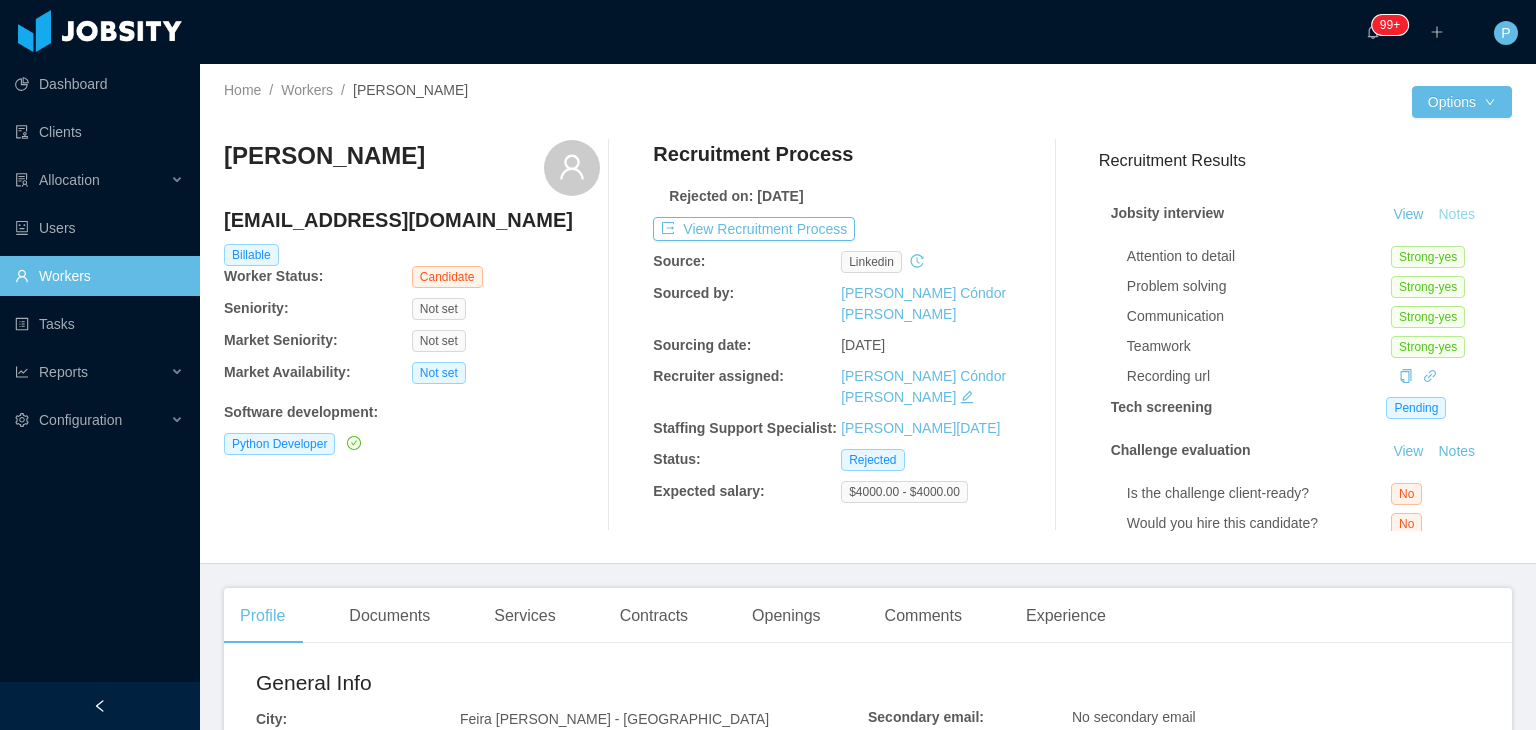 click on "Notes" at bounding box center [1456, 215] 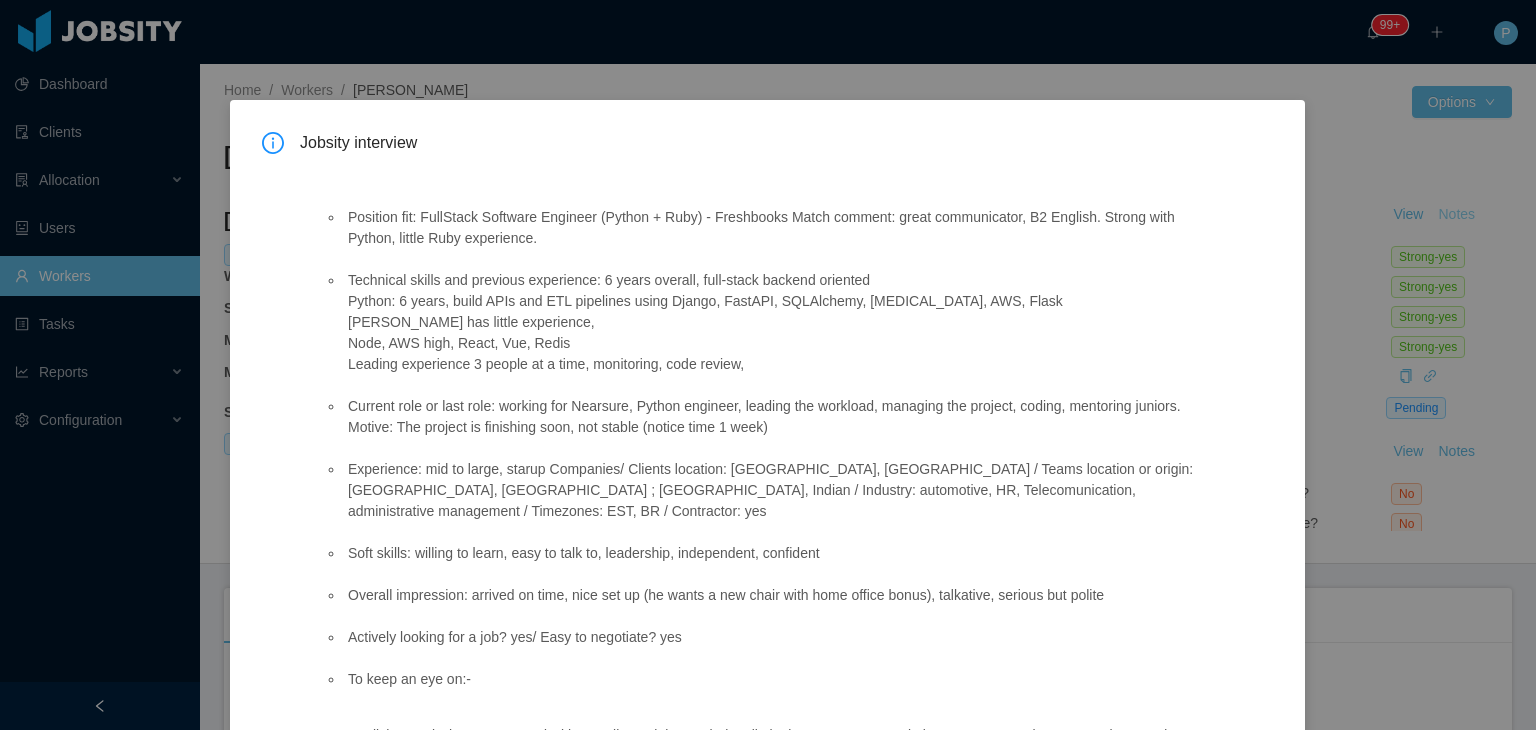 scroll, scrollTop: 59, scrollLeft: 0, axis: vertical 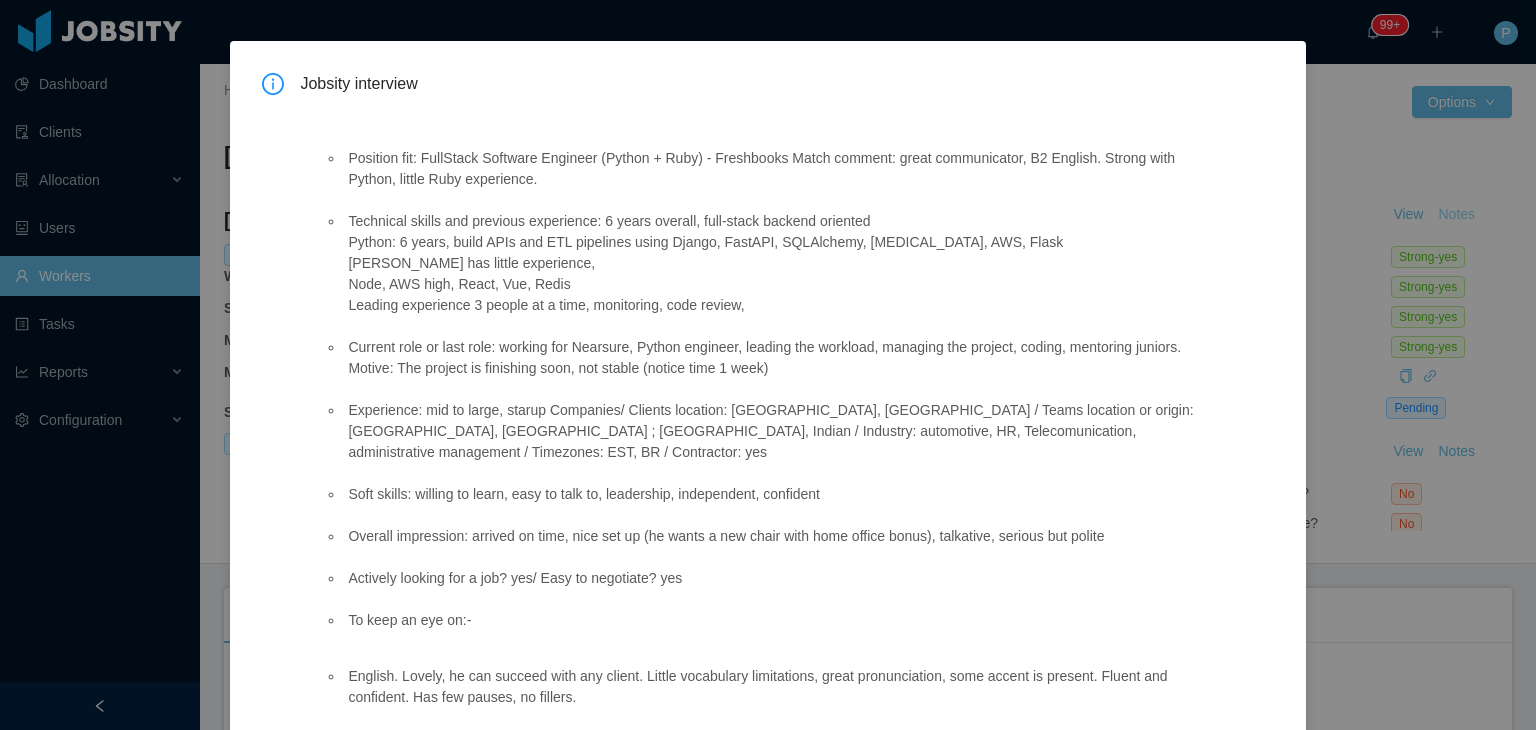 type 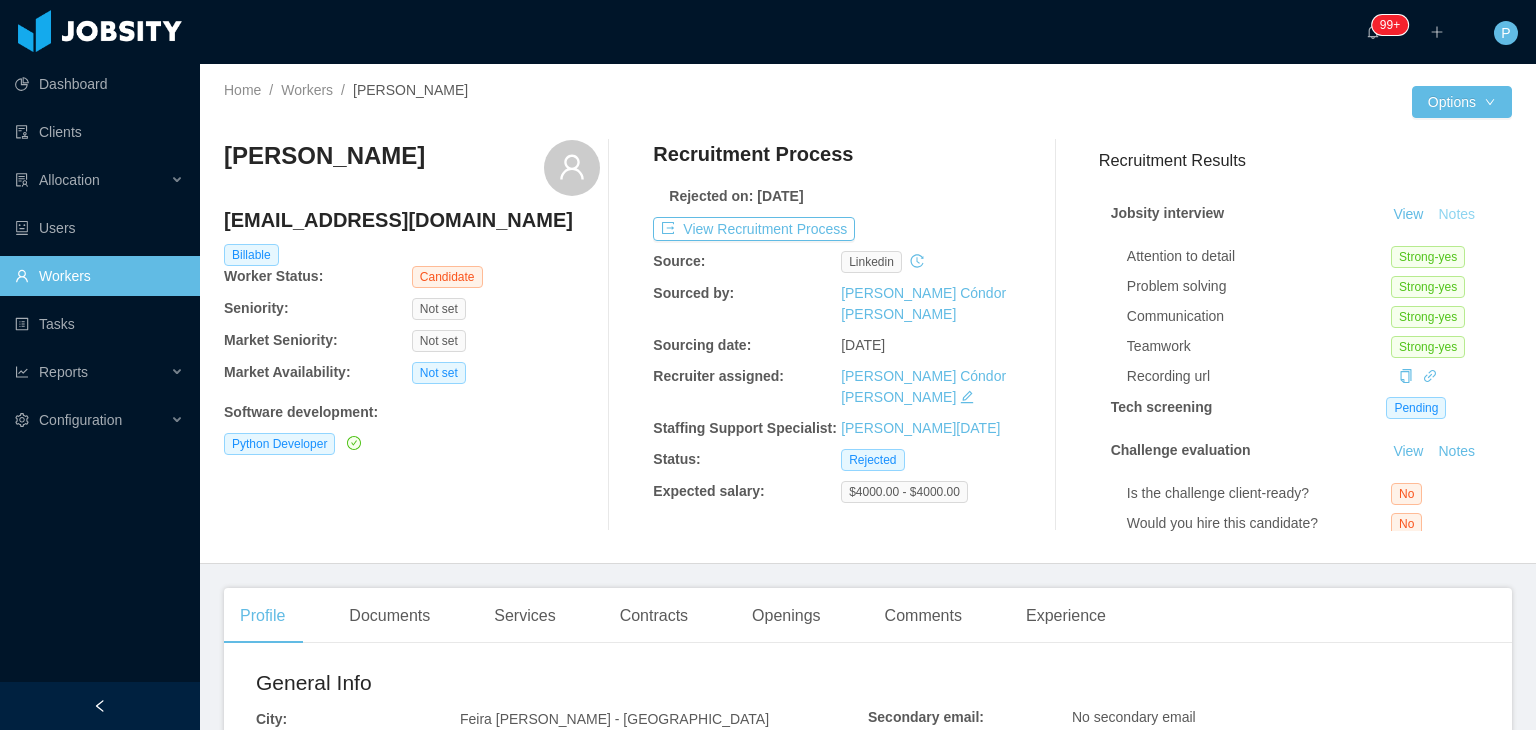 type 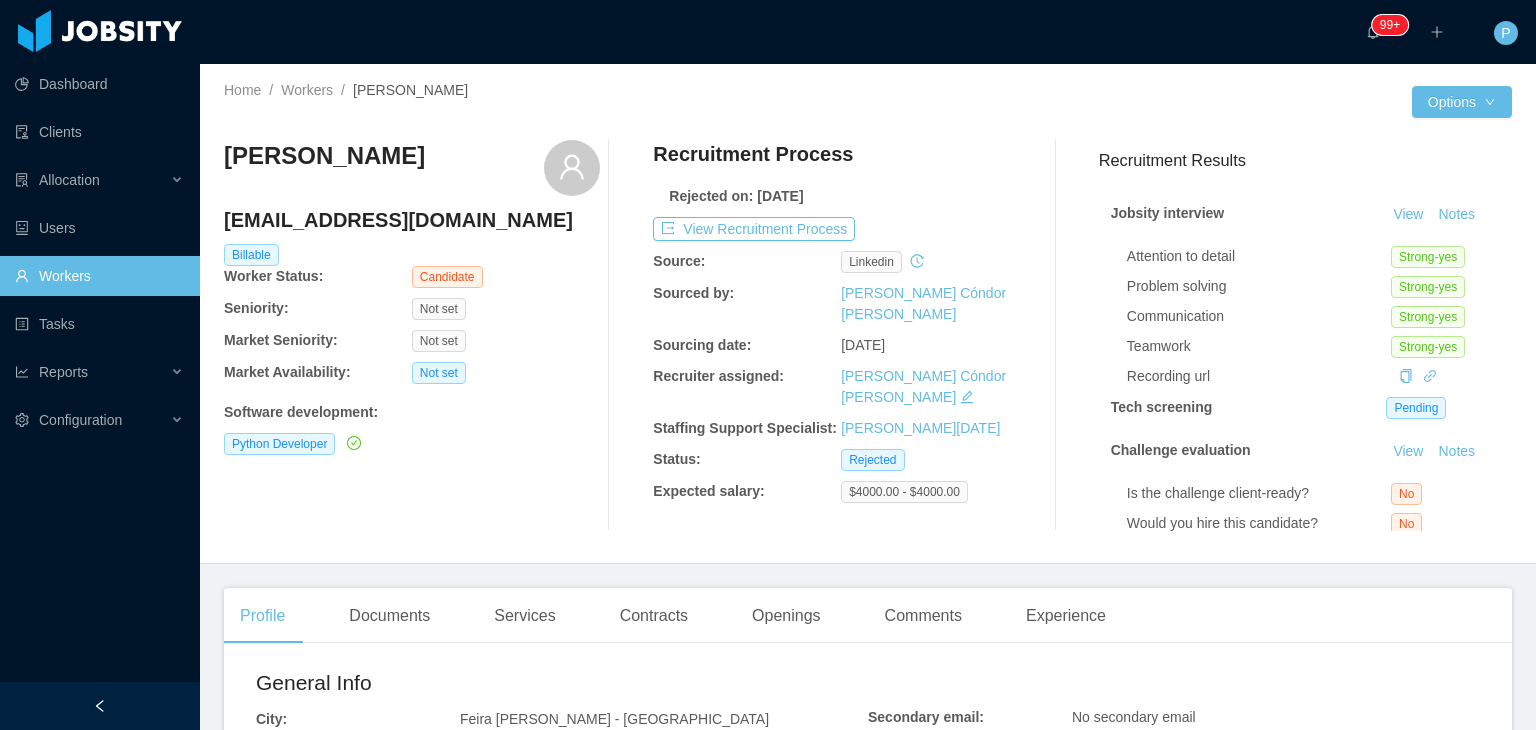 click on "Matheus Galvão matheusgcorreia@gmail.com  Billable  Worker Status: Candidate Seniority:  Not set  Market Seniority:  Not set  Market Availability: Not set Software development : Python Developer Recruitment Process Rejected on: Jul 7th, 2025 View Recruitment Process  Source: linkedin Sourced by: Paola Cóndor Andrade Sourcing date: Jul 2nd, 2025 Recruiter assigned: Paola Cóndor Andrade   Staffing Support Specialist: Larissa De Natale Status: Rejected Expected salary: $4000.00 - $4000.00 Recruitment Results Jobsity interview
View Notes Attention to detail Strong-yes Problem solving Strong-yes Communication Strong-yes Teamwork Strong-yes Recording url Tech screening
Pending Challenge evaluation
View Notes Is the challenge client-ready? No Would you hire this candidate? No Seniority suggested Junior Approval
View Notes Approved No" at bounding box center [868, 335] 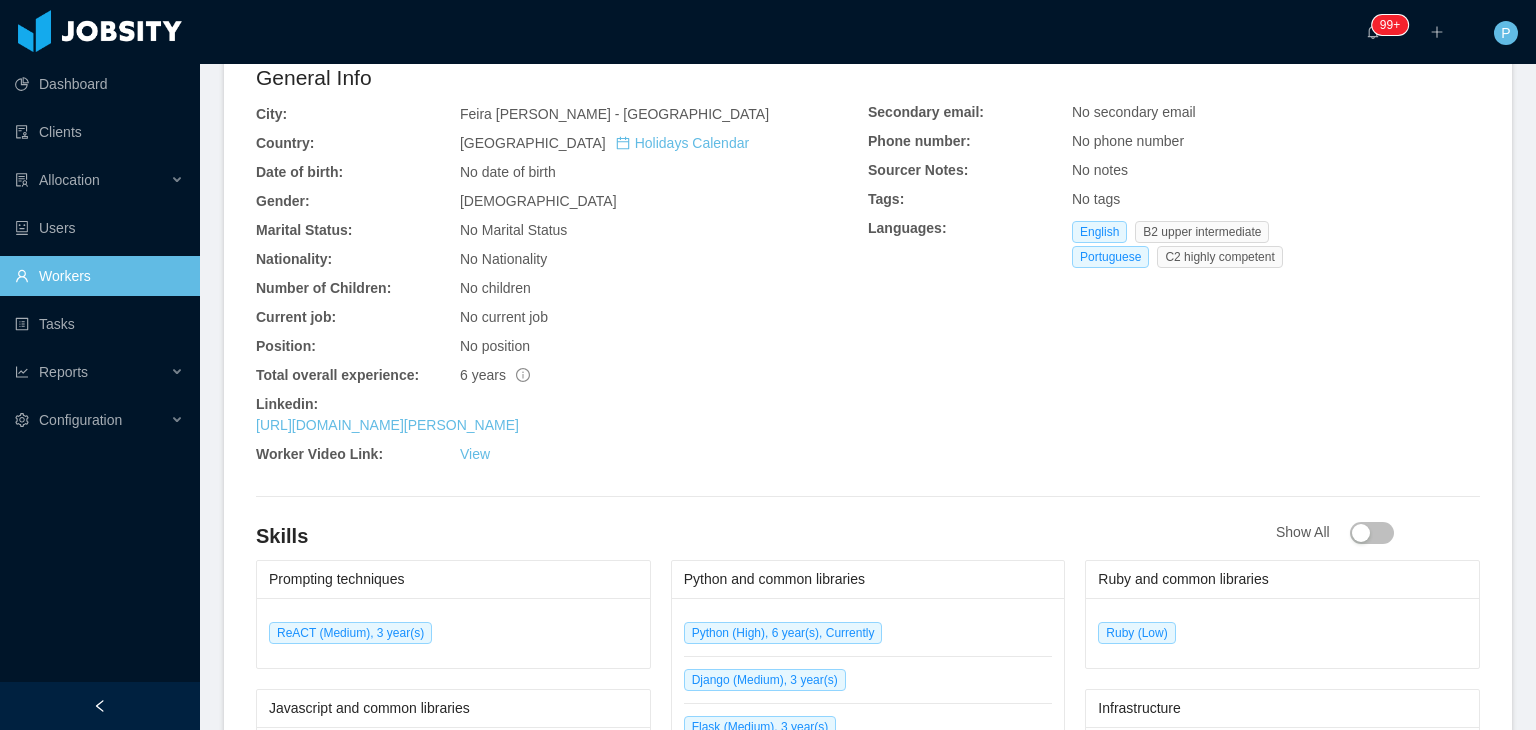 scroll, scrollTop: 680, scrollLeft: 0, axis: vertical 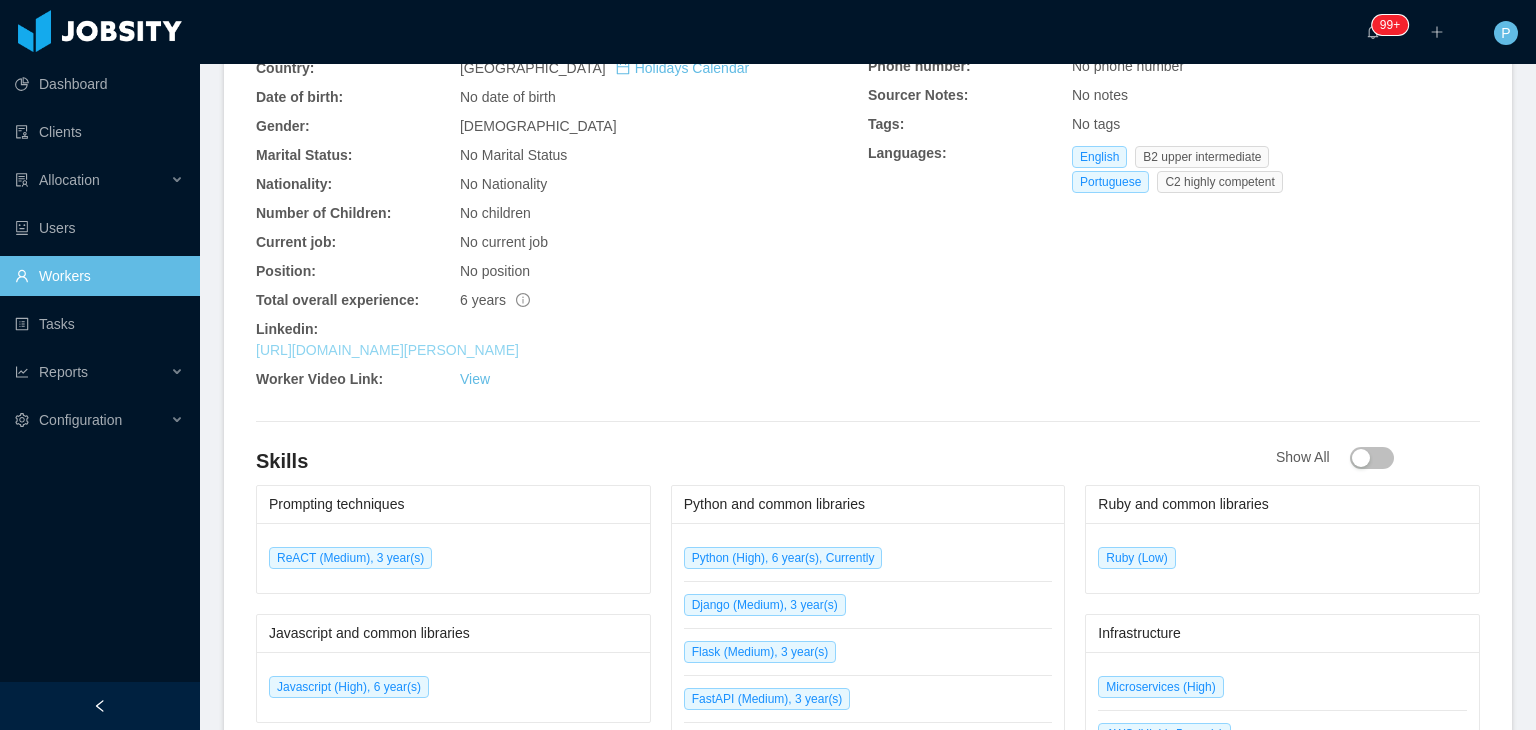 click on "https://www.linkedin.com/in/matheus-galvao-70135a113" at bounding box center (387, 350) 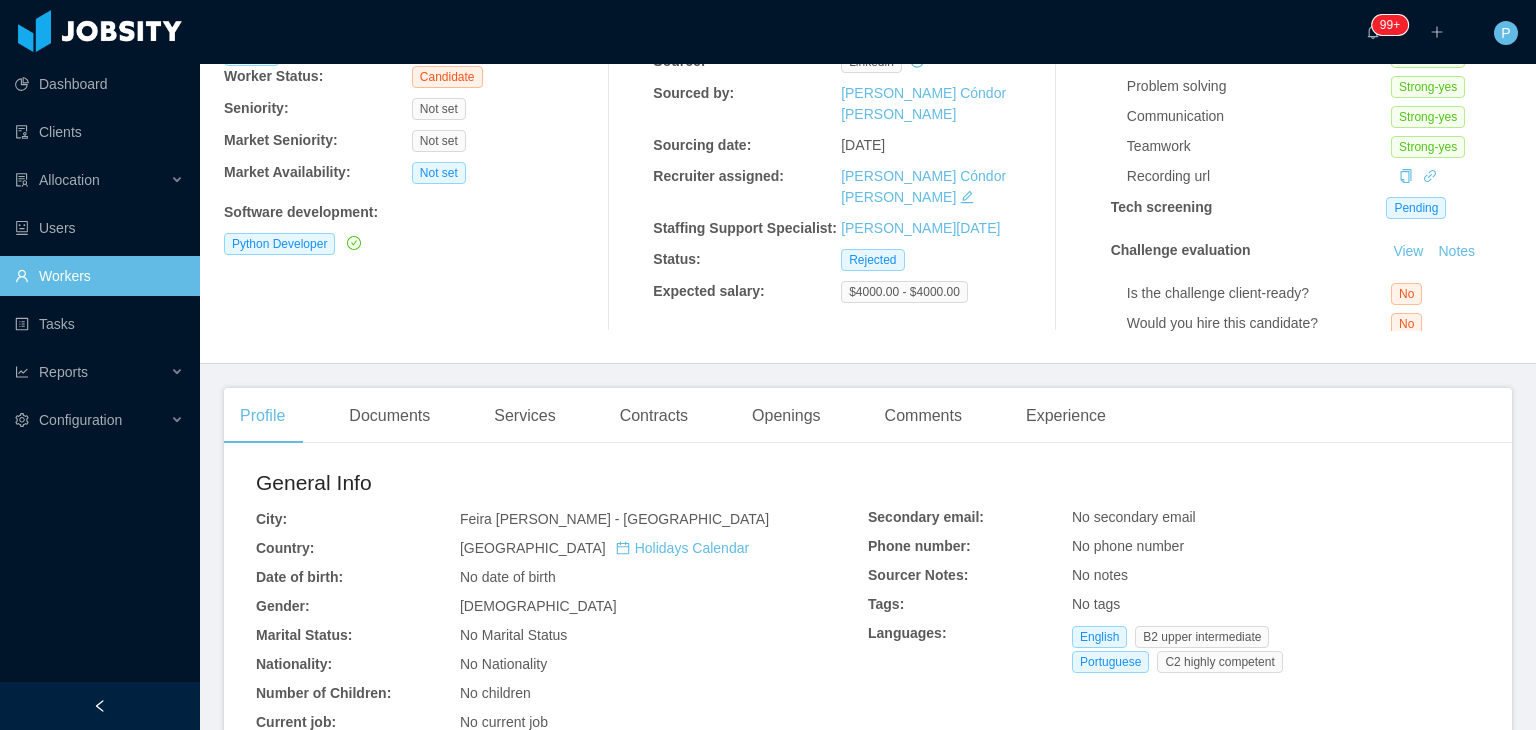 scroll, scrollTop: 0, scrollLeft: 0, axis: both 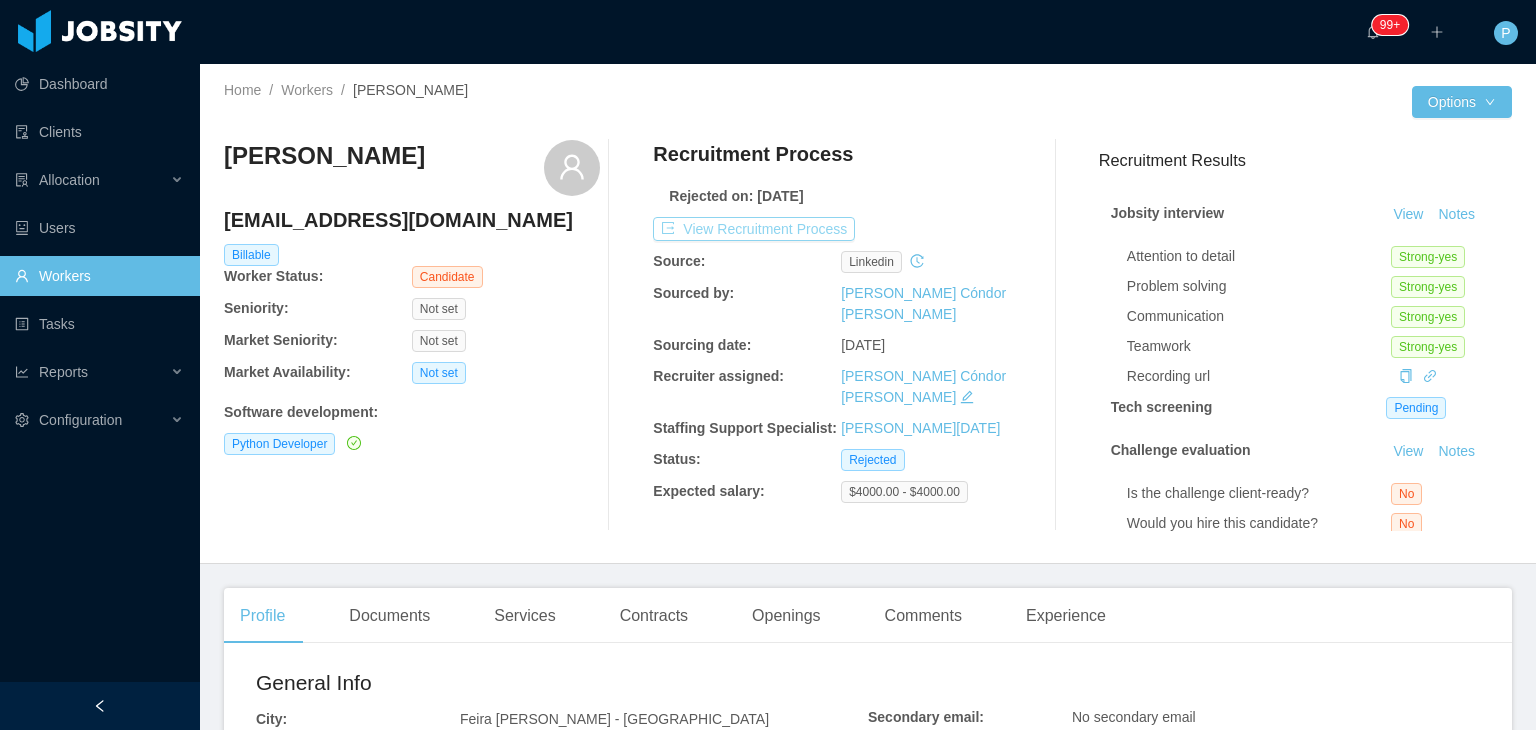 click on "View Recruitment Process" at bounding box center [754, 229] 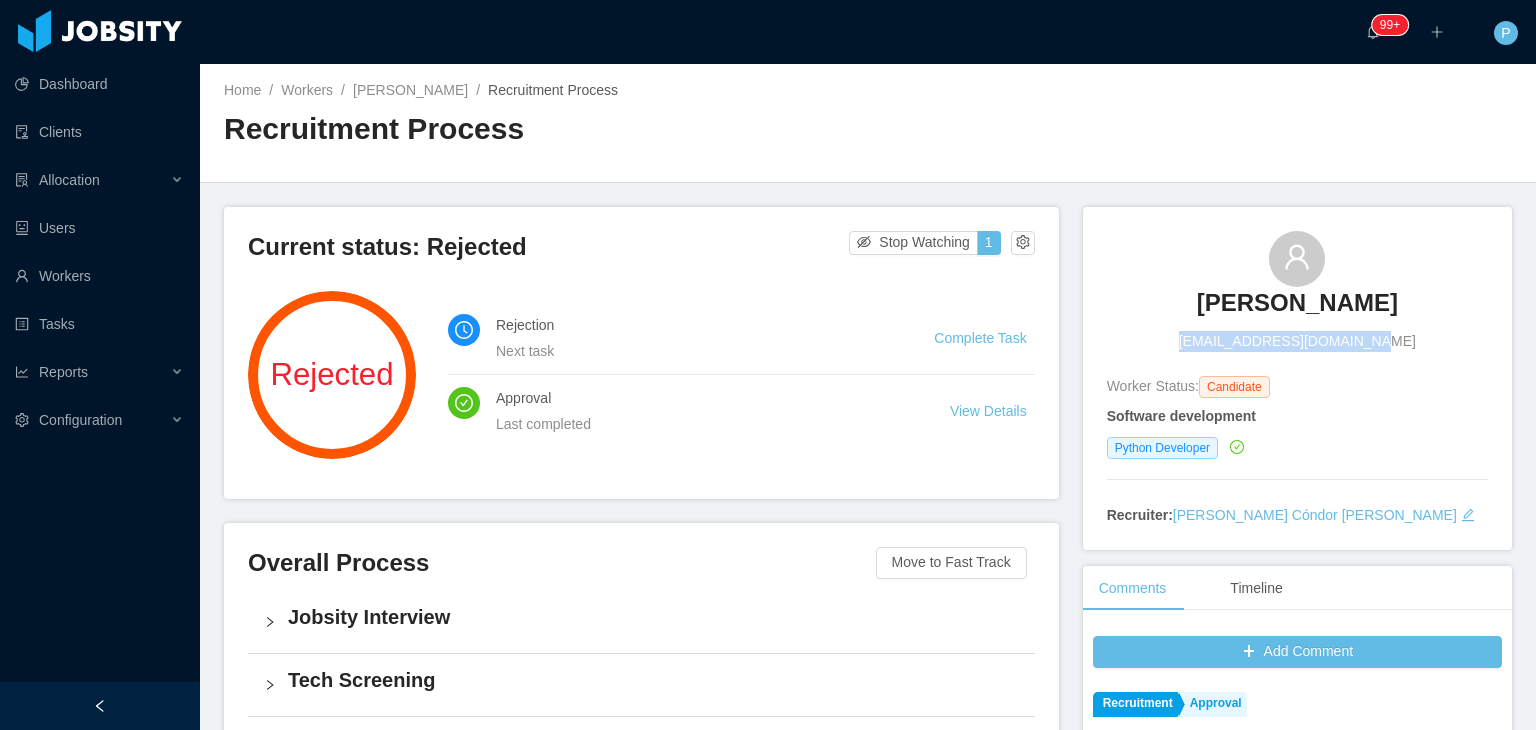 drag, startPoint x: 1377, startPoint y: 345, endPoint x: 1180, endPoint y: 345, distance: 197 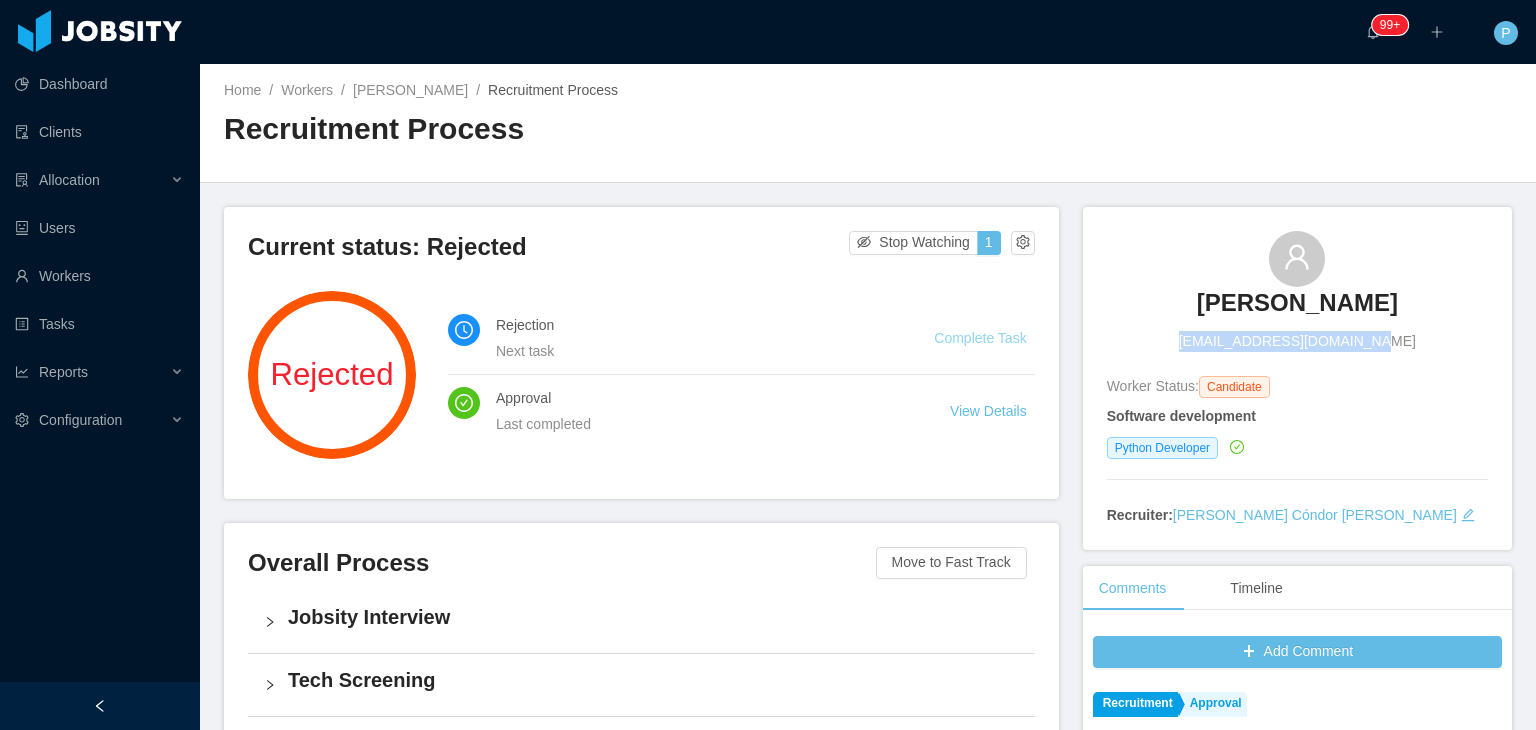 click on "Complete Task" at bounding box center (980, 338) 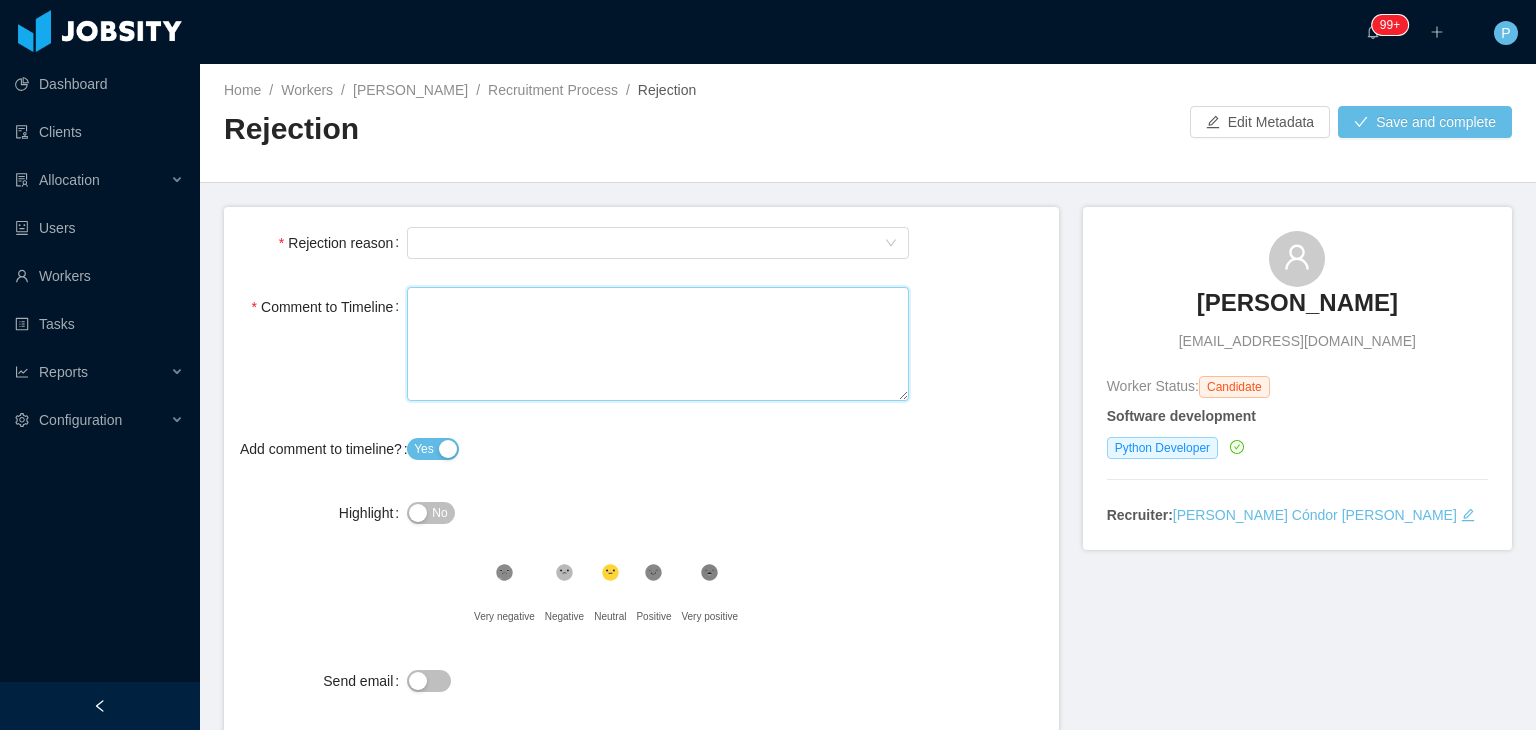click on "Comment to Timeline" at bounding box center [658, 344] 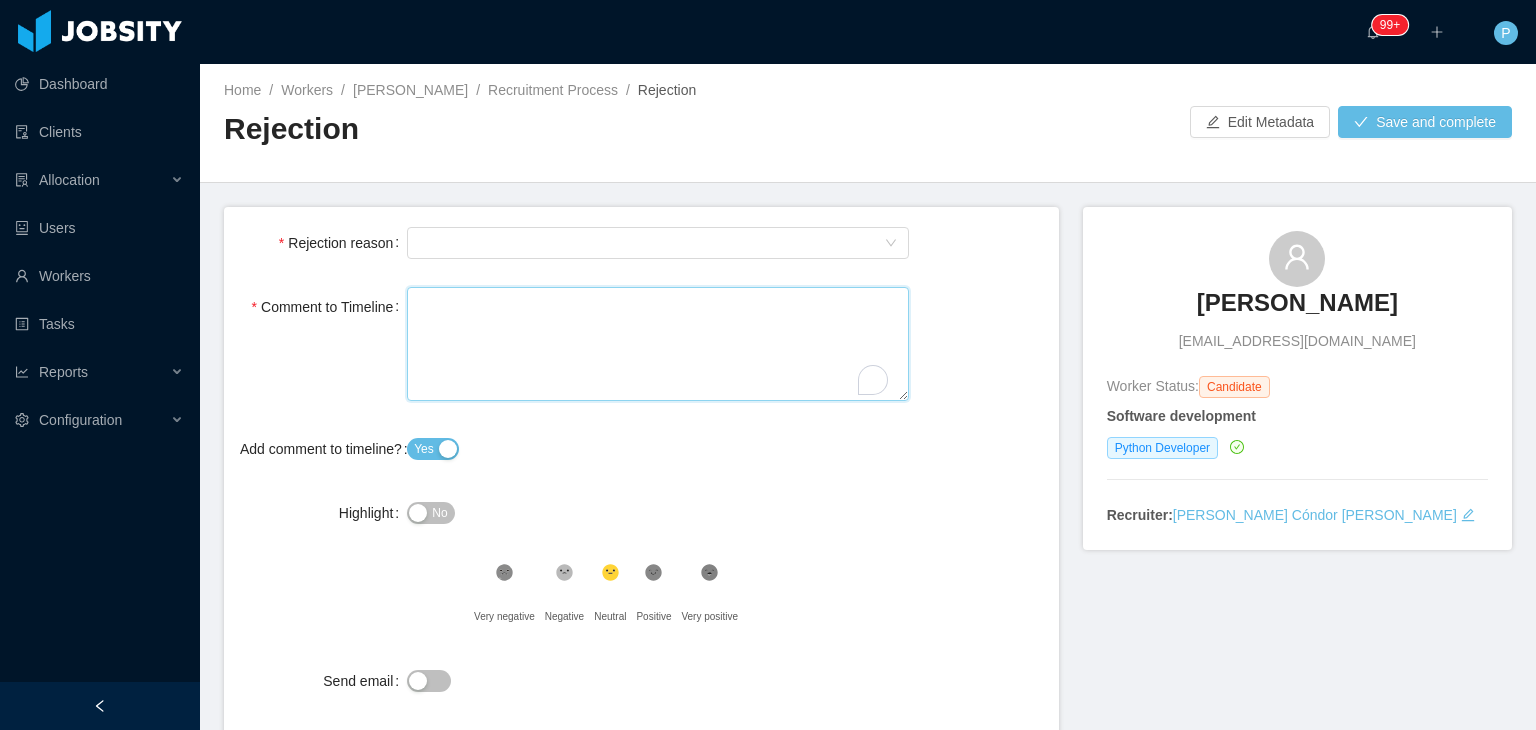 type 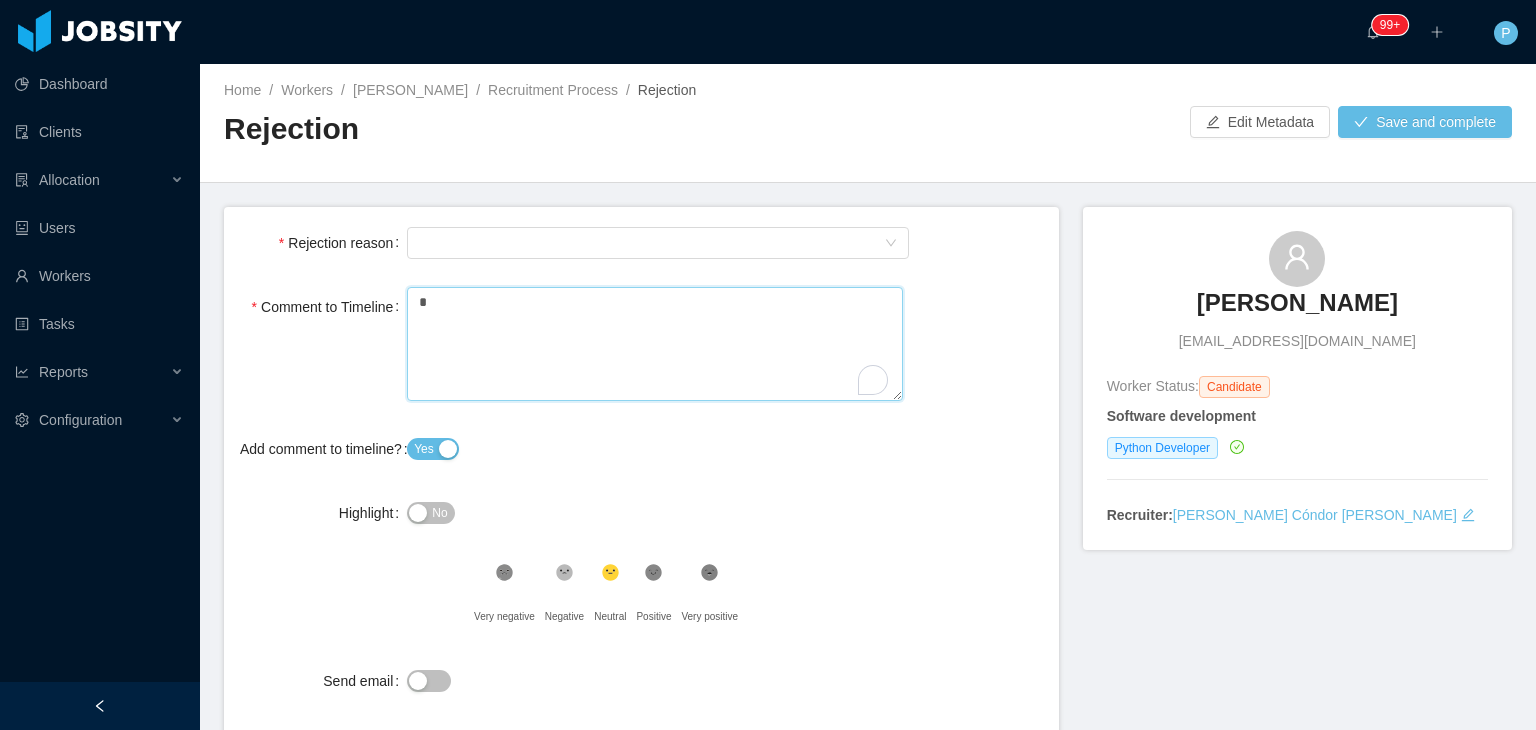 type 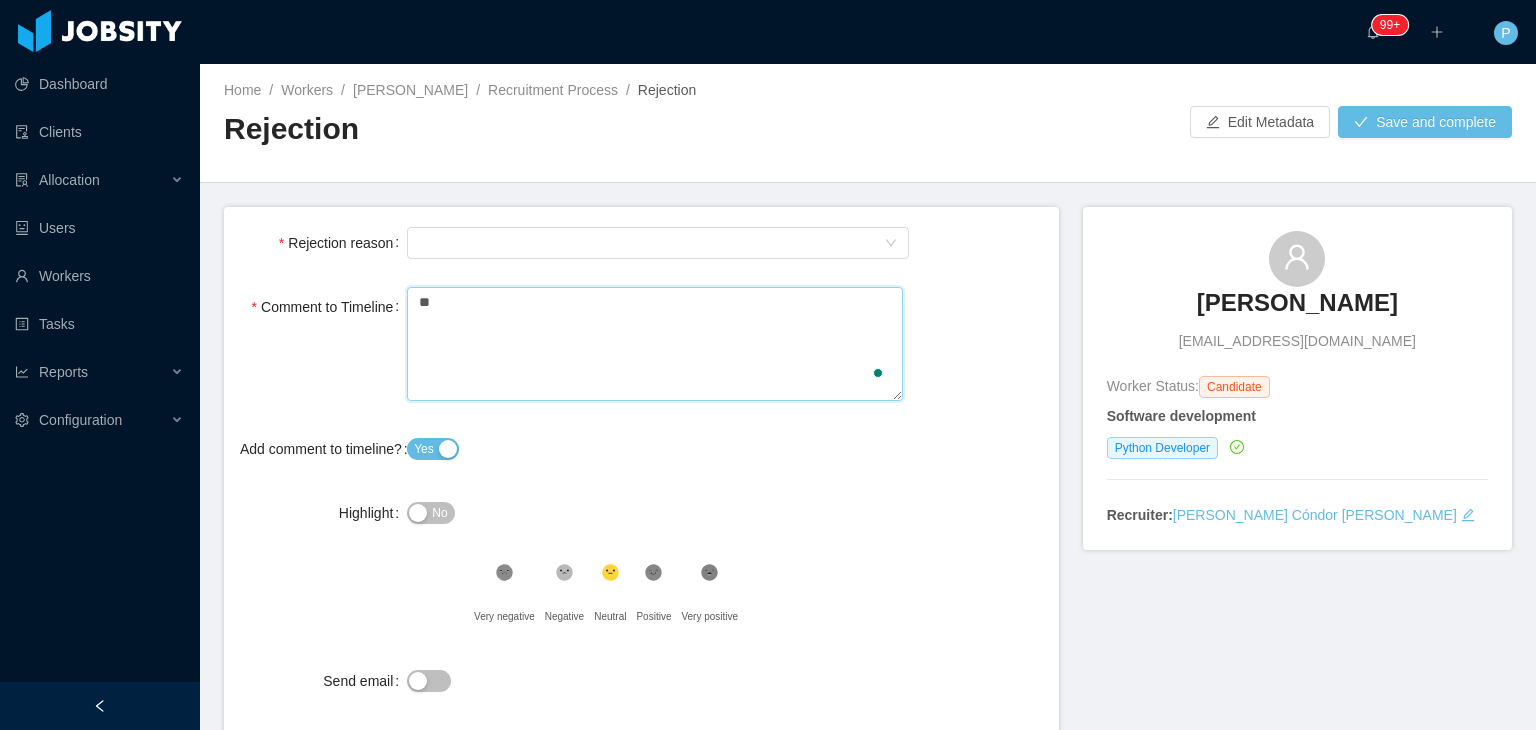 type 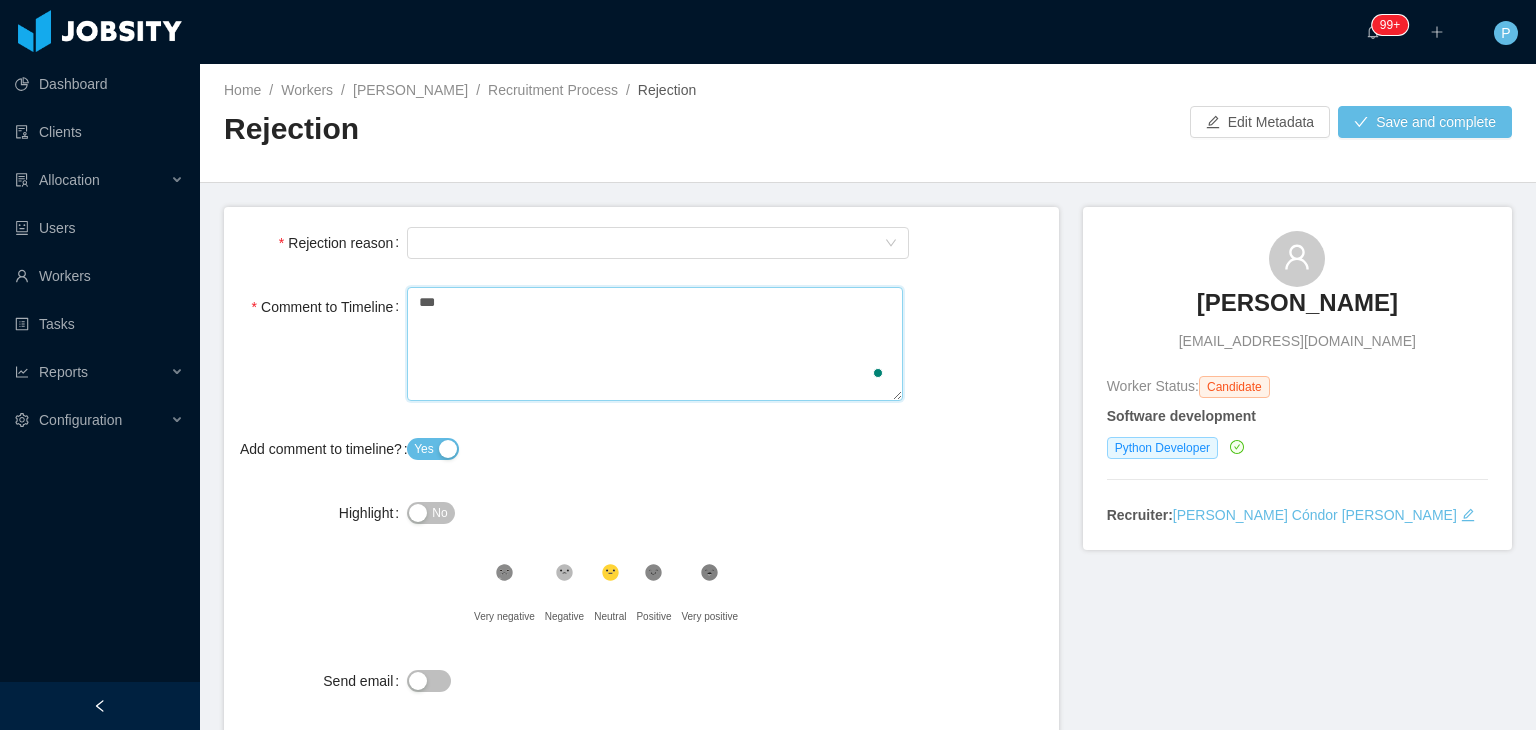 type 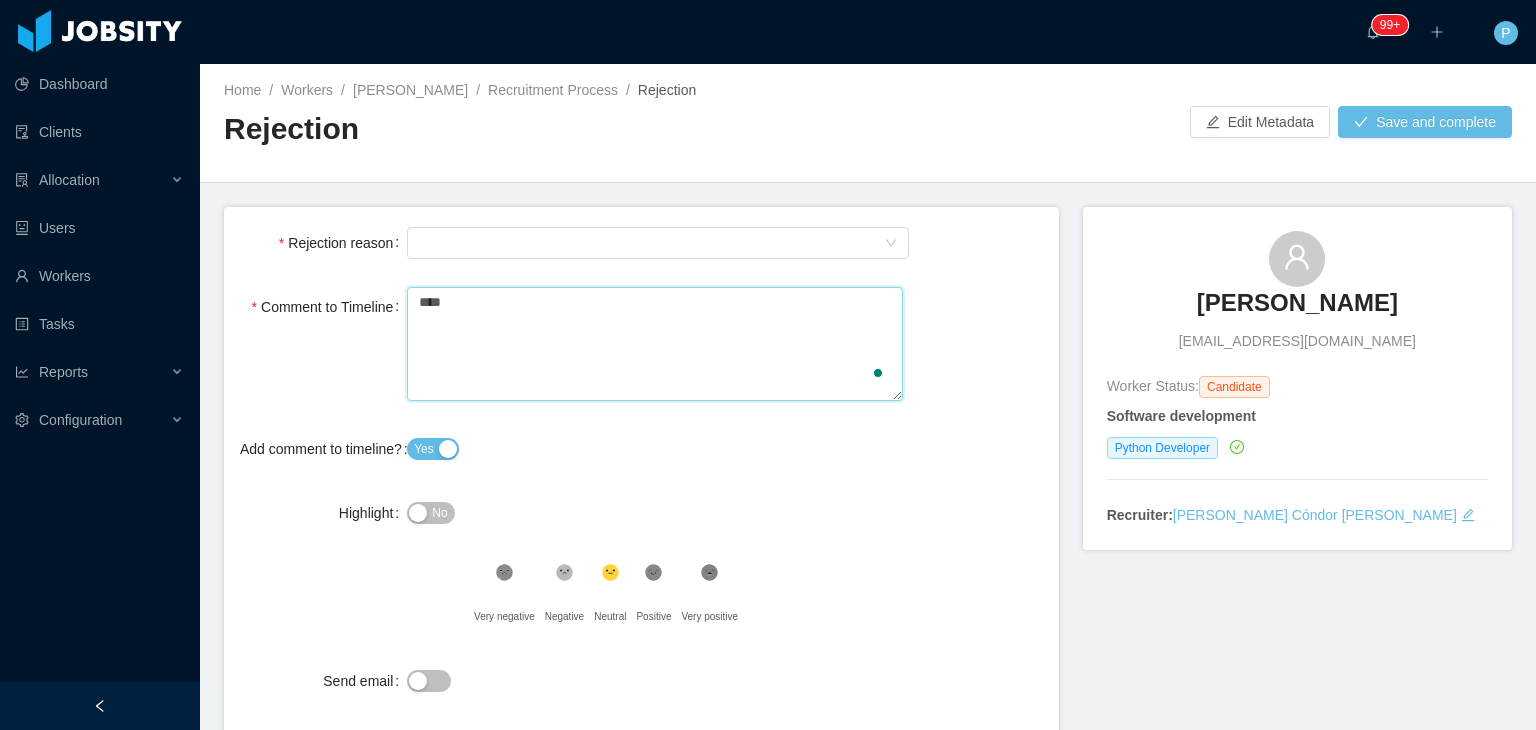 type 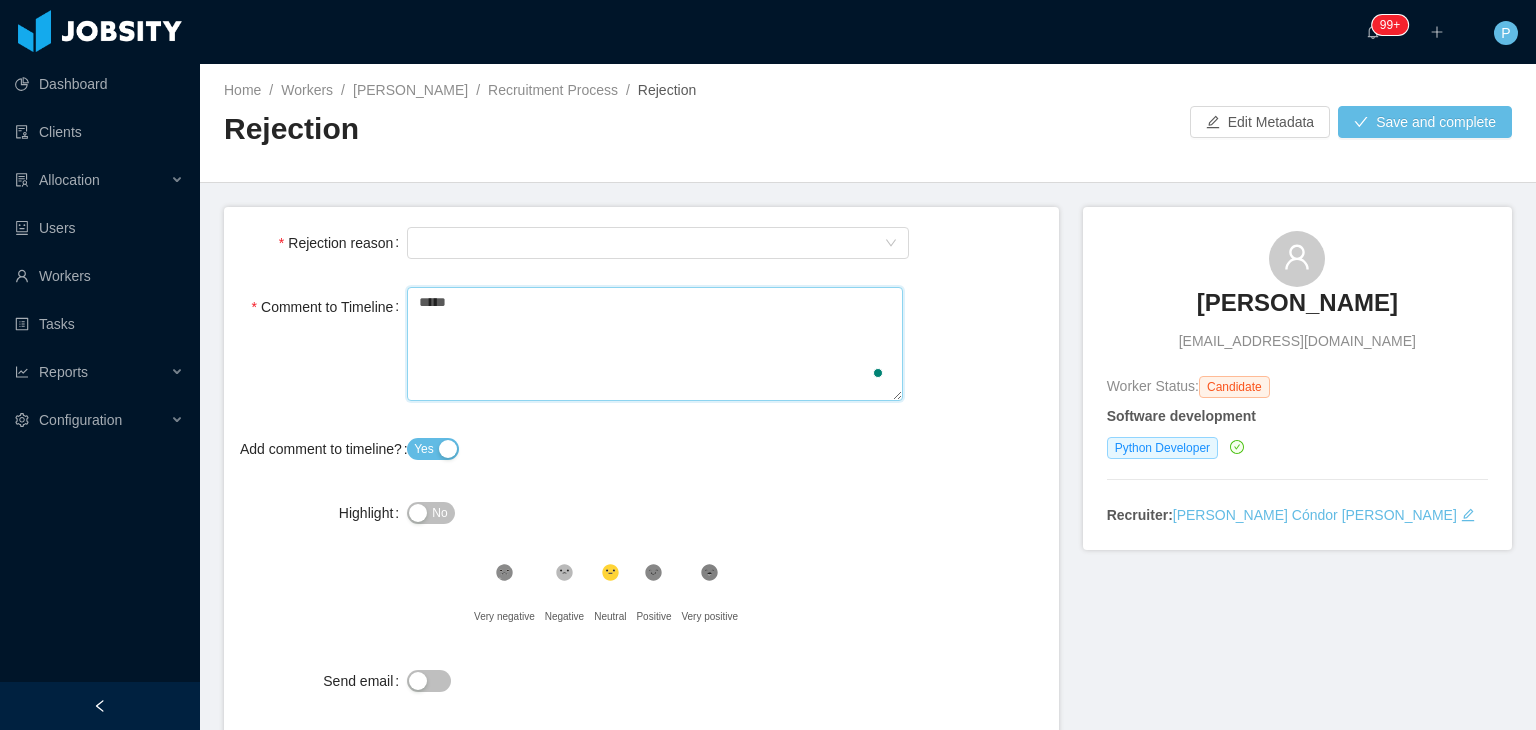 type 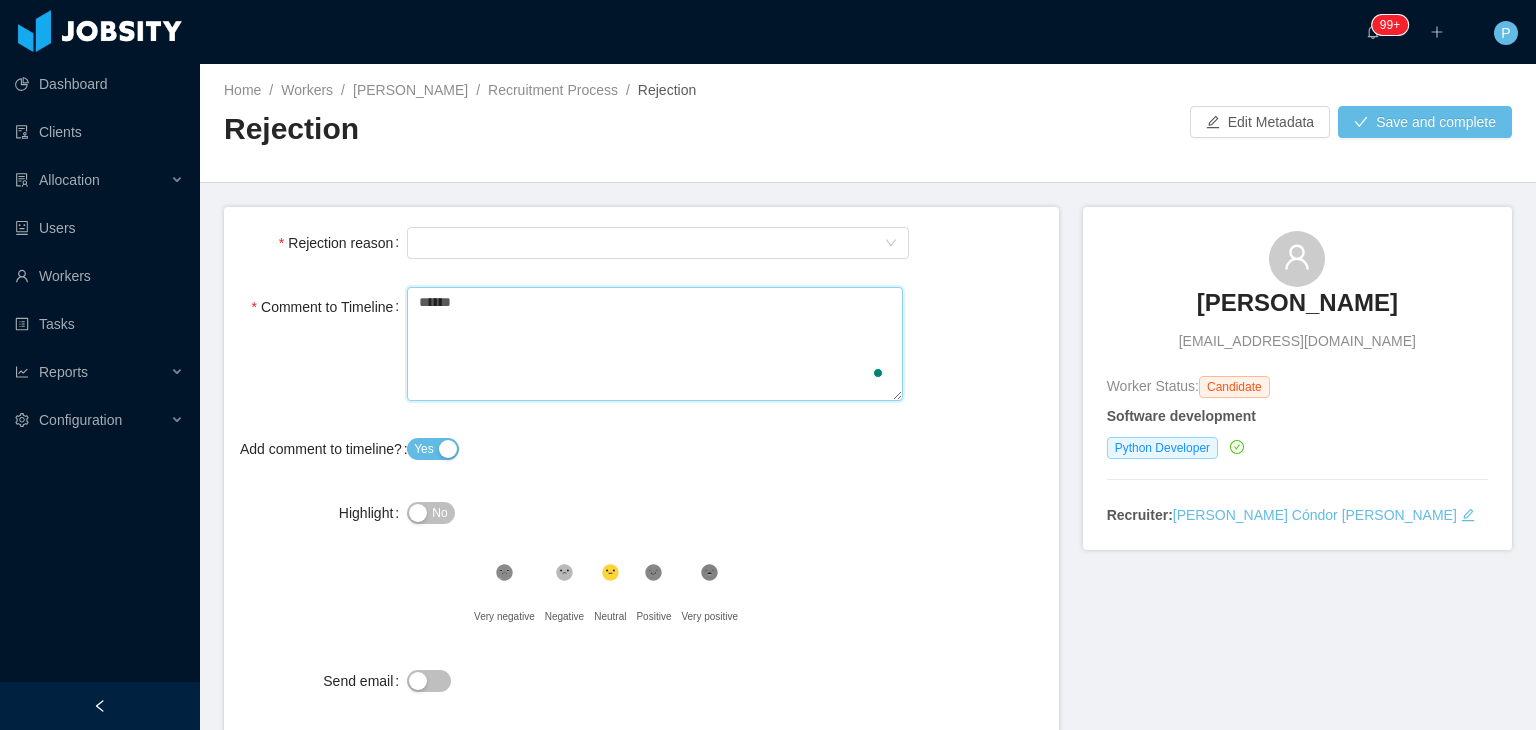 type 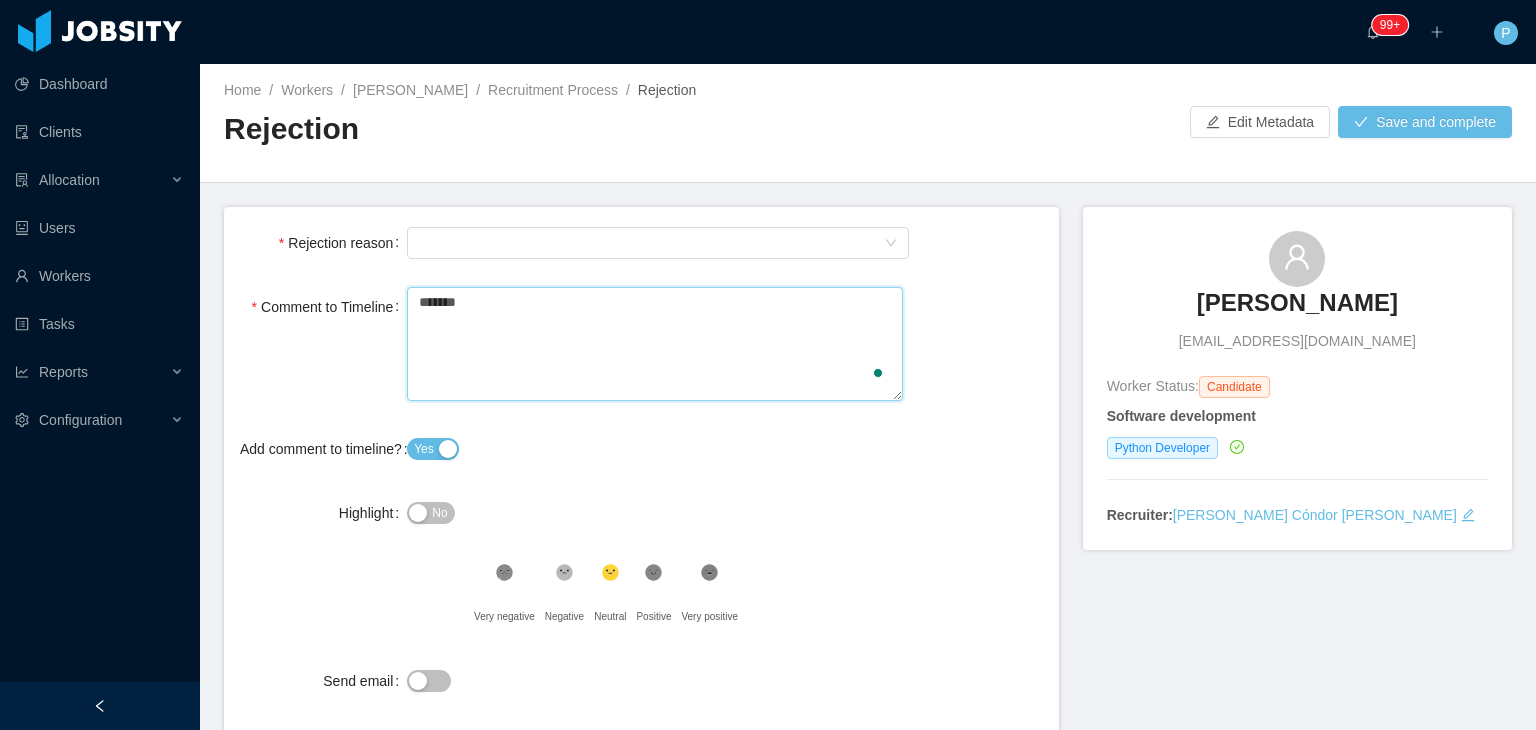 type 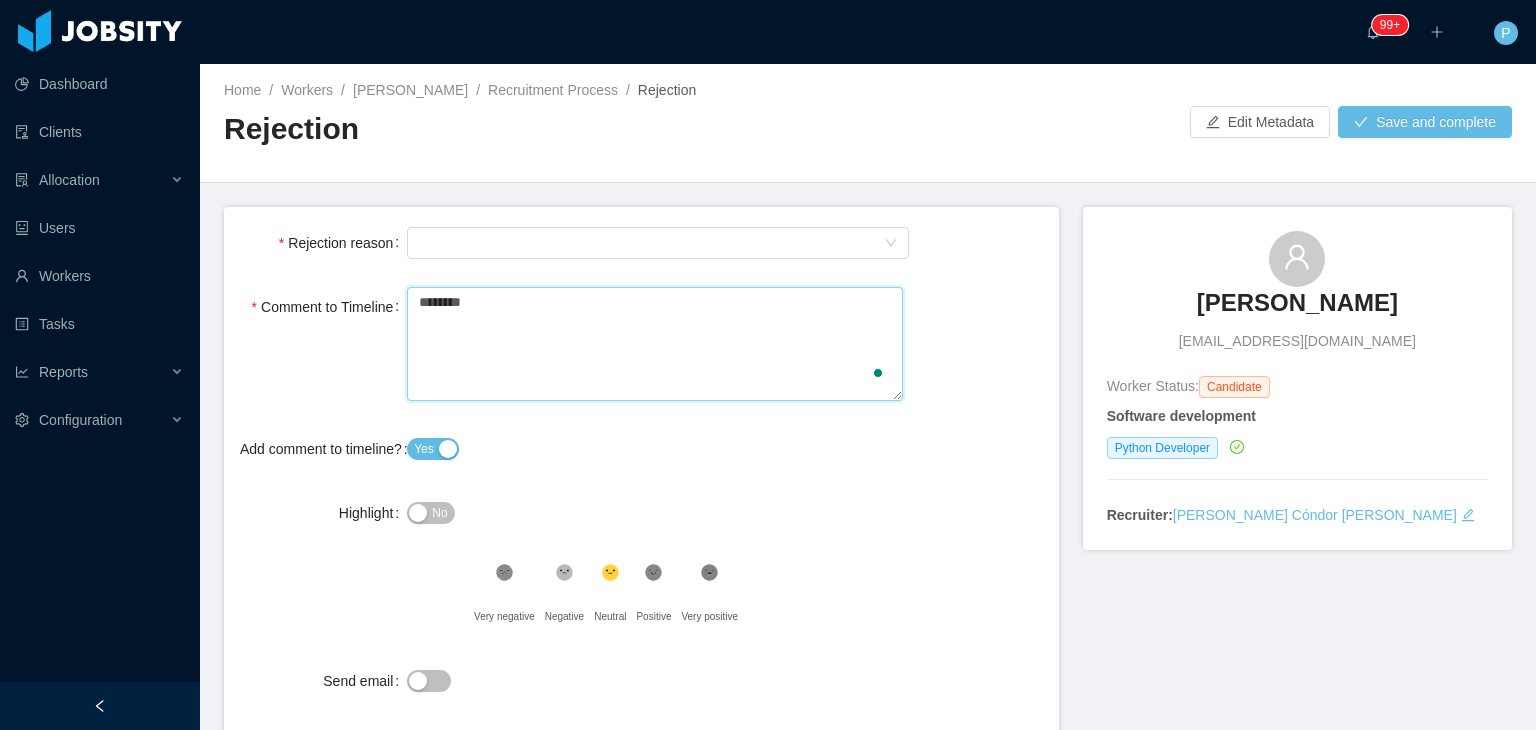 type 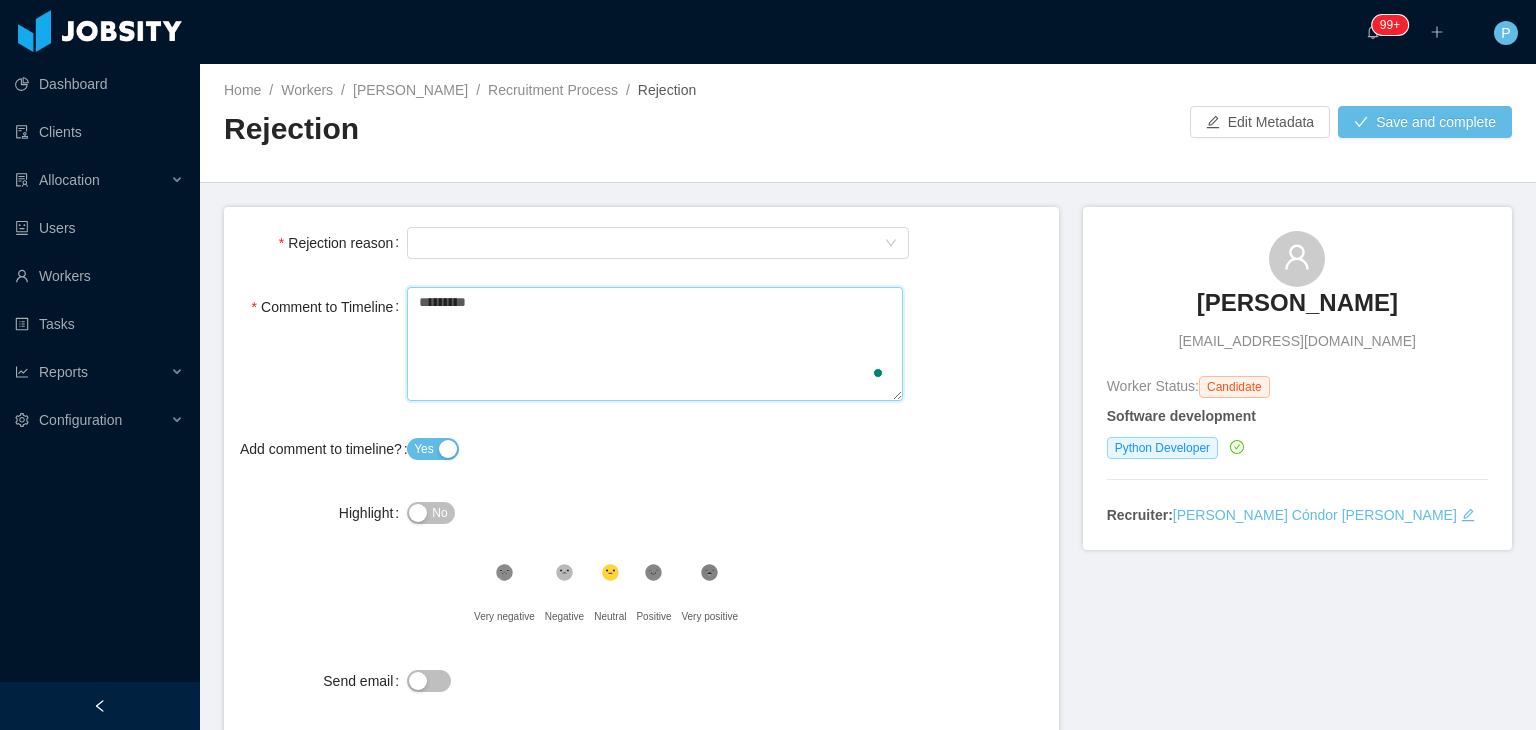 type 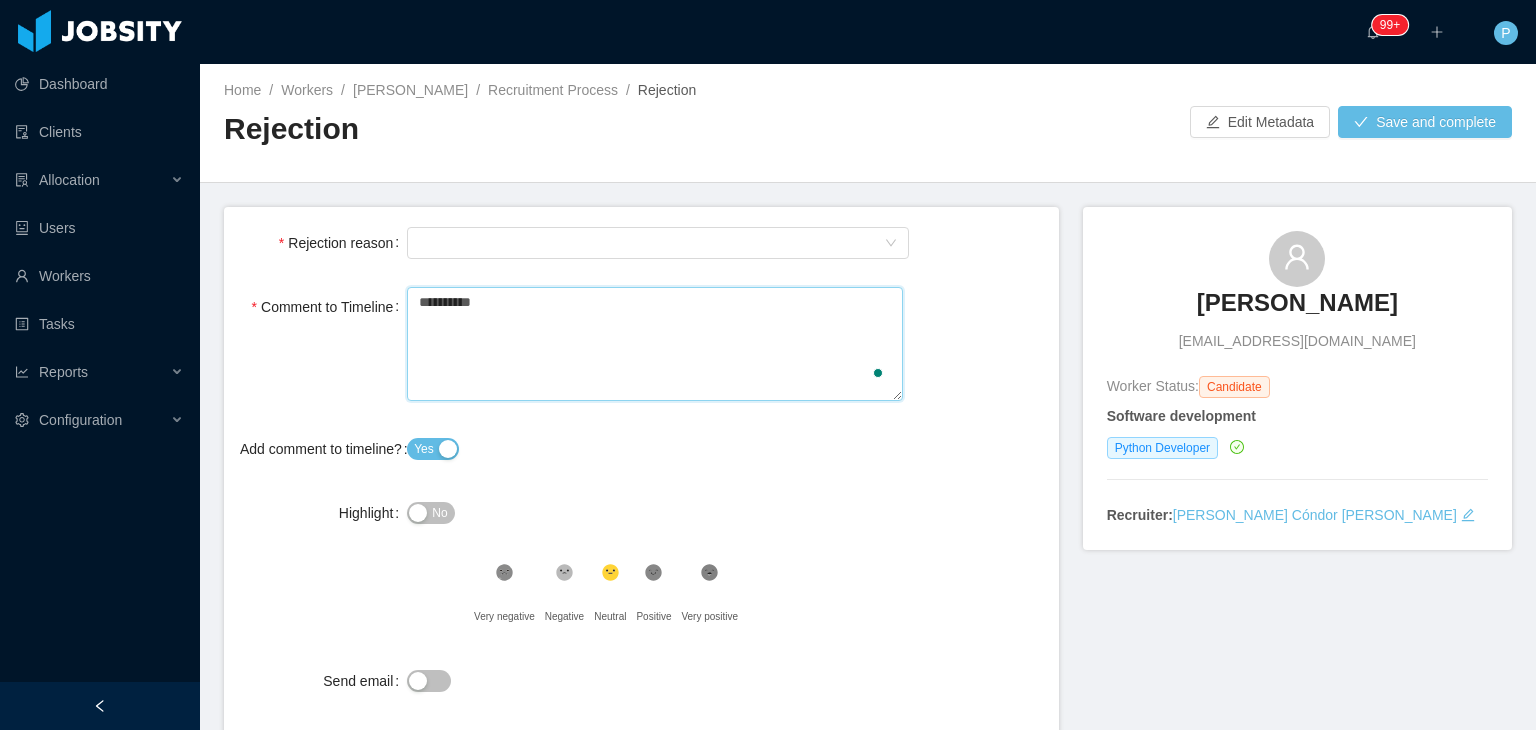 type 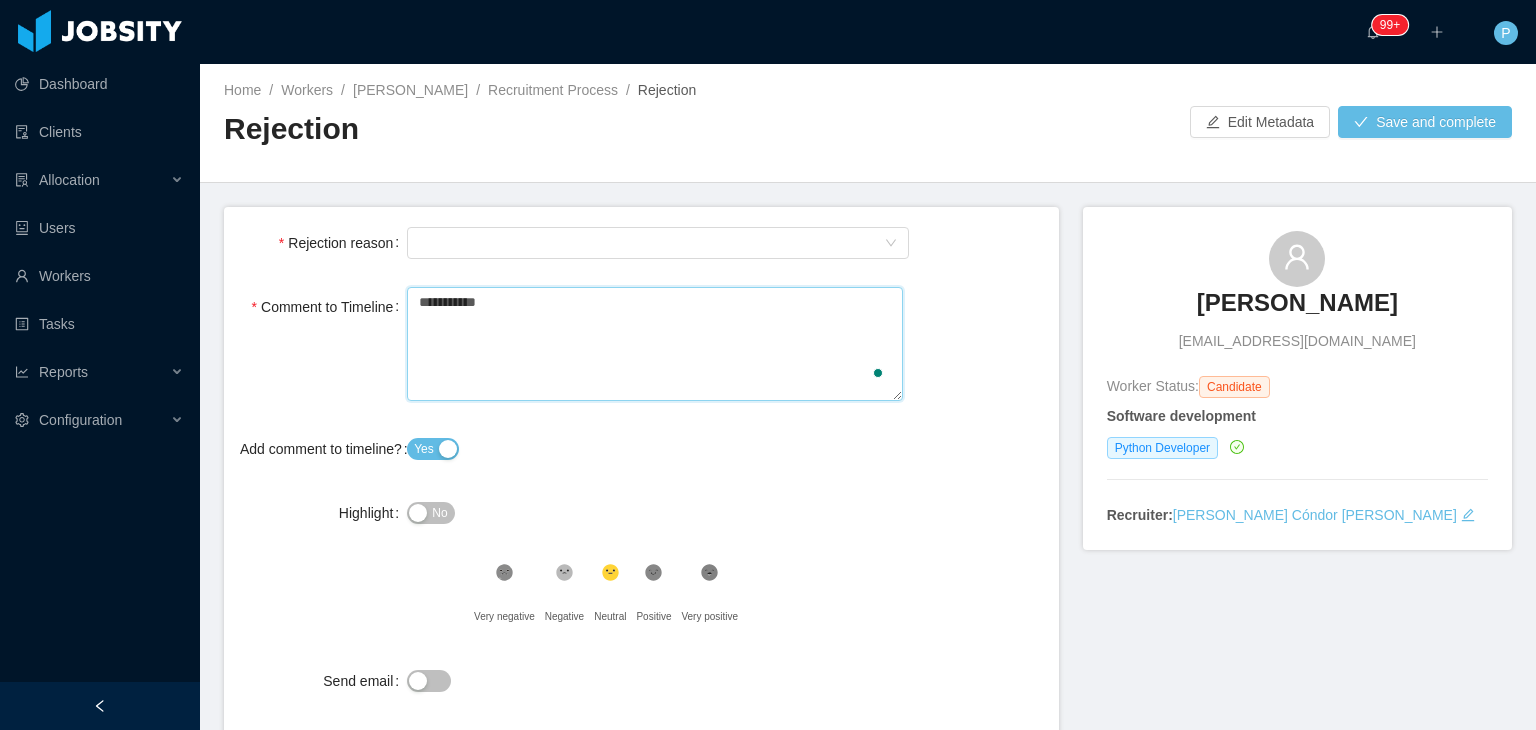 type 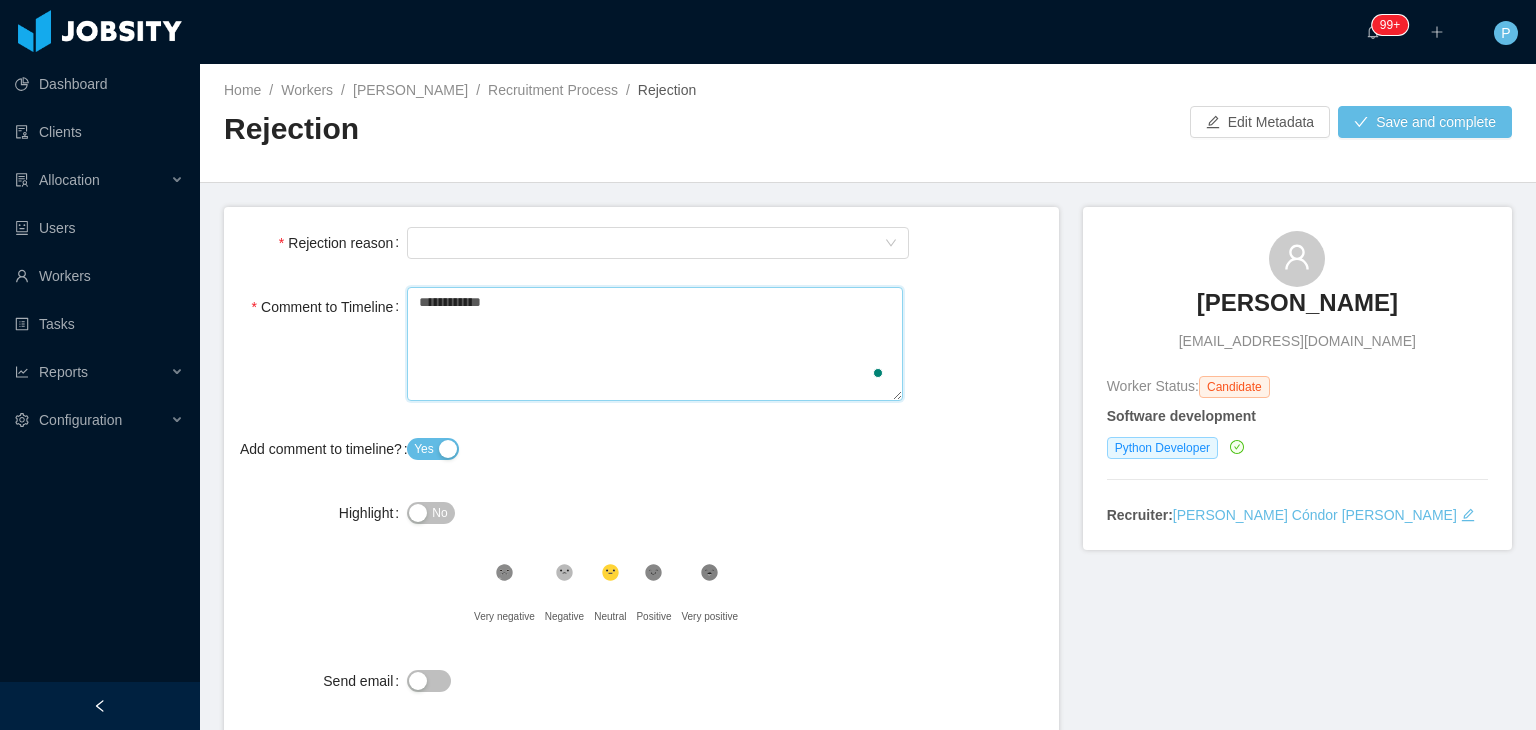 type 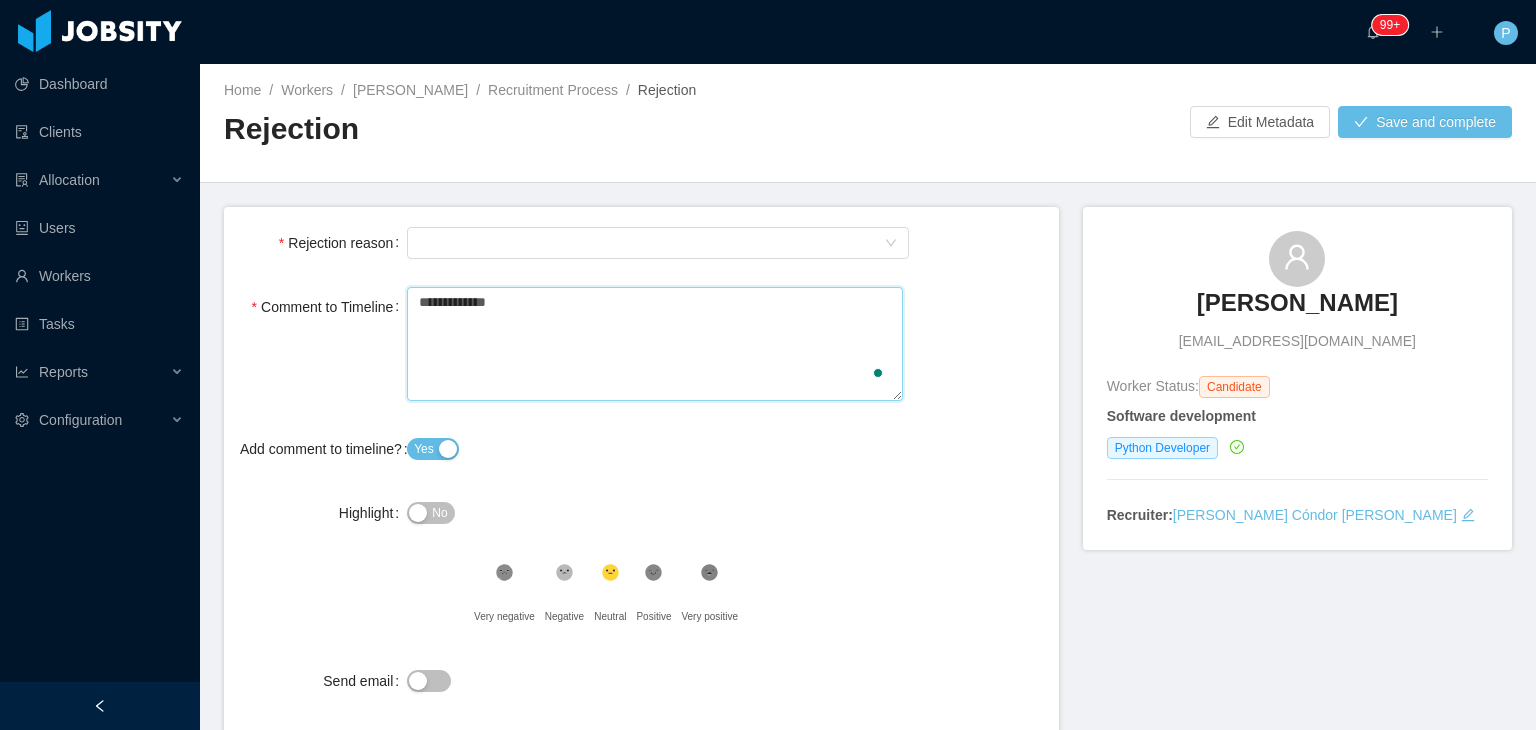 type on "**********" 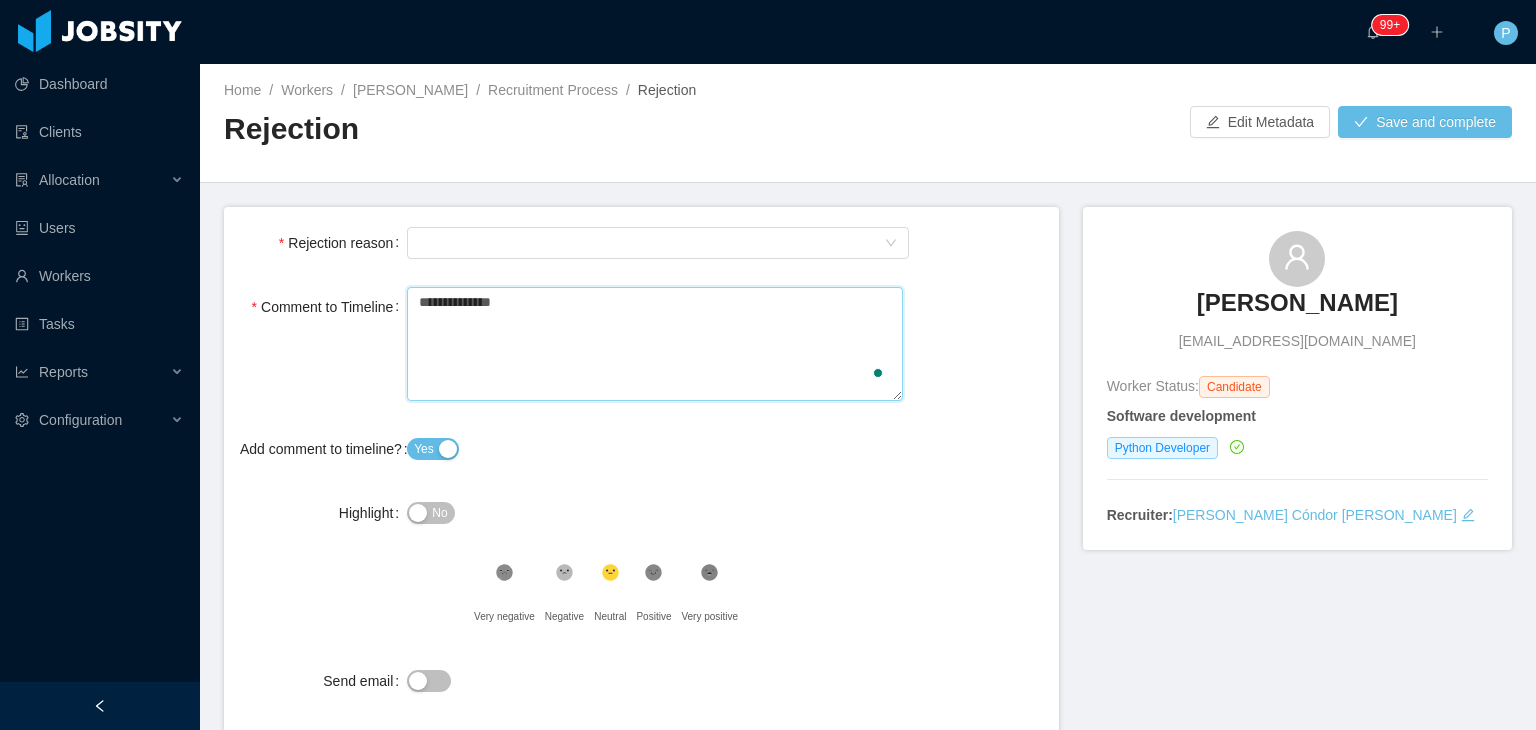 type 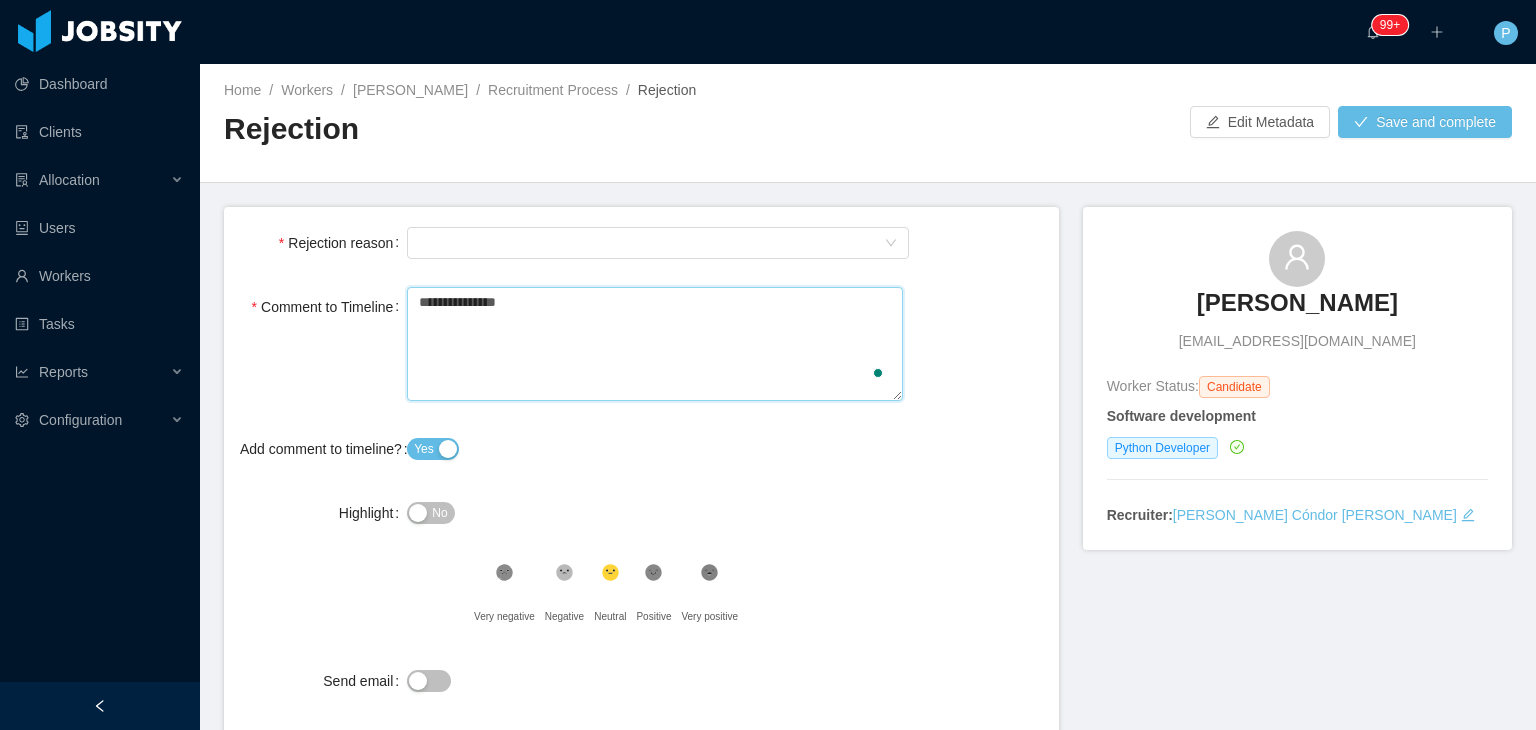 type 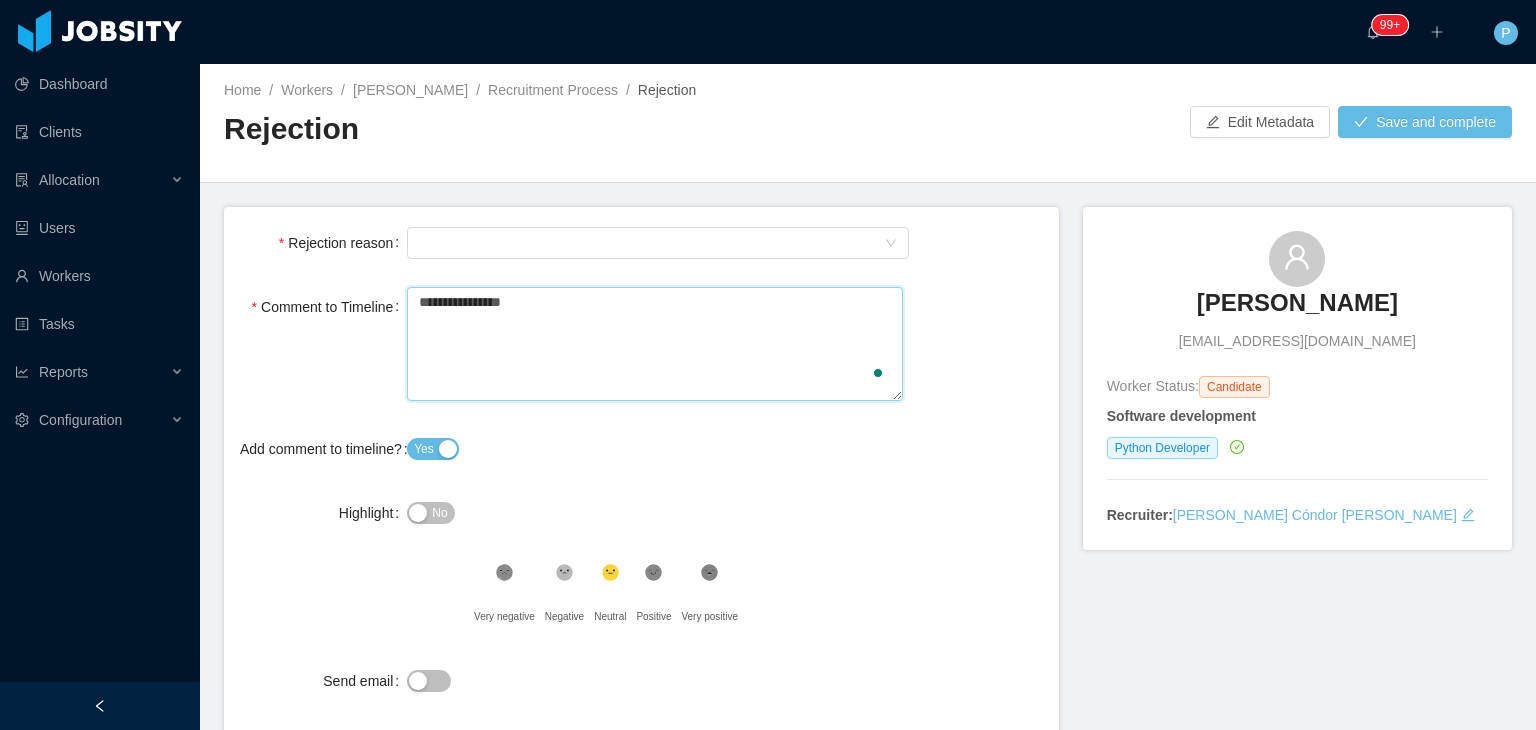type 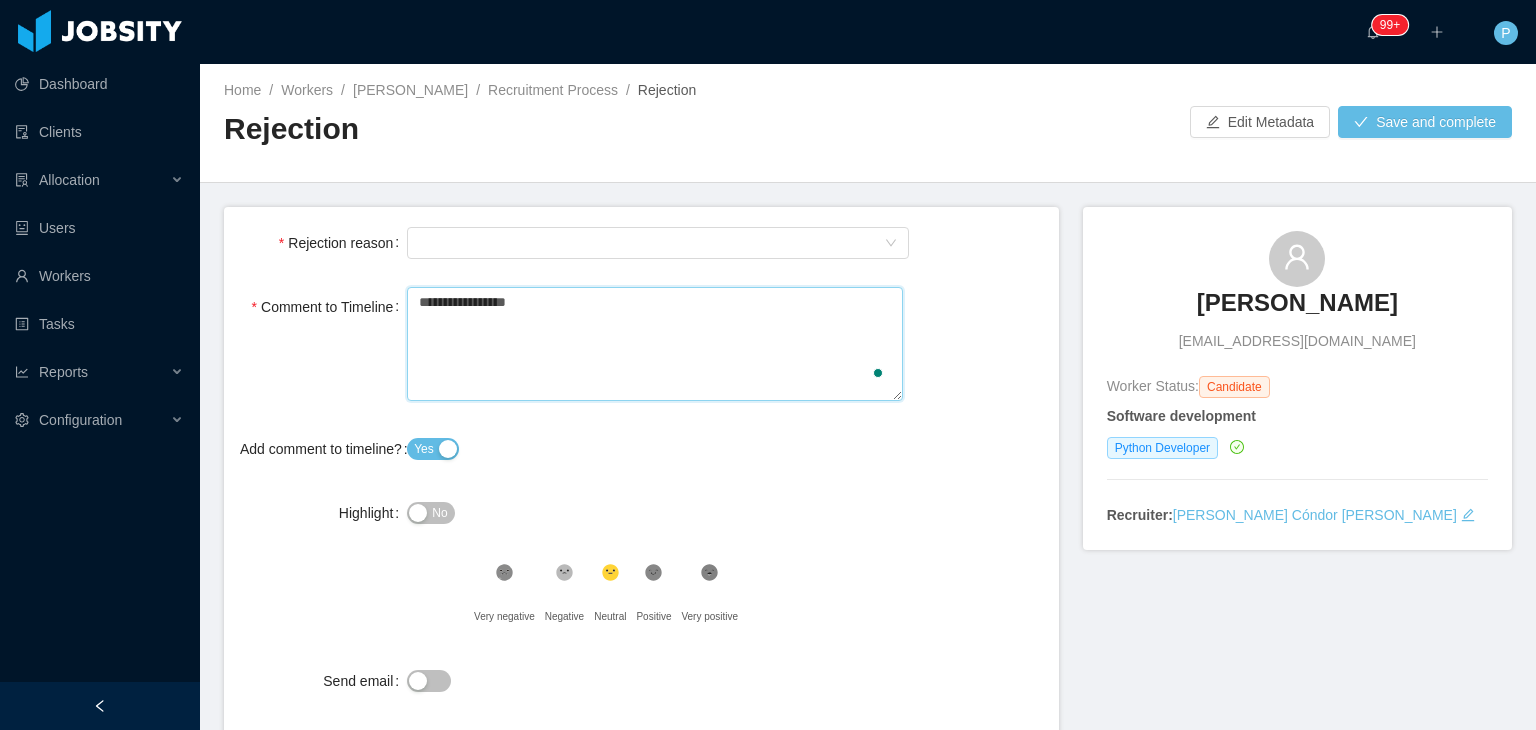 type 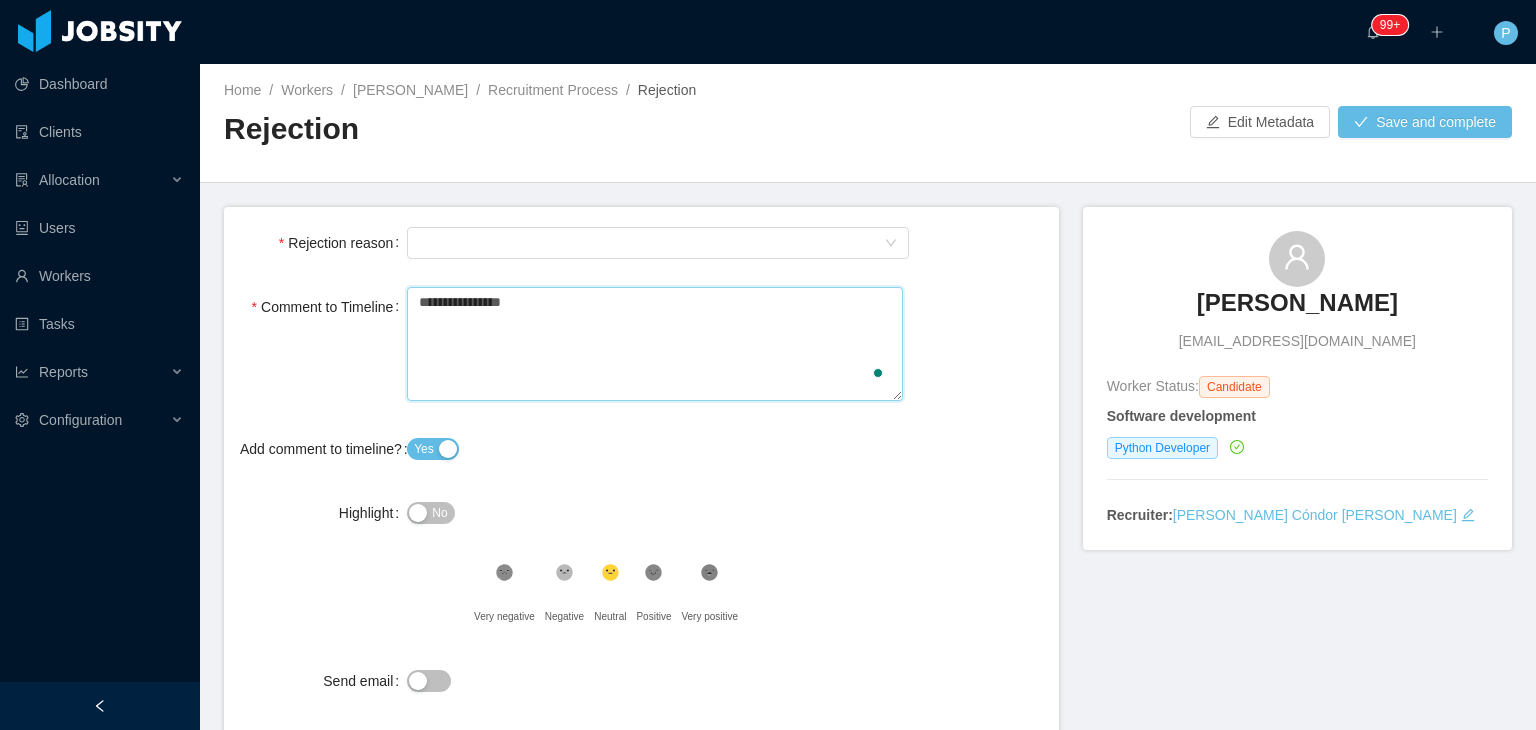 type 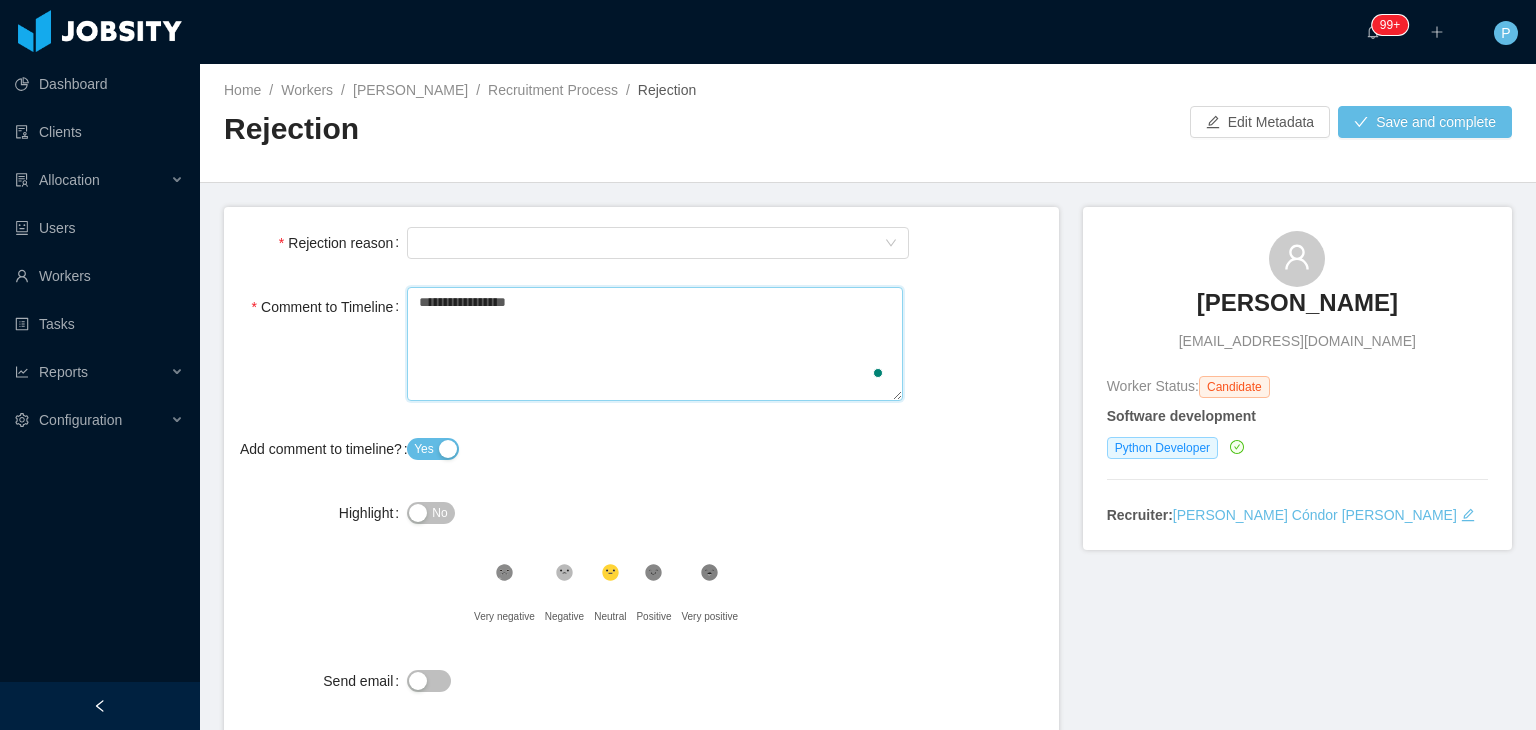 type 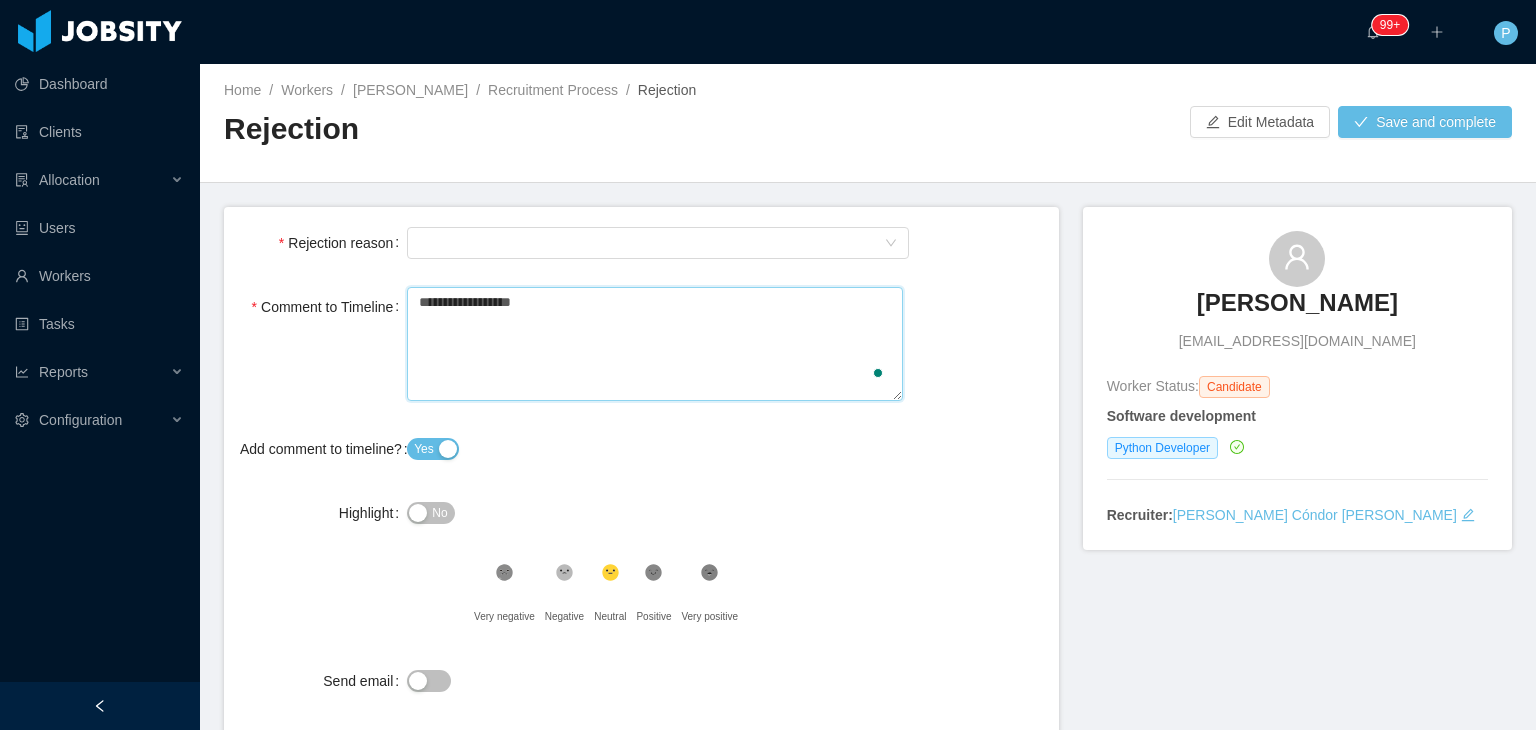 type 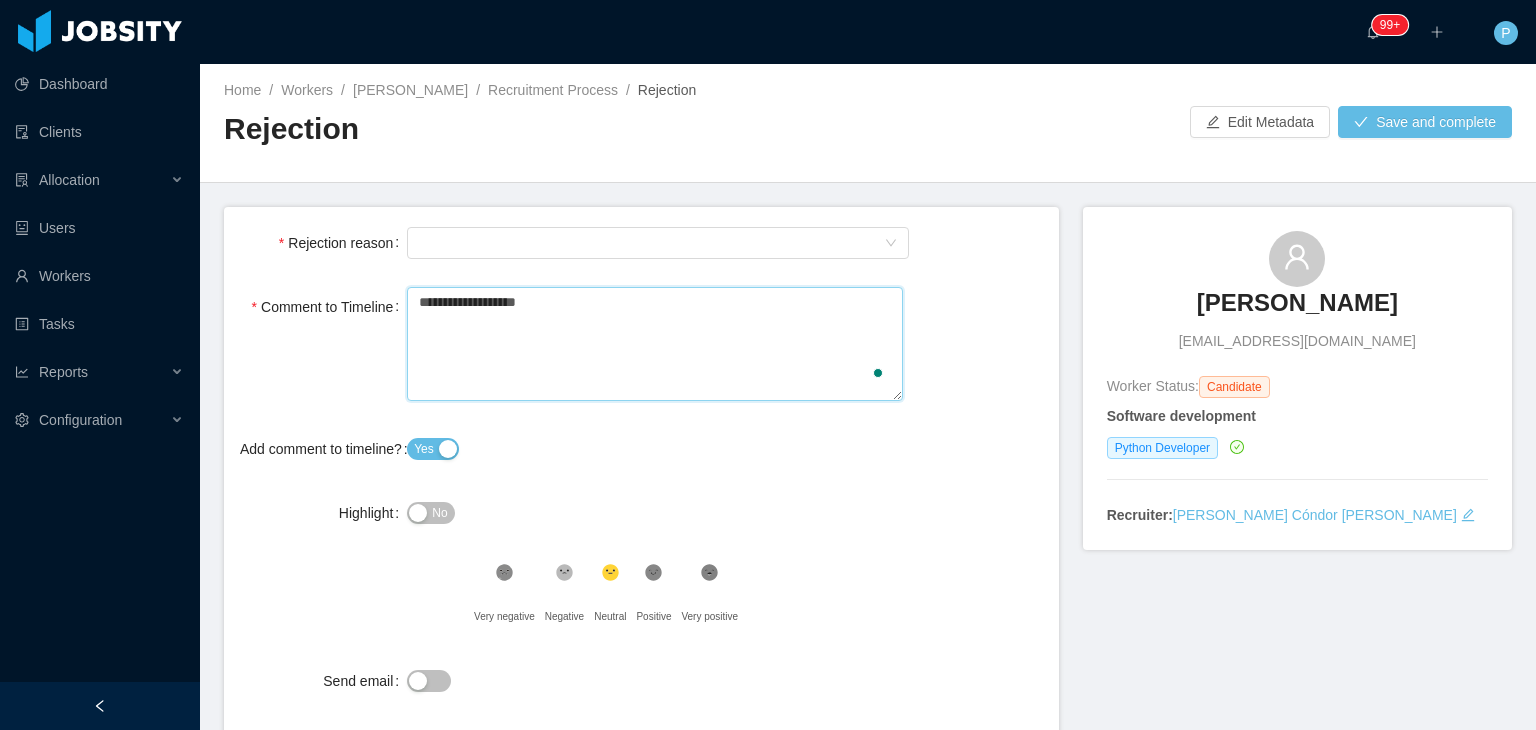 type 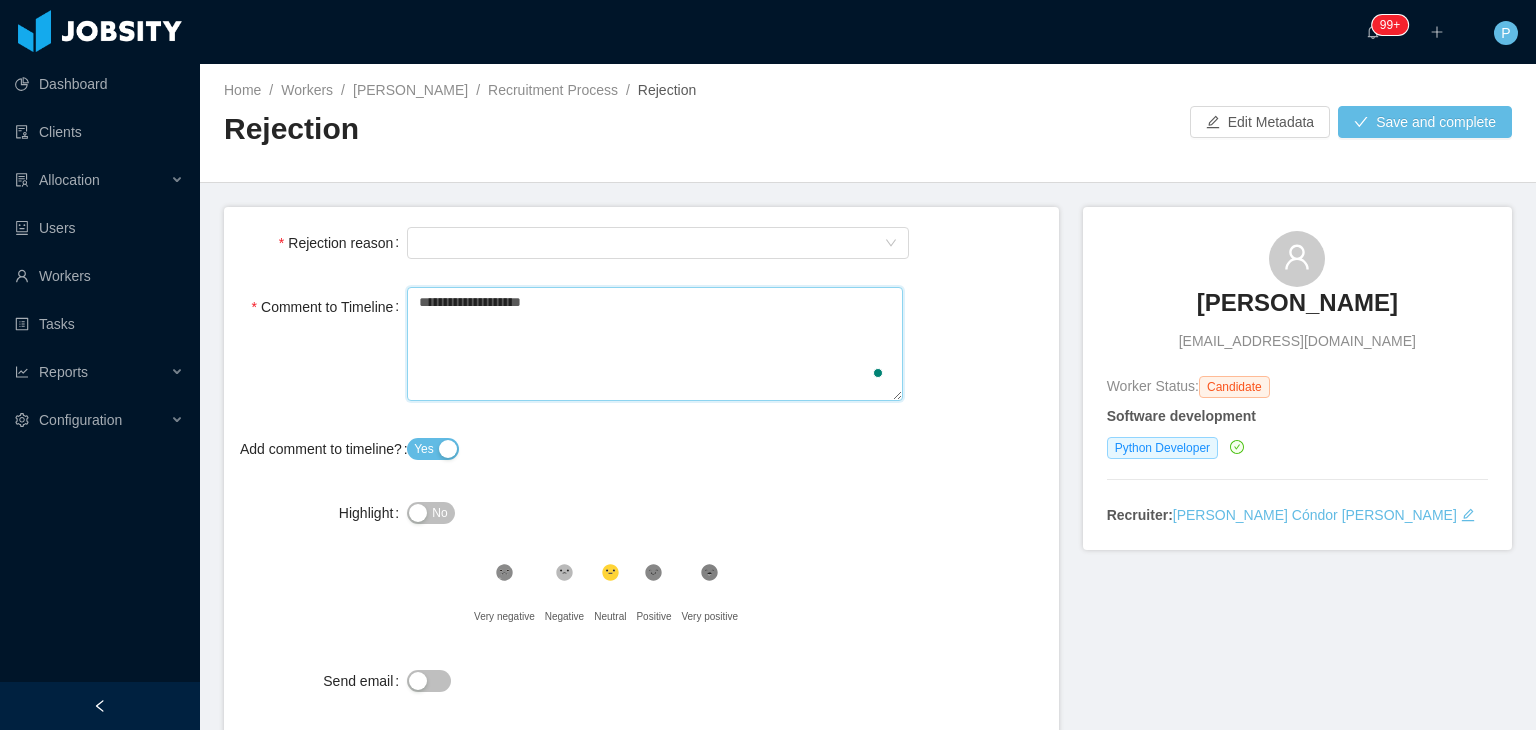 type 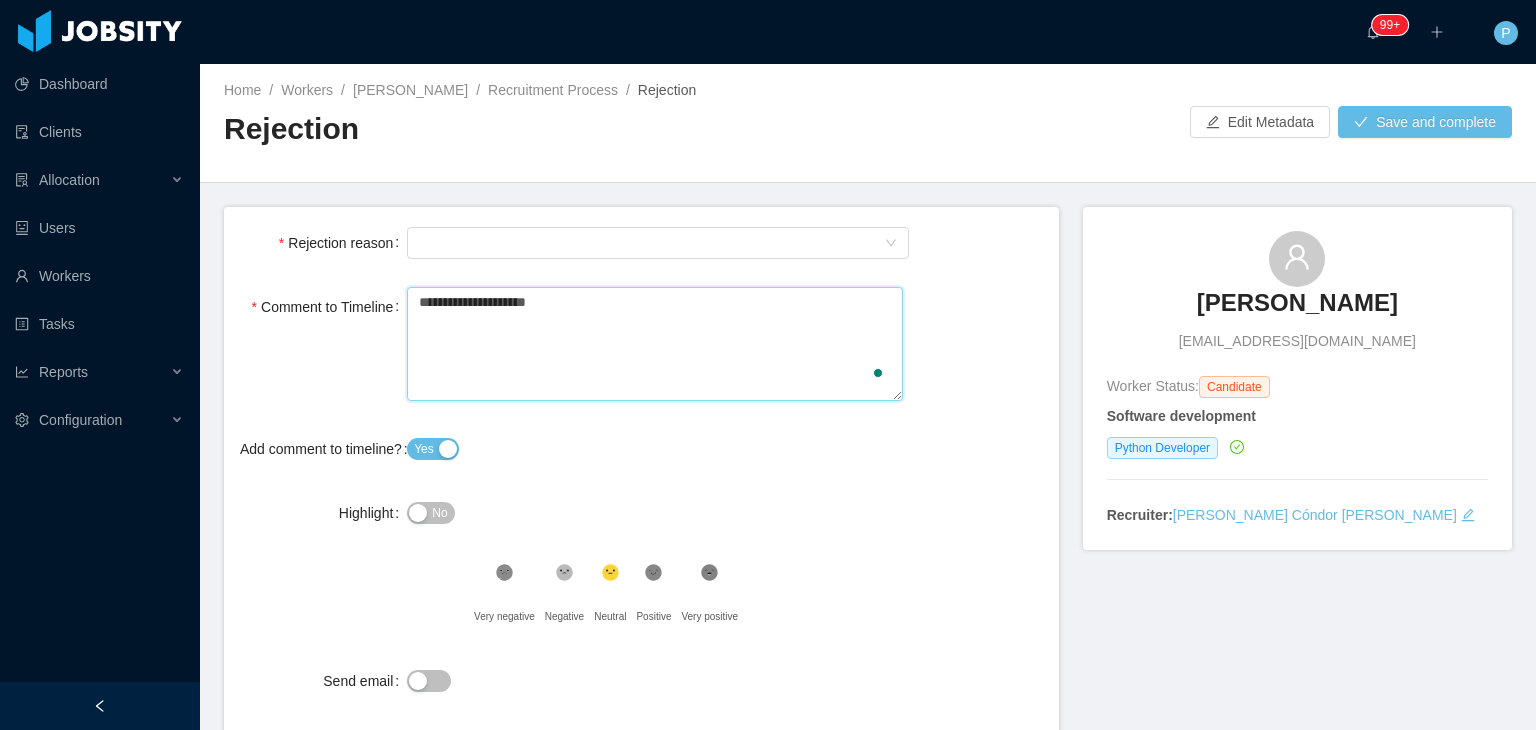 type 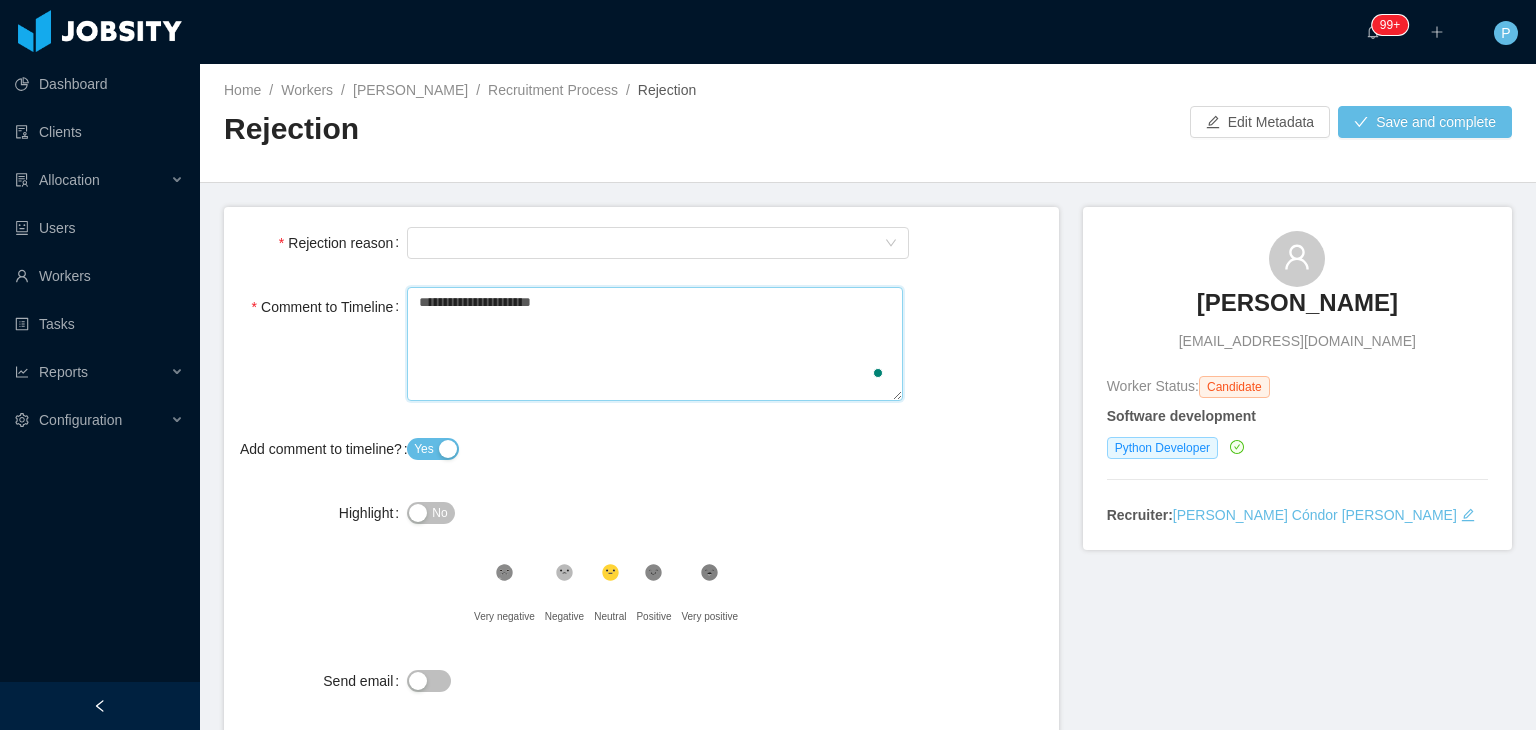 type 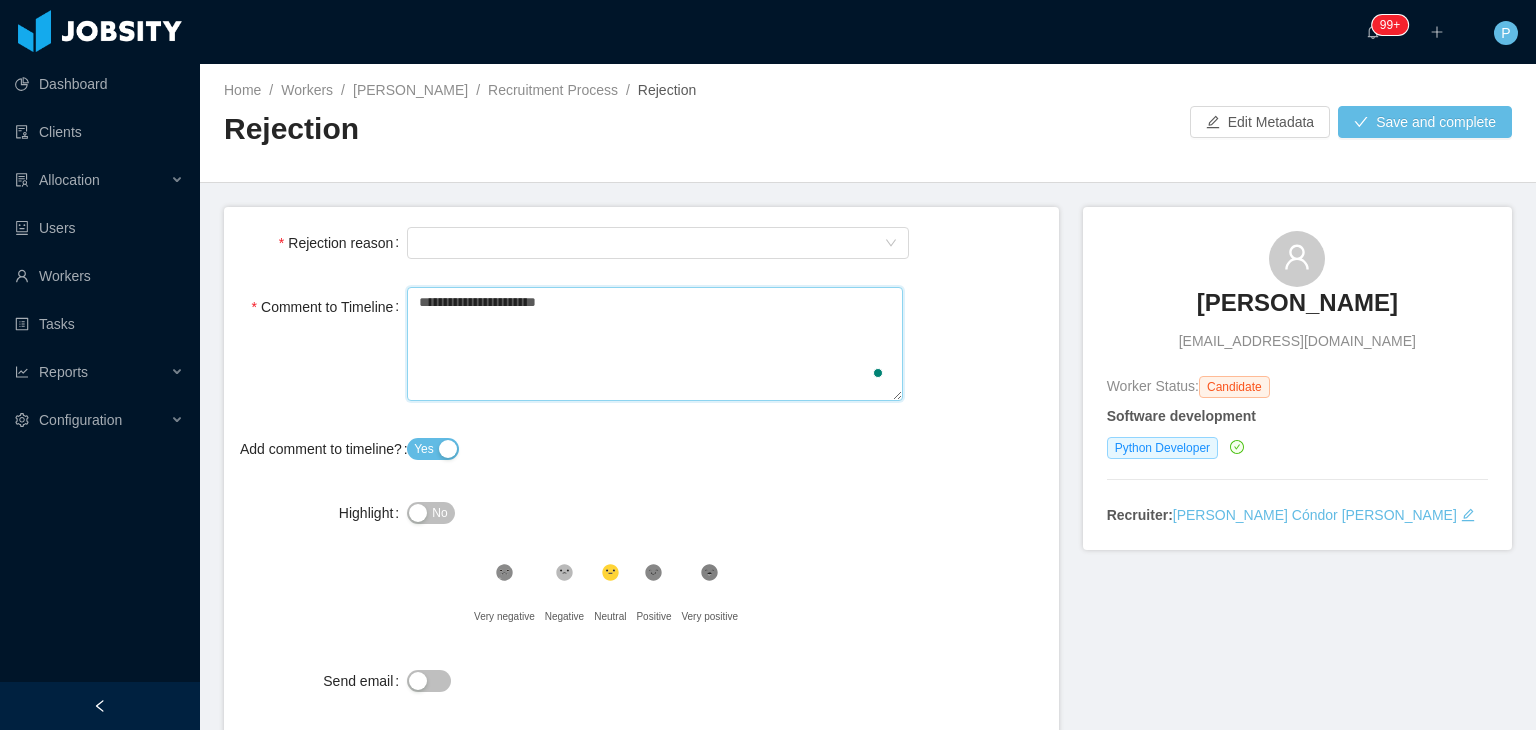 type 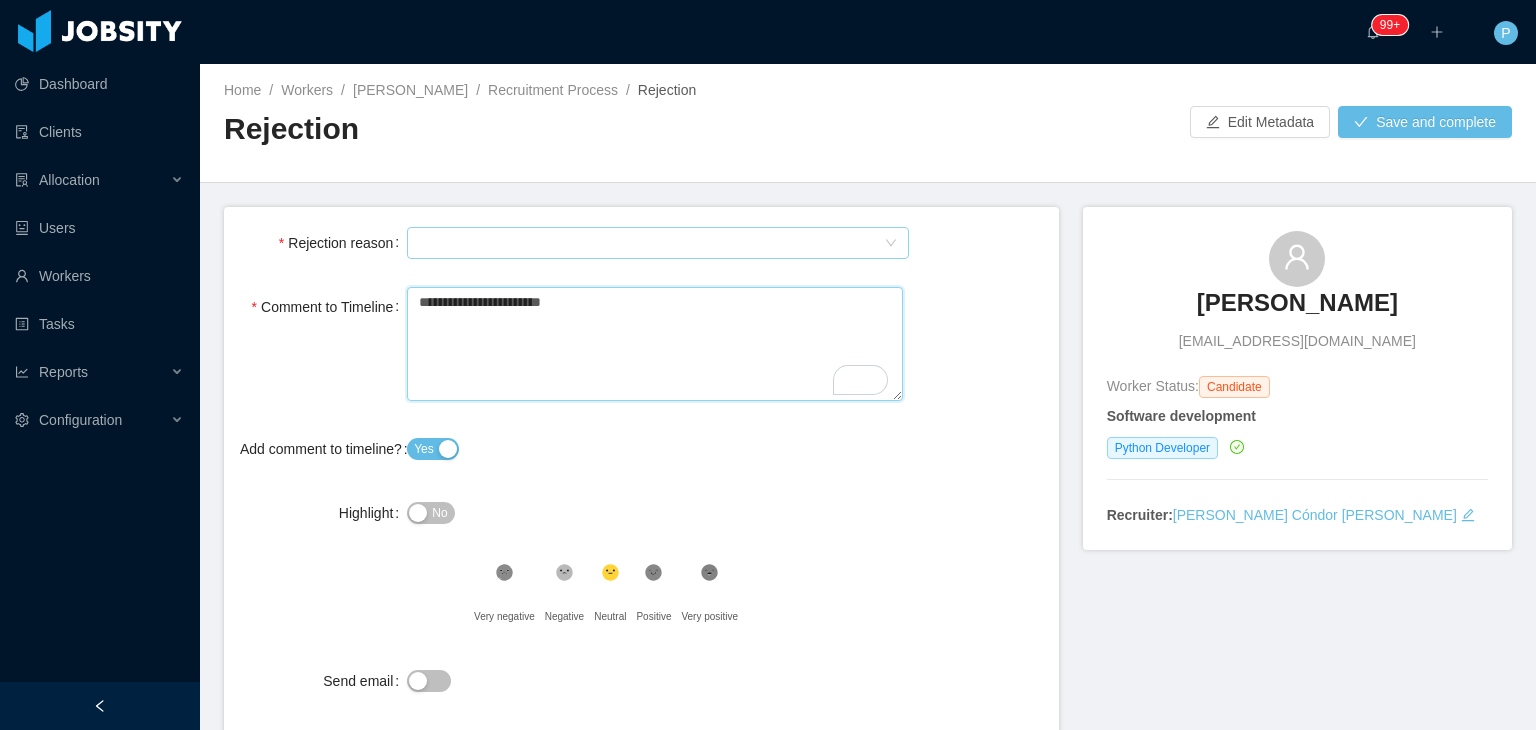 type on "**********" 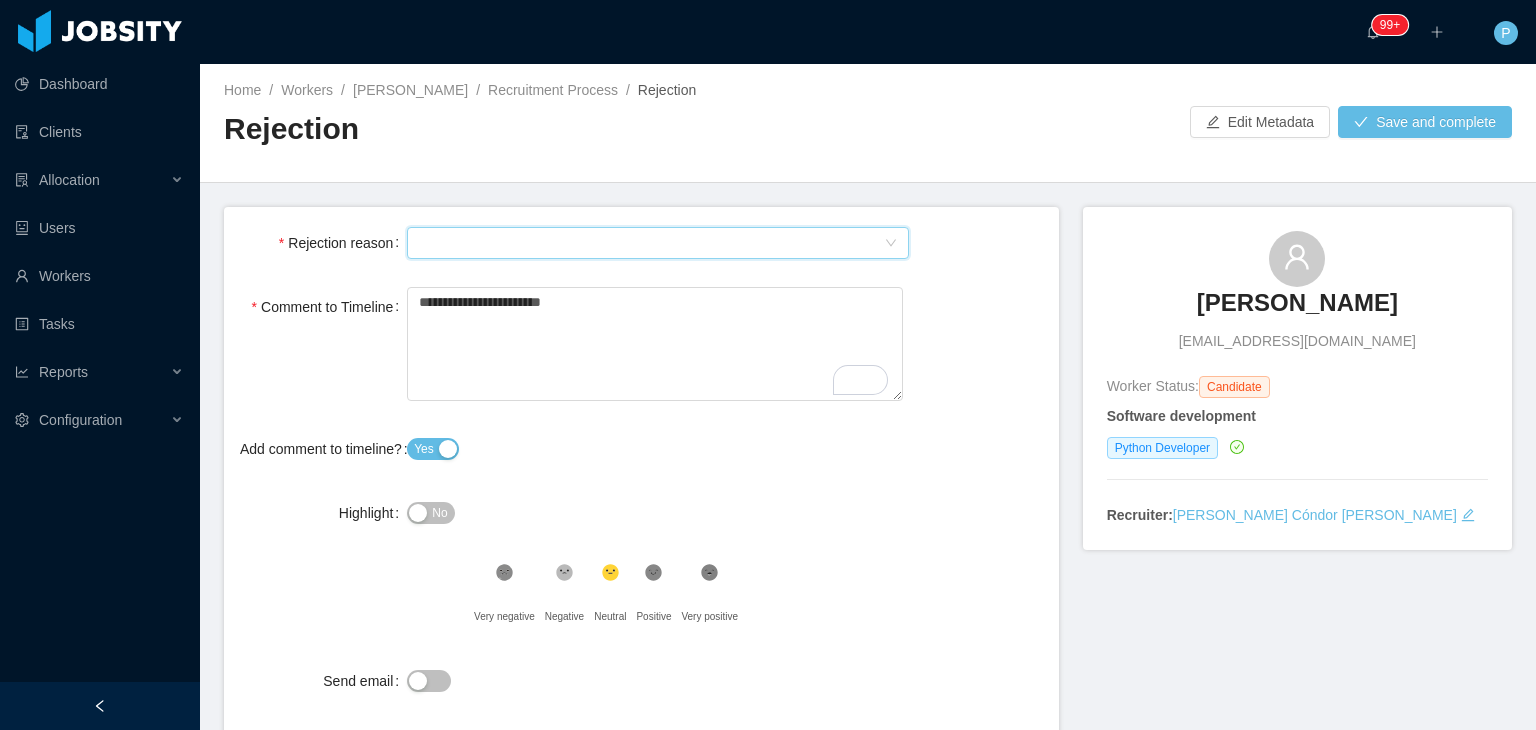 click on "Select Type" at bounding box center [651, 243] 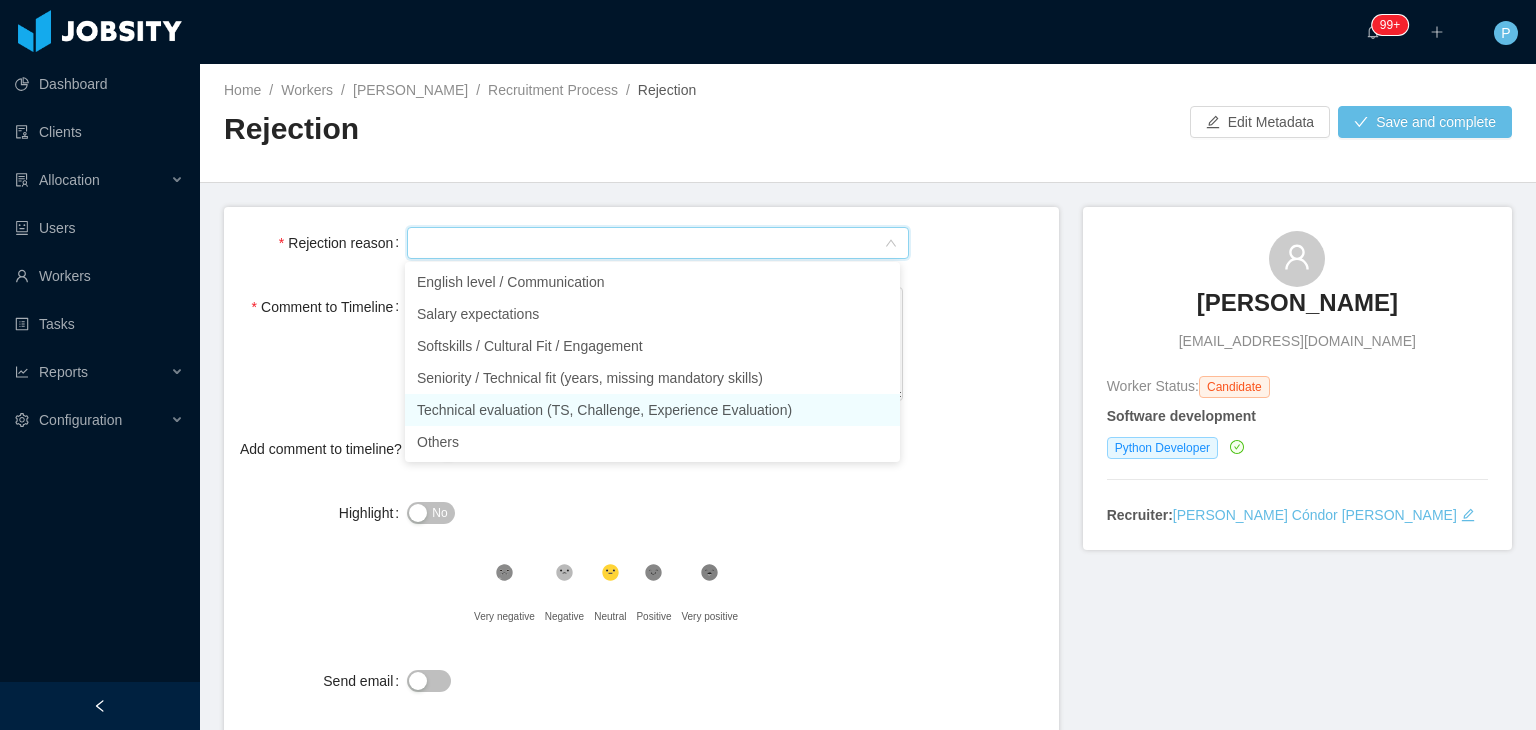 click on "Technical evaluation (TS, Challenge, Experience Evaluation)" at bounding box center (652, 410) 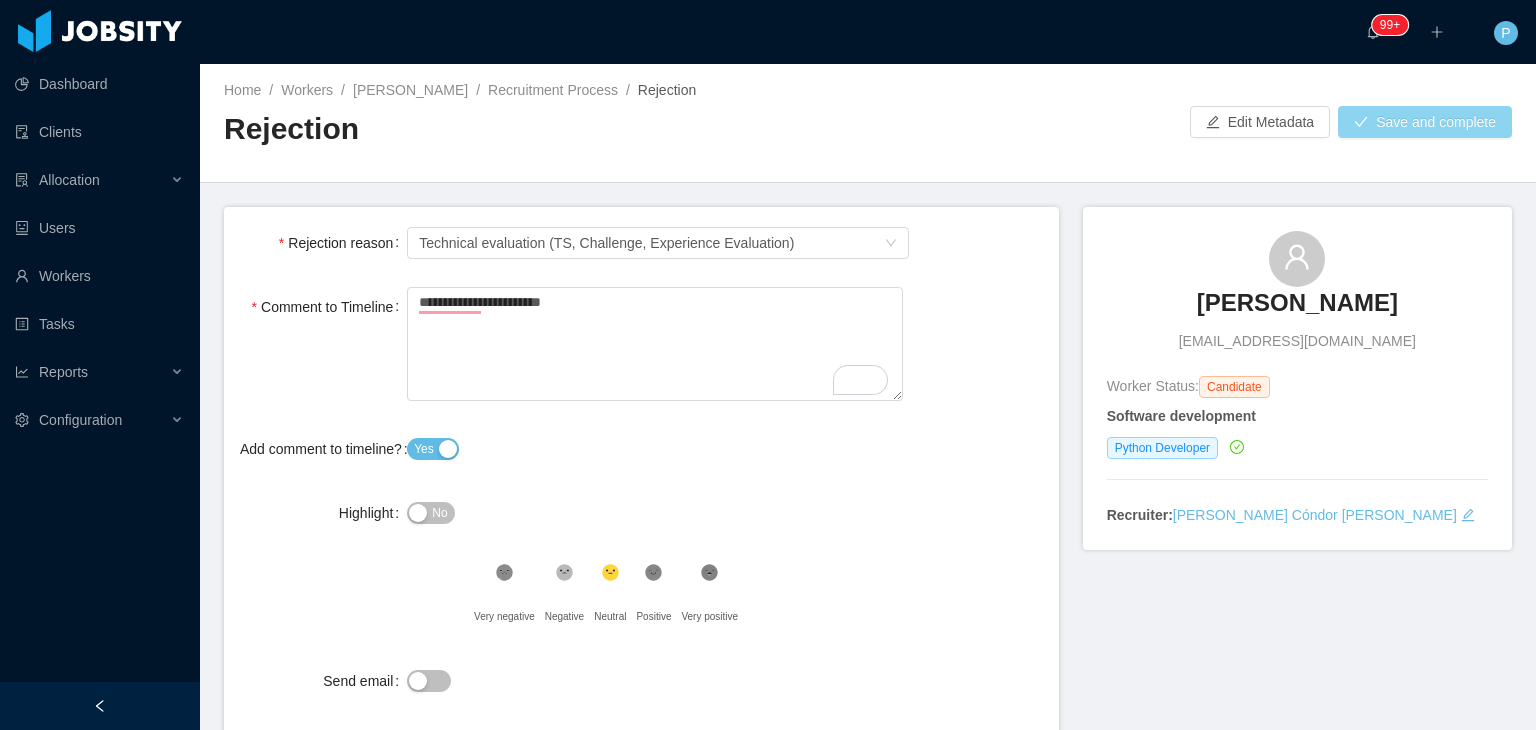 click on "Save and complete" at bounding box center (1425, 122) 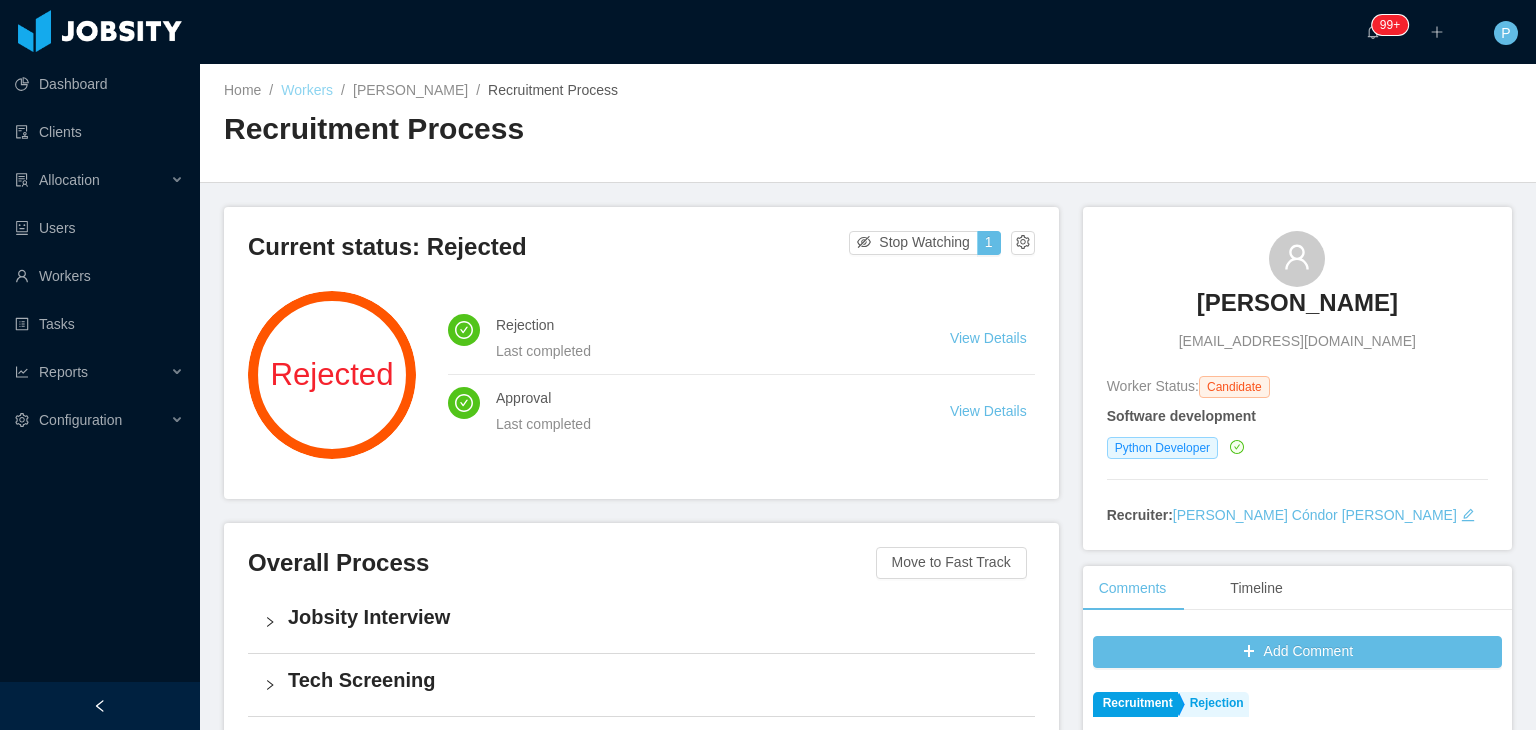 click on "Workers" at bounding box center (307, 90) 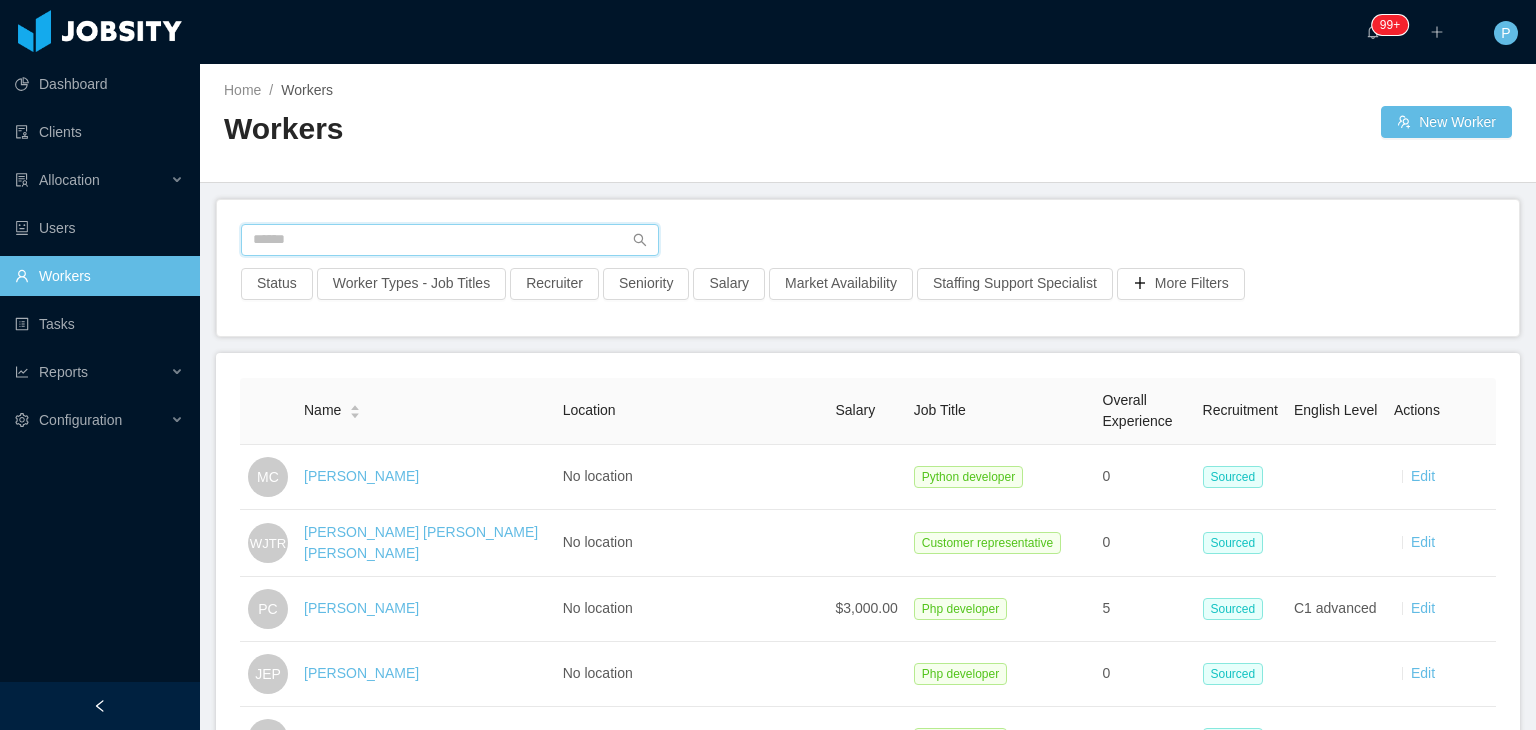 click at bounding box center [450, 240] 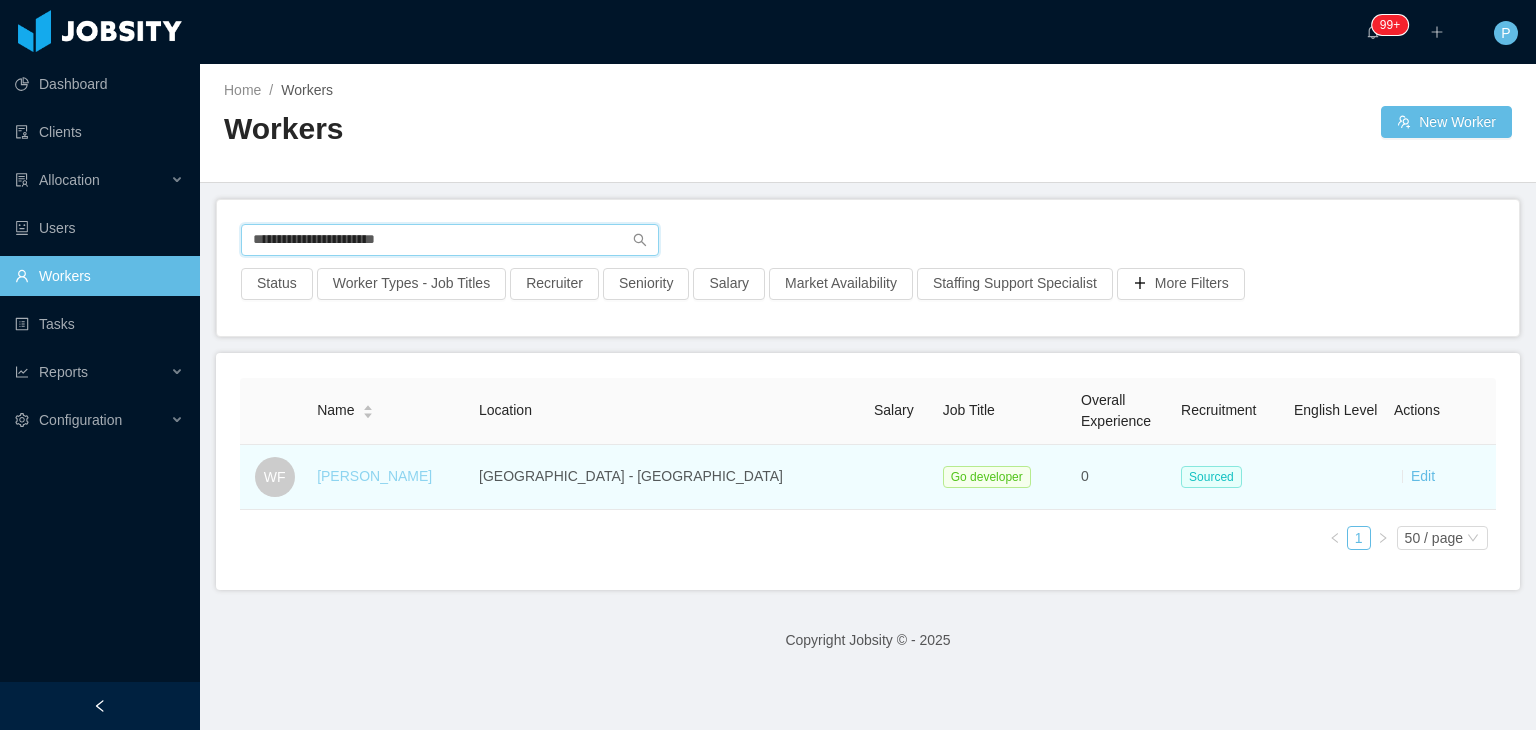 type on "**********" 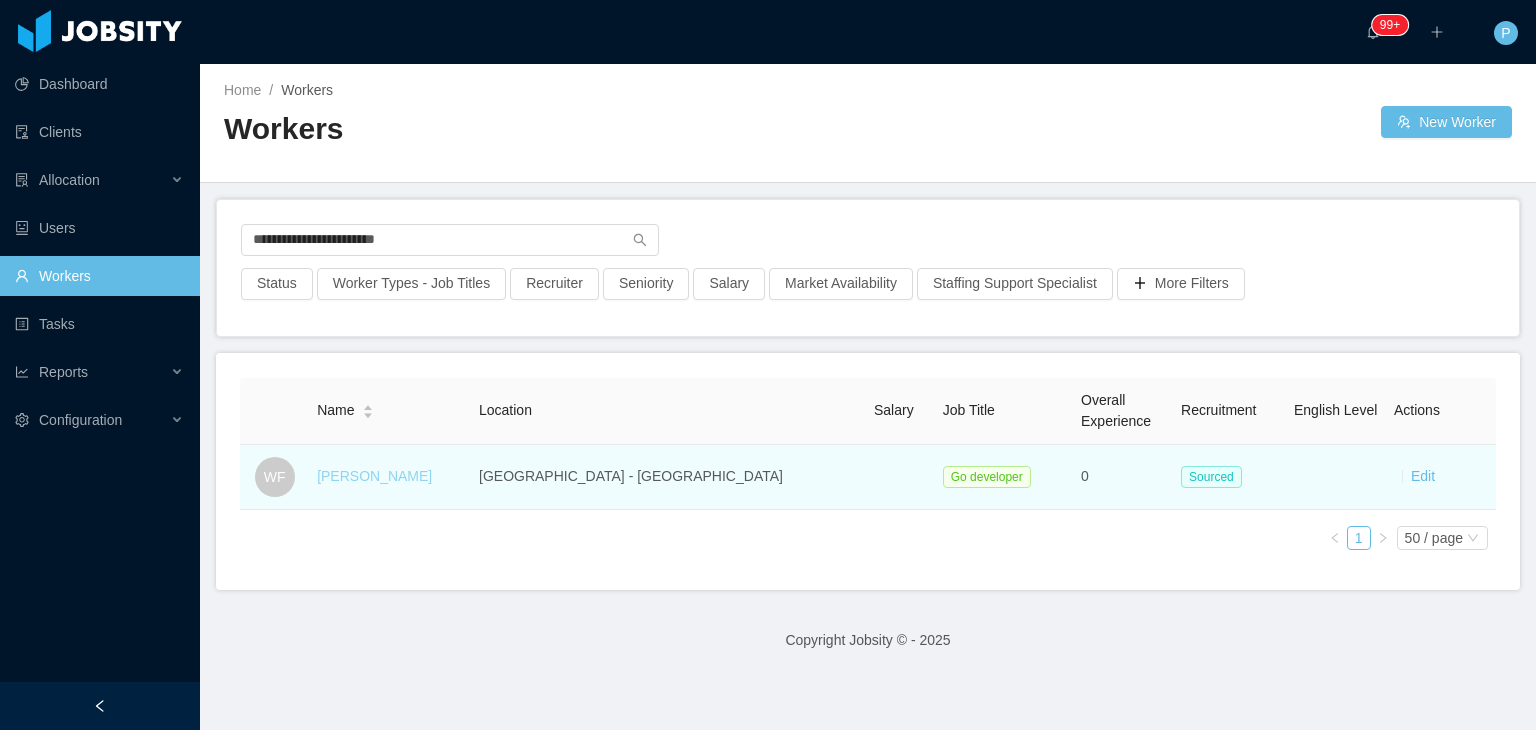 click on "Wagner Farinea" at bounding box center (374, 476) 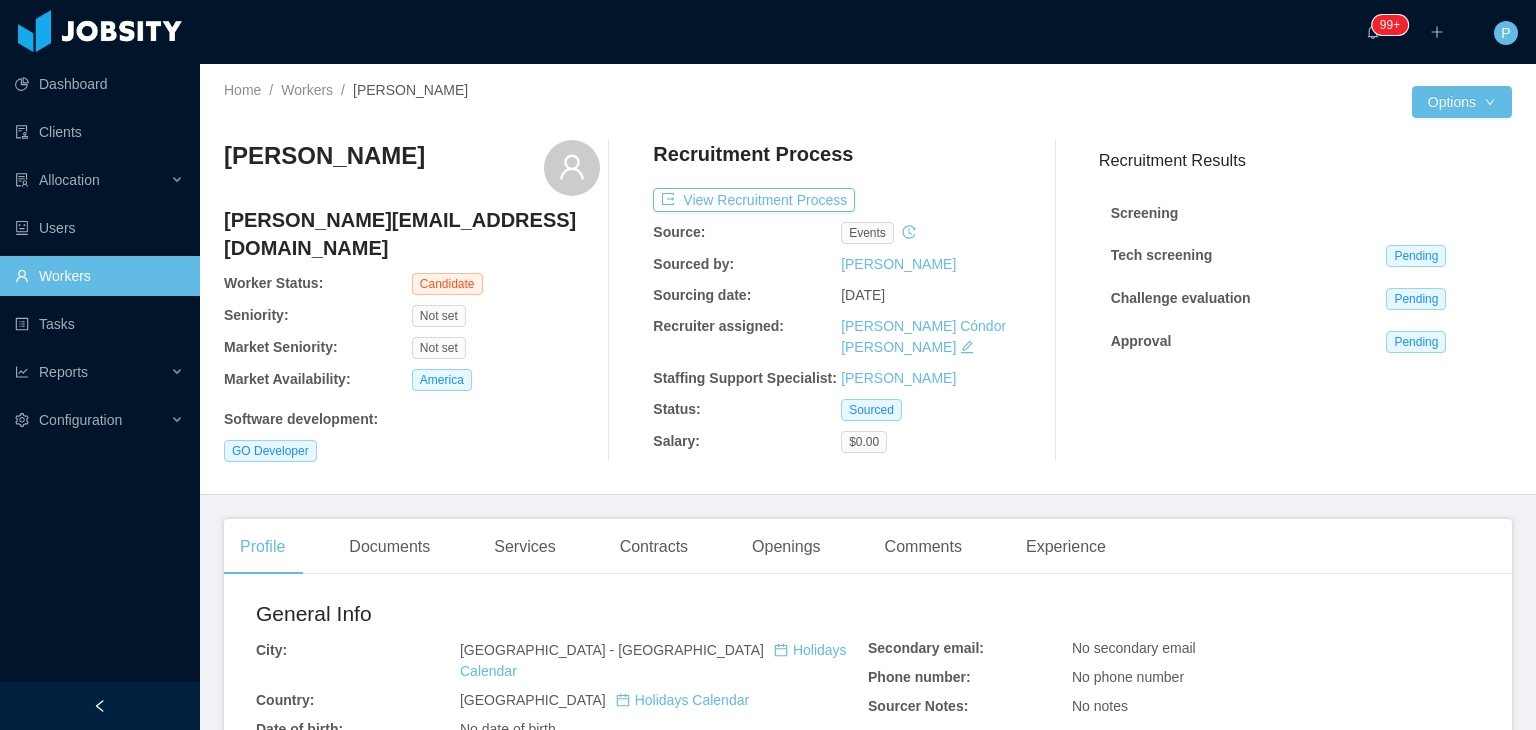 click on "Recruitment Process" at bounding box center (841, 159) 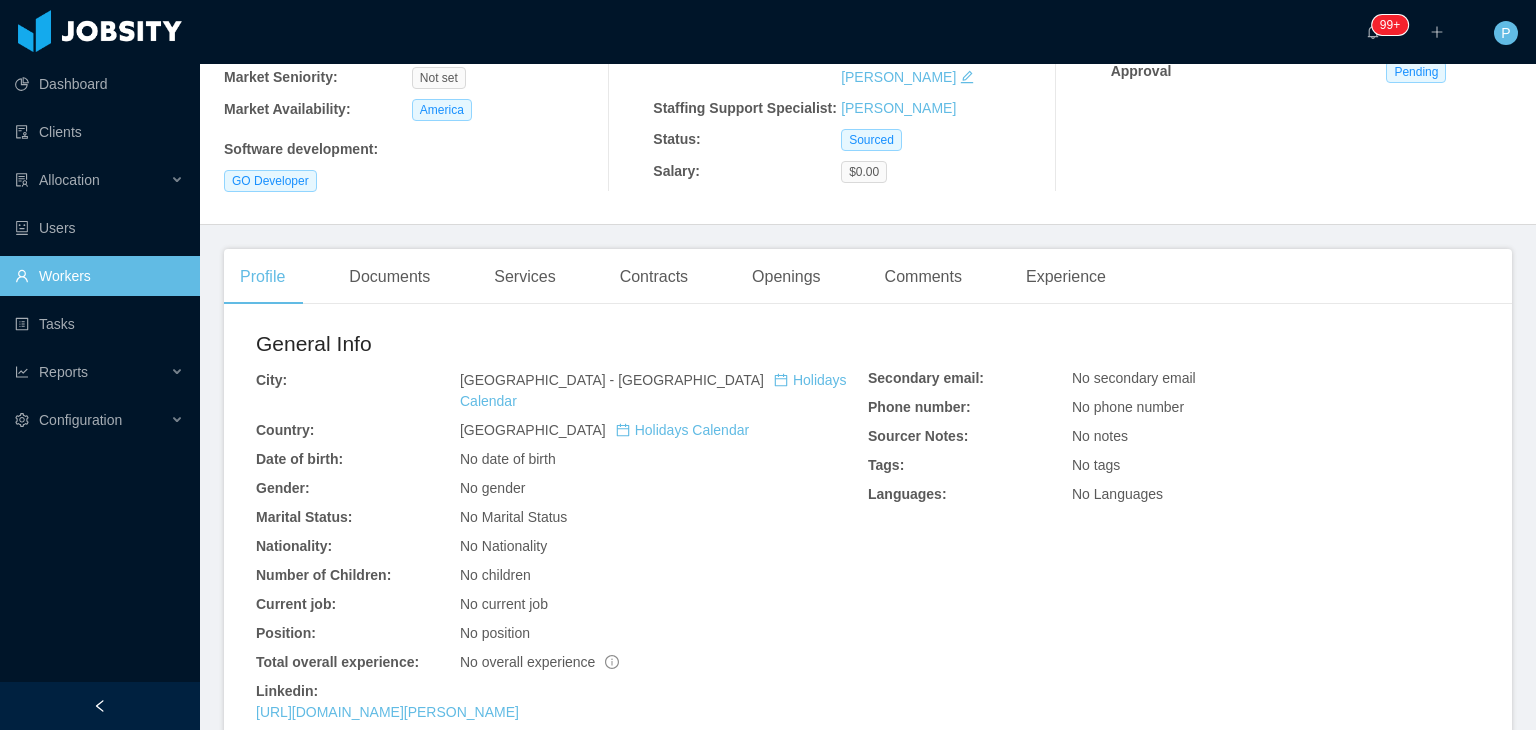 scroll, scrollTop: 397, scrollLeft: 0, axis: vertical 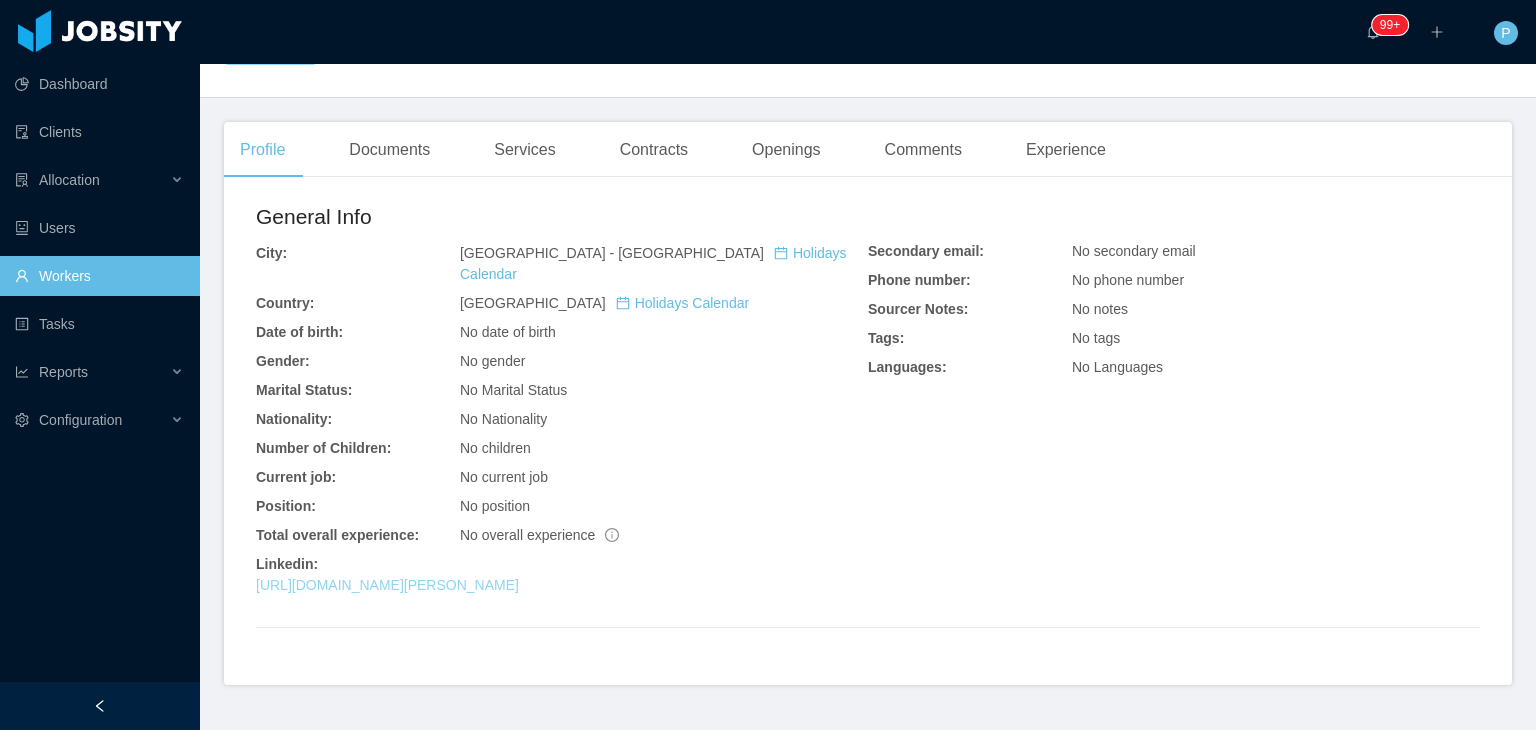 click on "https://www.linkedin.com/in/wagner-farinea" at bounding box center [387, 585] 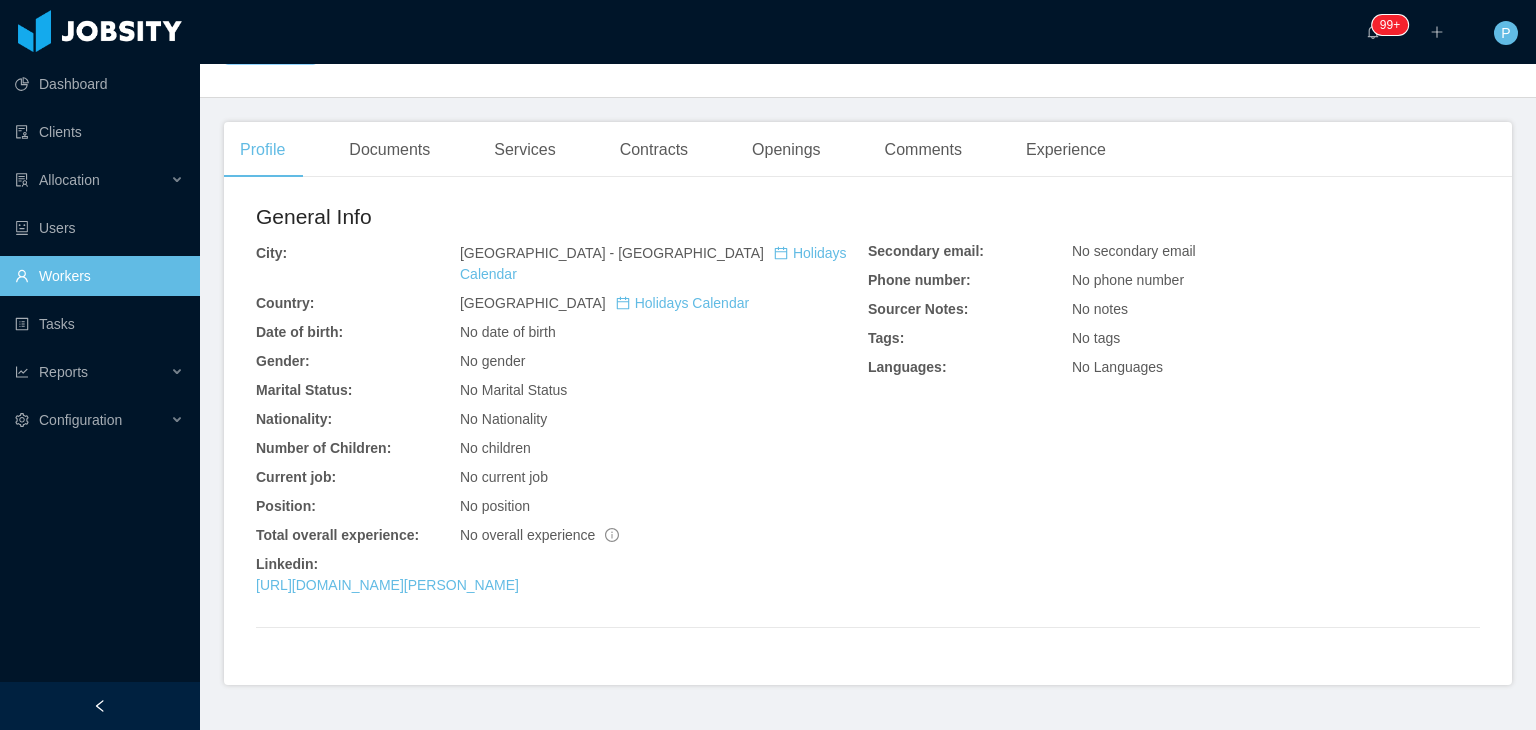 click on "General Info City: Florianópolis - Santa Catarina Holidays Calendar Country: Brazil Holidays Calendar Date of birth: No date of birth Gender: No gender Marital Status: No Marital Status Nationality: No Nationality Number of Children: No children Current job: No current job Position: No position Total overall experience: No overall experience Linkedin: https://www.linkedin.com/in/wagner-farinea" at bounding box center (562, 402) 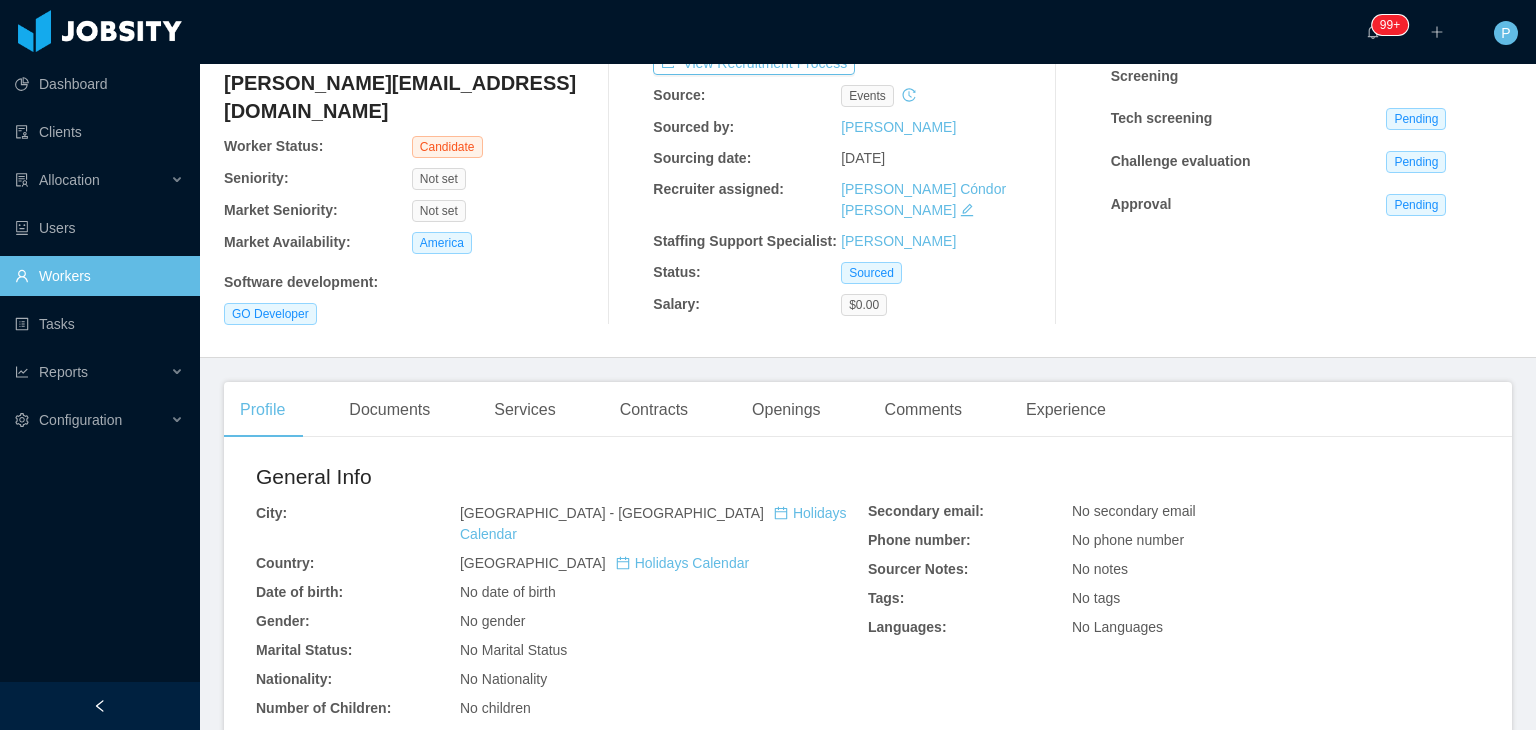 scroll, scrollTop: 0, scrollLeft: 0, axis: both 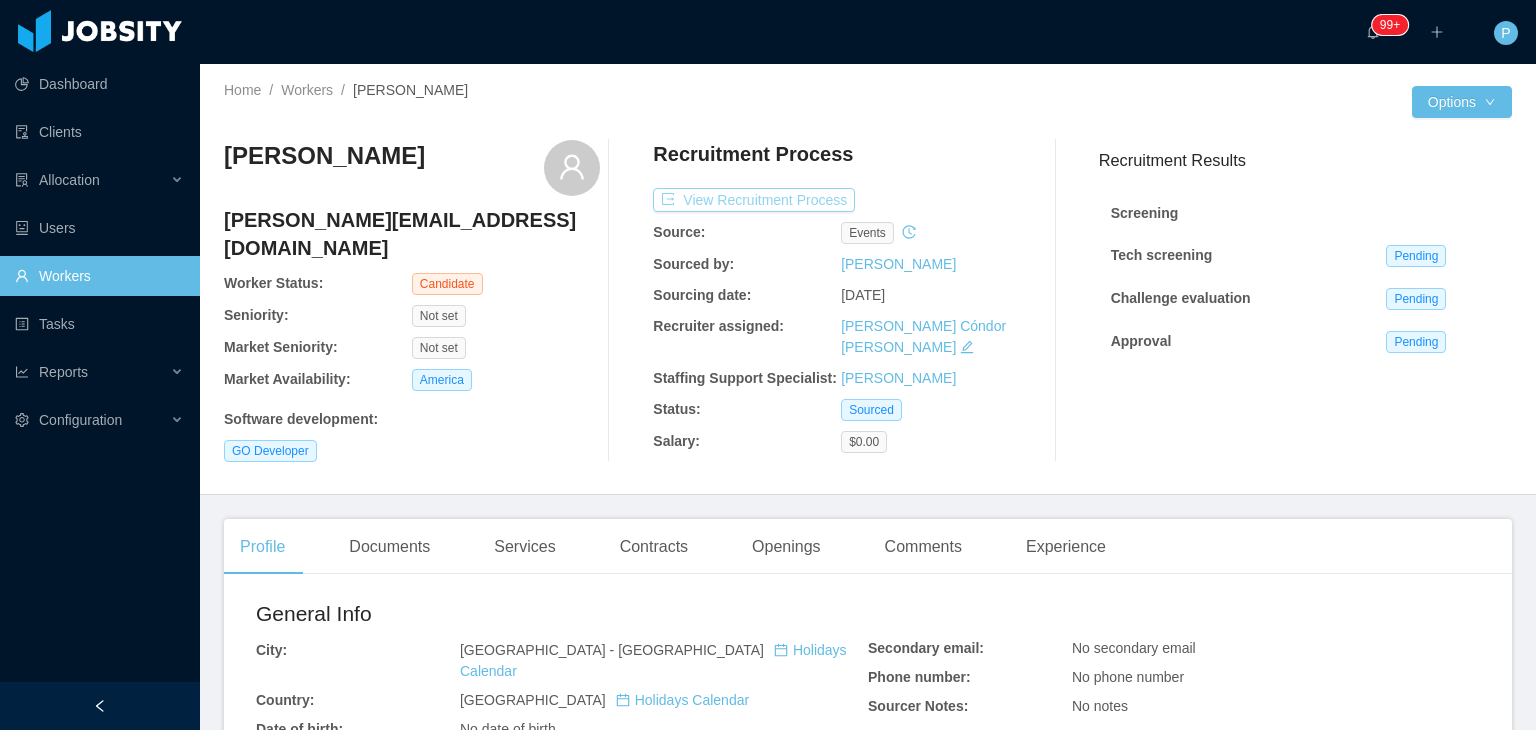 click on "View Recruitment Process" at bounding box center [754, 200] 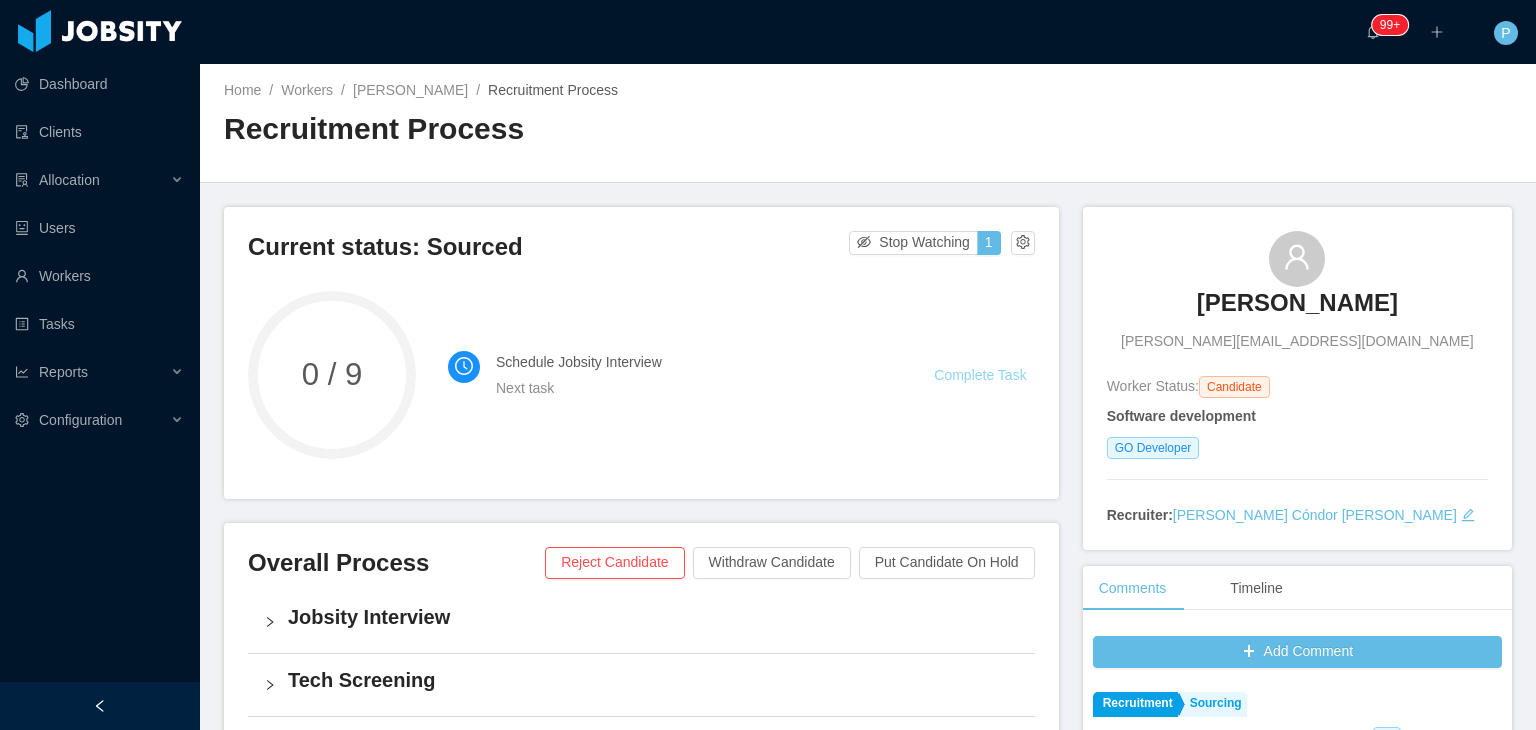 click on "Complete Task" at bounding box center (980, 375) 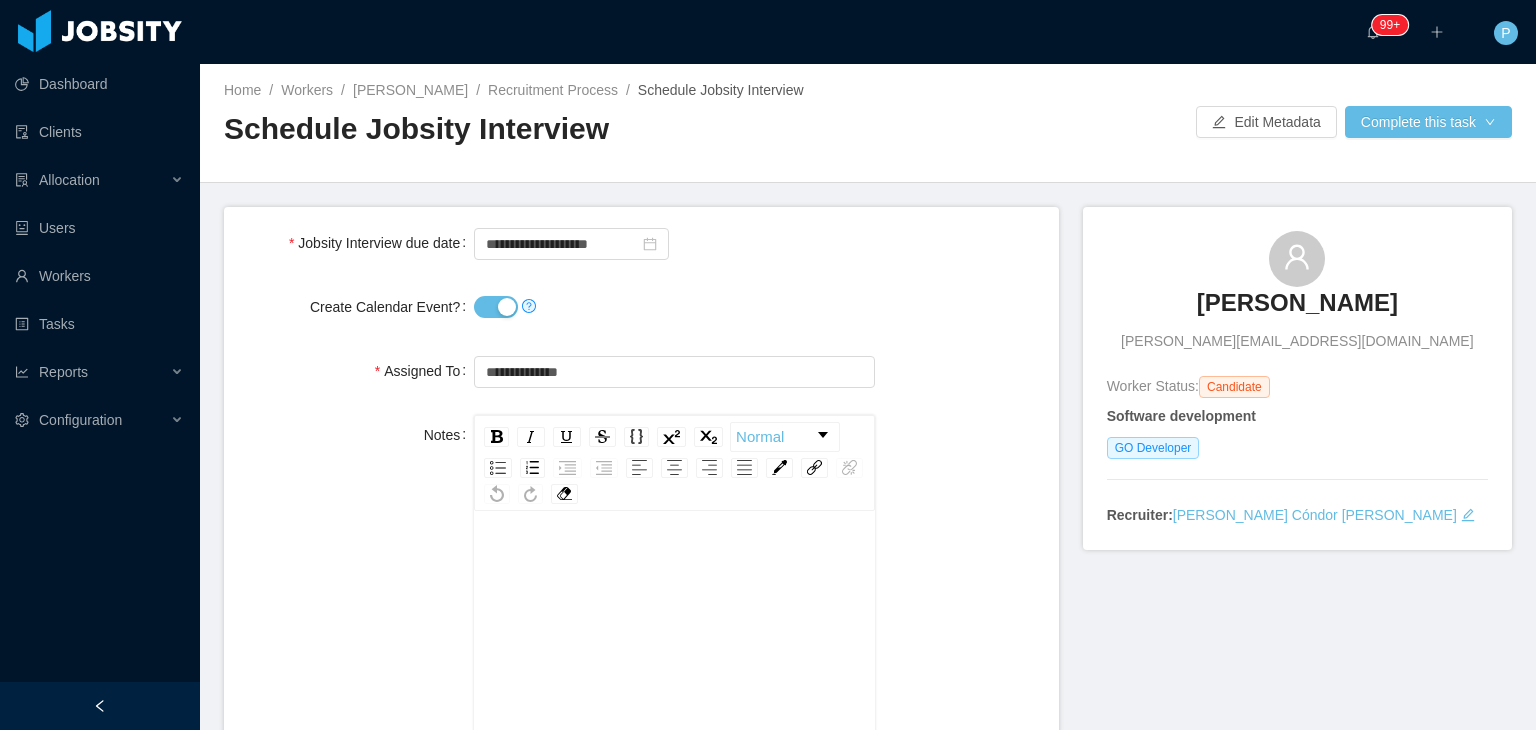 click on "Create Calendar Event?" at bounding box center [496, 307] 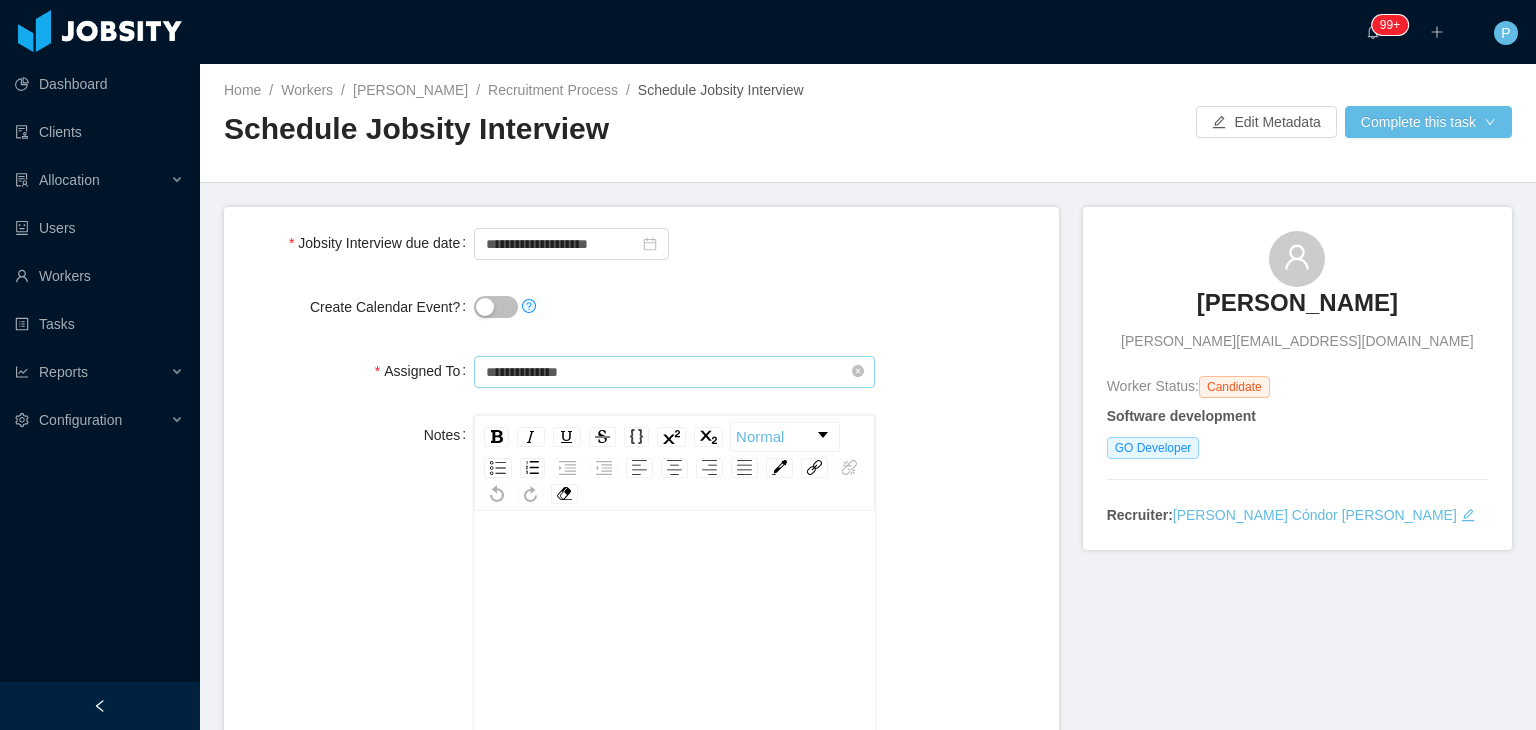 type 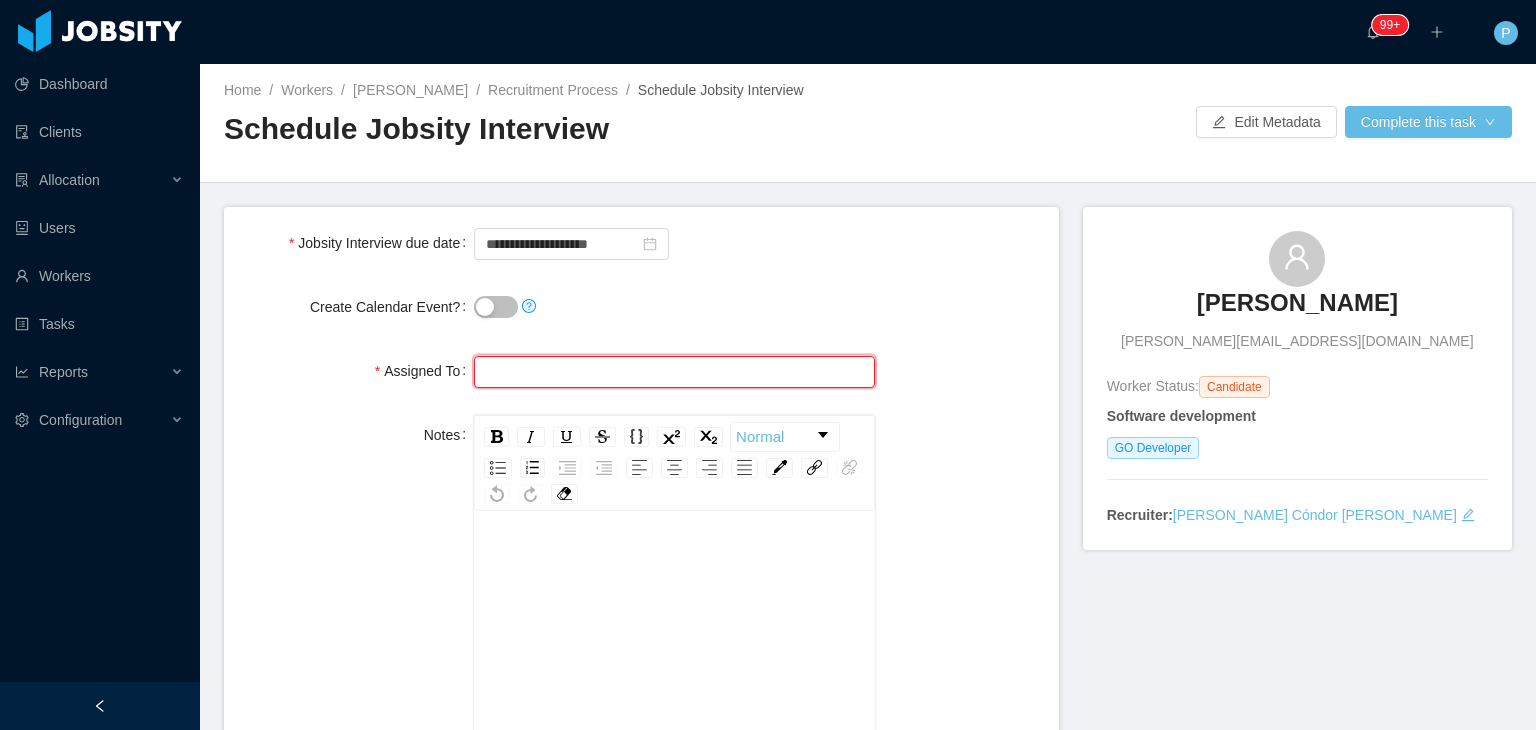 click at bounding box center (674, 372) 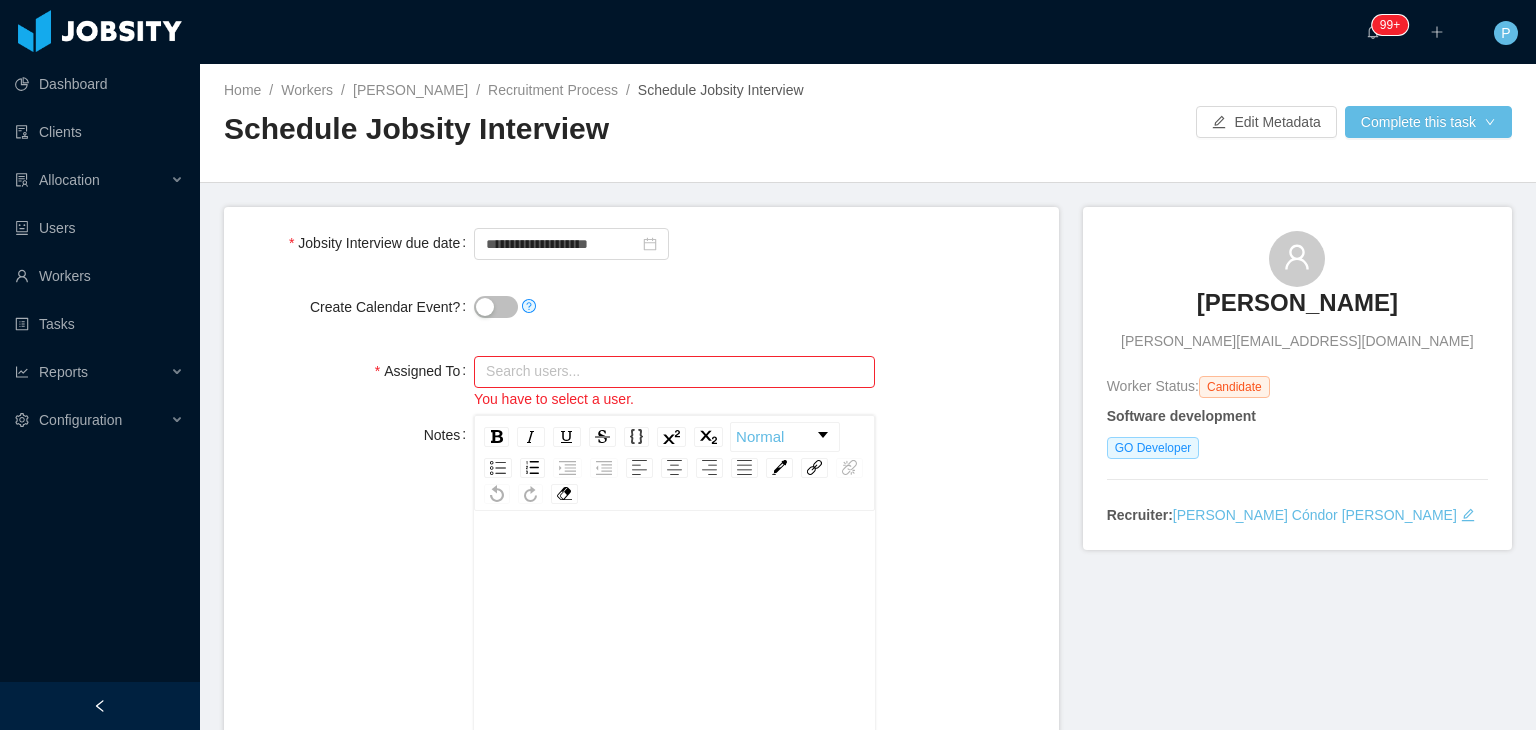 click on "**********" at bounding box center (641, 672) 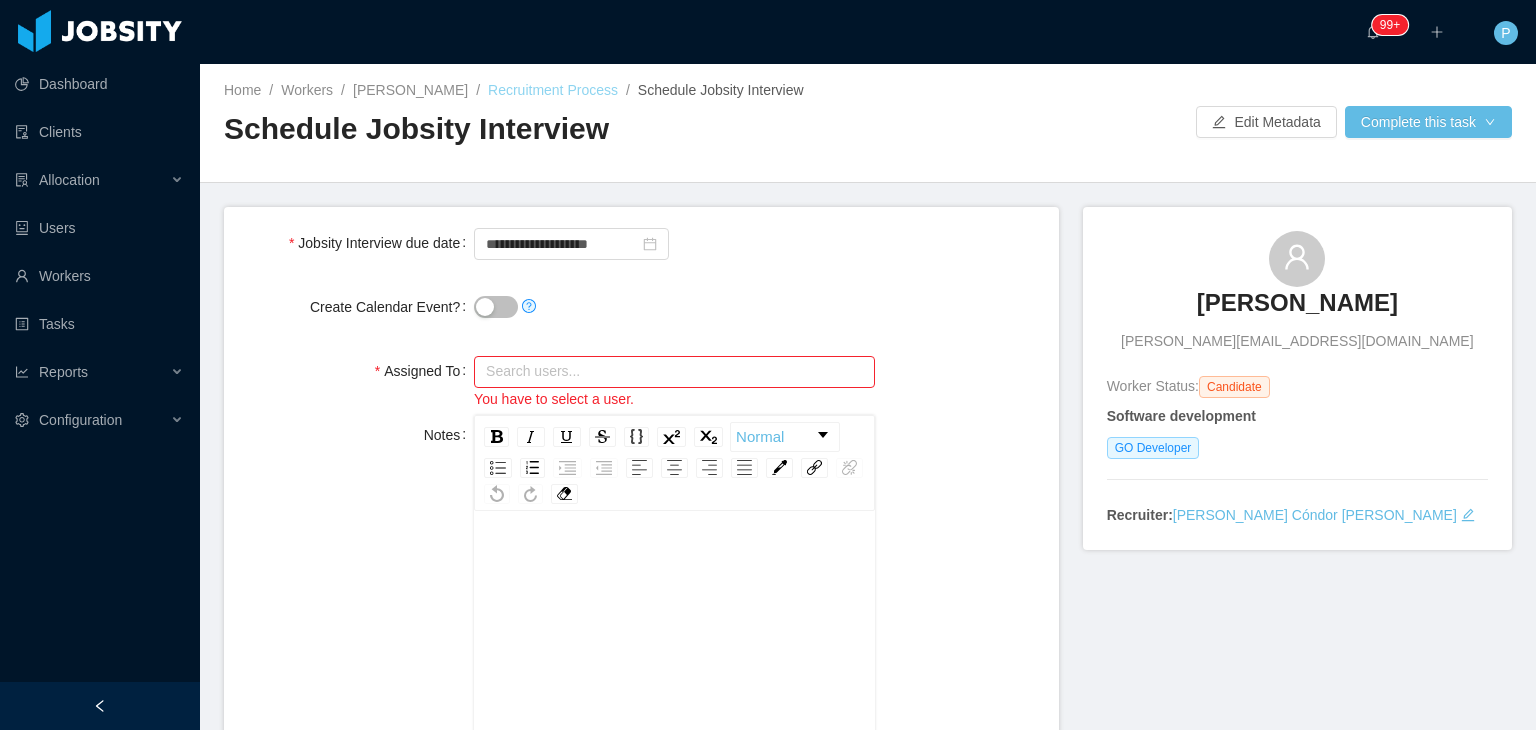 click on "Recruitment Process" at bounding box center [553, 90] 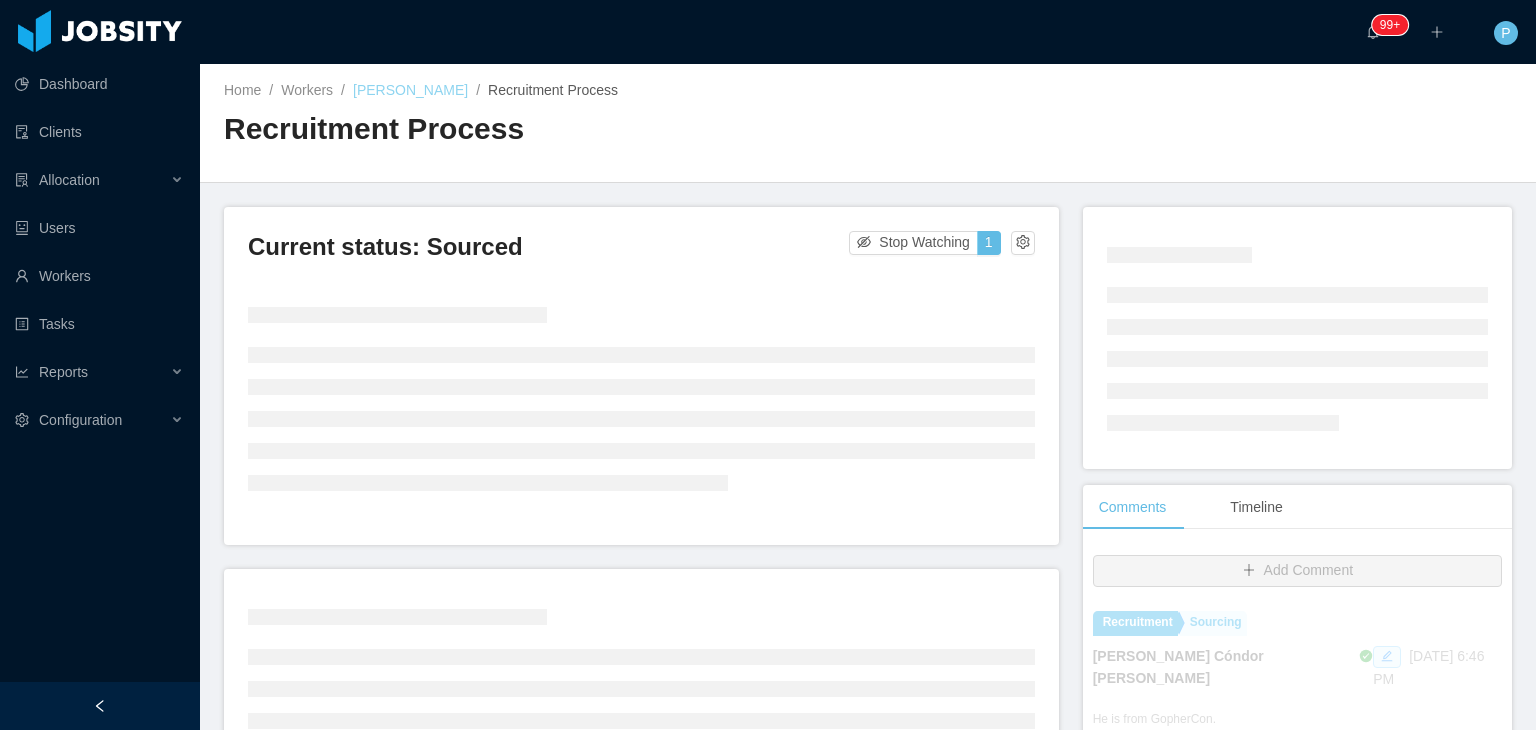 click on "Wagner Farinea" at bounding box center [410, 90] 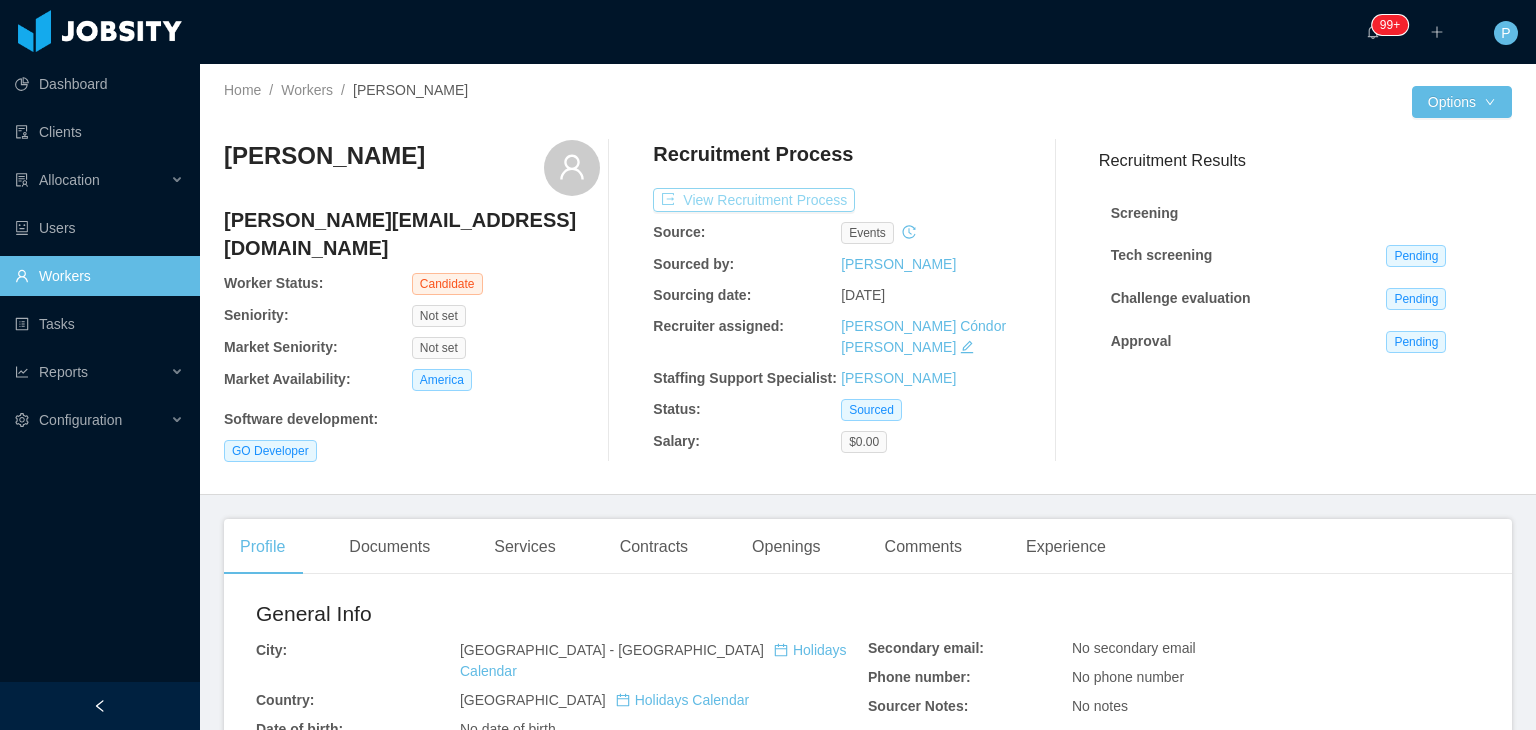 click on "View Recruitment Process" at bounding box center (754, 200) 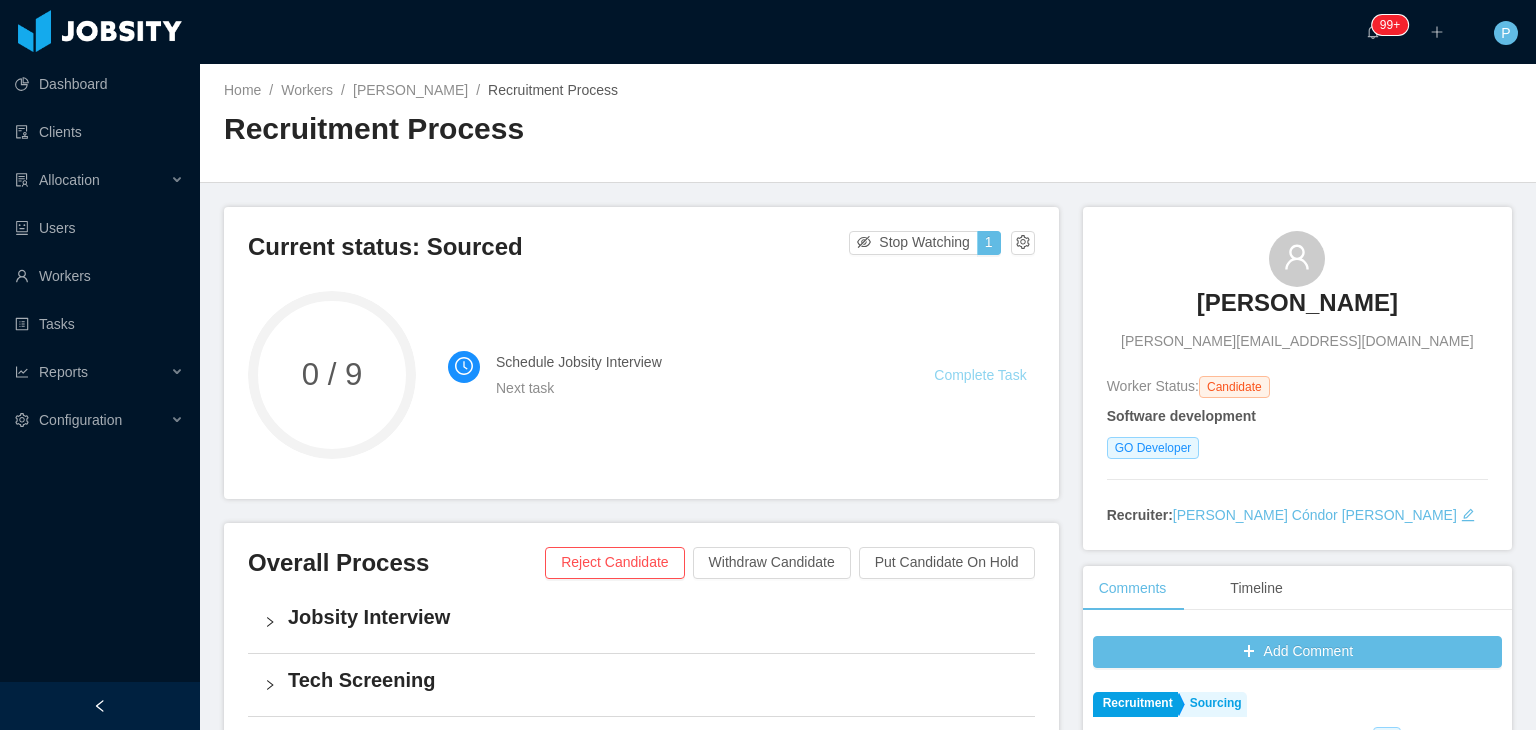 click on "Complete Task" at bounding box center [980, 375] 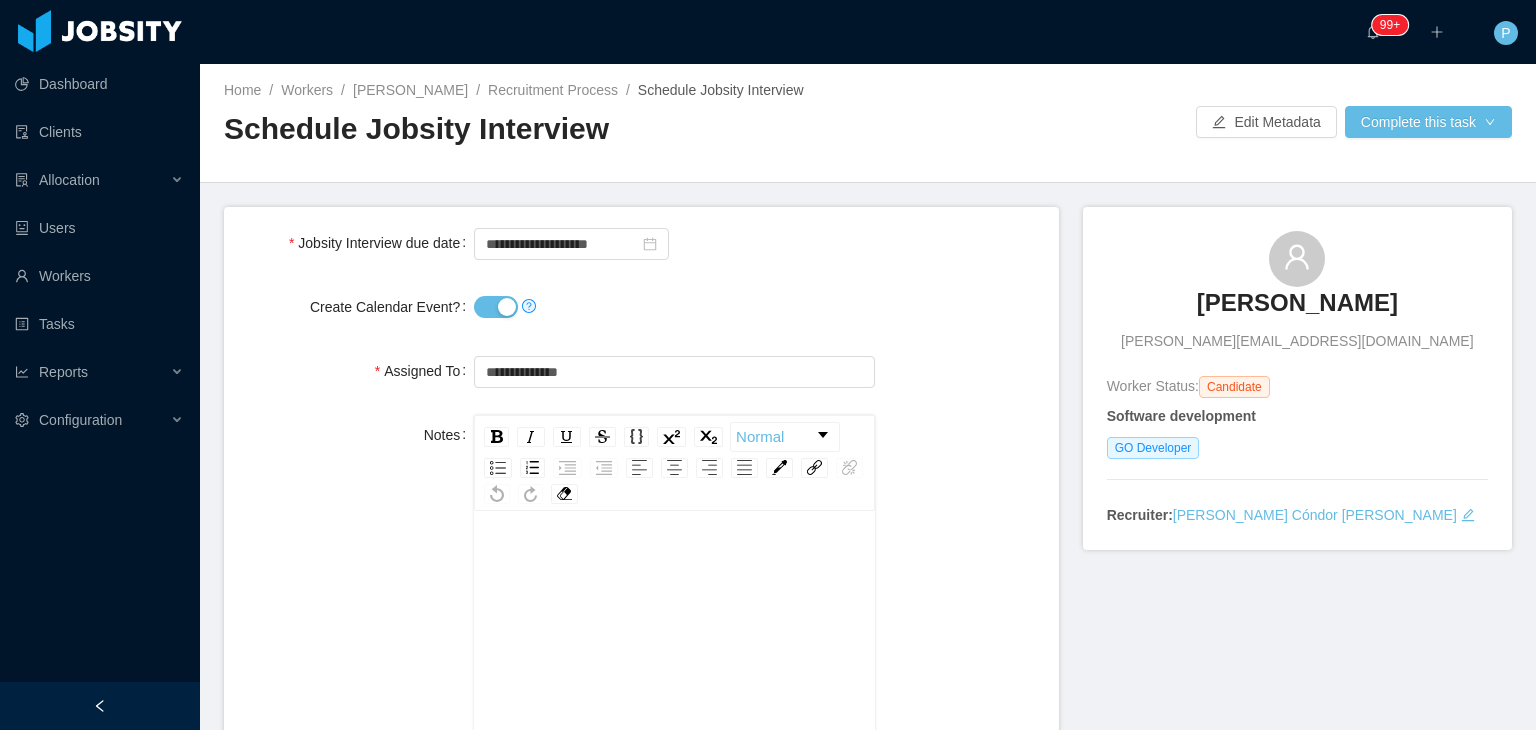 click on "Create Calendar Event?" at bounding box center [496, 307] 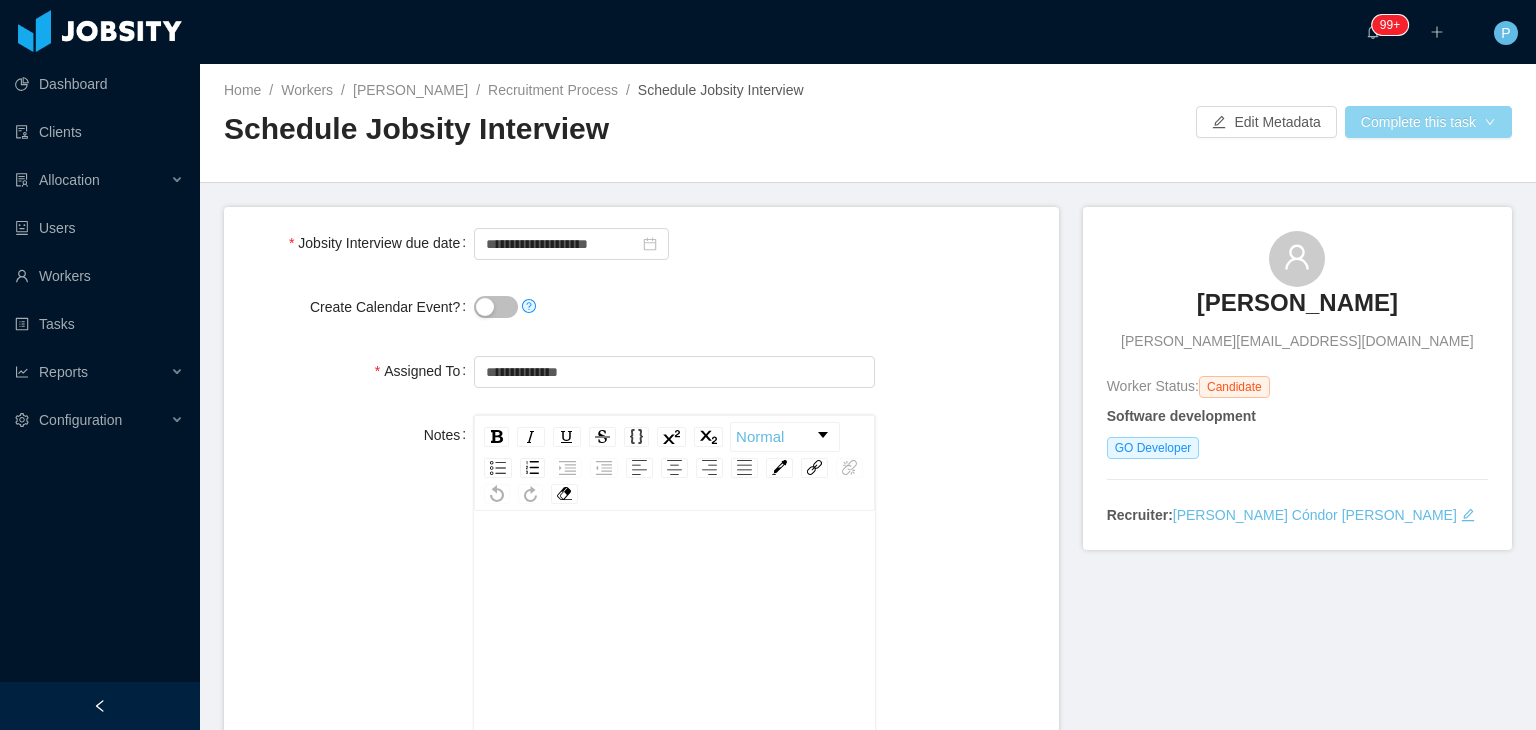 click on "Complete this task" at bounding box center (1428, 122) 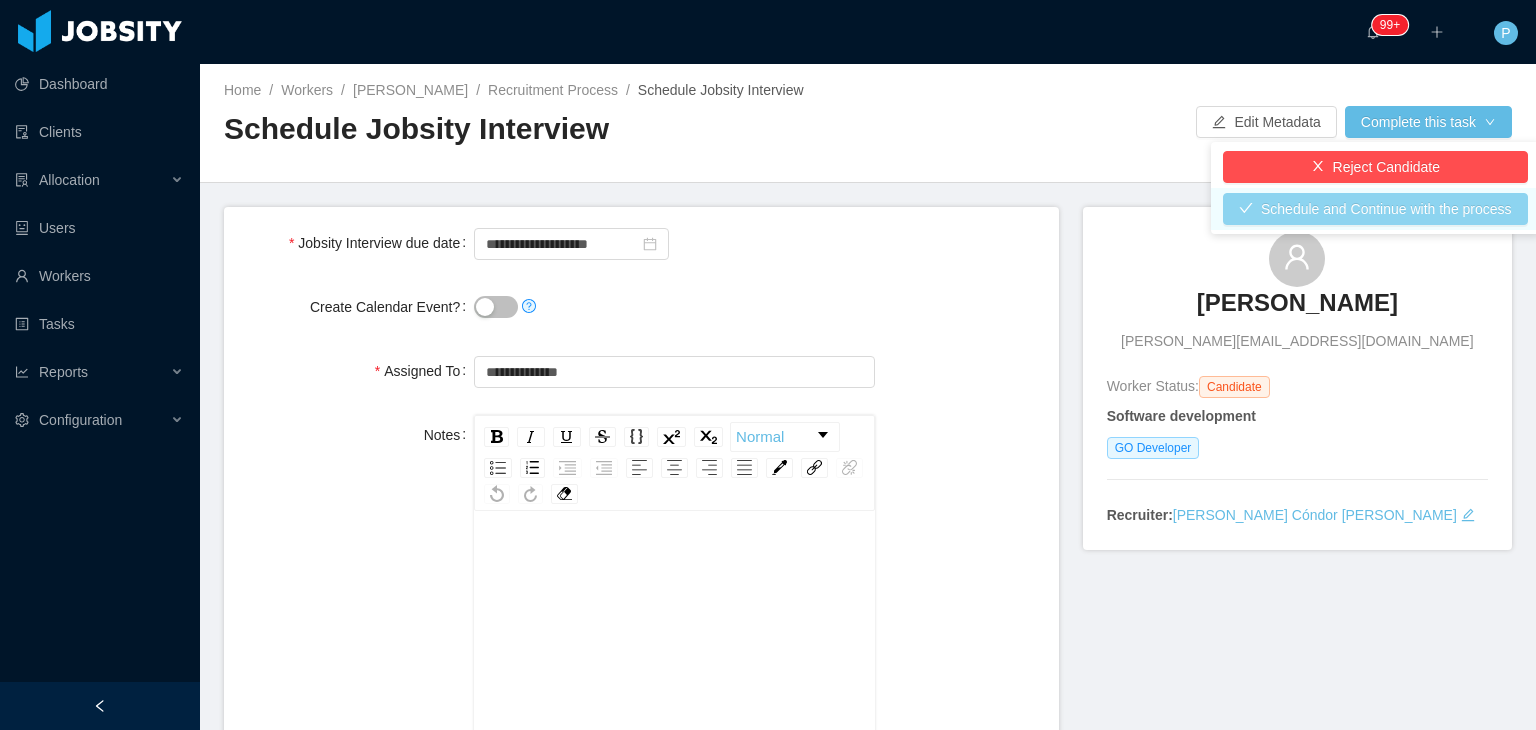 click on "Schedule and Continue with the process" at bounding box center (1375, 209) 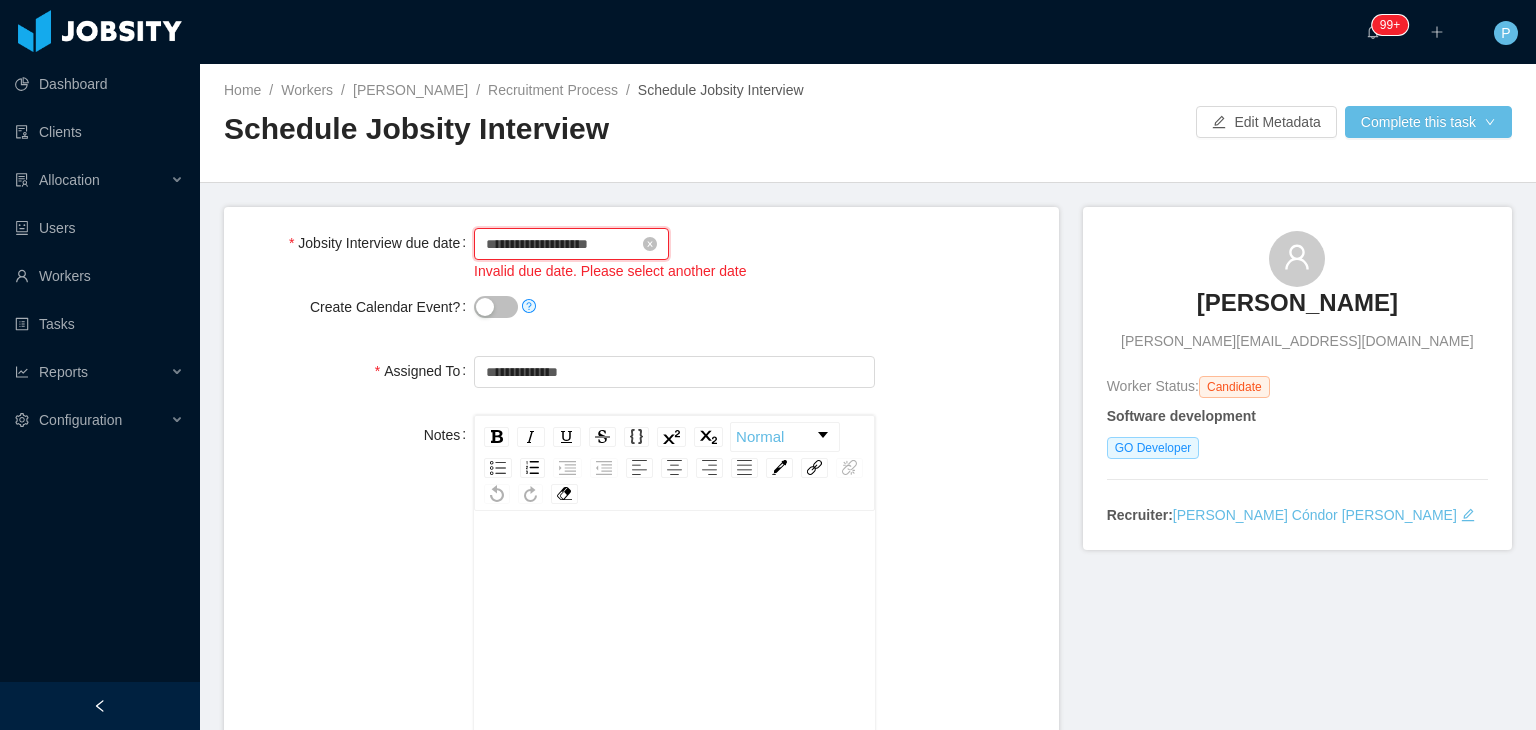click on "**********" at bounding box center [571, 244] 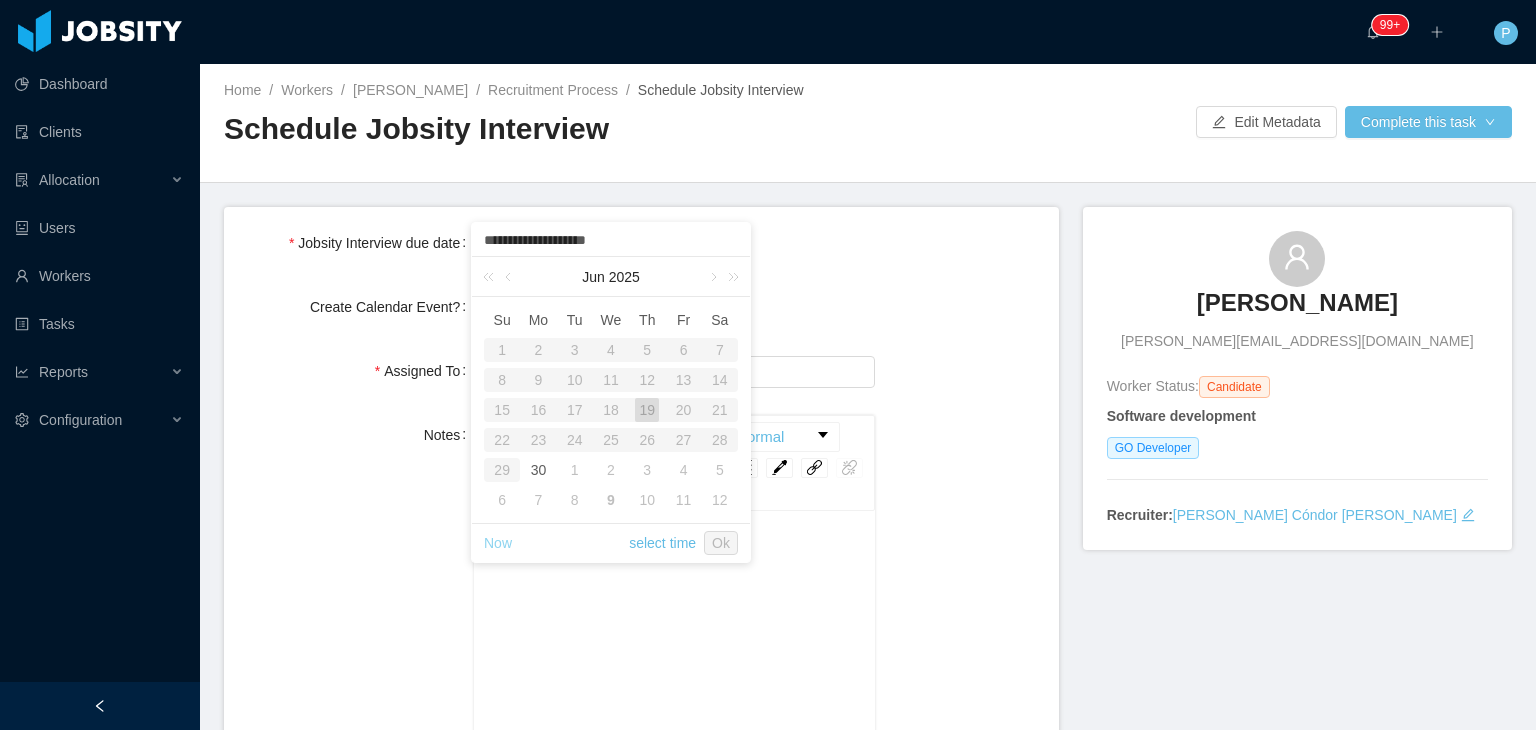 click on "Now" at bounding box center (498, 543) 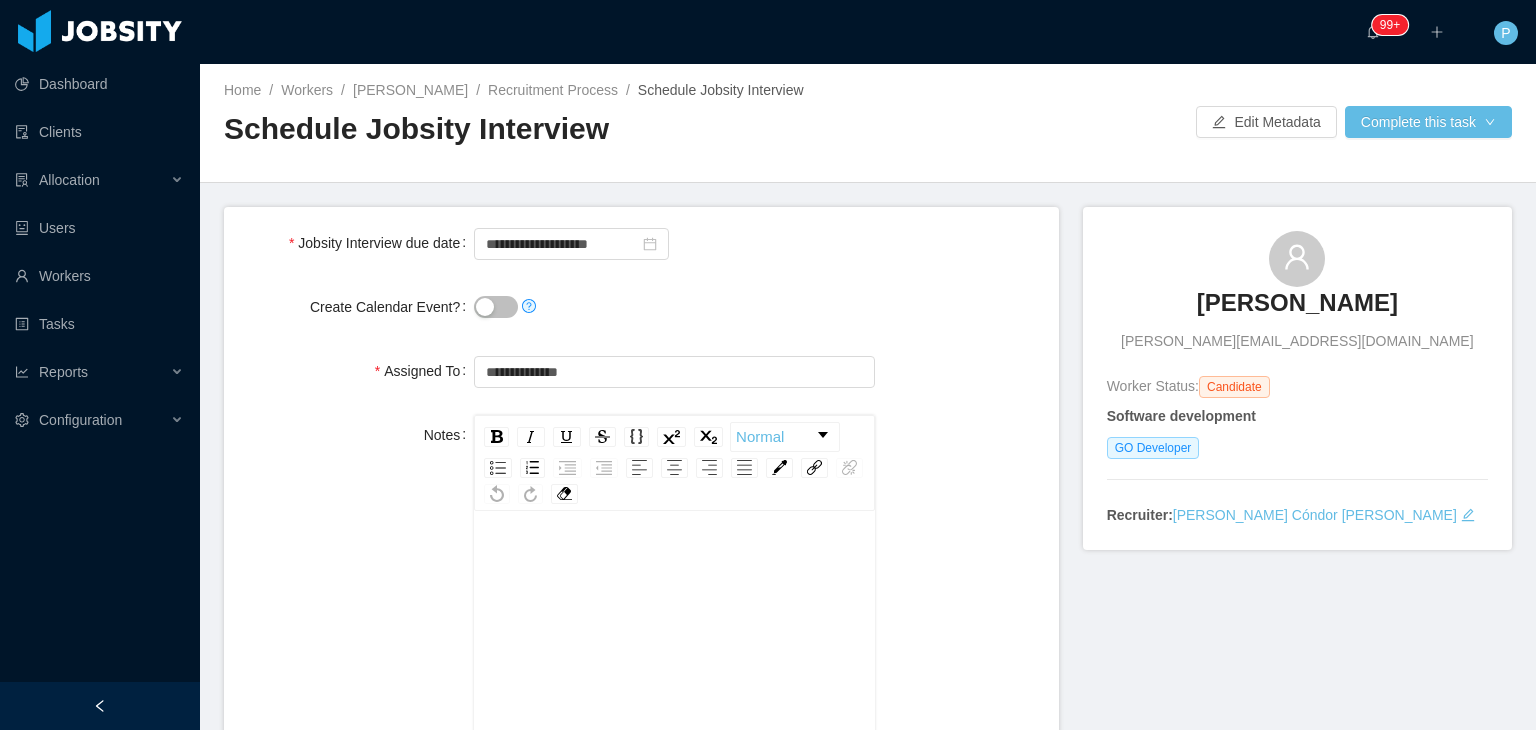 click on "**********" at bounding box center [641, 243] 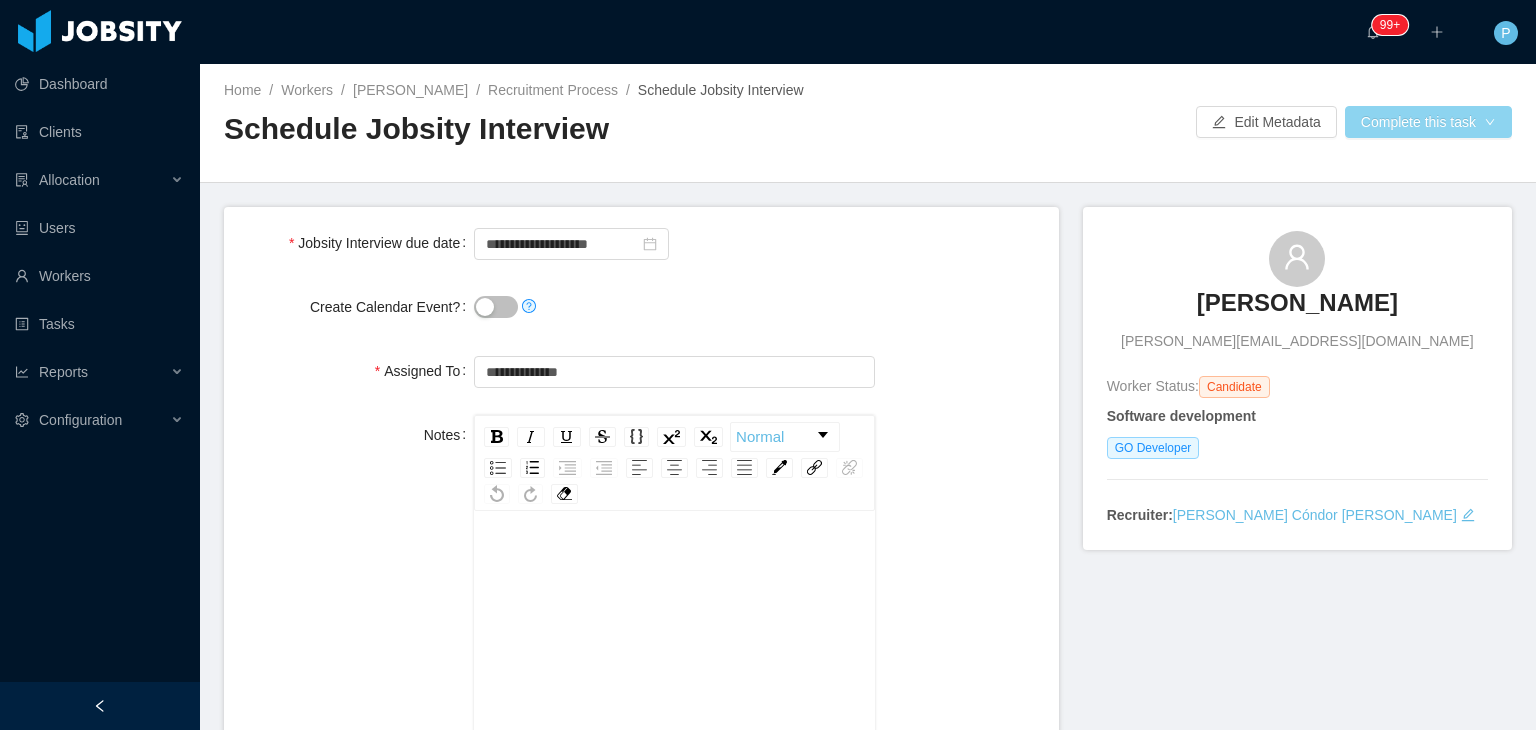 click on "Complete this task" at bounding box center (1428, 122) 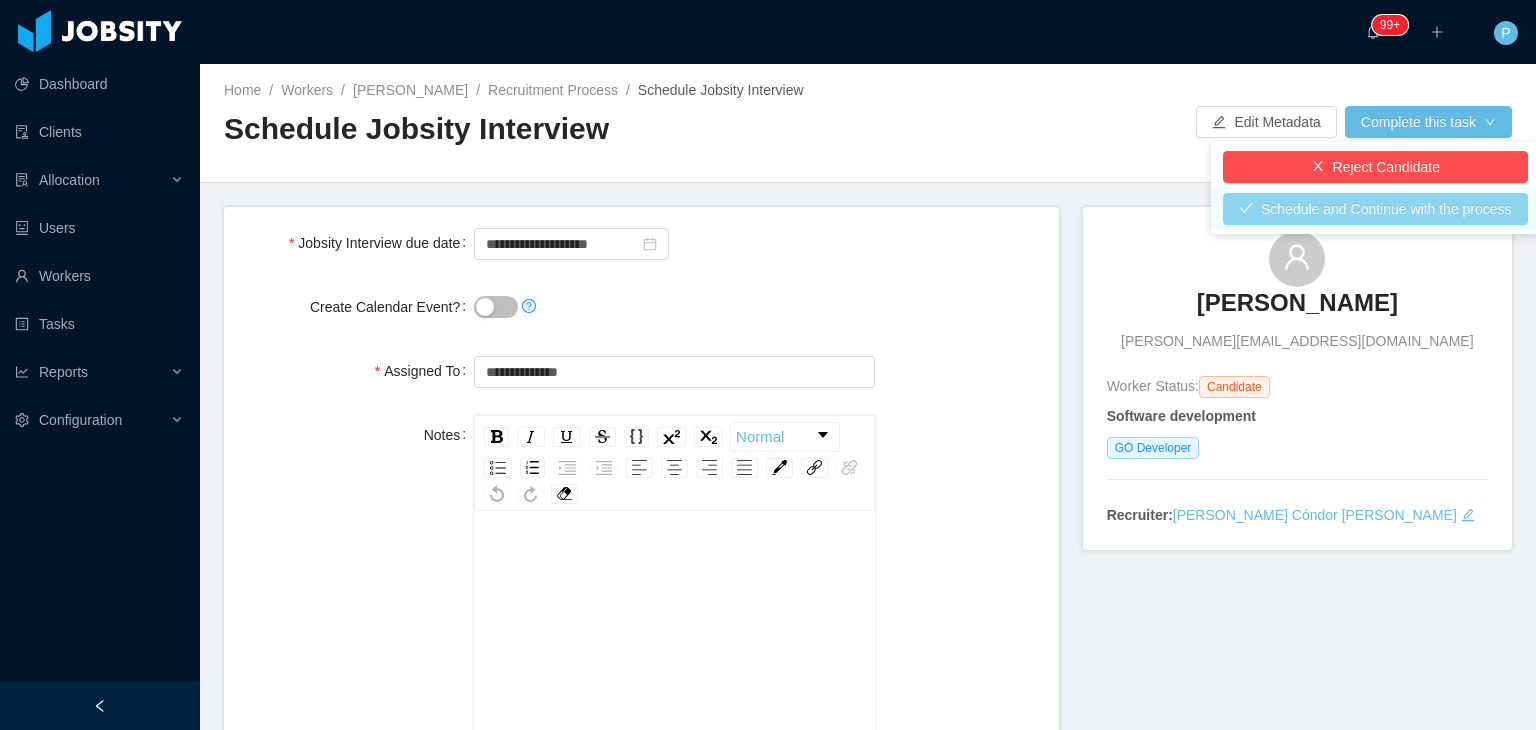 click on "Schedule and Continue with the process" at bounding box center (1375, 209) 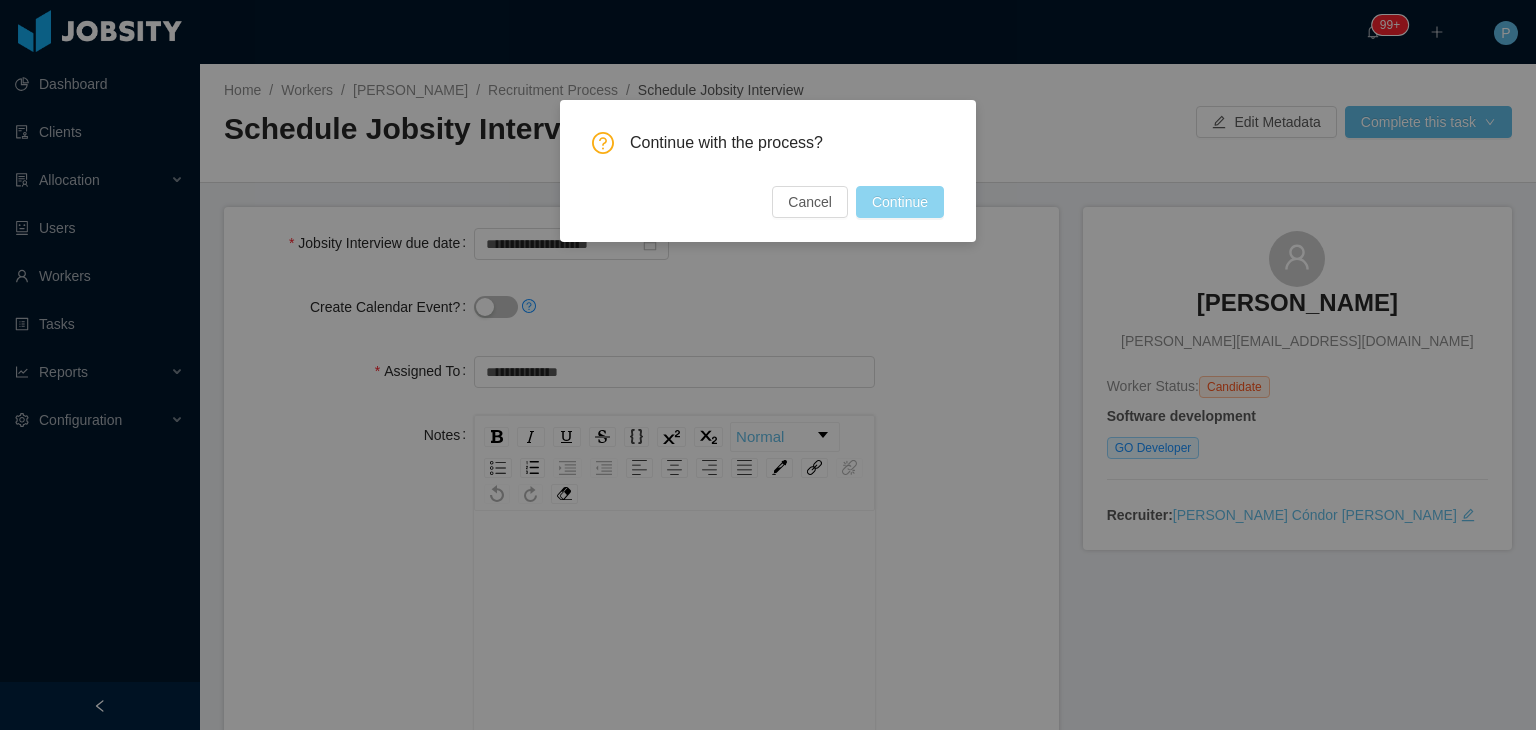 click on "Continue" at bounding box center (900, 202) 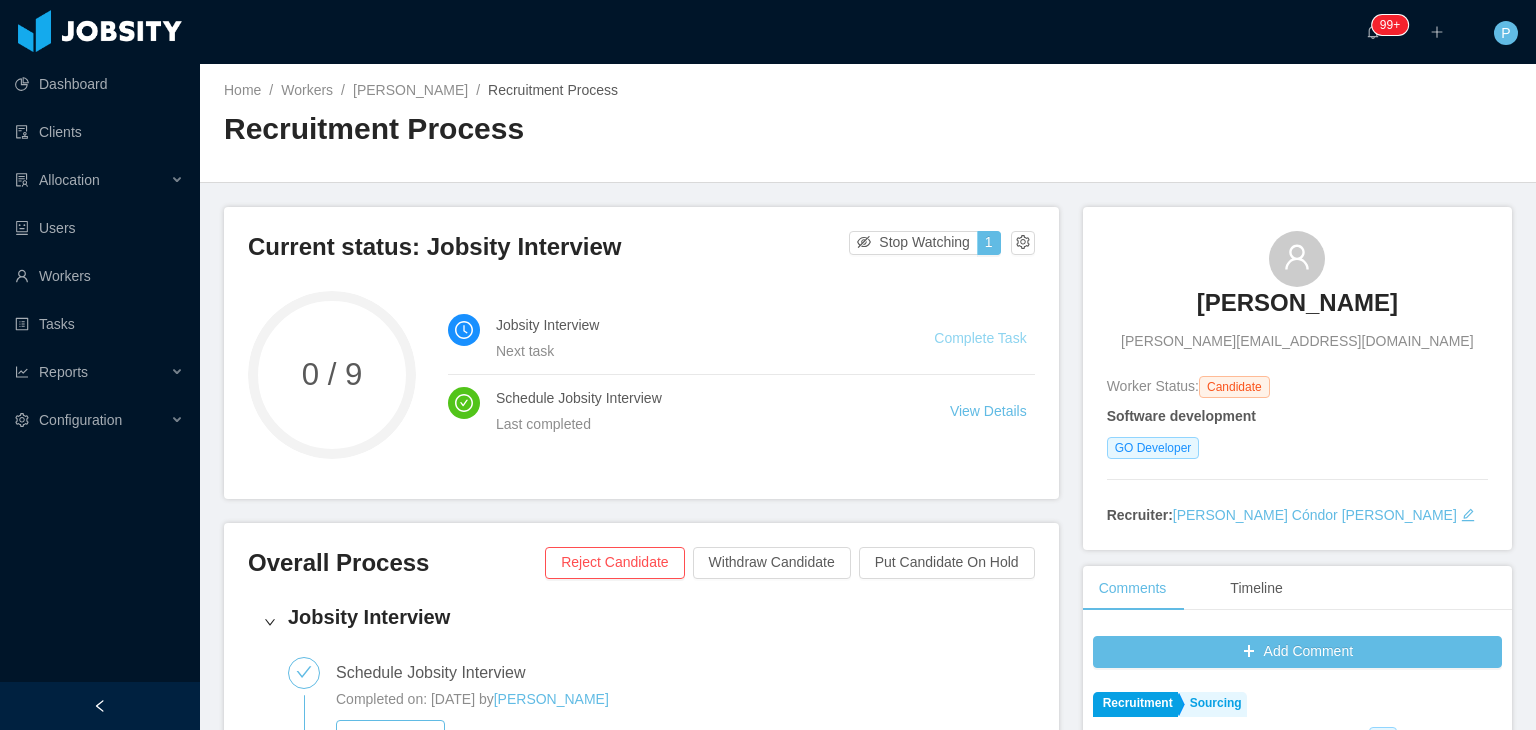 click on "Complete Task" at bounding box center [980, 338] 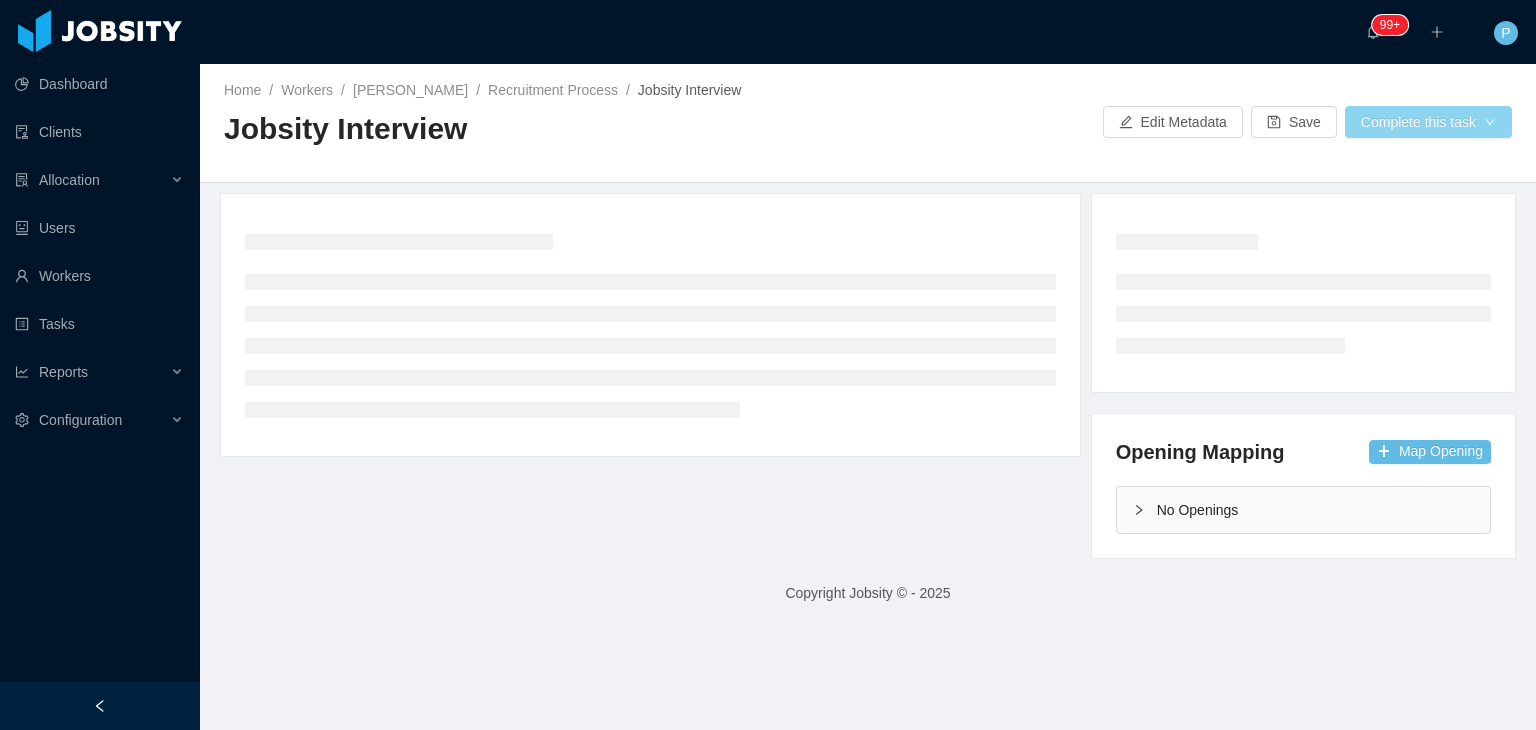 click on "Complete this task" at bounding box center [1428, 122] 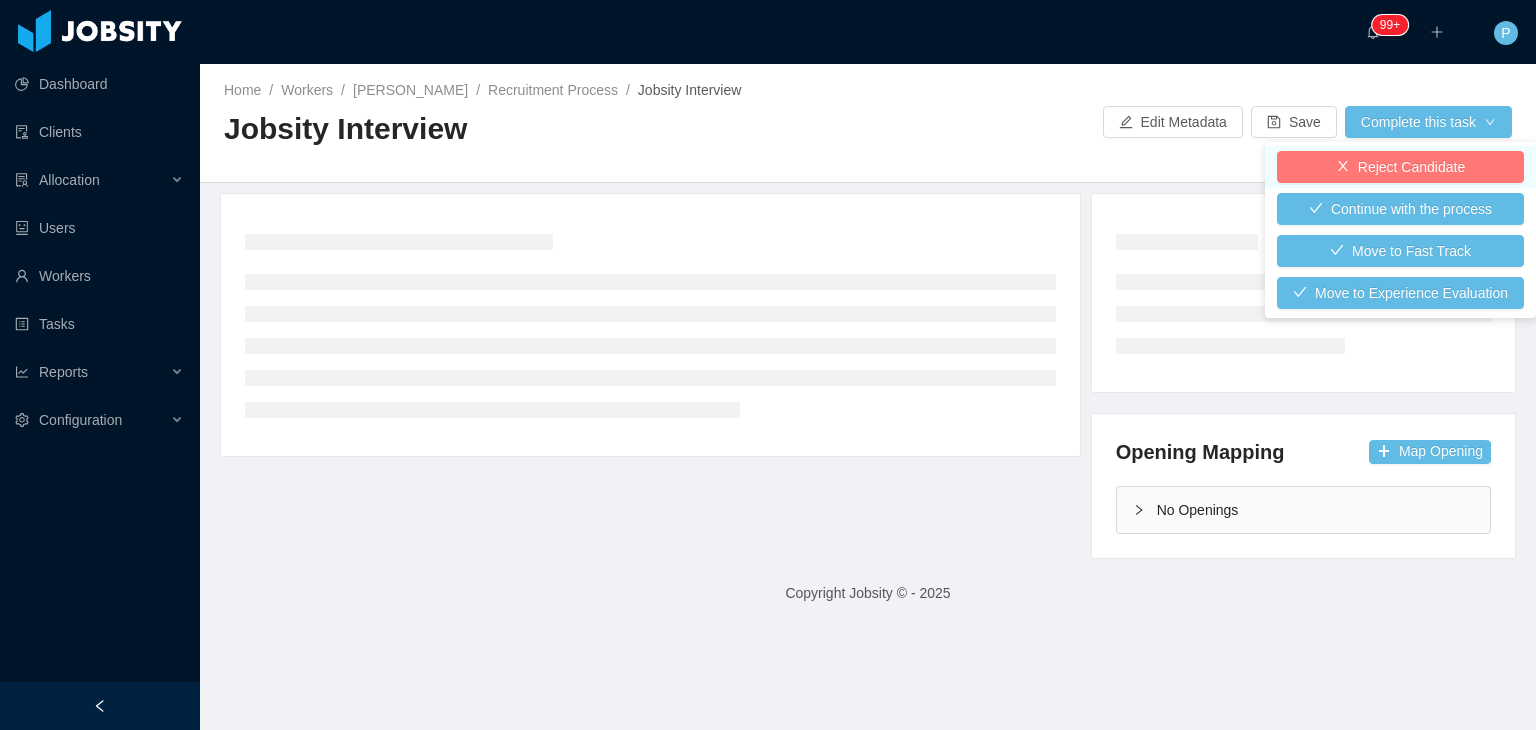 click on "Reject Candidate" at bounding box center [1400, 167] 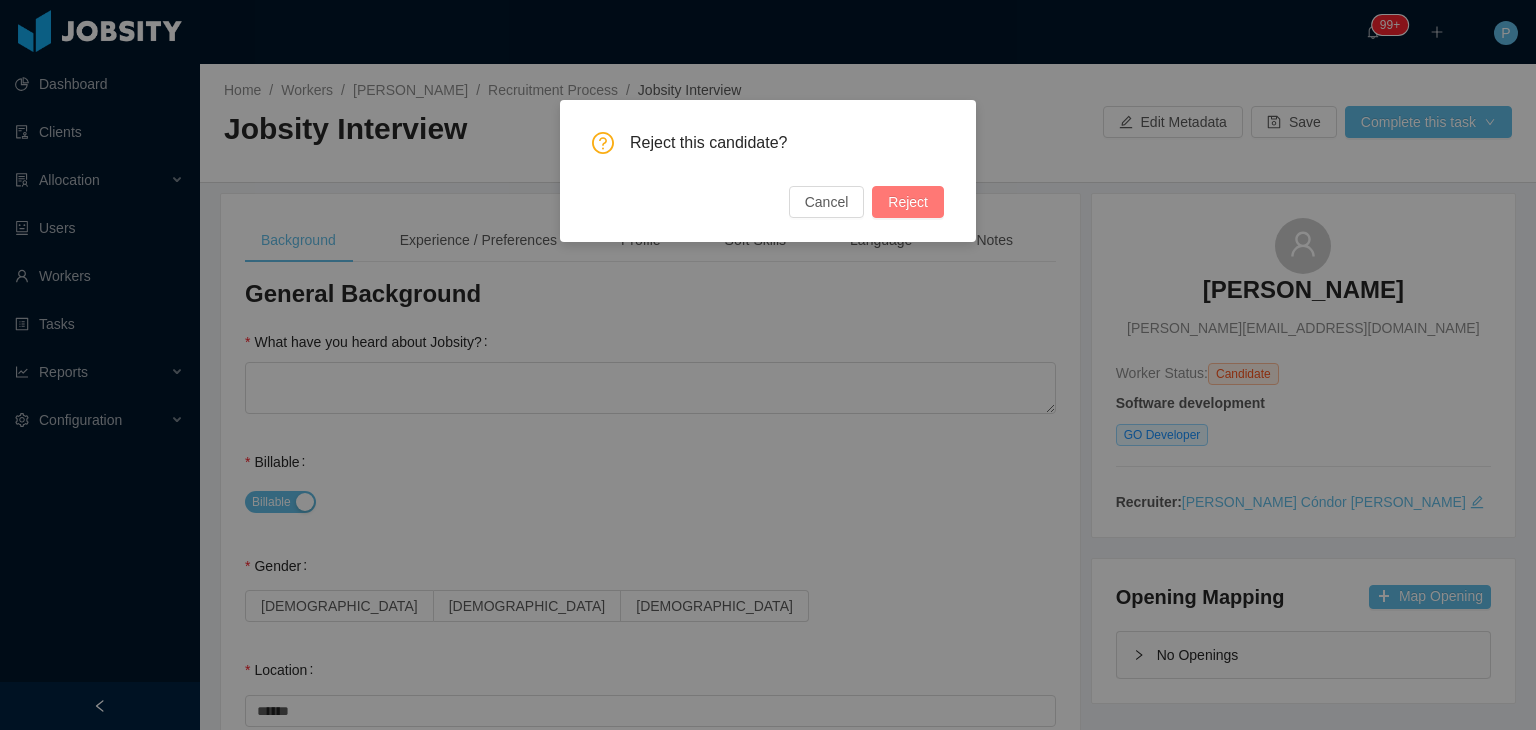 click on "Reject" at bounding box center [908, 202] 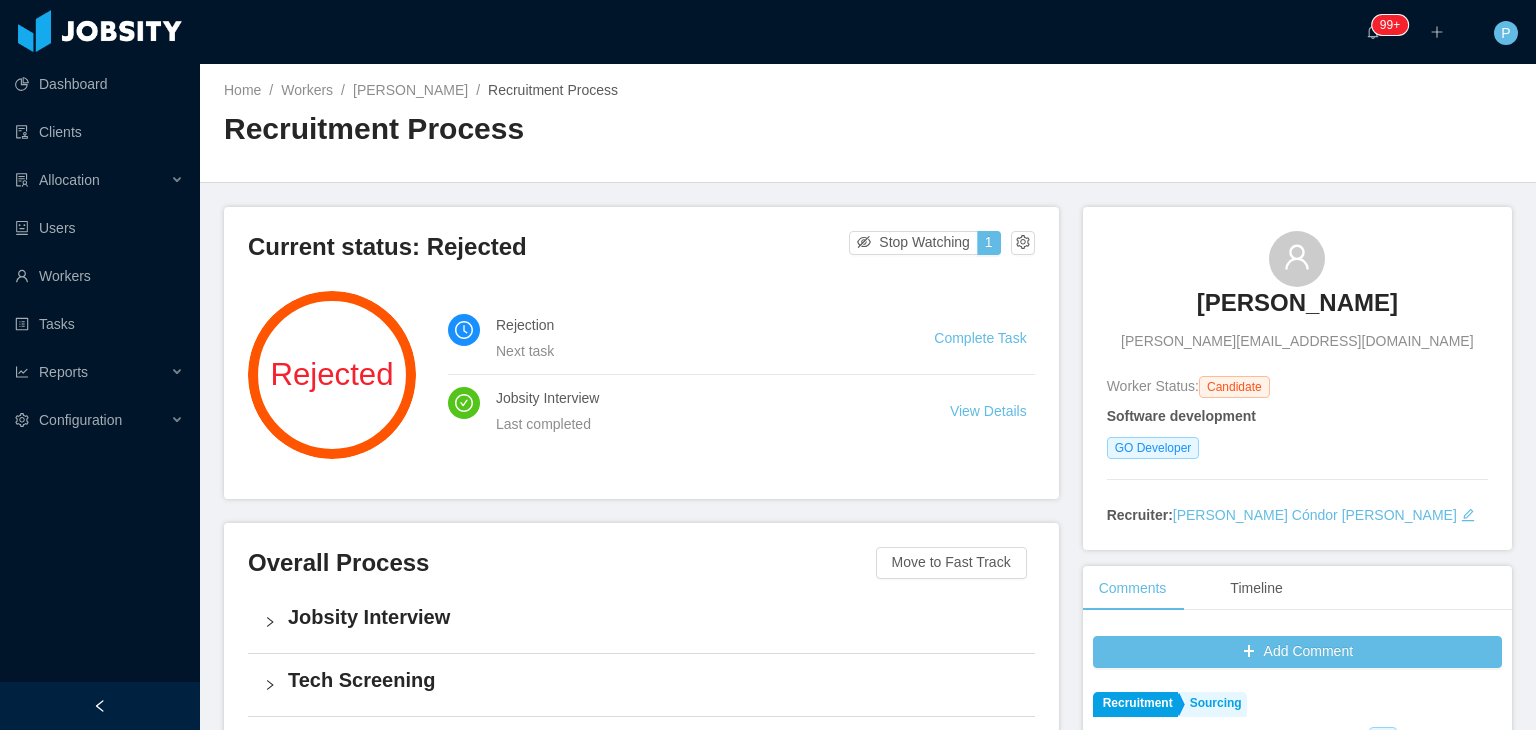 click on "Complete Task" at bounding box center (984, 338) 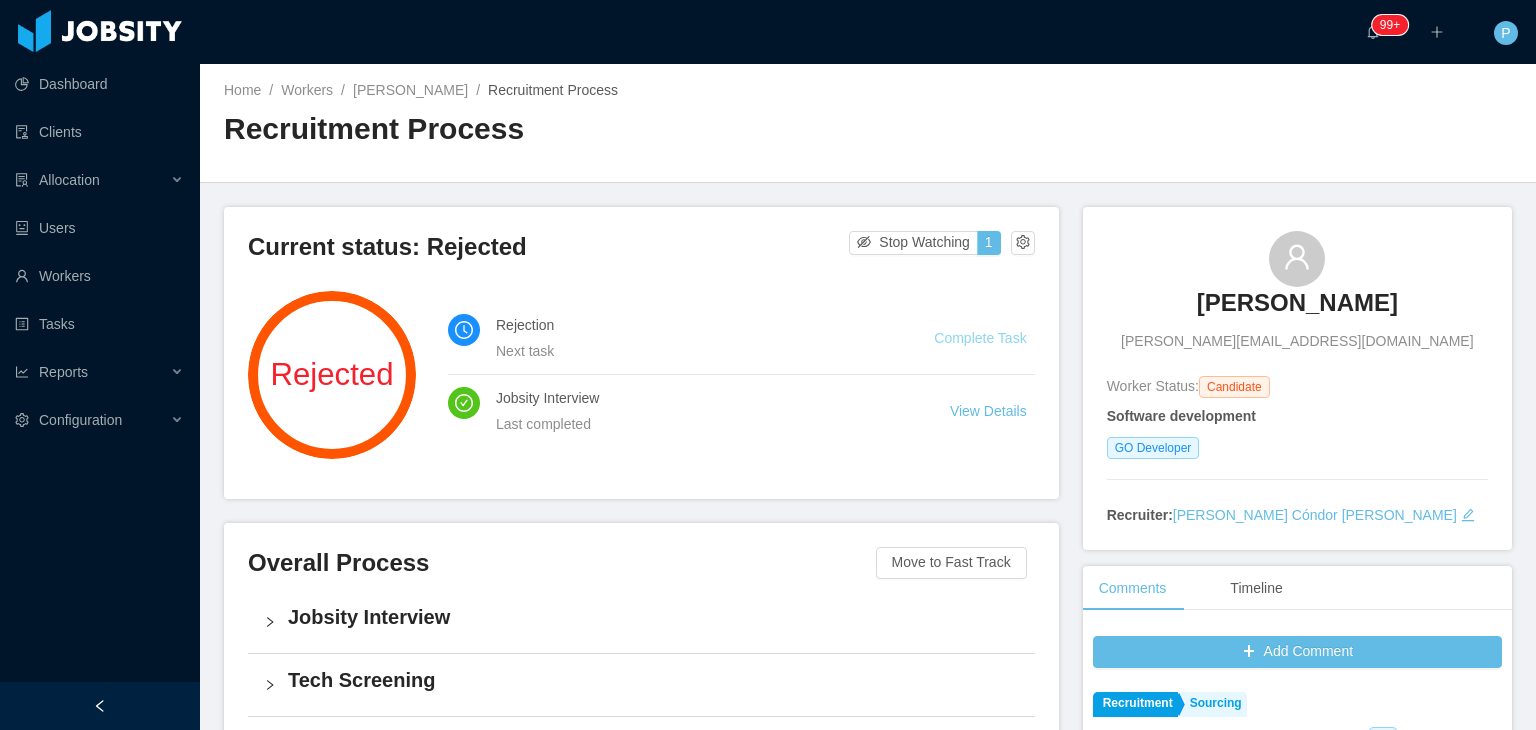 click on "Complete Task" at bounding box center (980, 338) 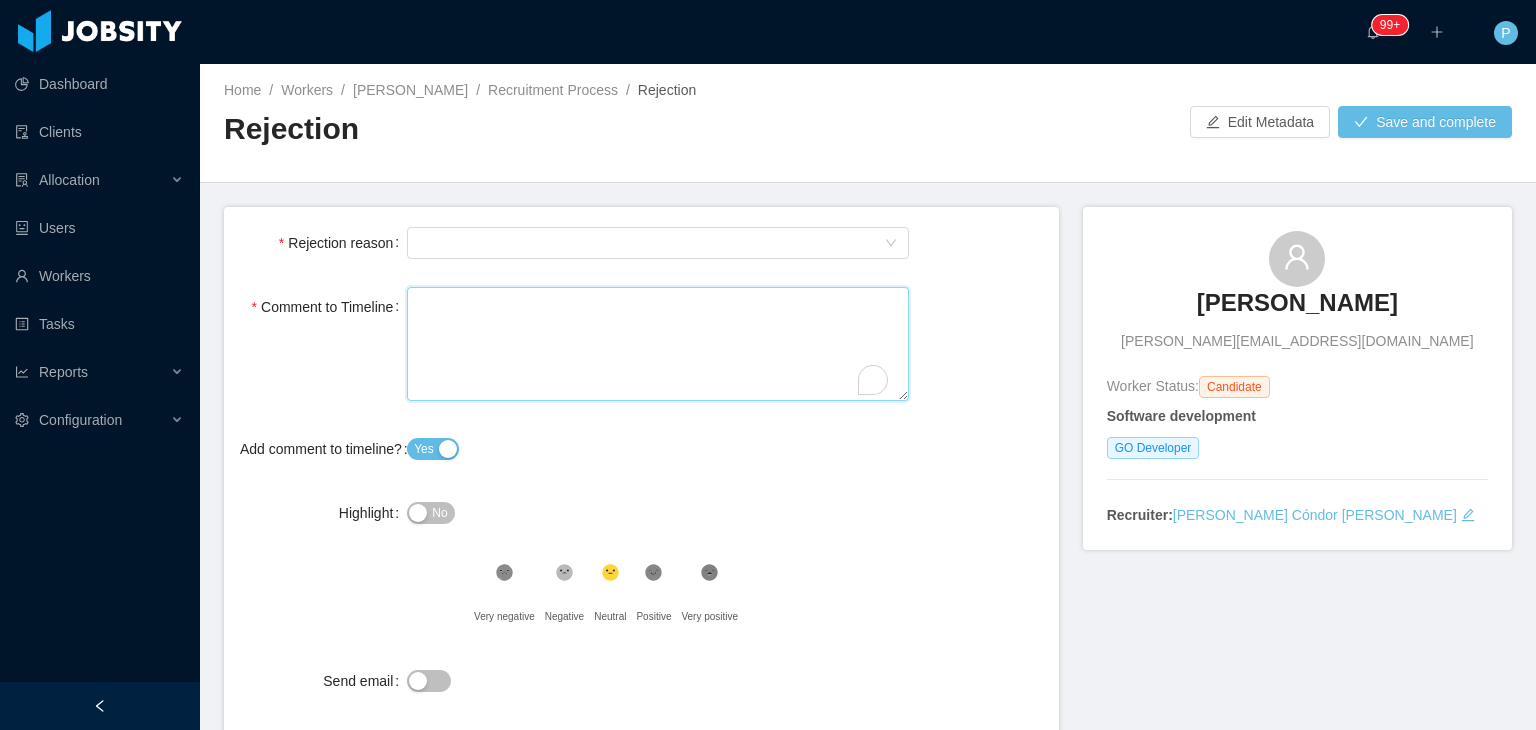 click on "Comment to Timeline" at bounding box center [658, 344] 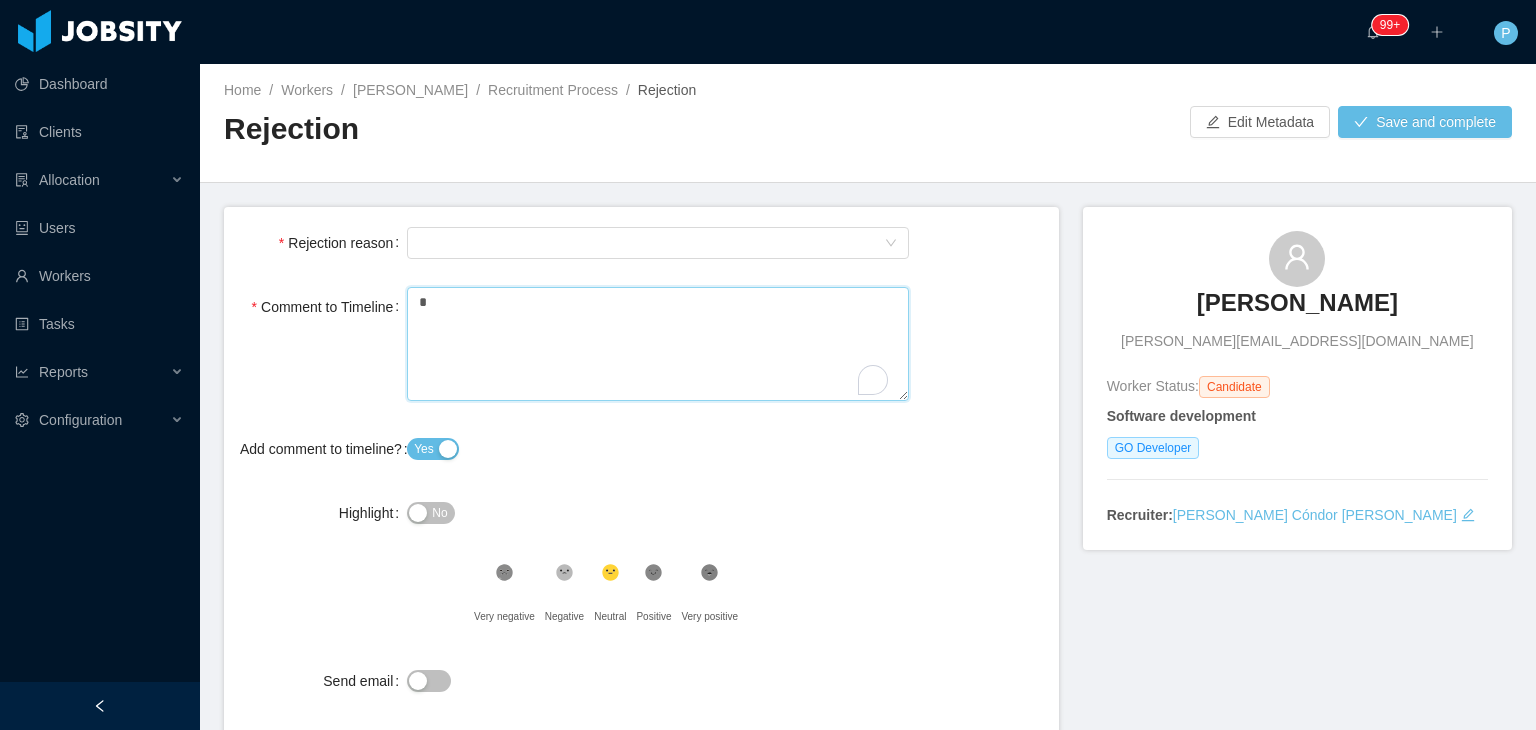 type 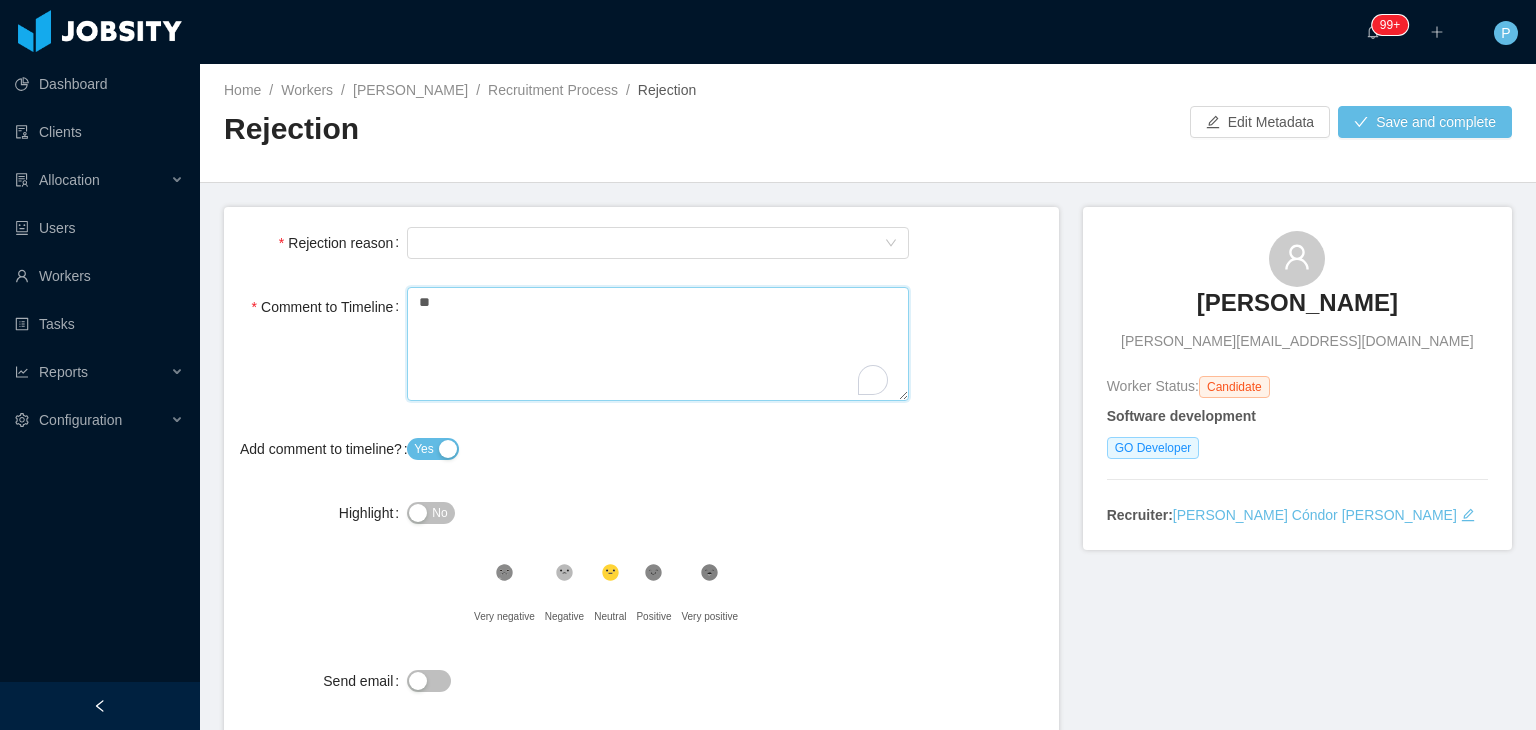 type 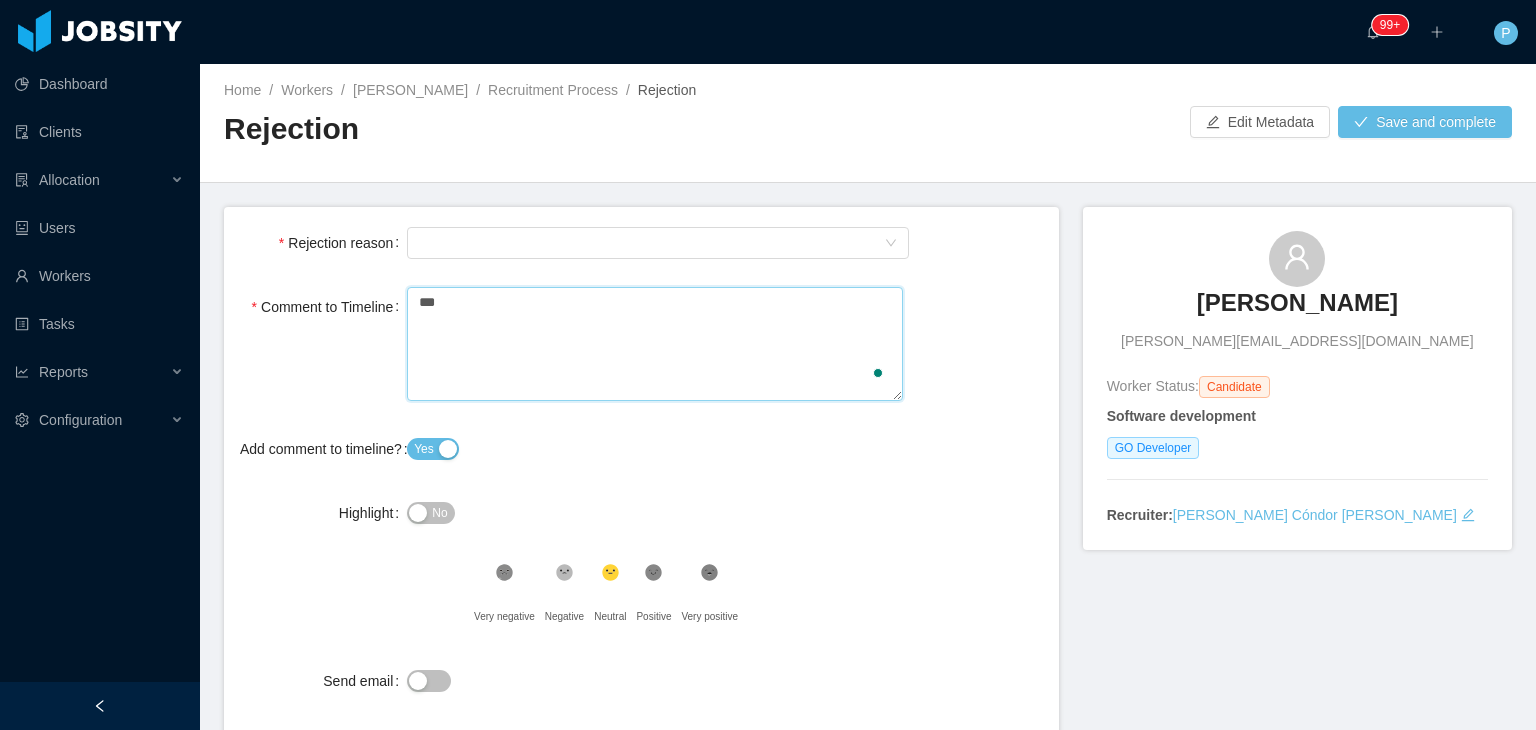 type 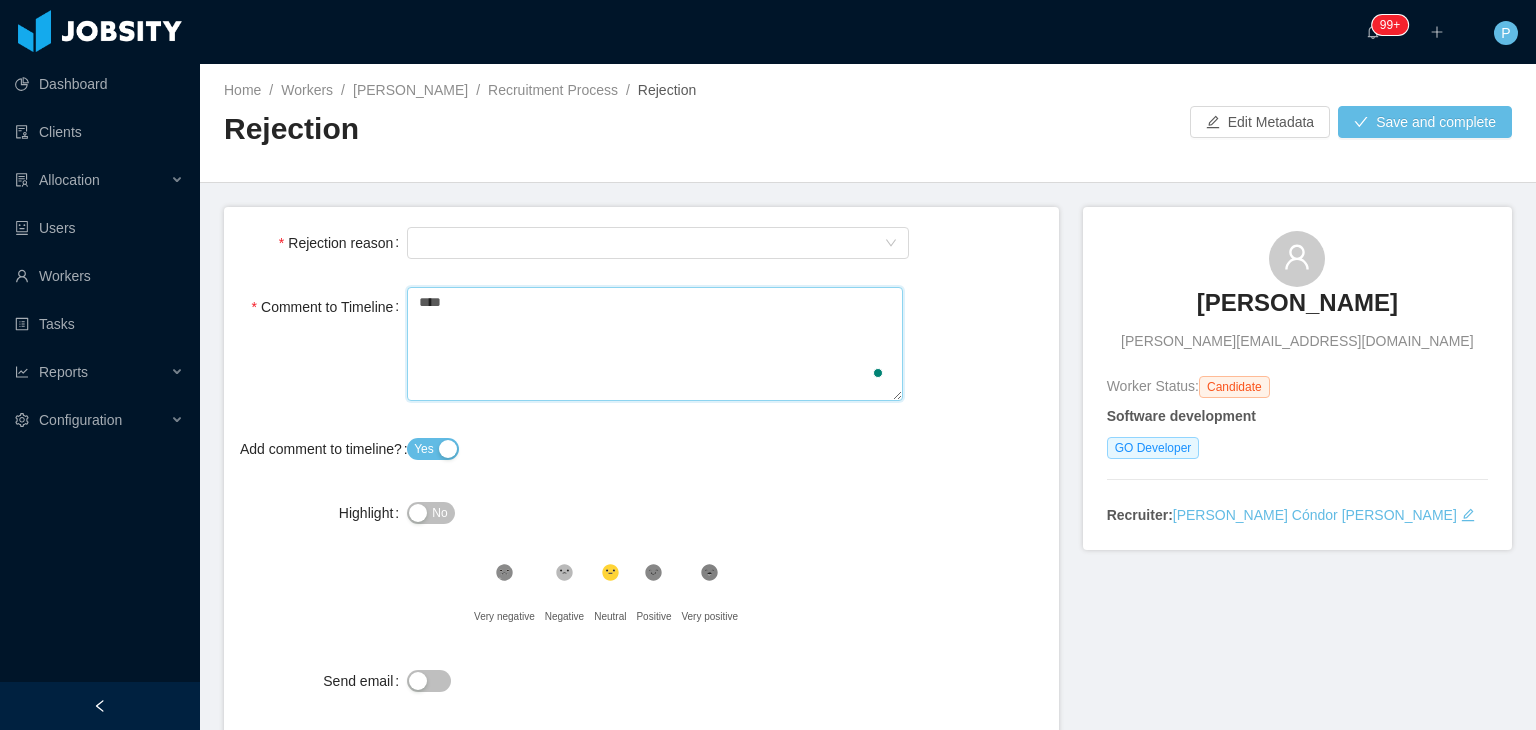 type 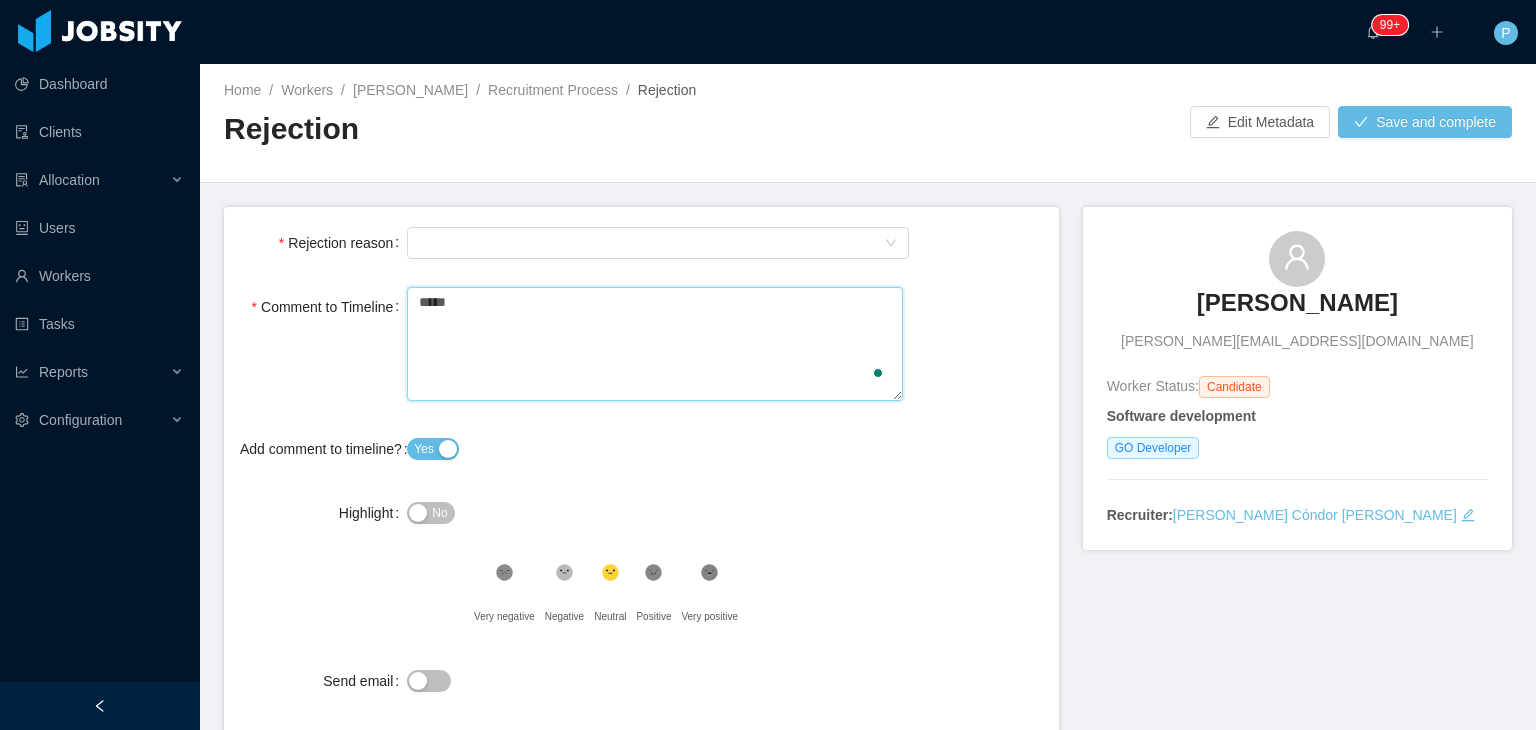 type 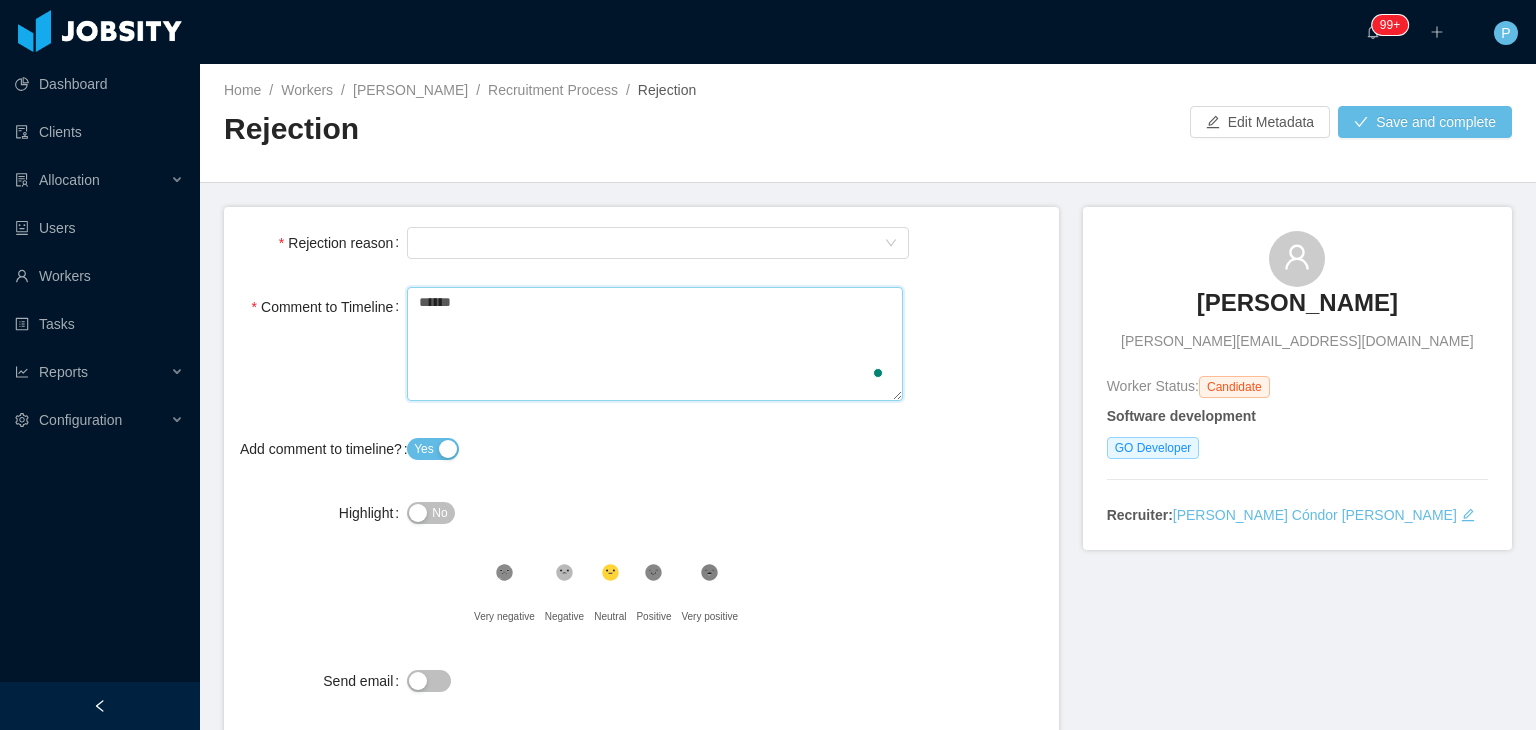 type 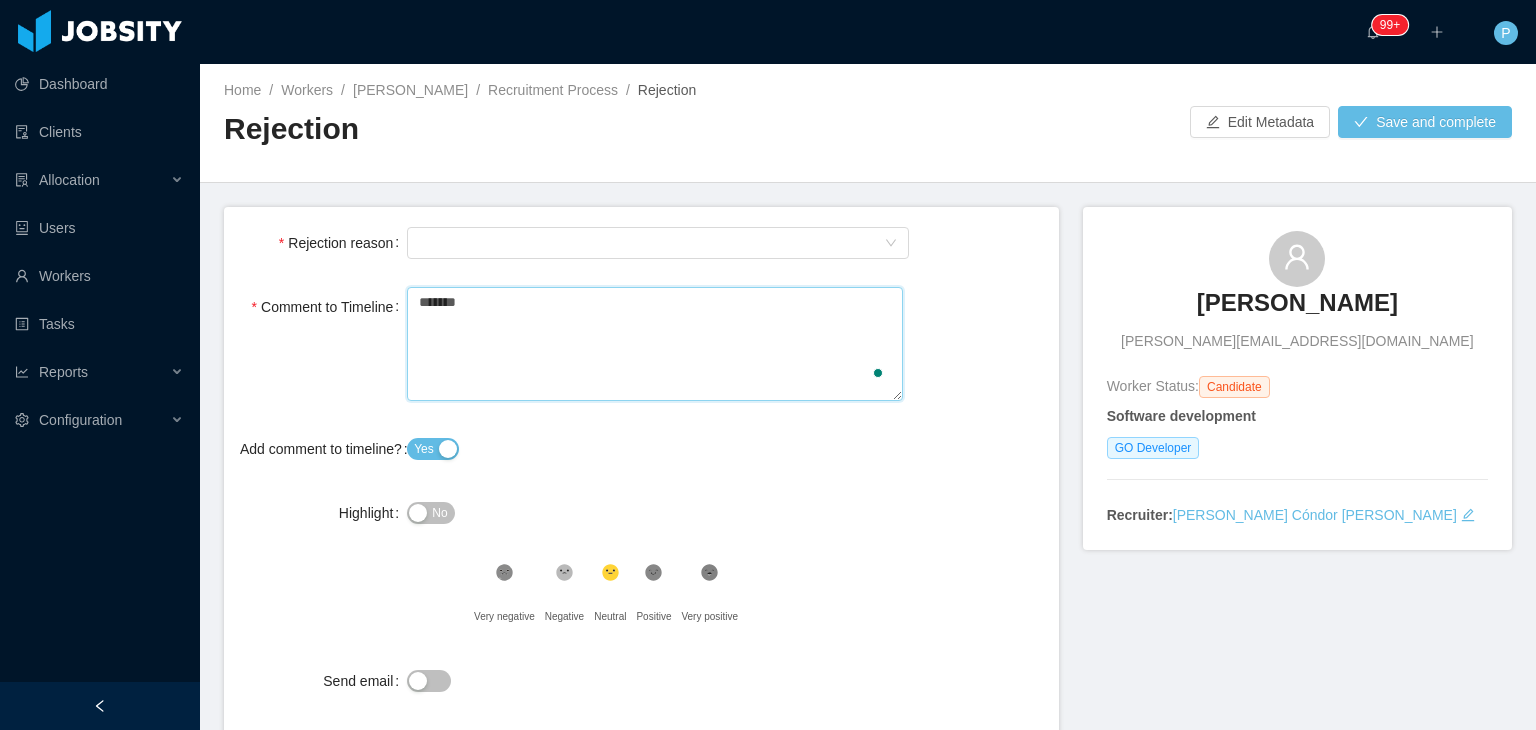 type 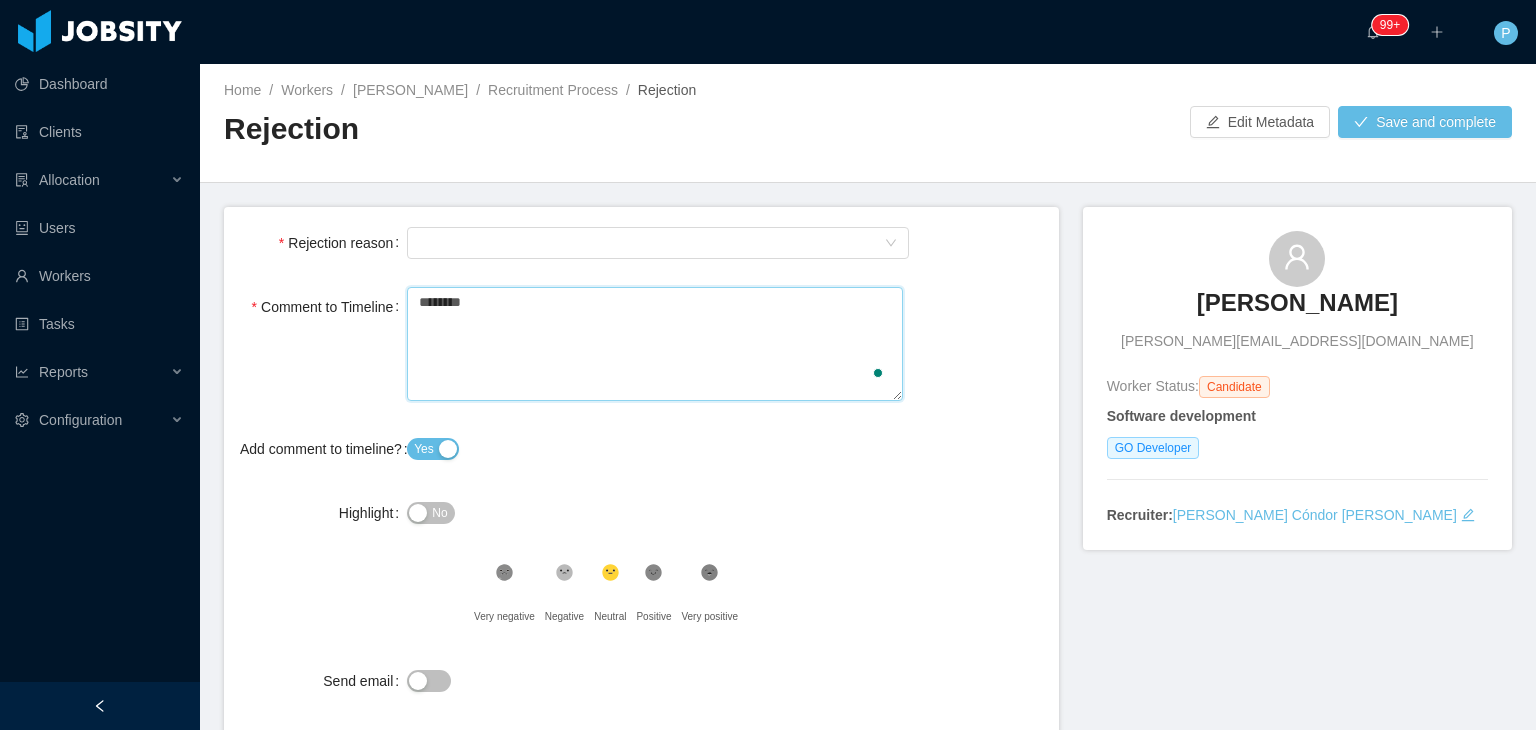 type 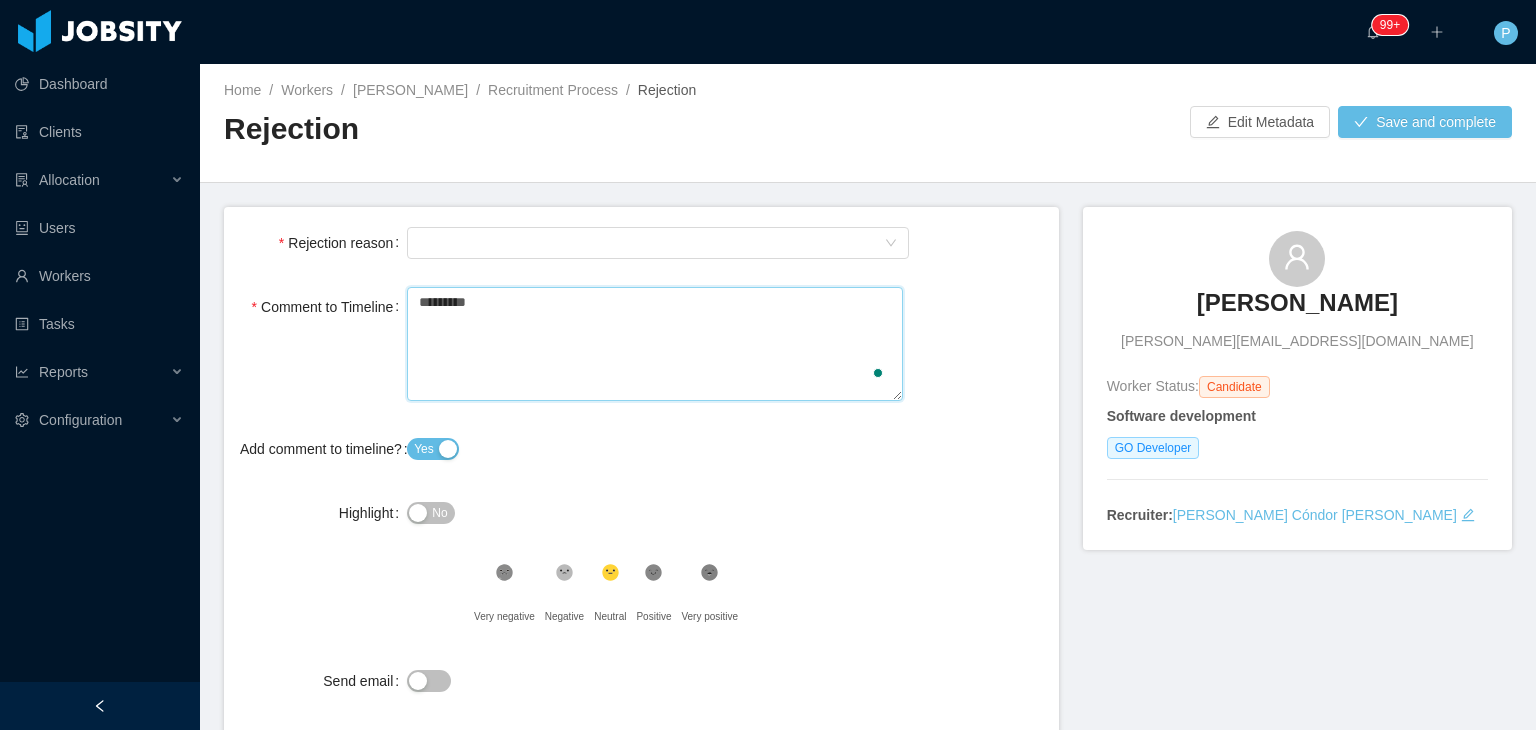 type 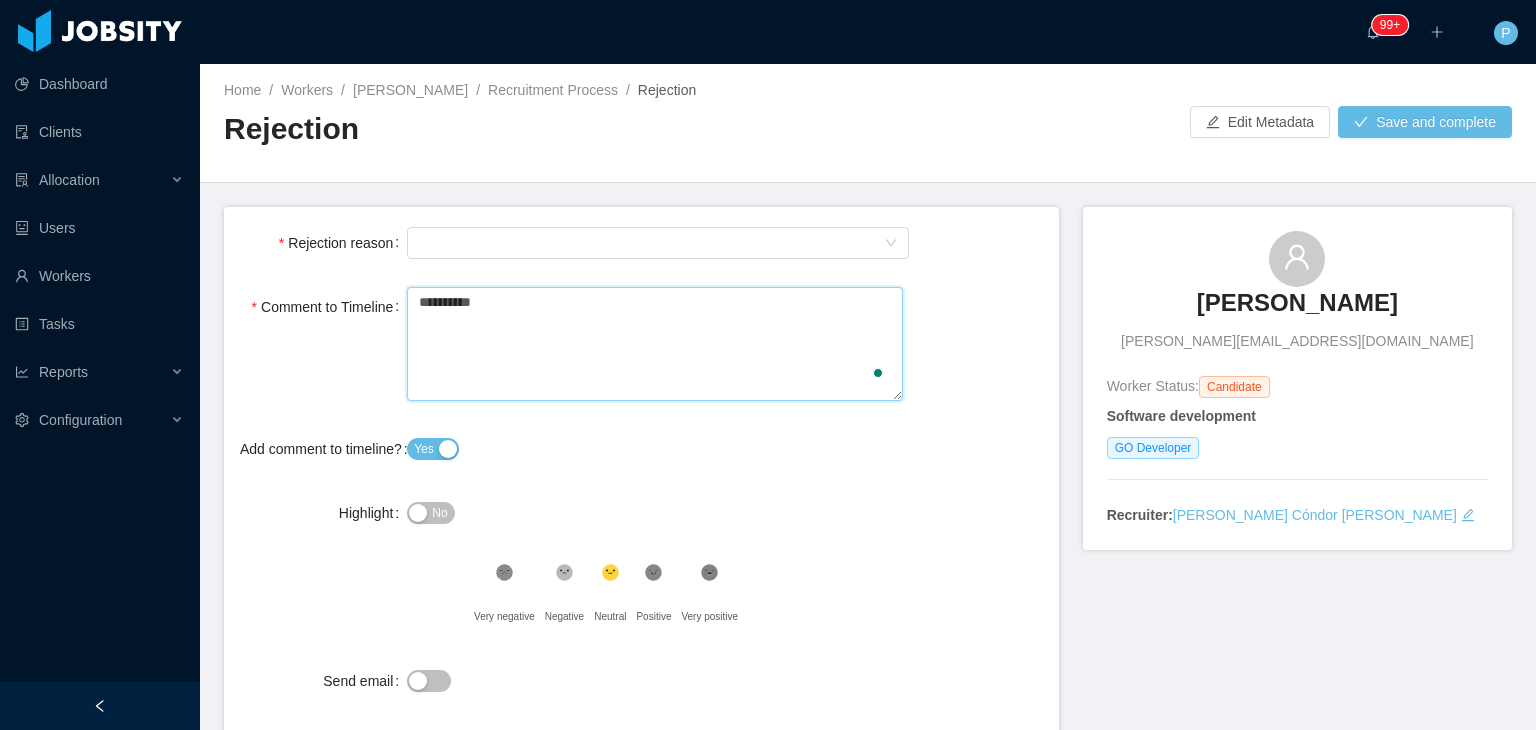 type 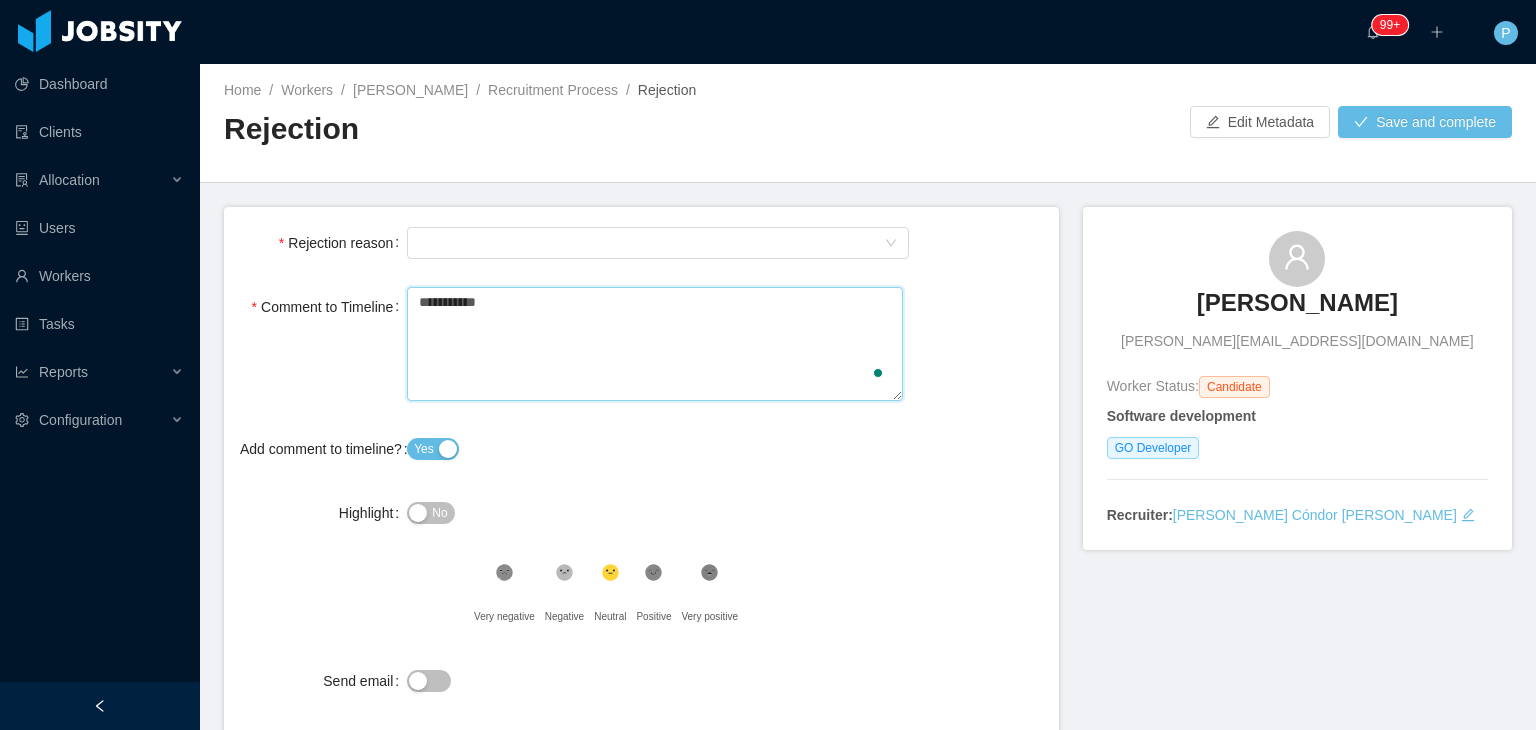 type 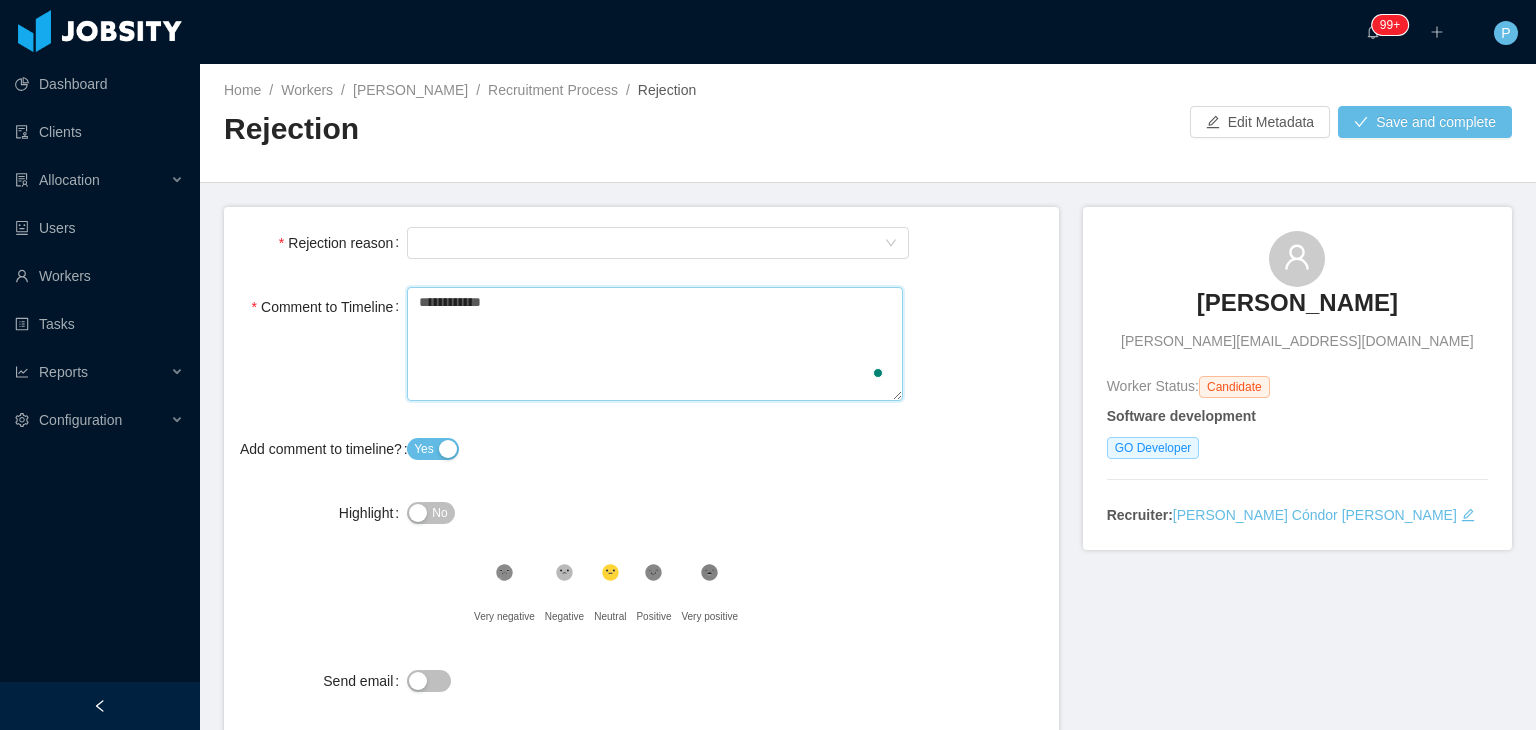 type 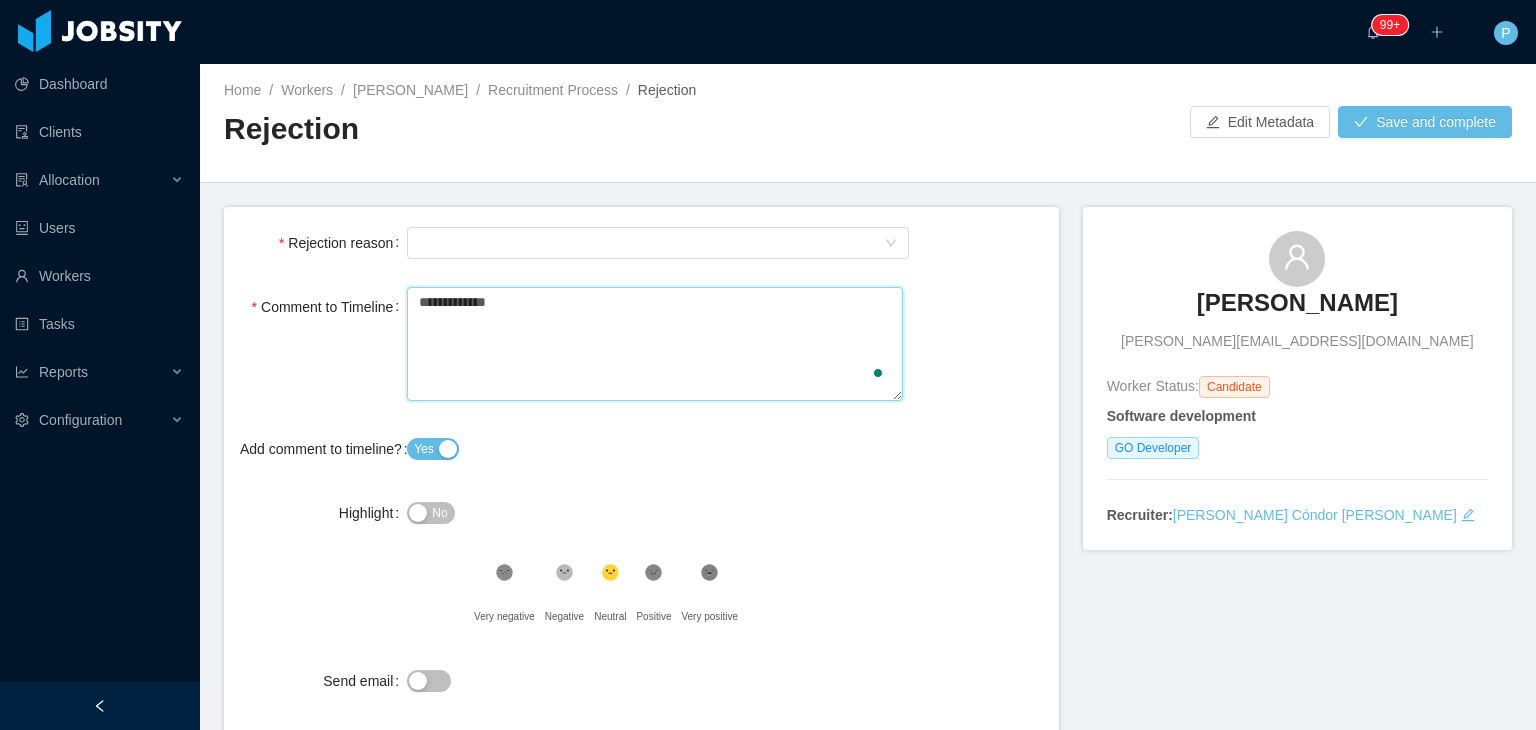 type 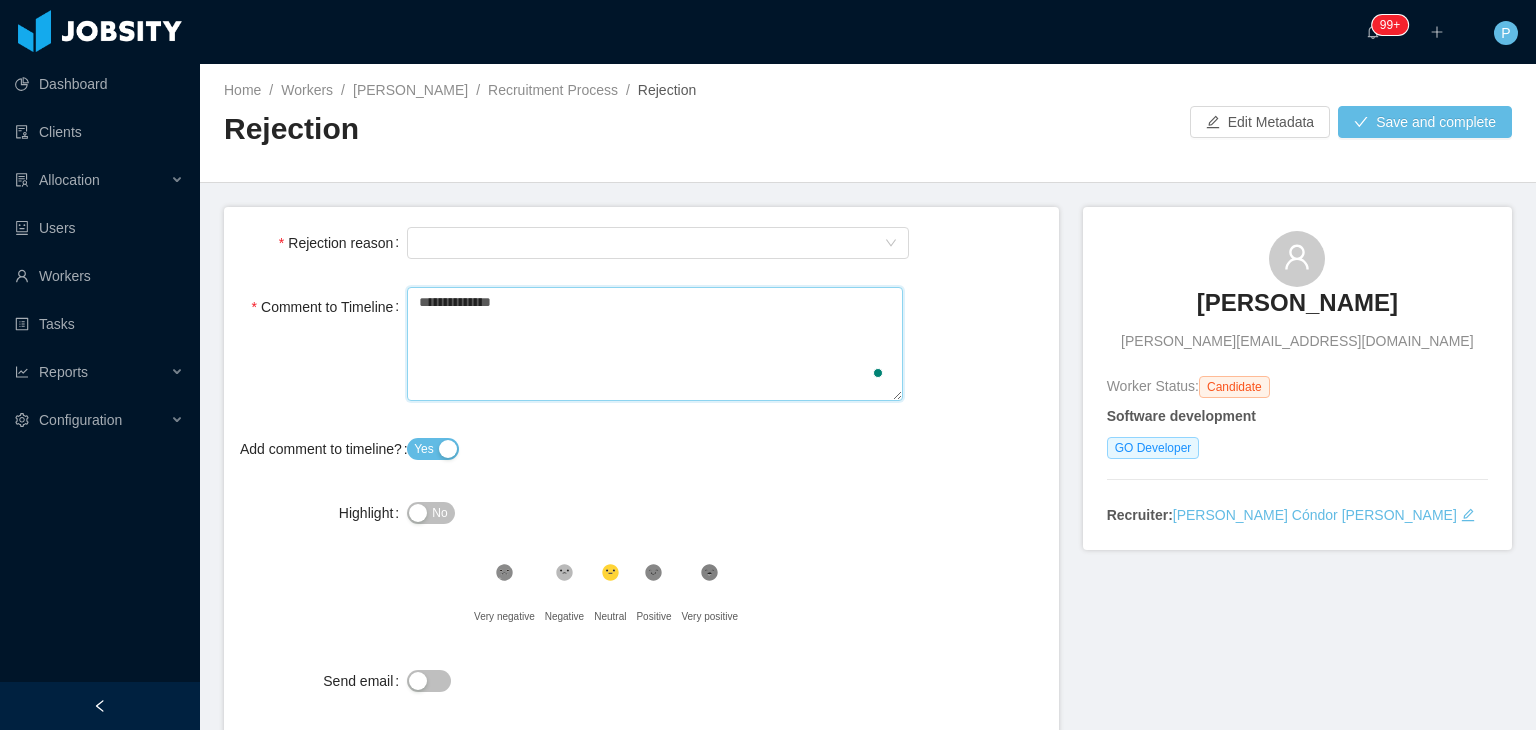 type 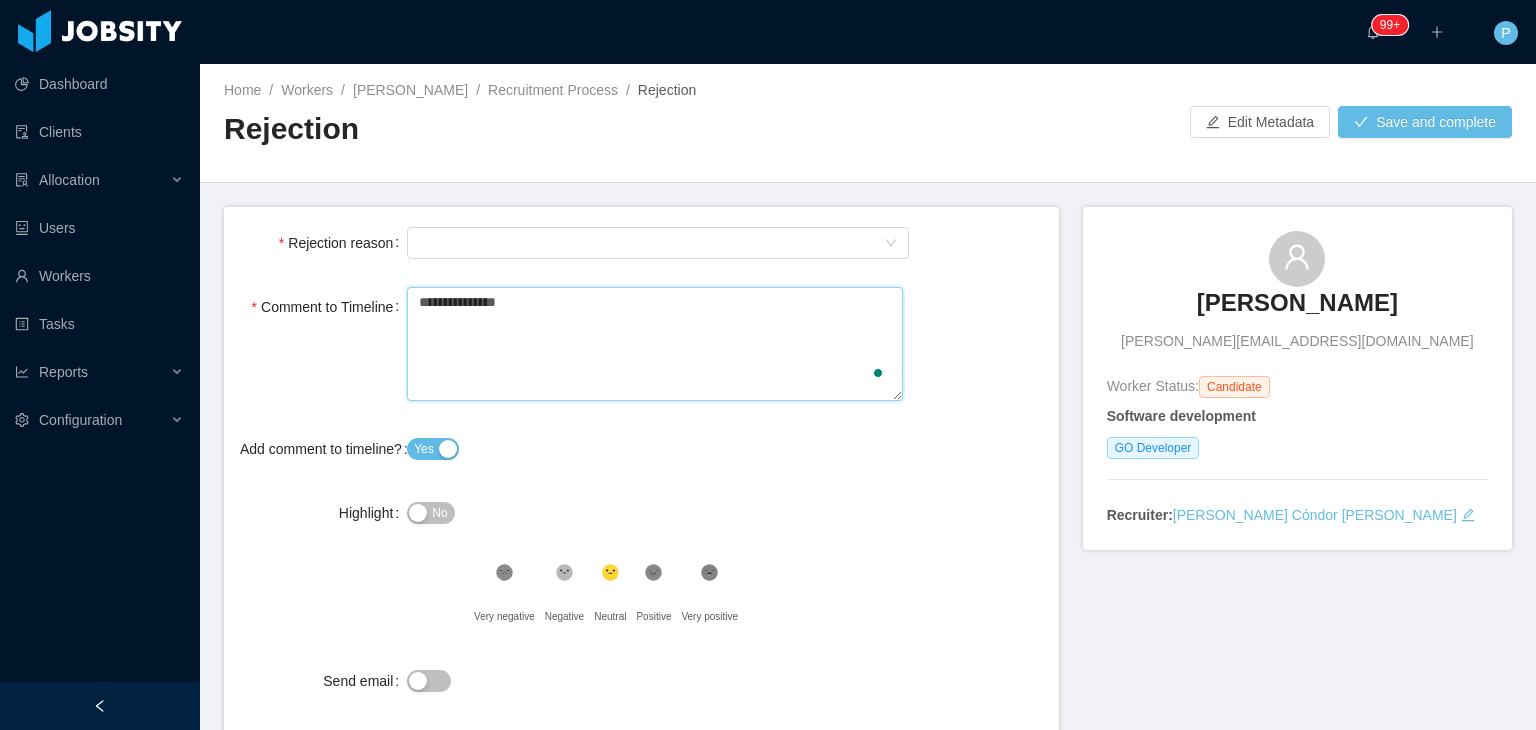 type 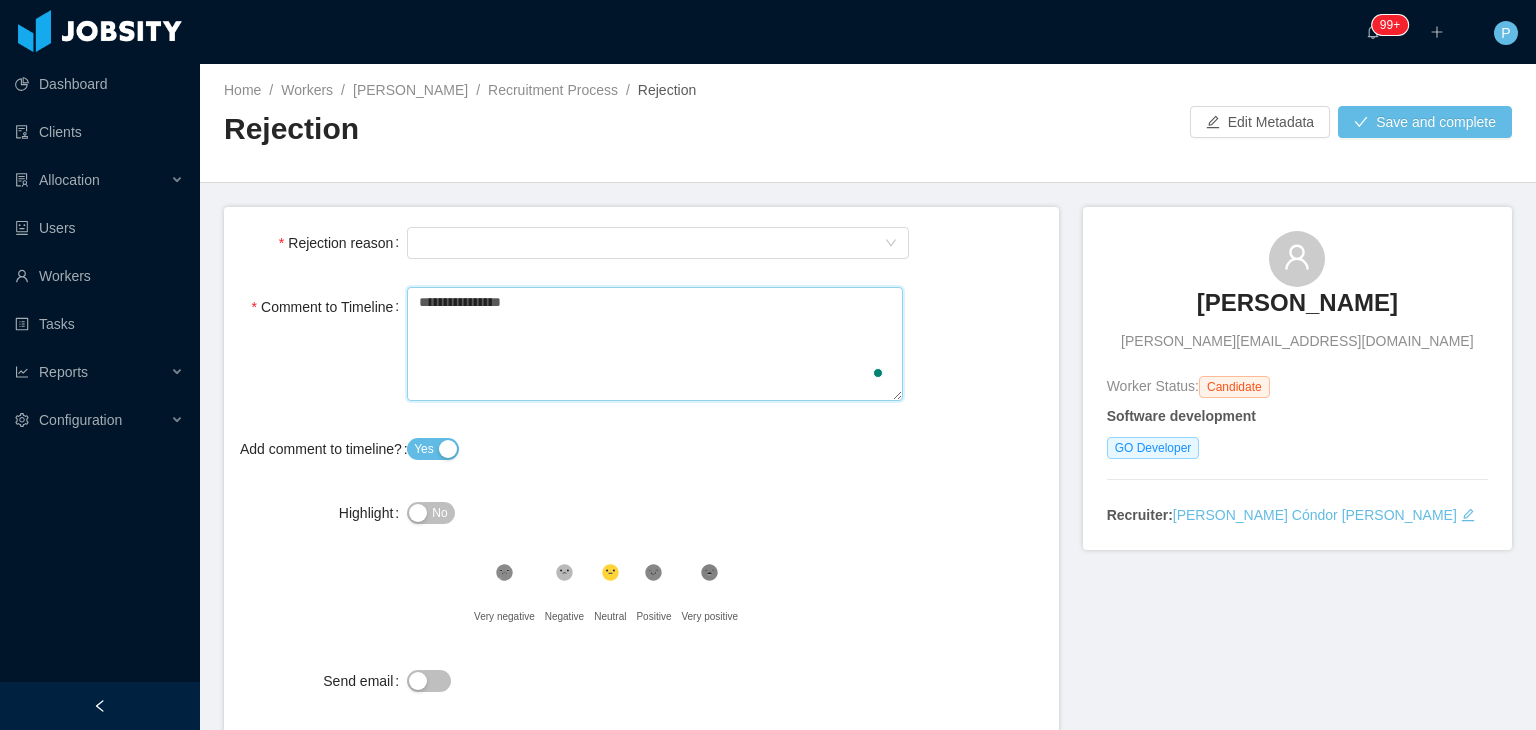 type 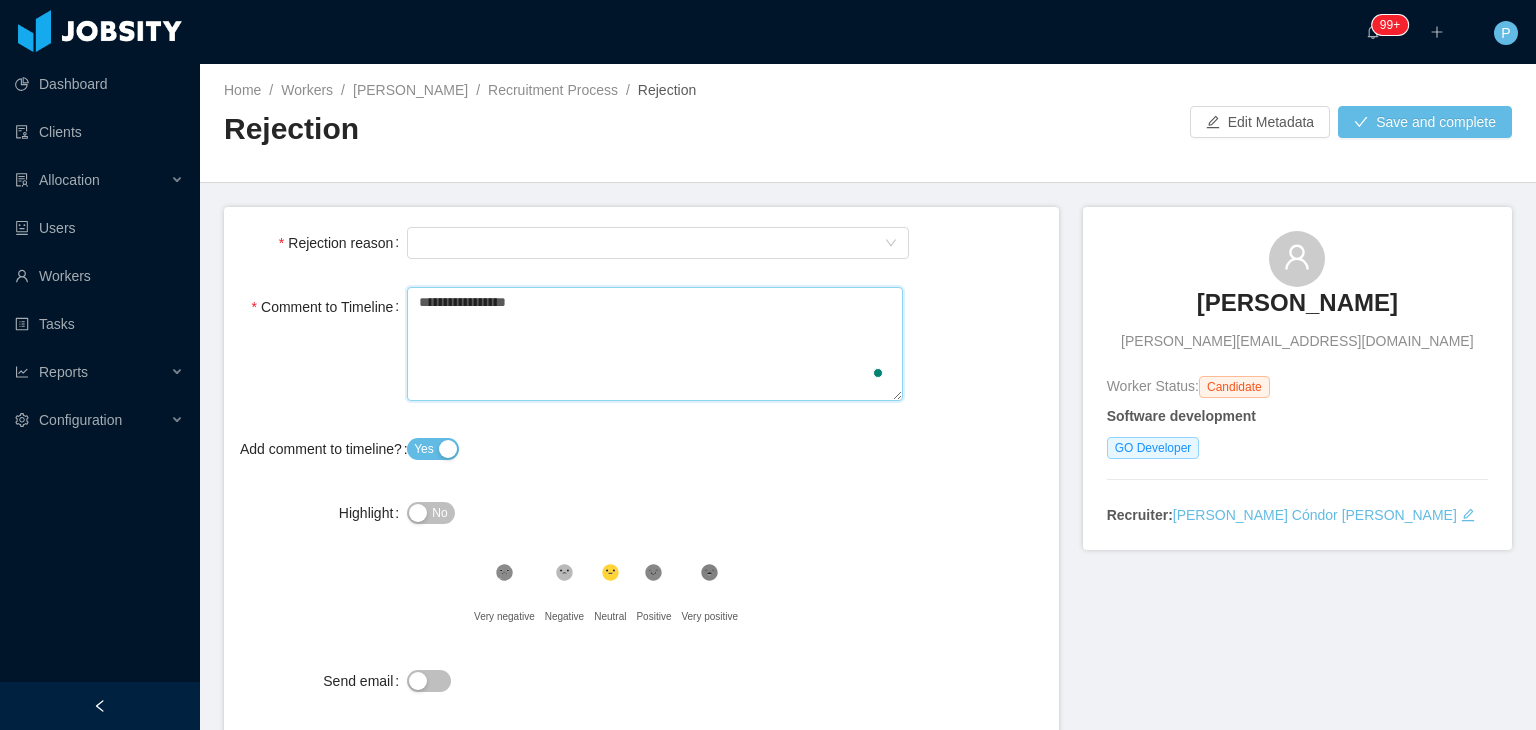 type 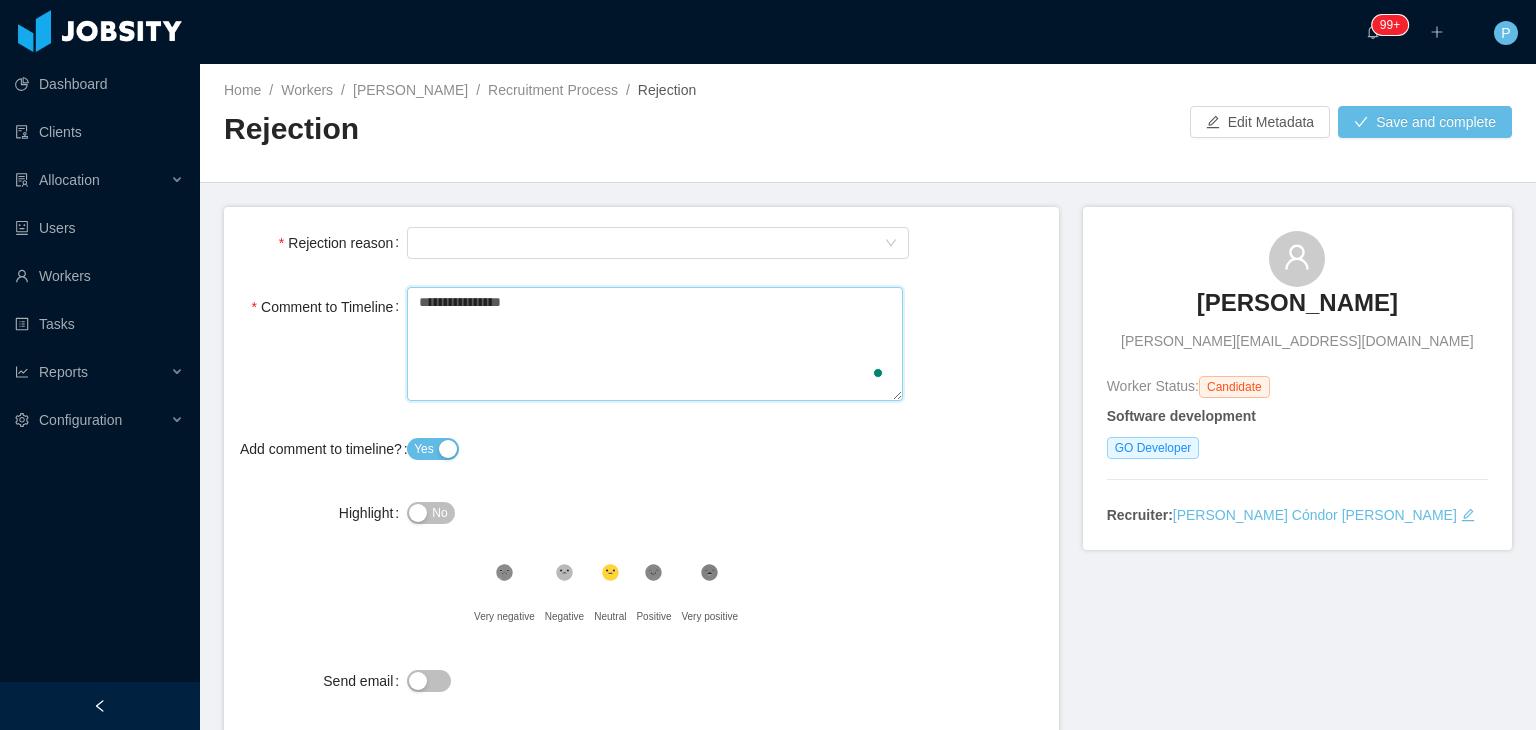 type 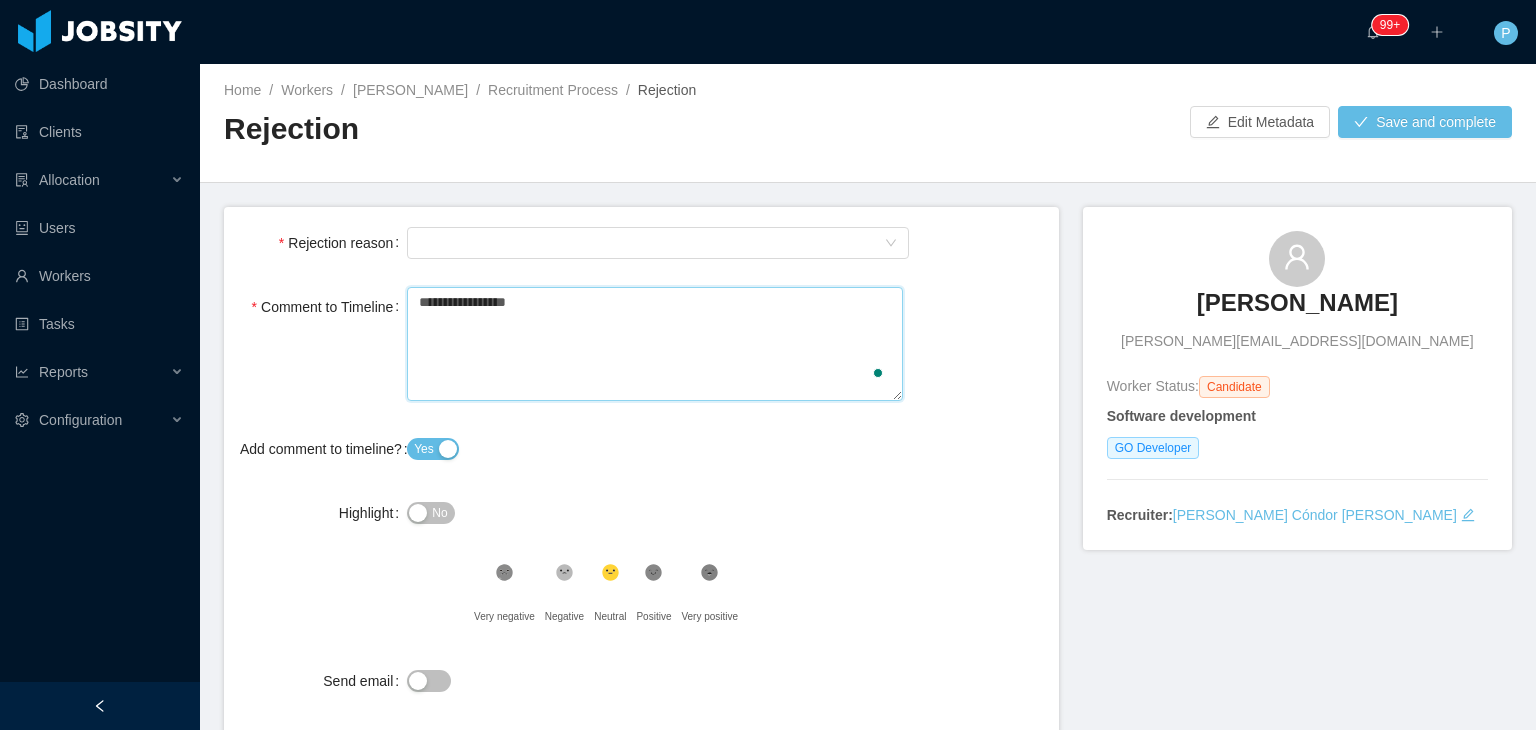 type 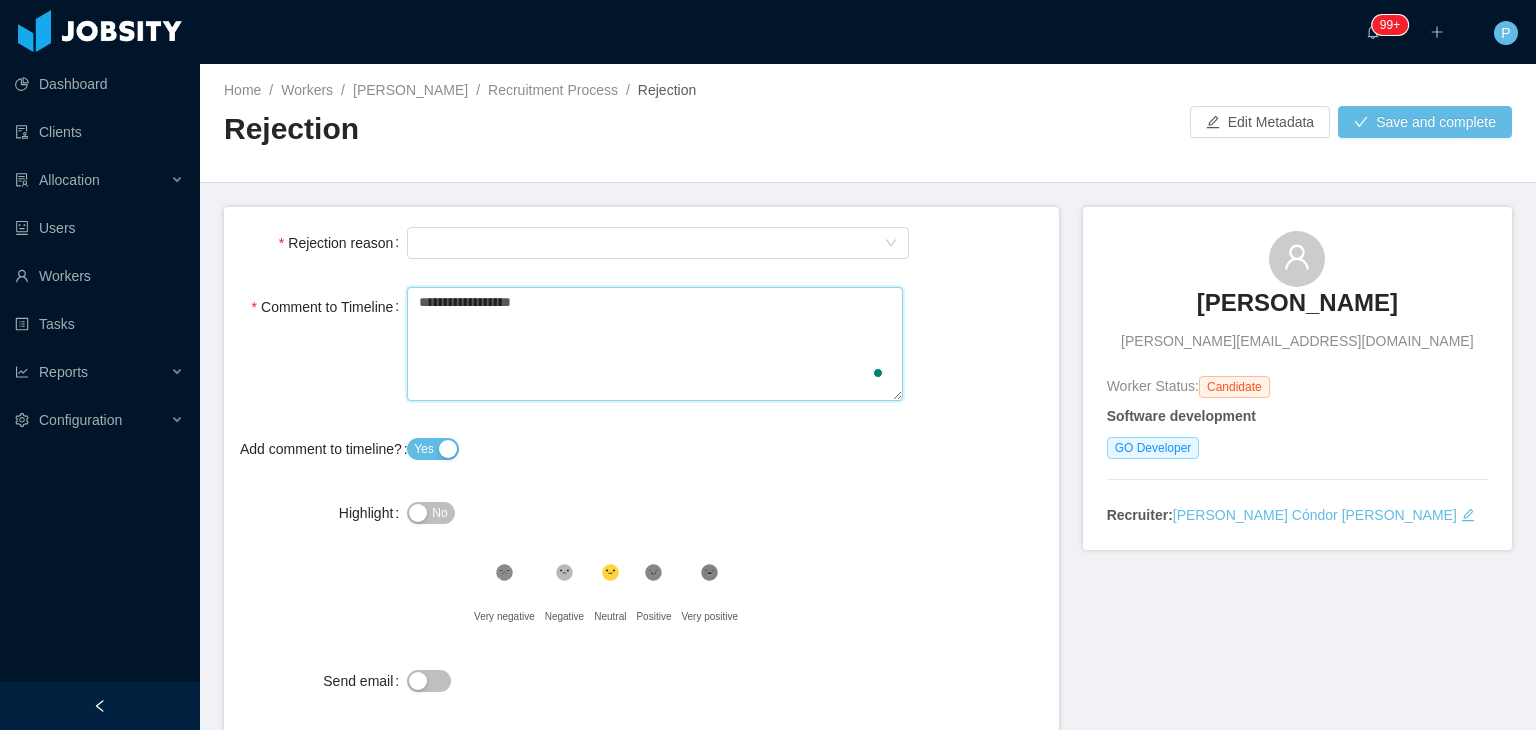 type 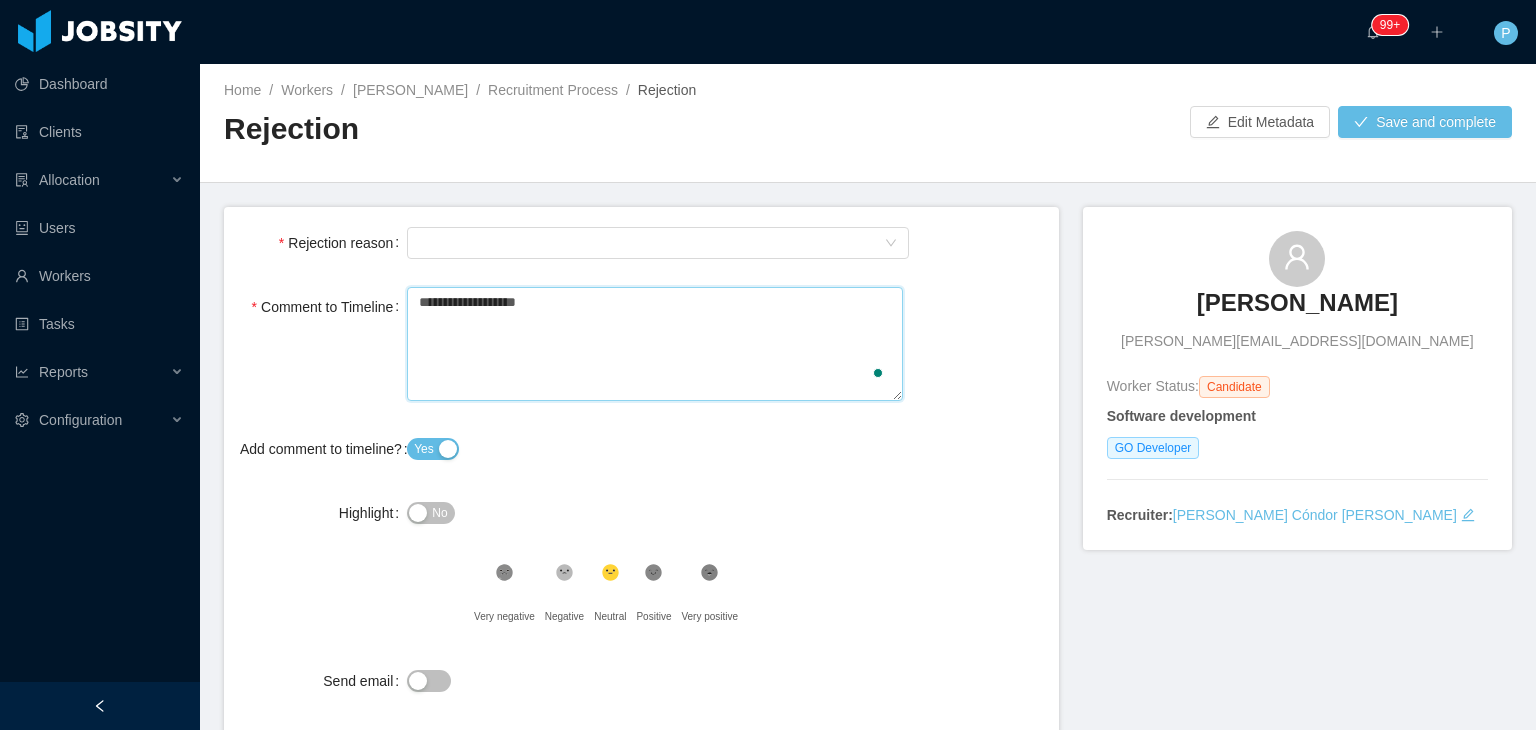 type on "**********" 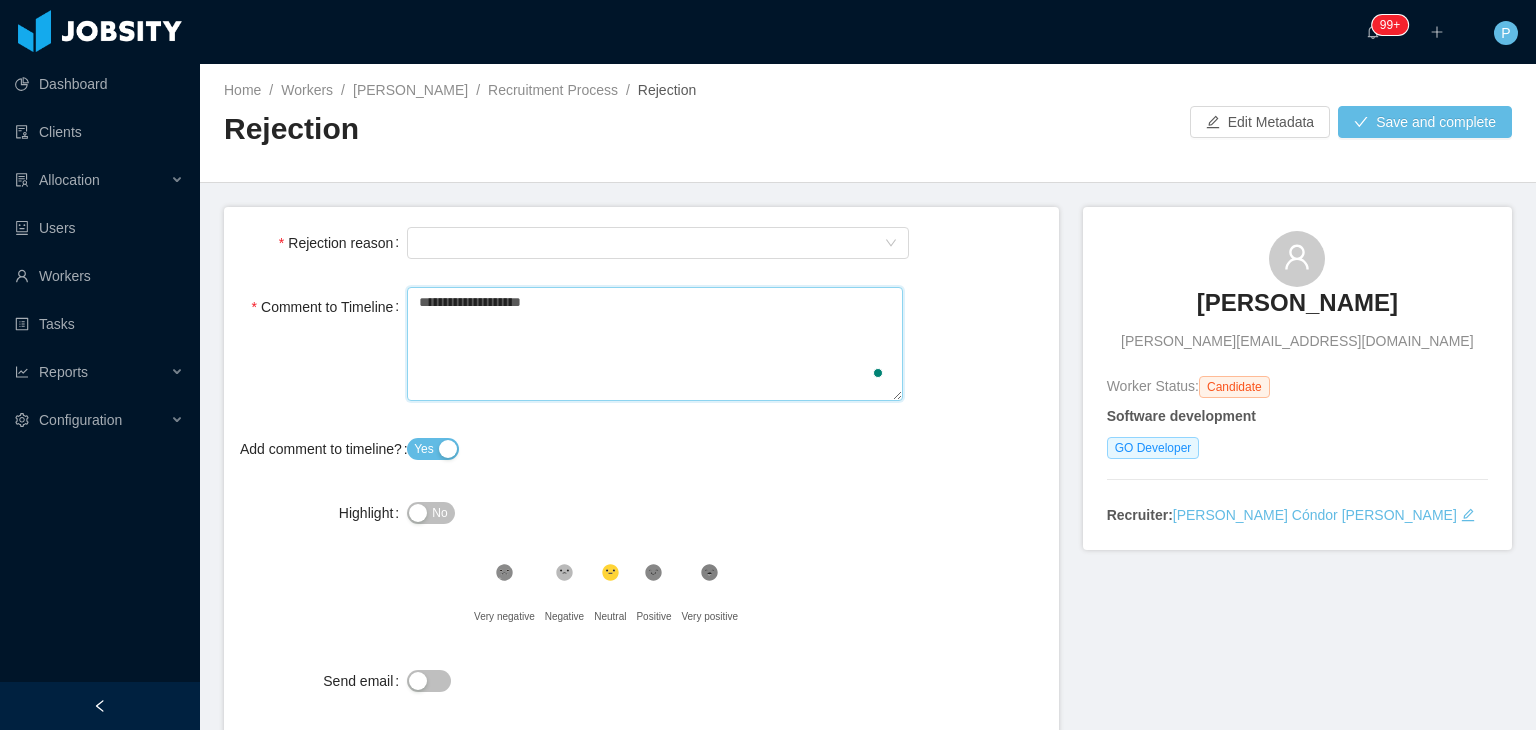 type 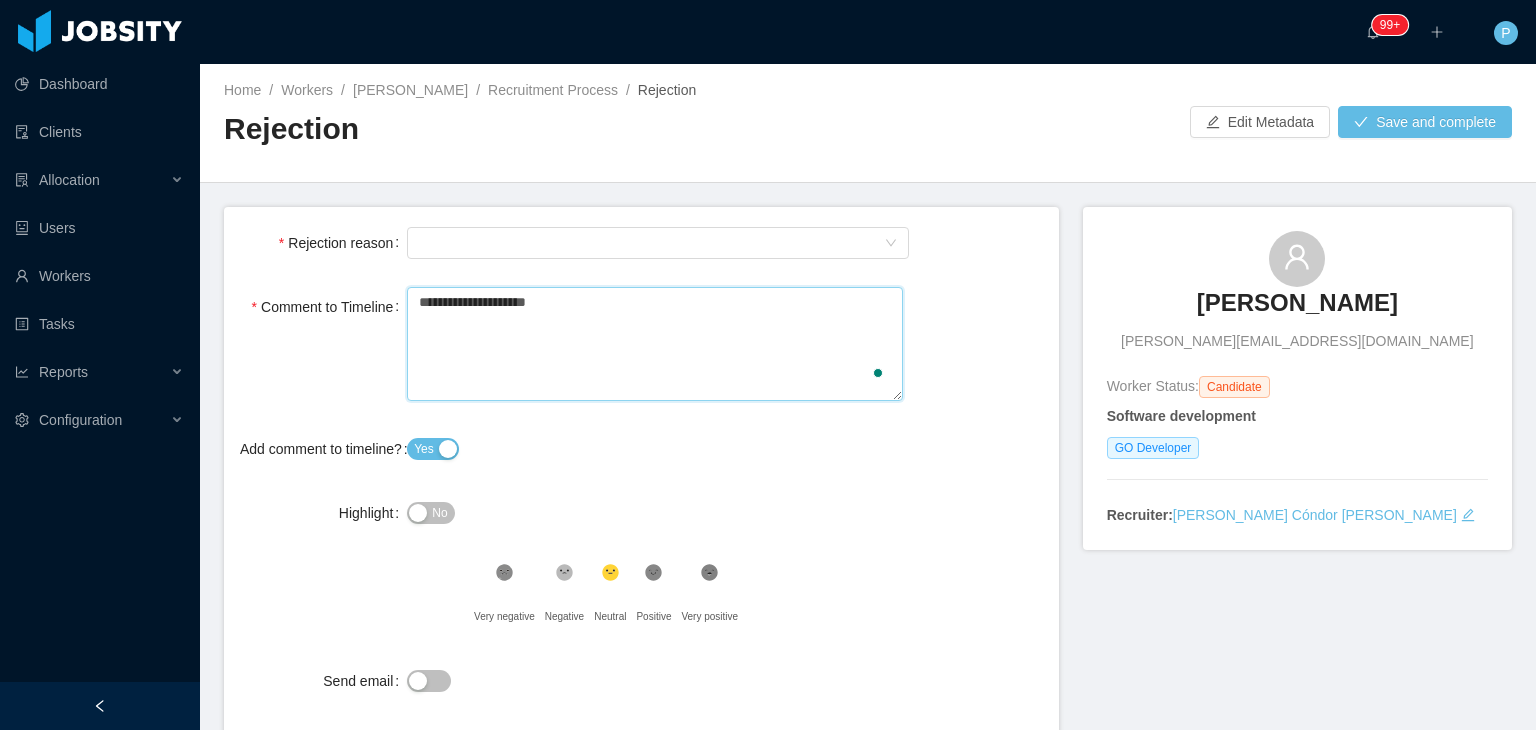 type 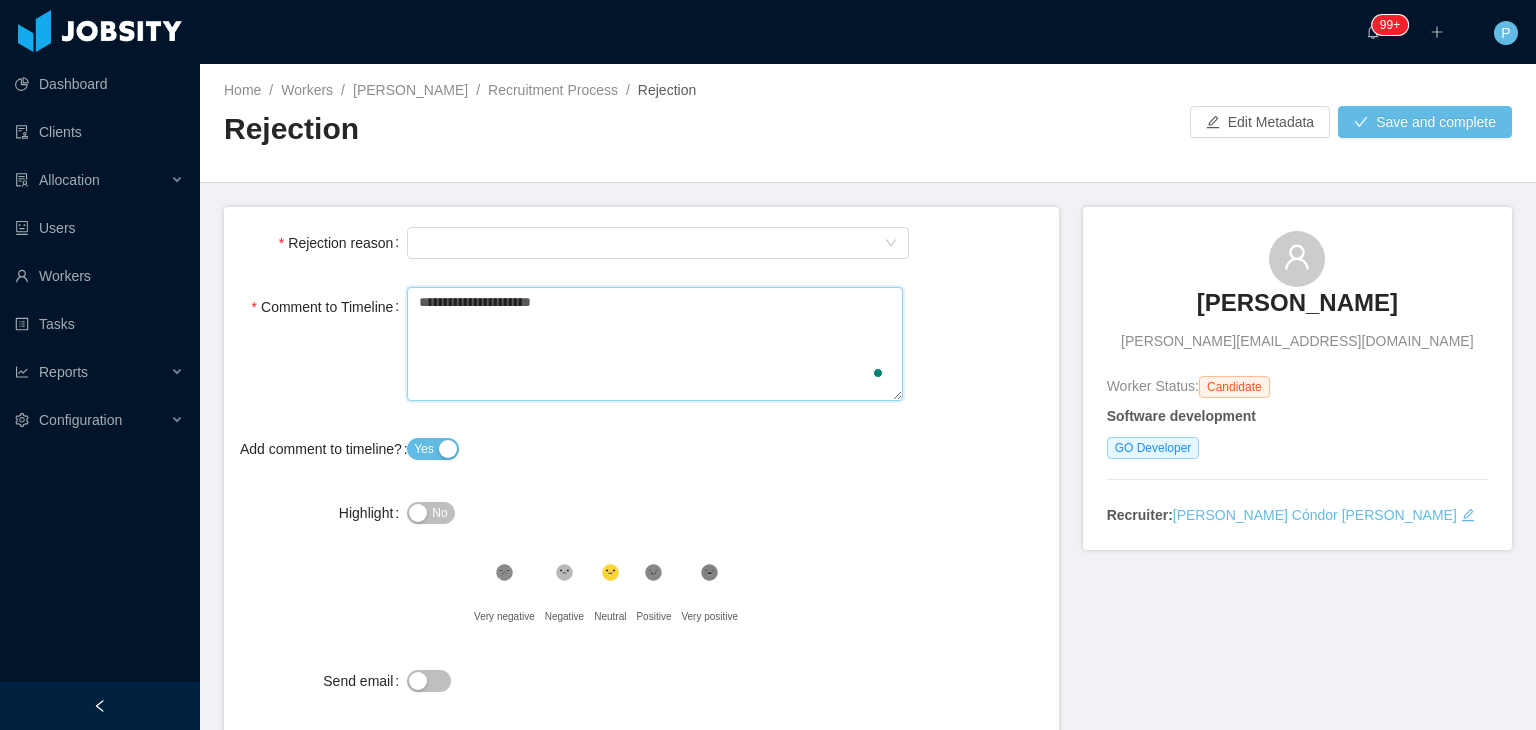 type 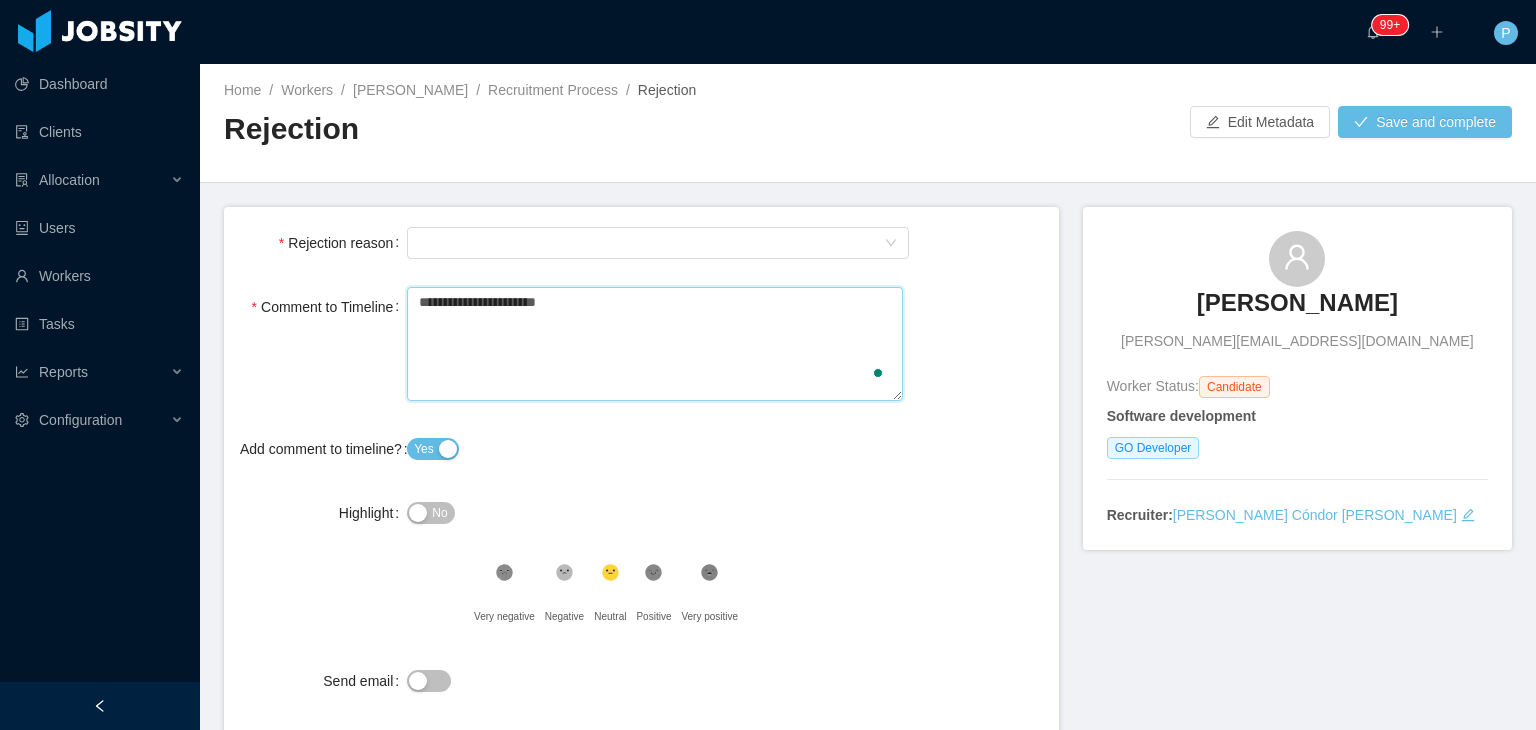 type 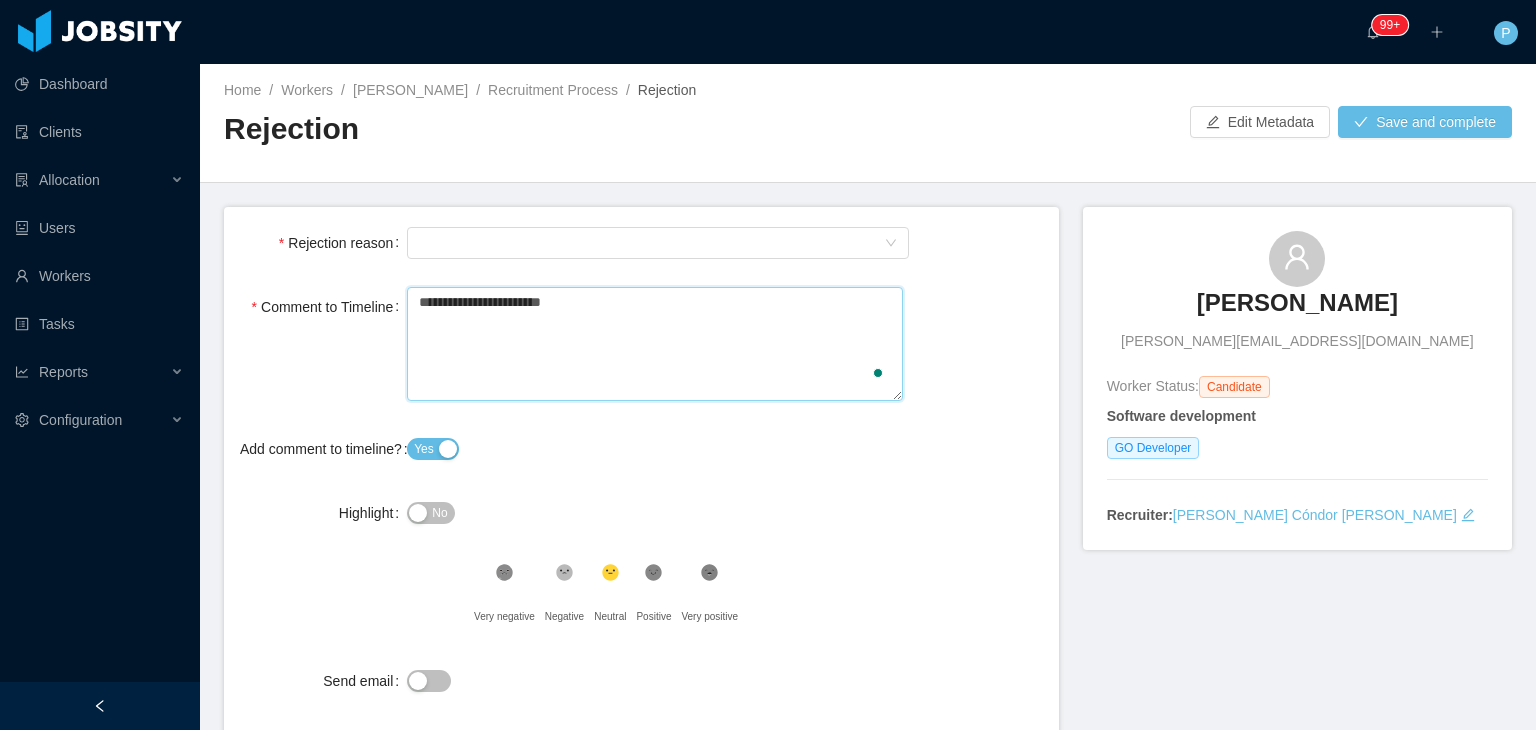 type 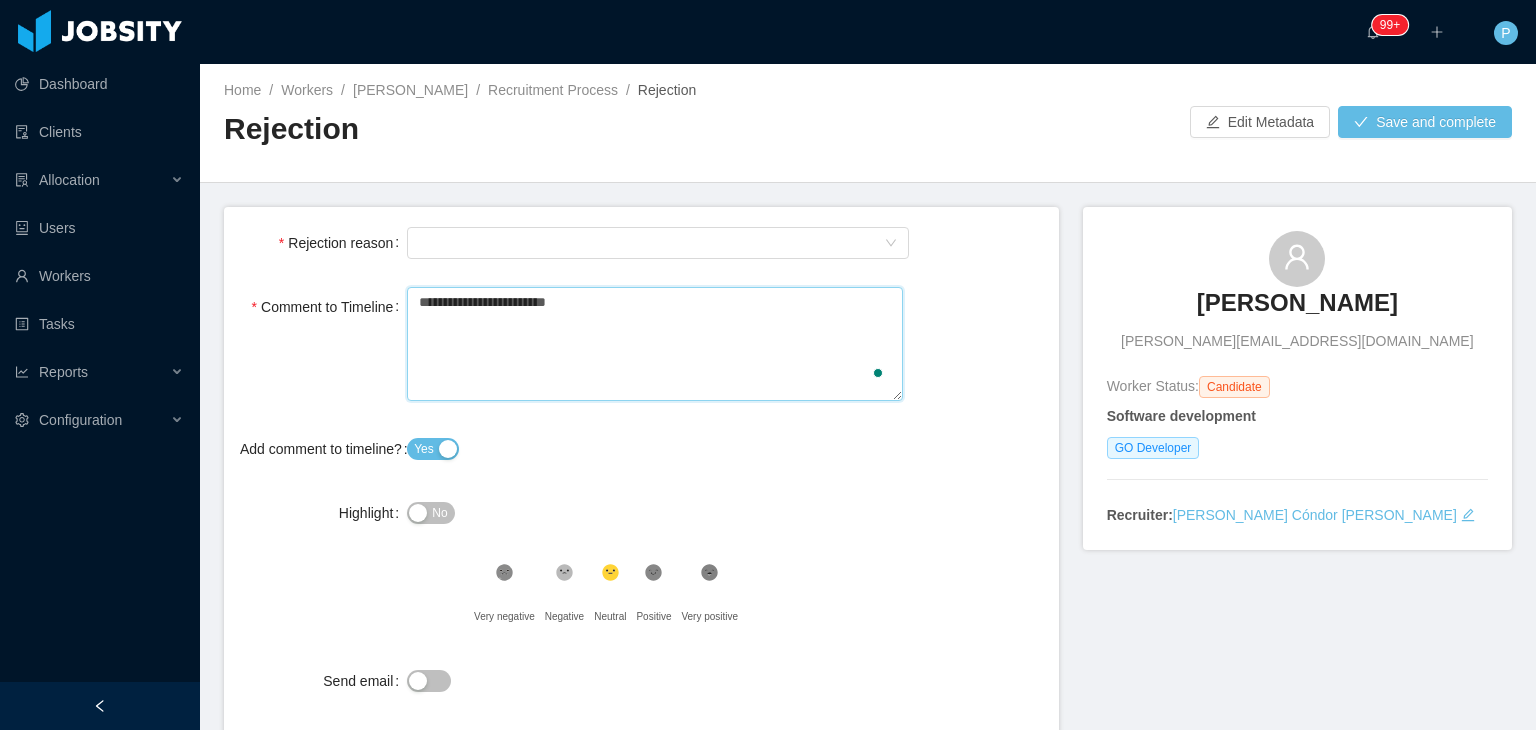 type 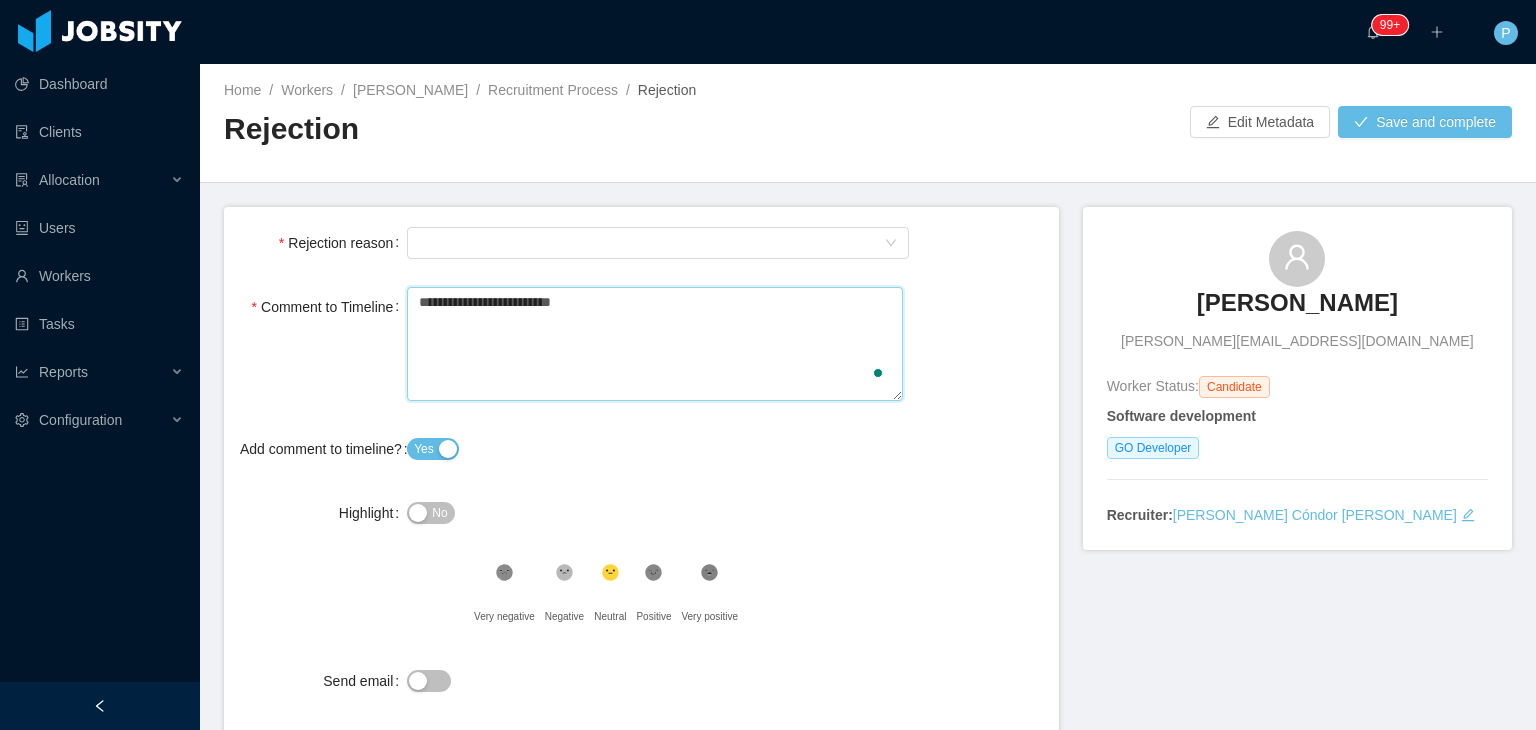 type 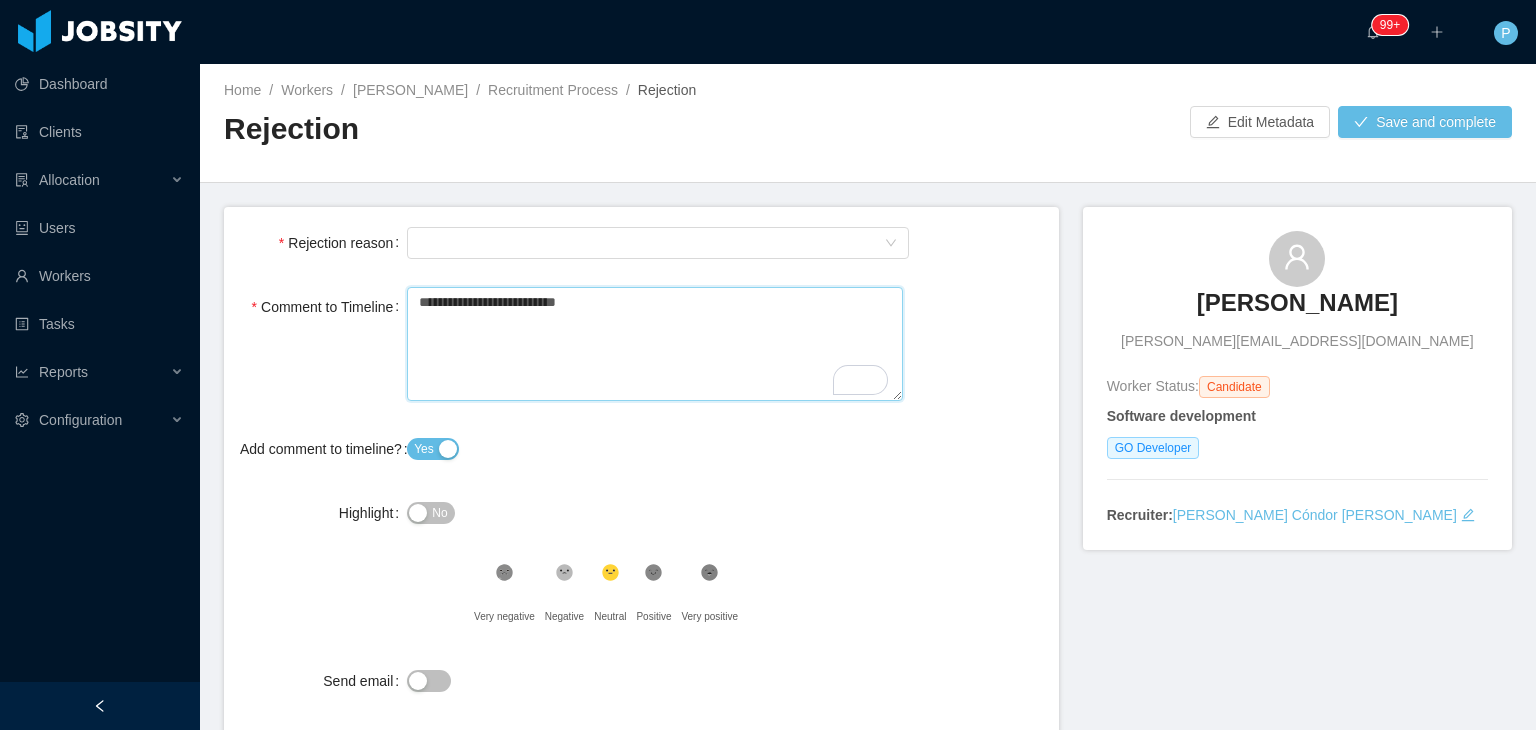 click on "**********" at bounding box center [654, 344] 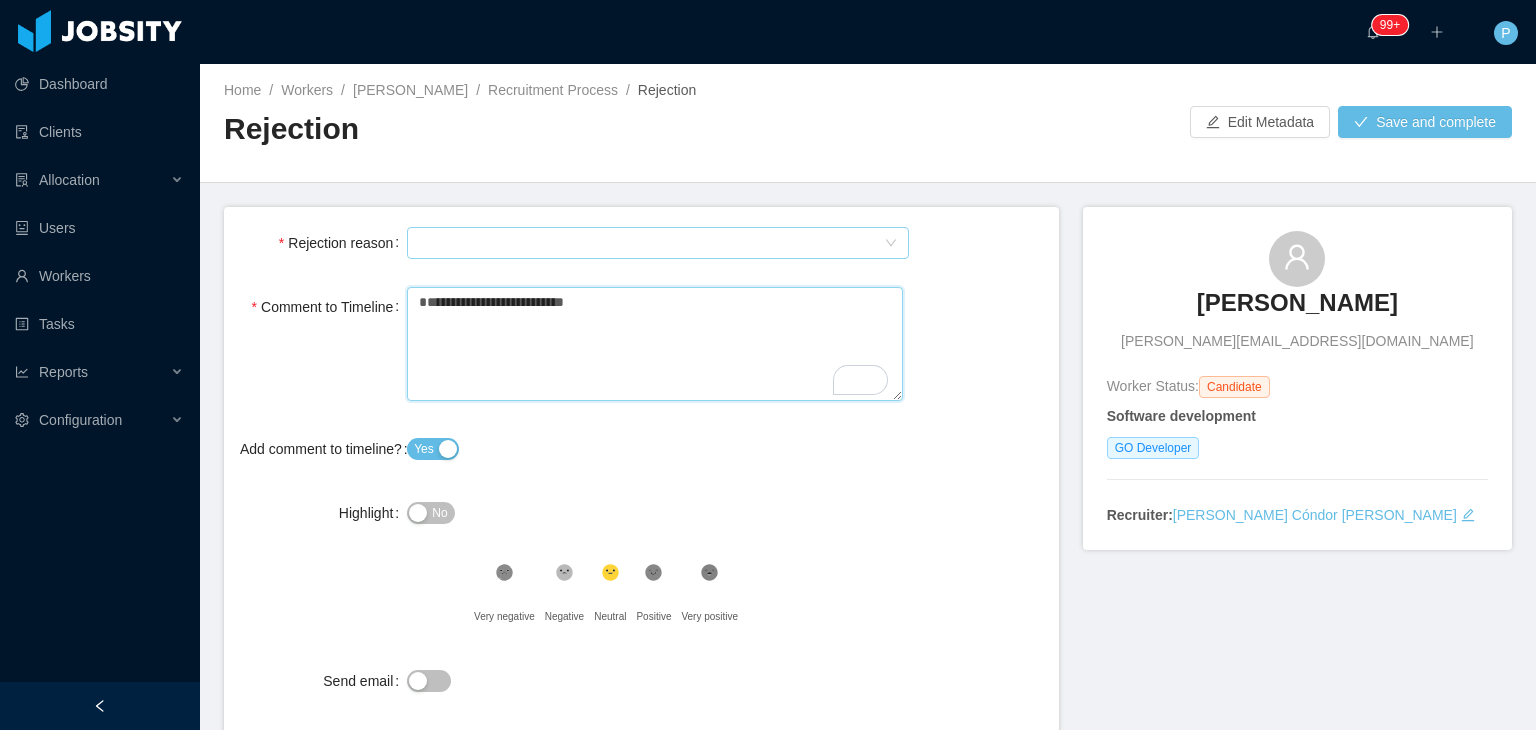 type on "**********" 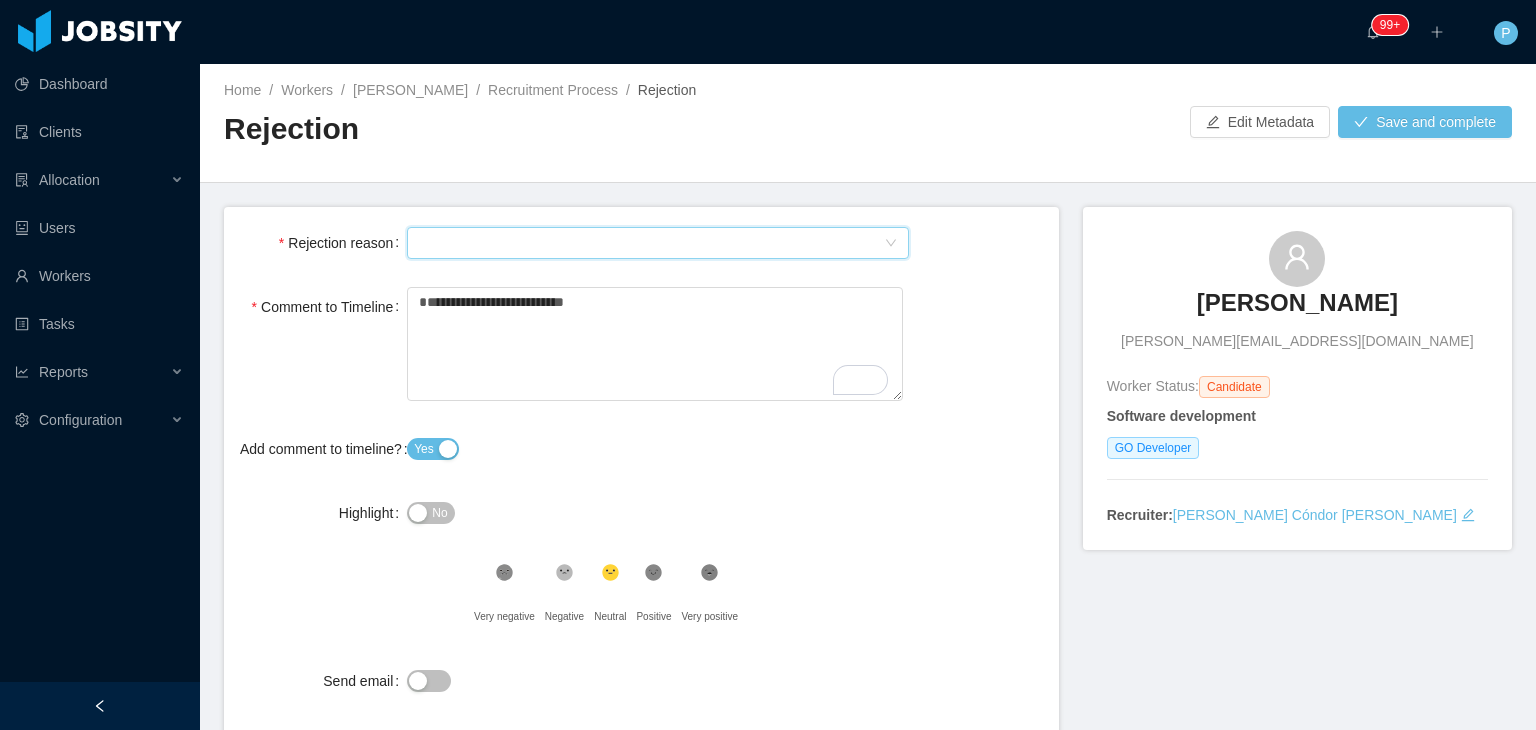click on "Select Type" at bounding box center (651, 243) 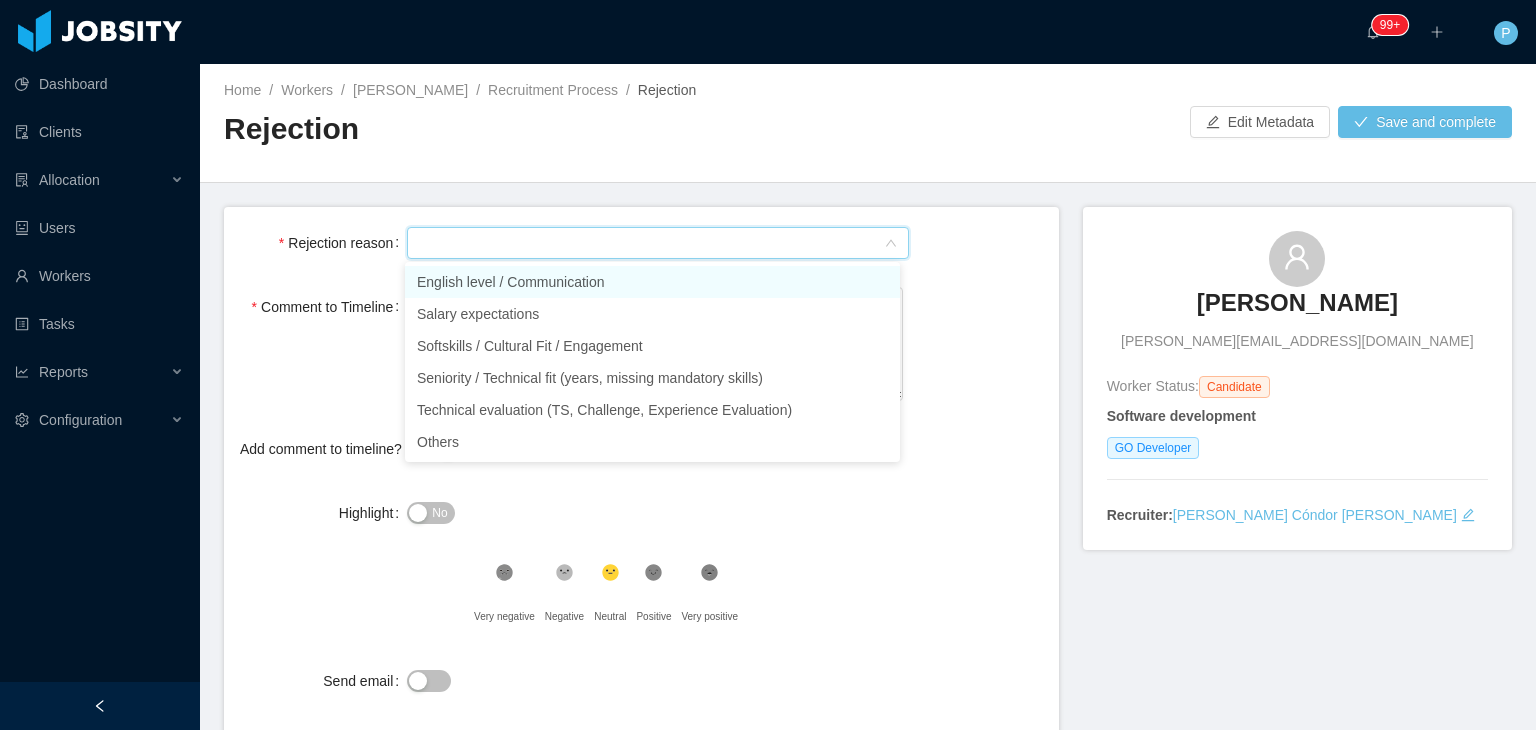 click on "English level / Communication" at bounding box center [652, 282] 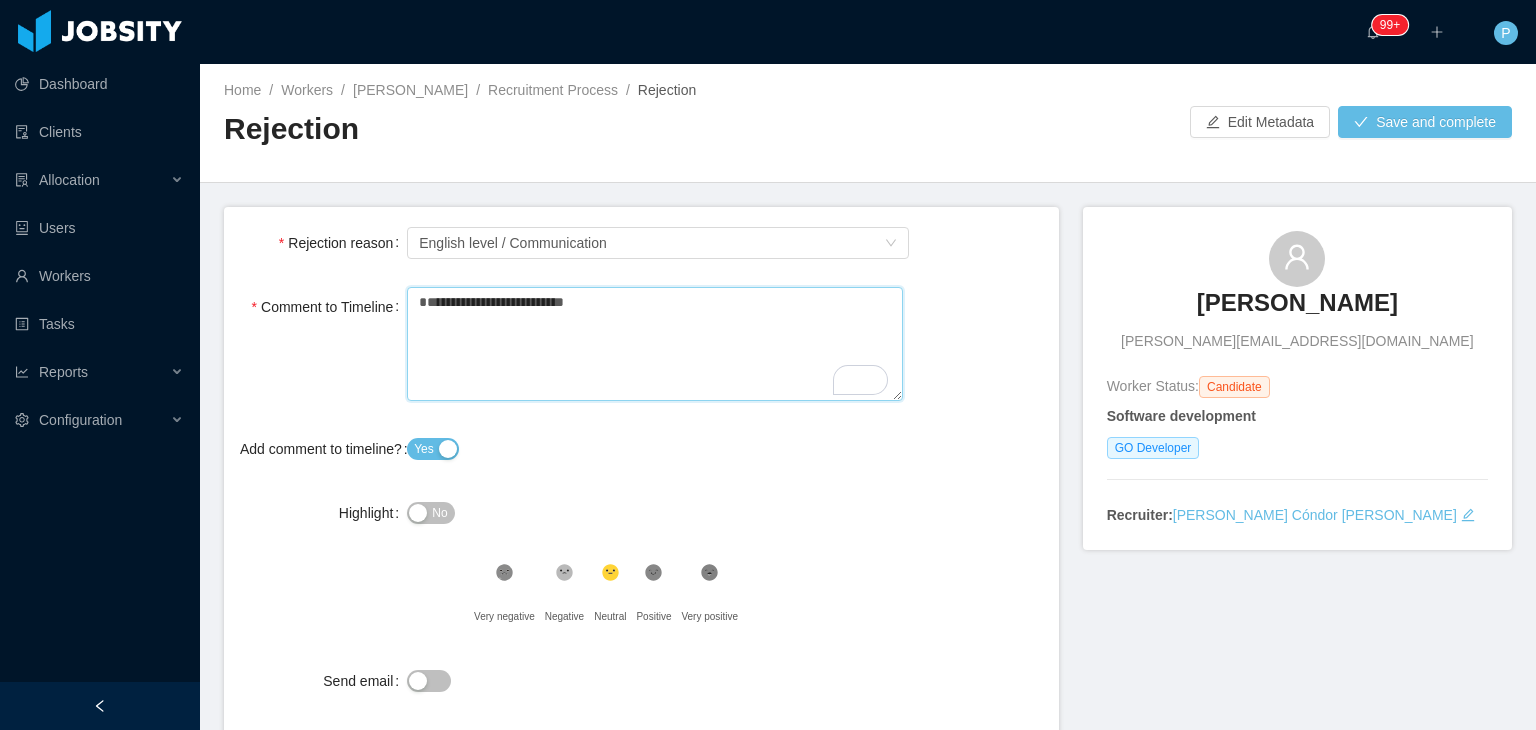 click on "**********" at bounding box center (654, 344) 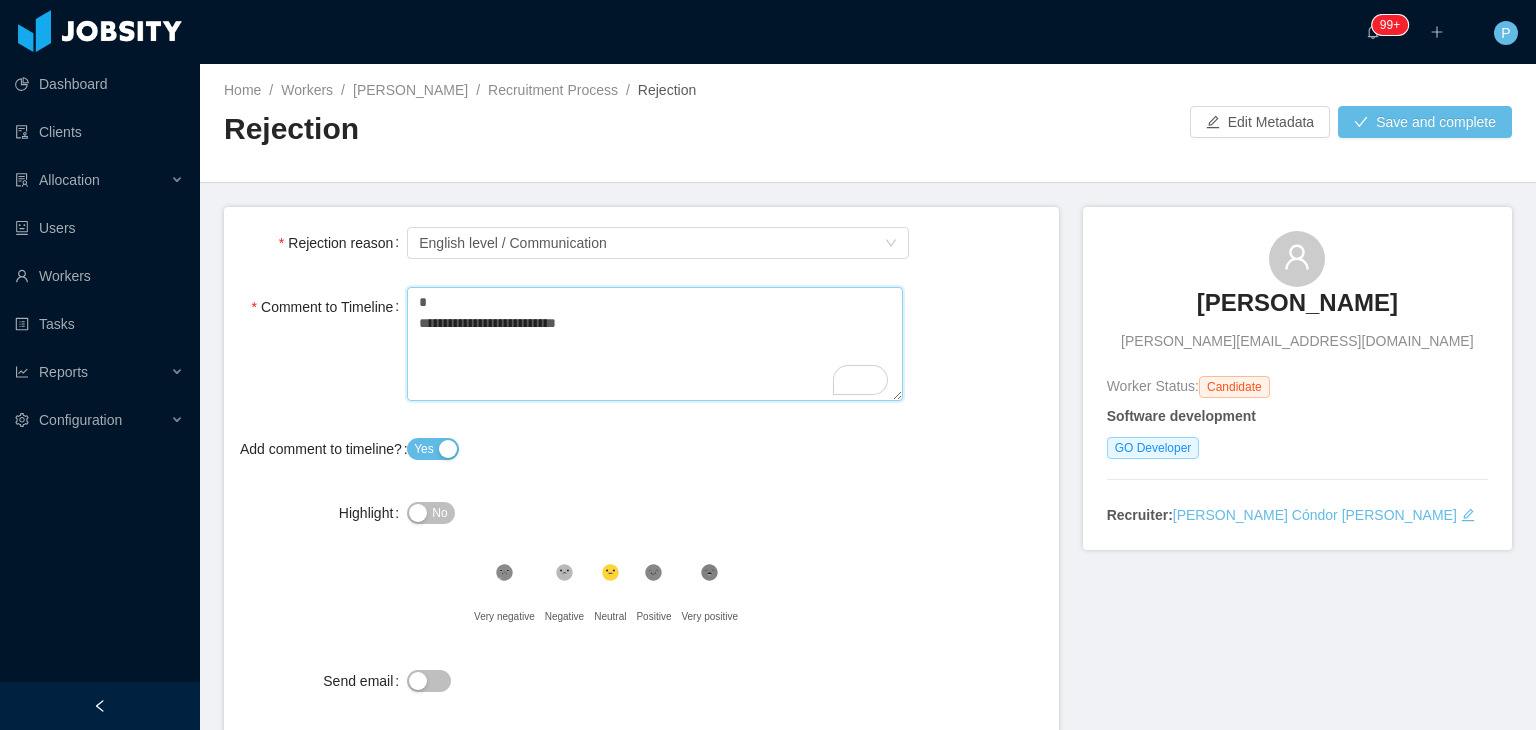 type on "**********" 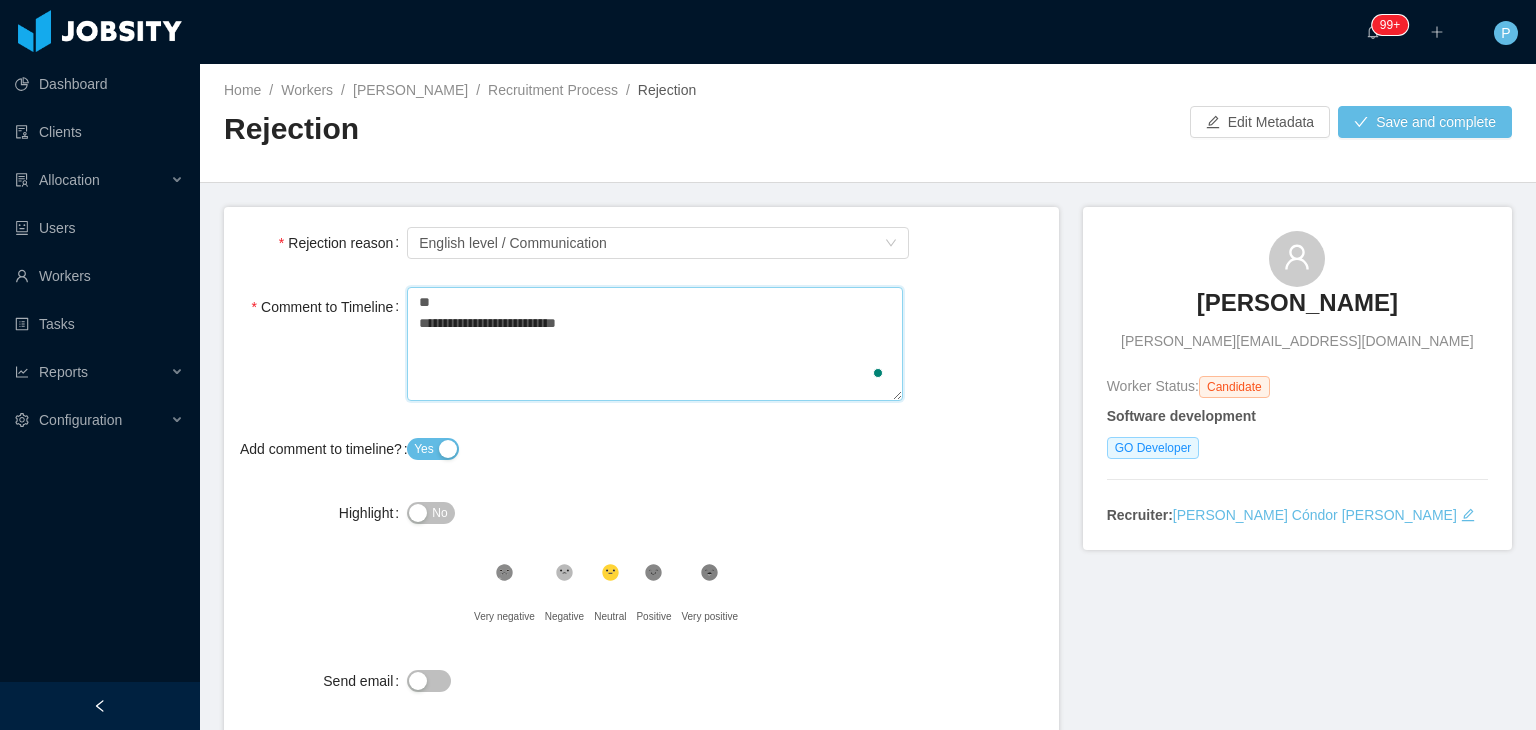 type 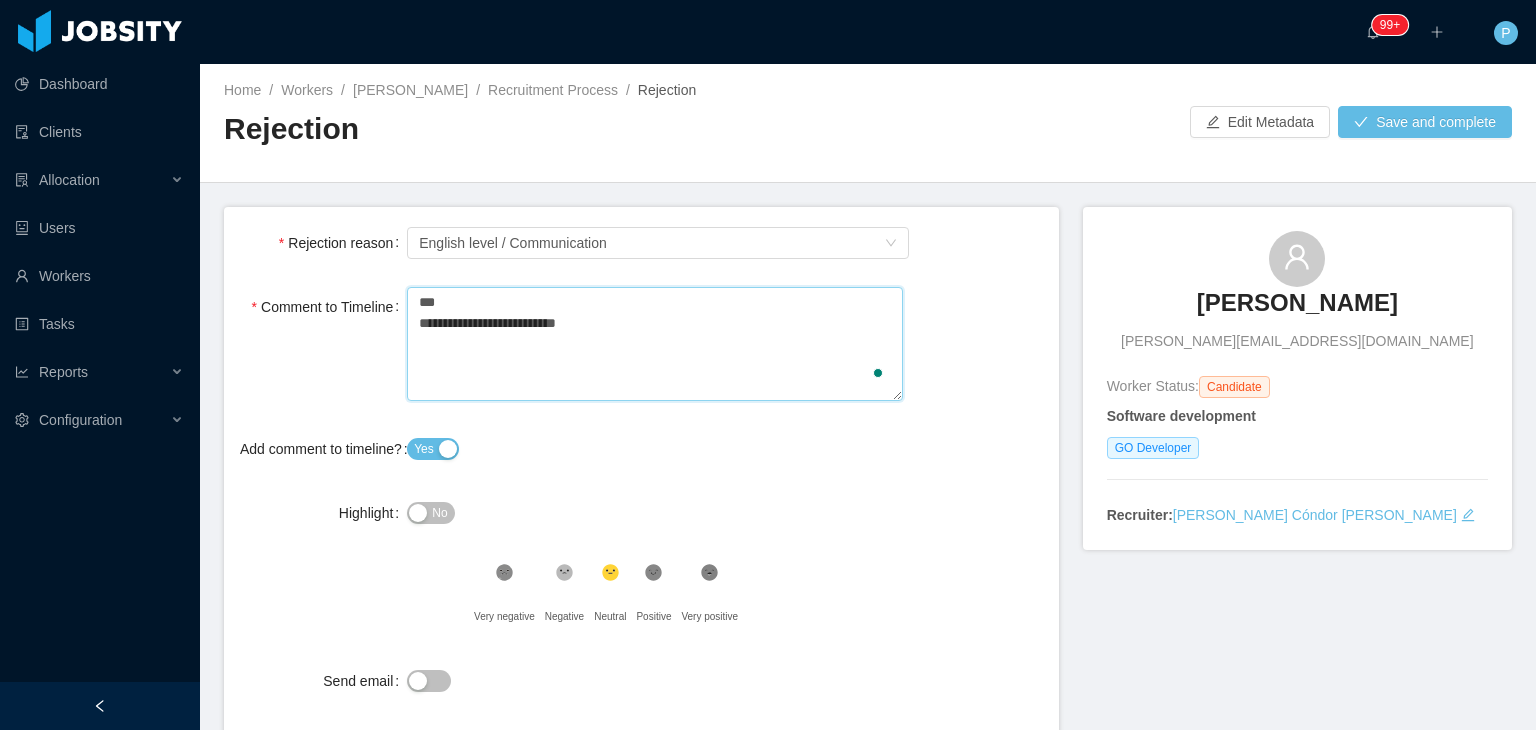 type 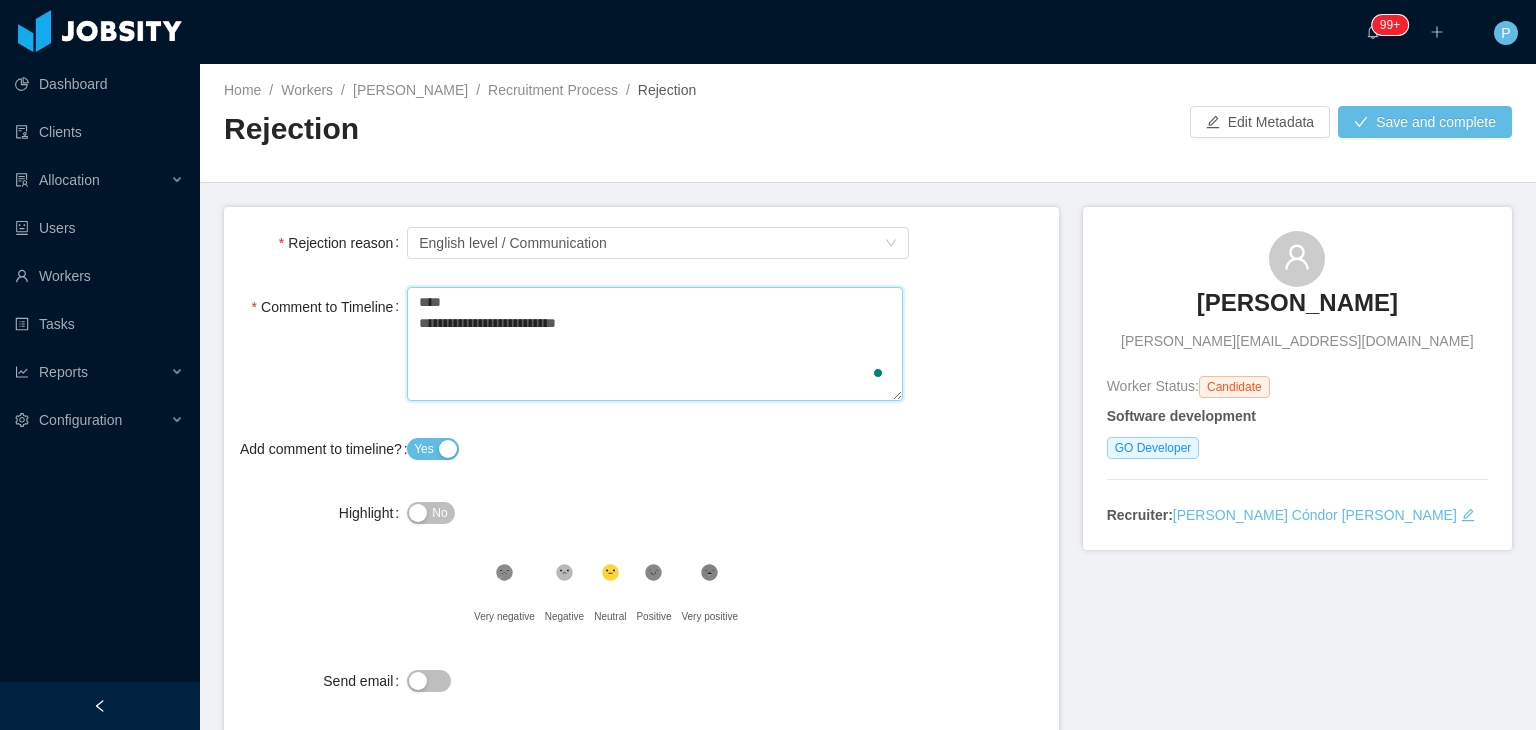 type 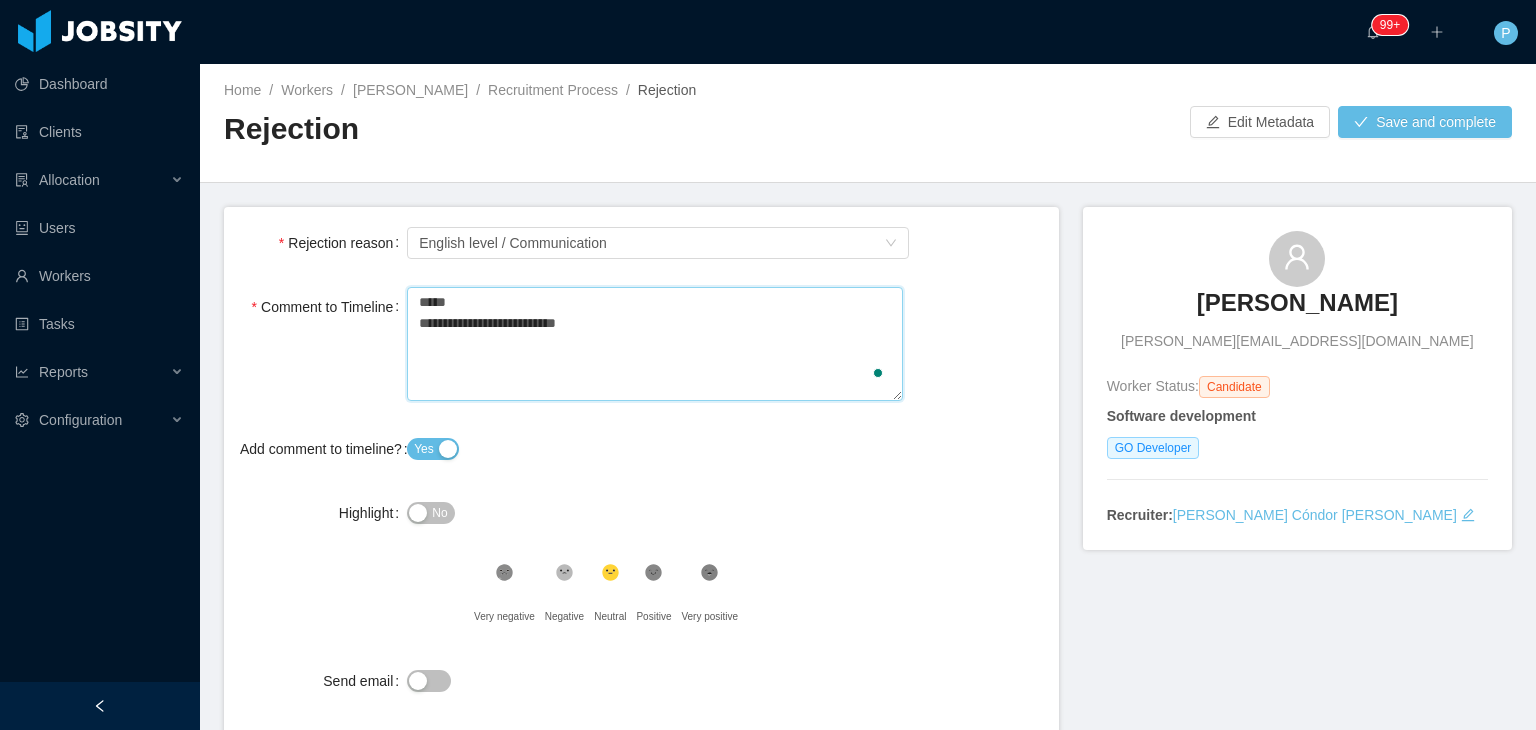 type 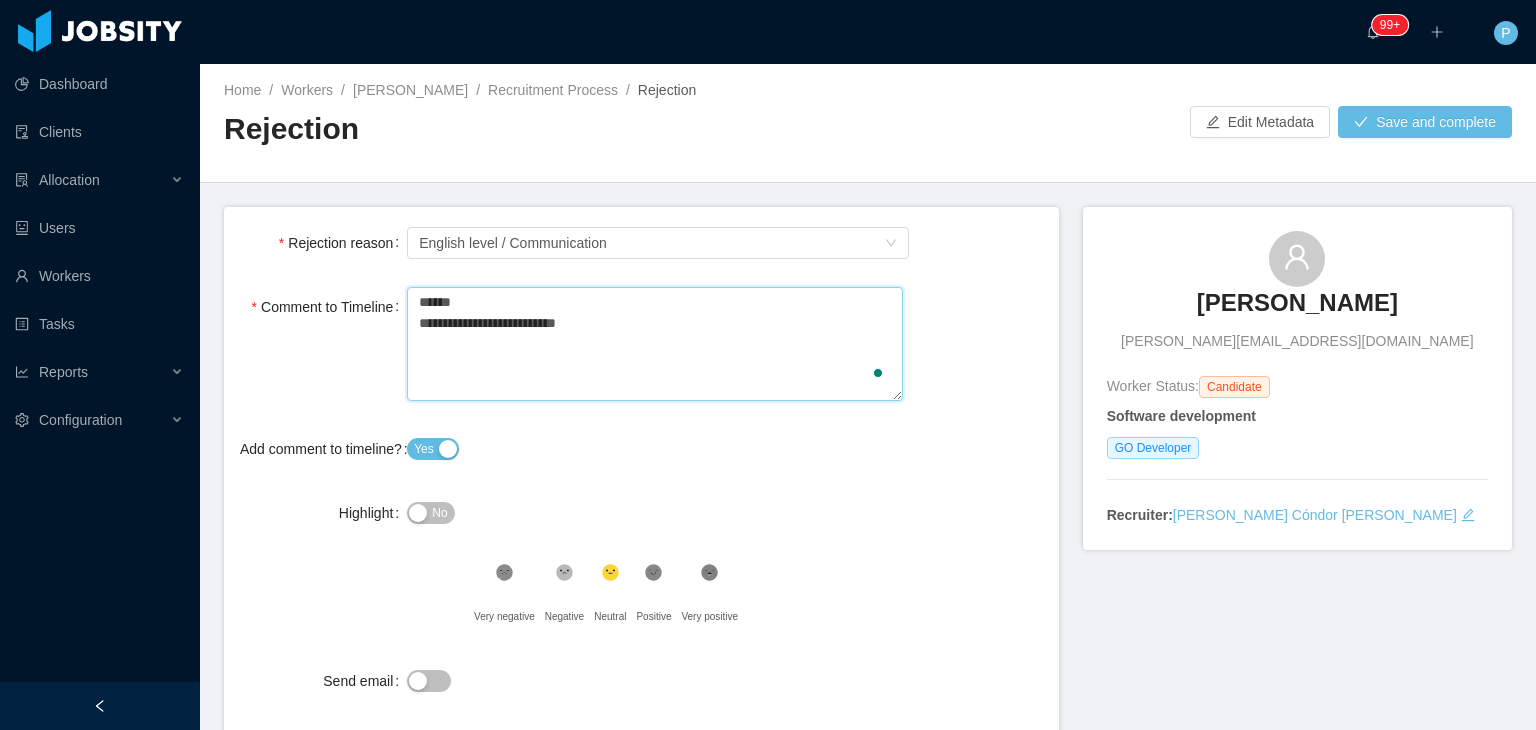 type 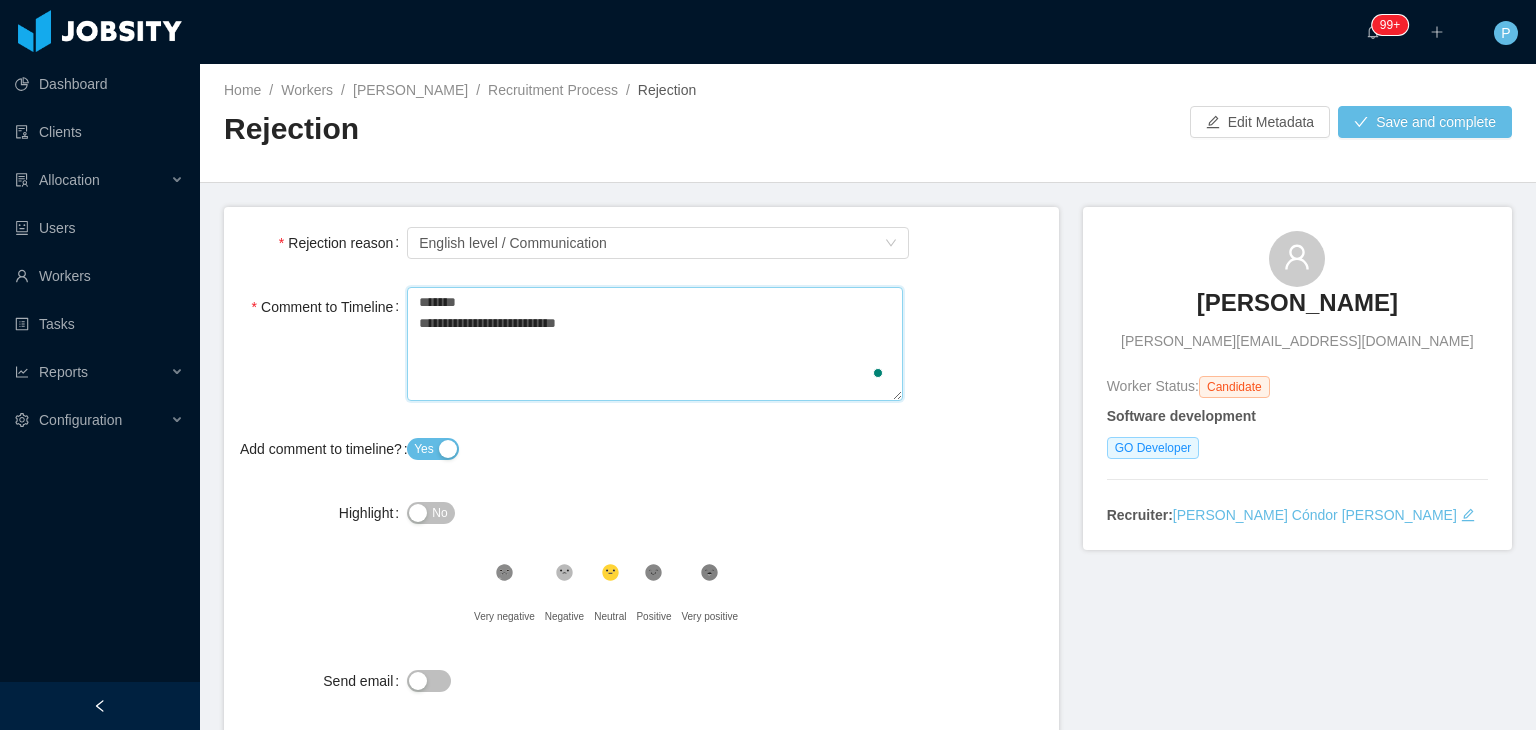 type 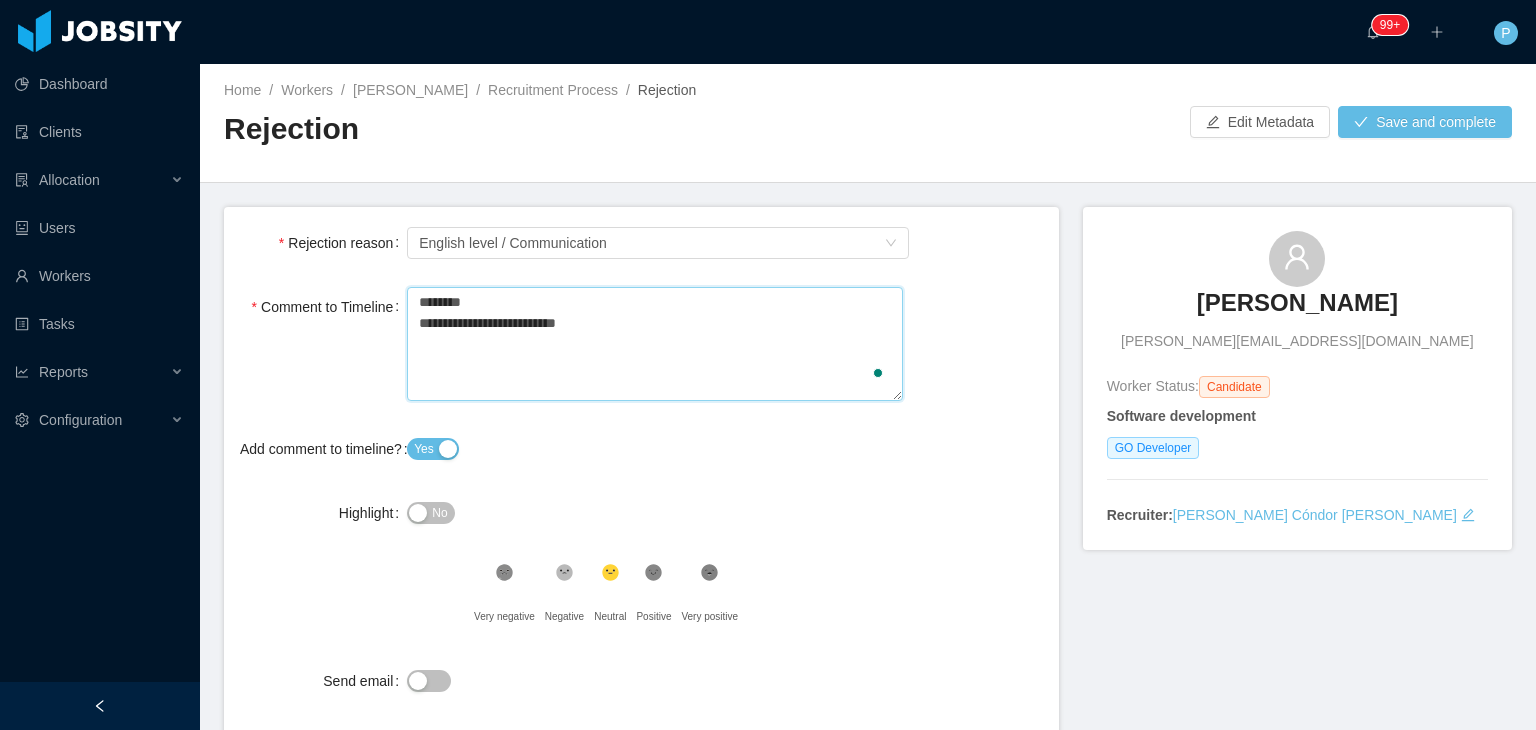 type 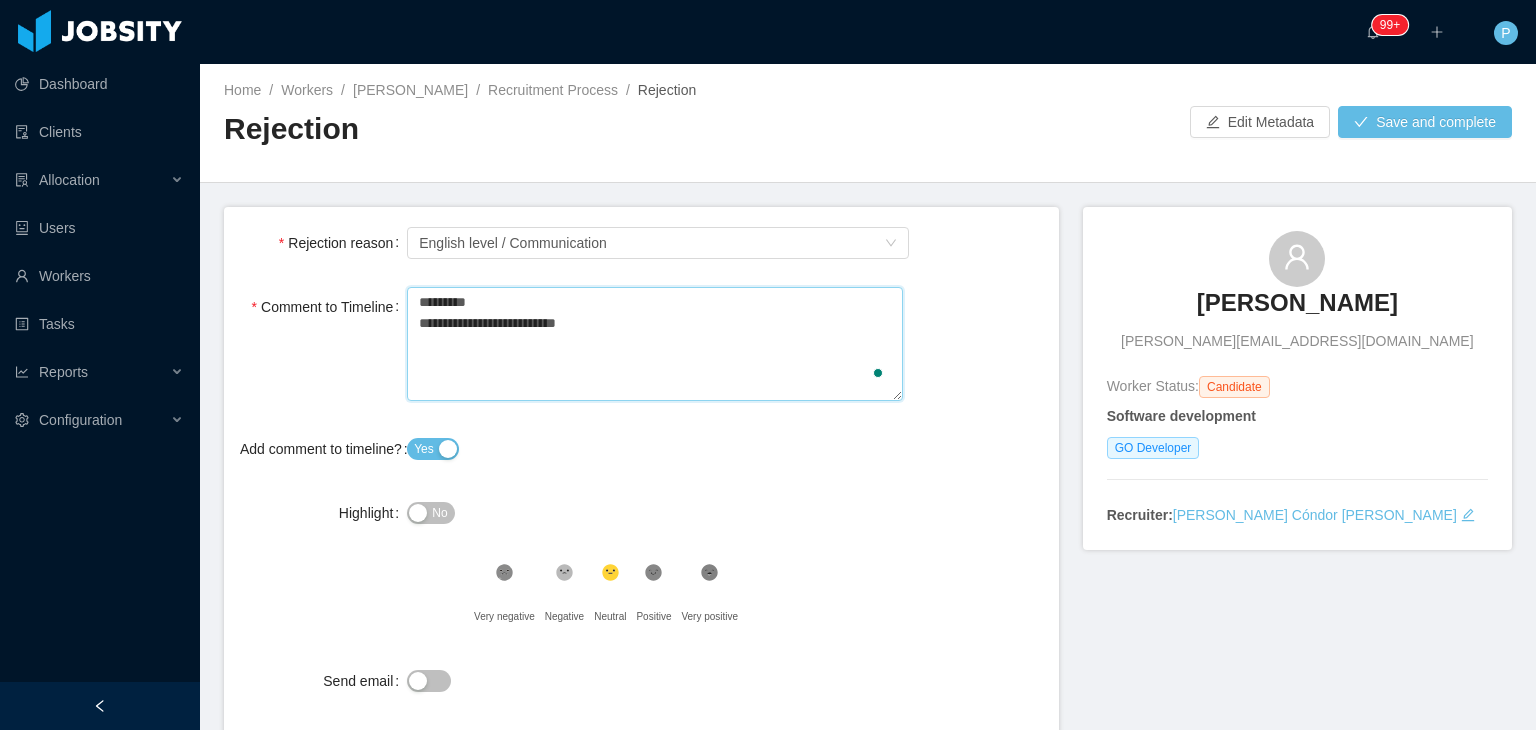 type 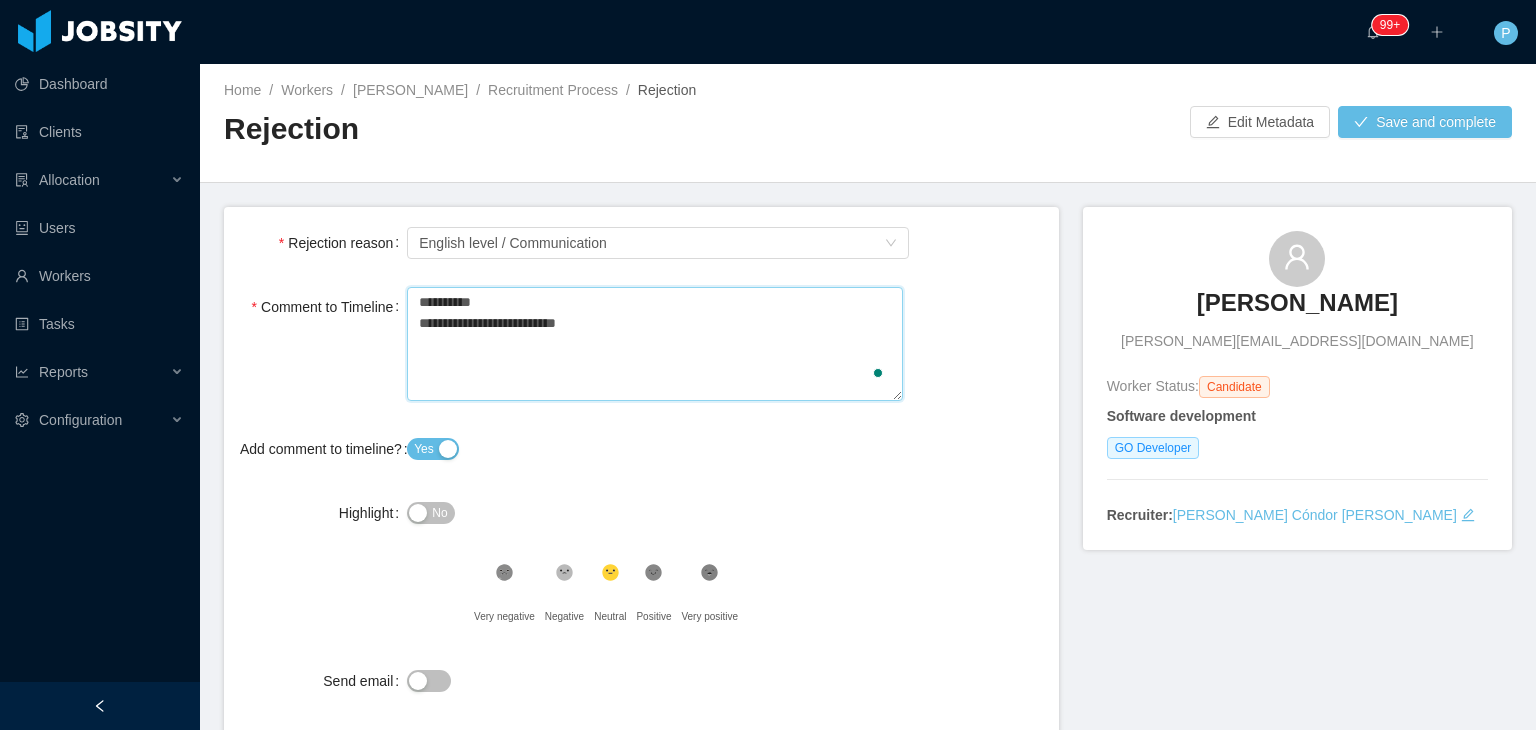 type 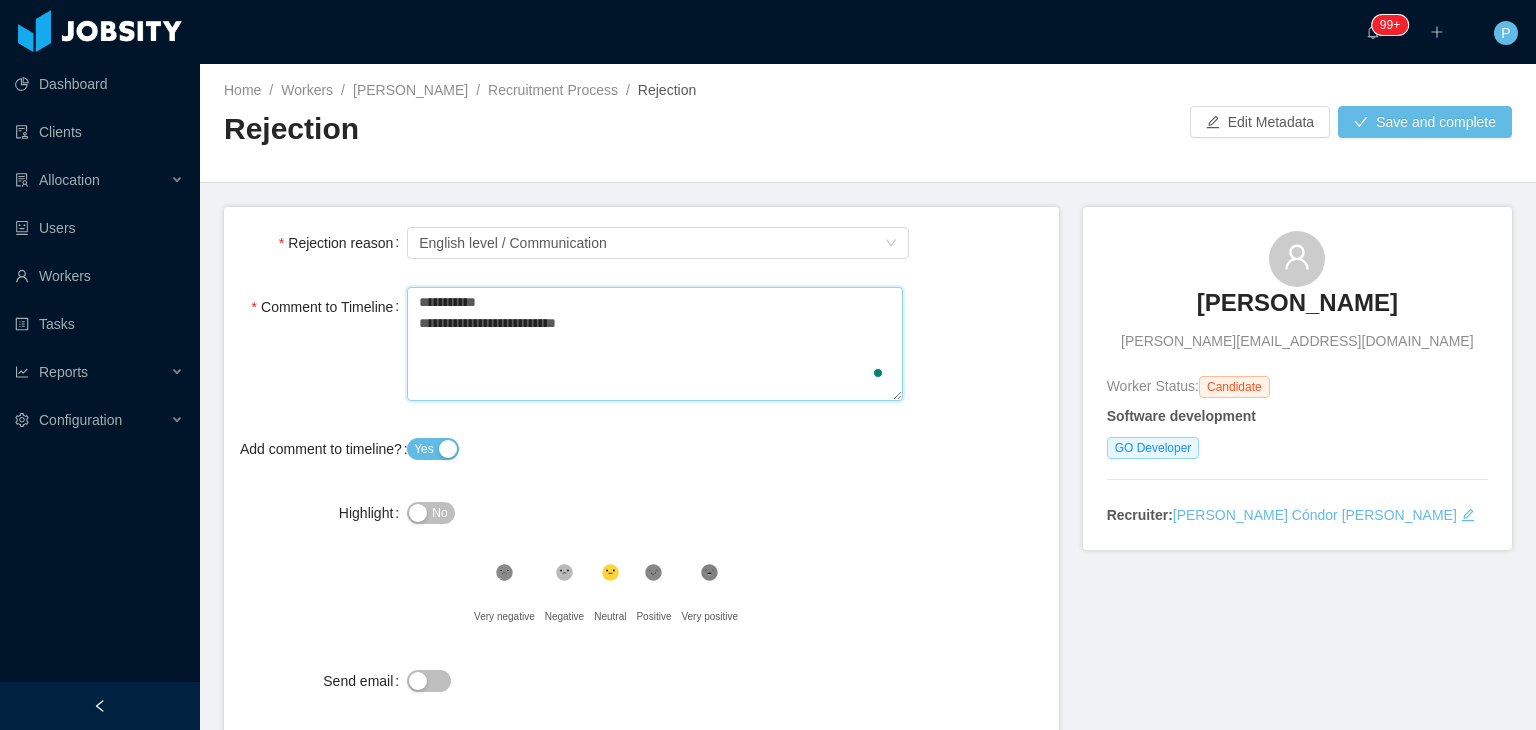 type 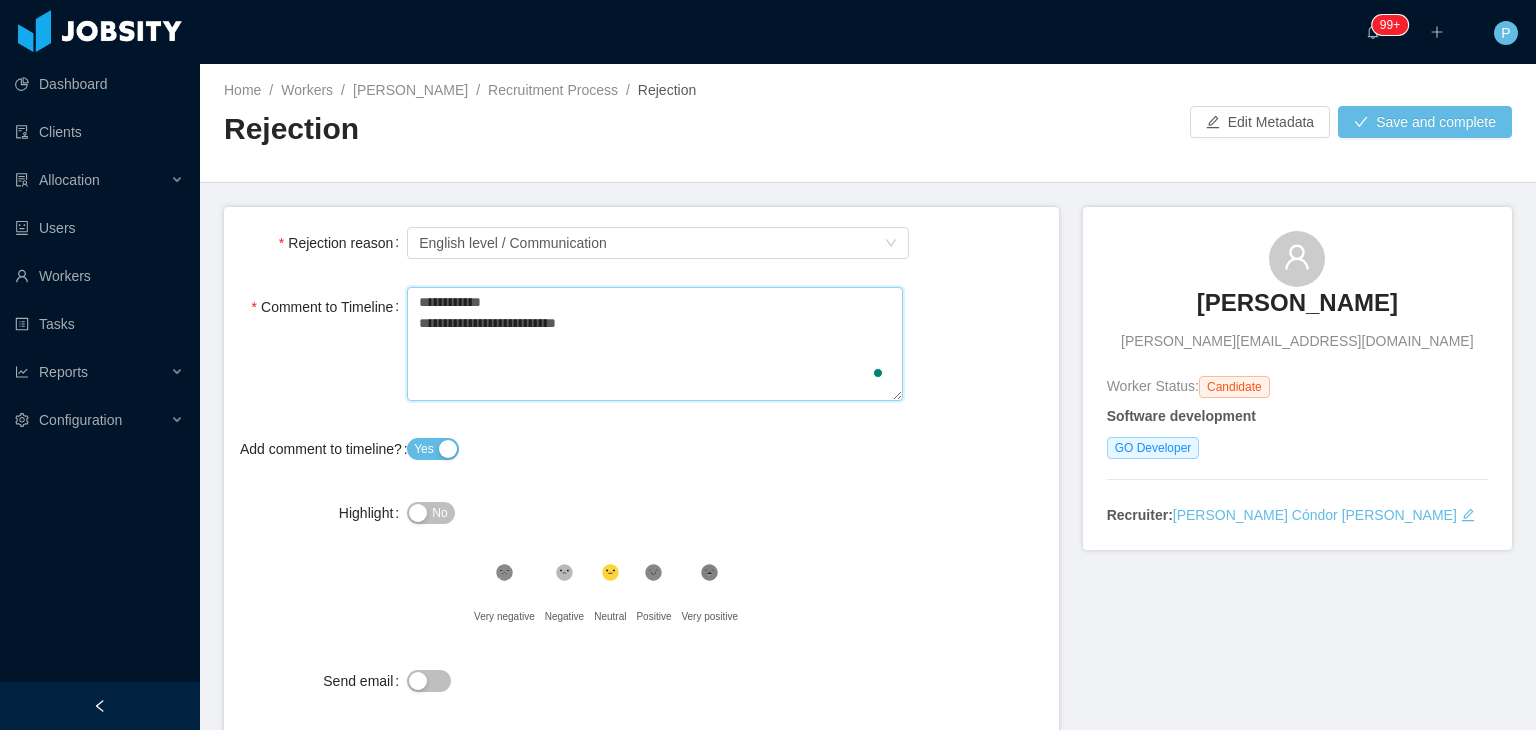 type 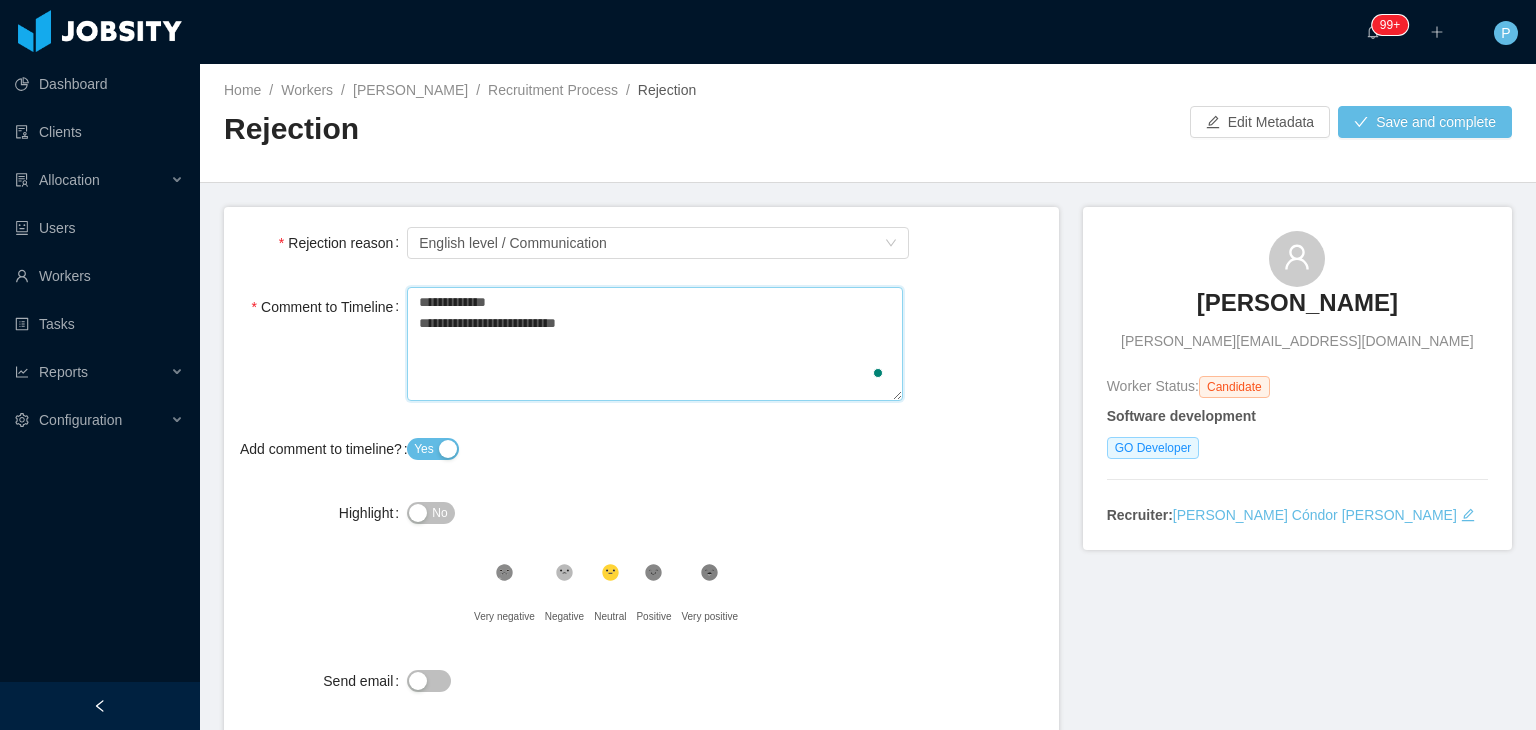 type 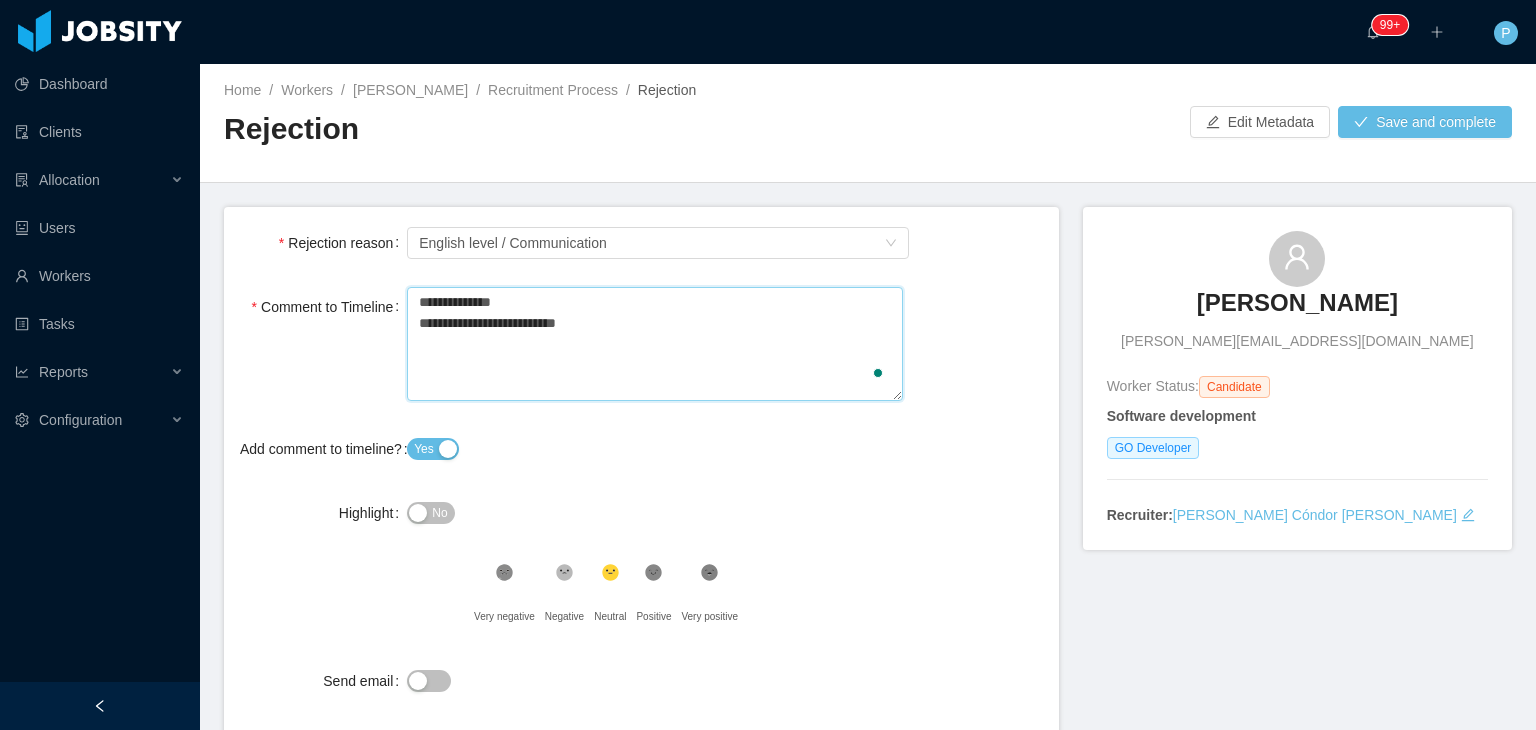 type 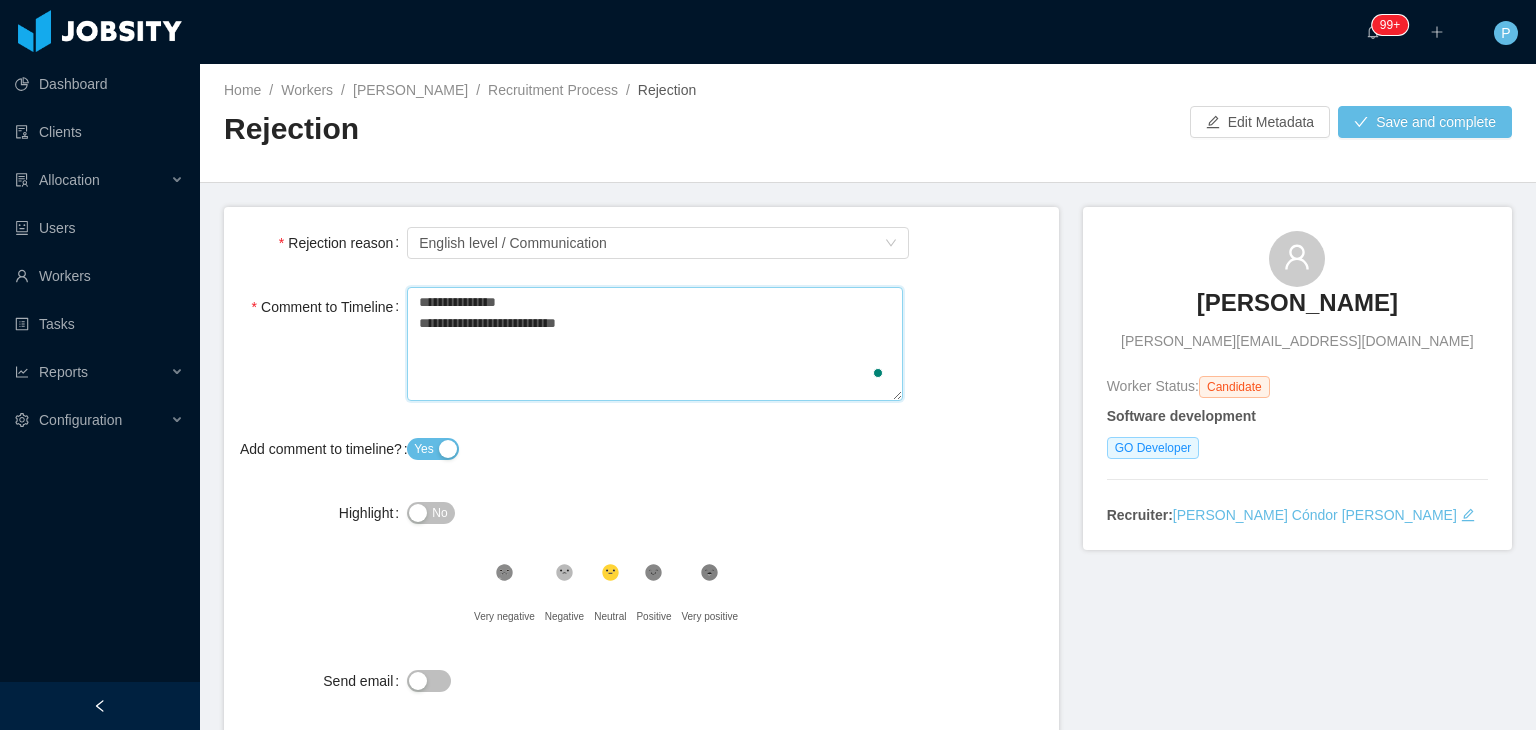 type 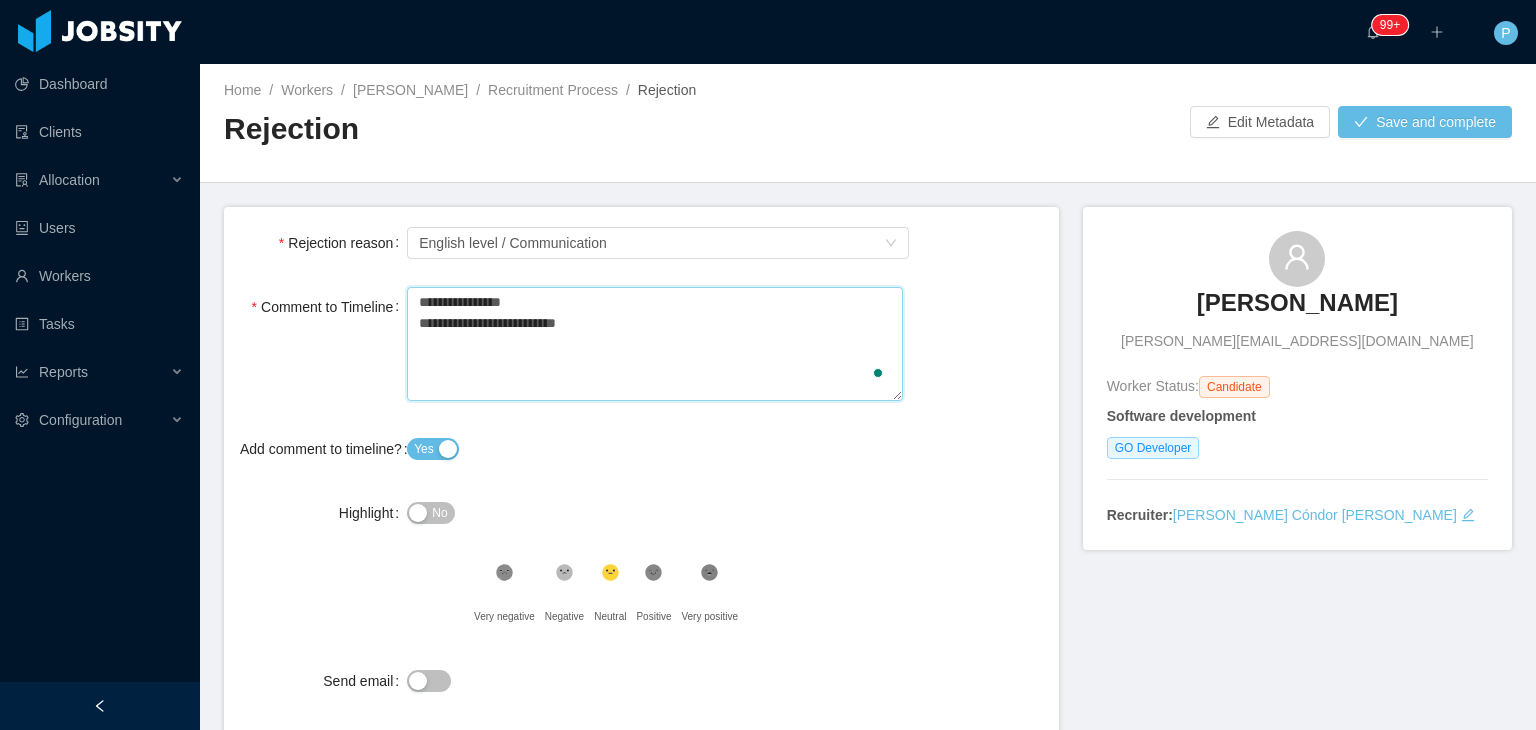 type 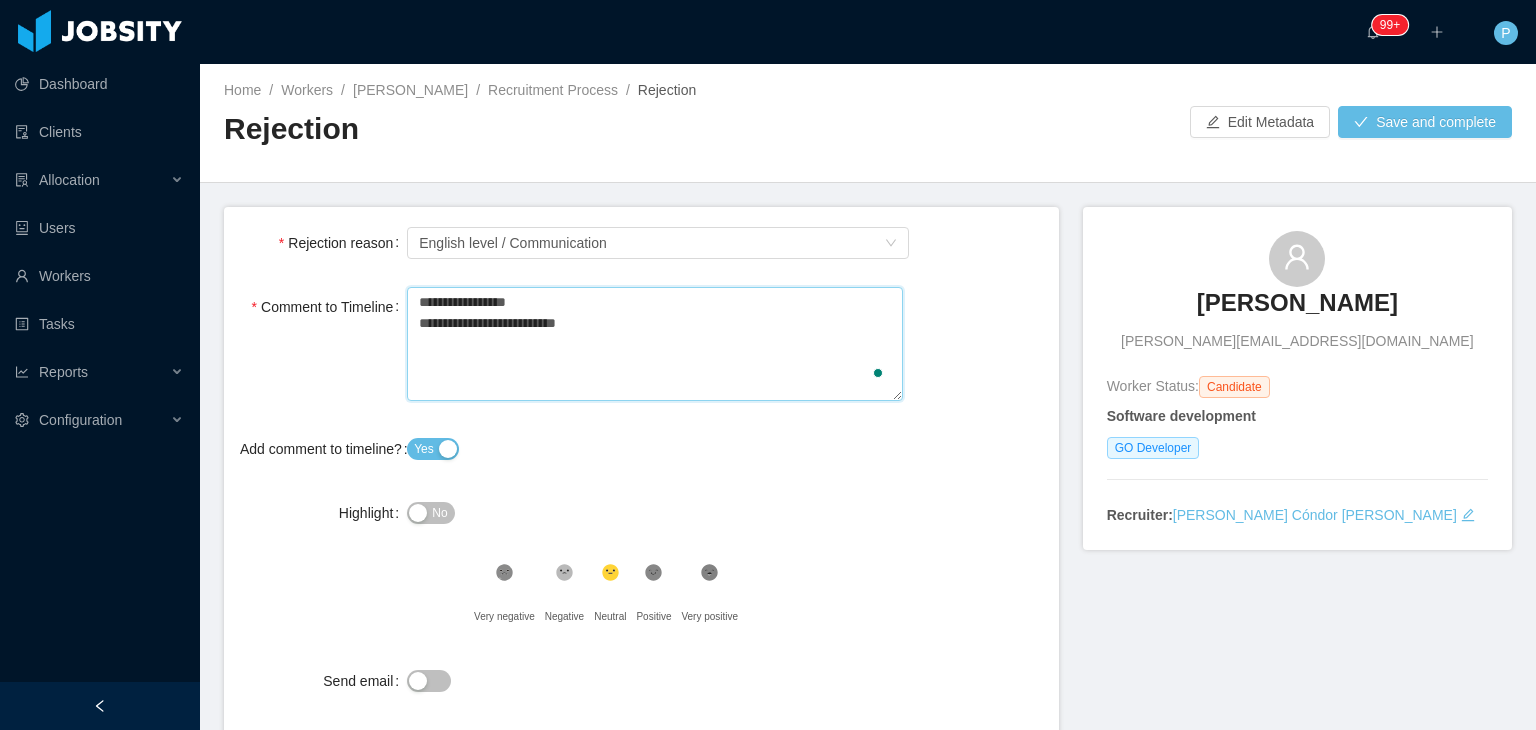 type 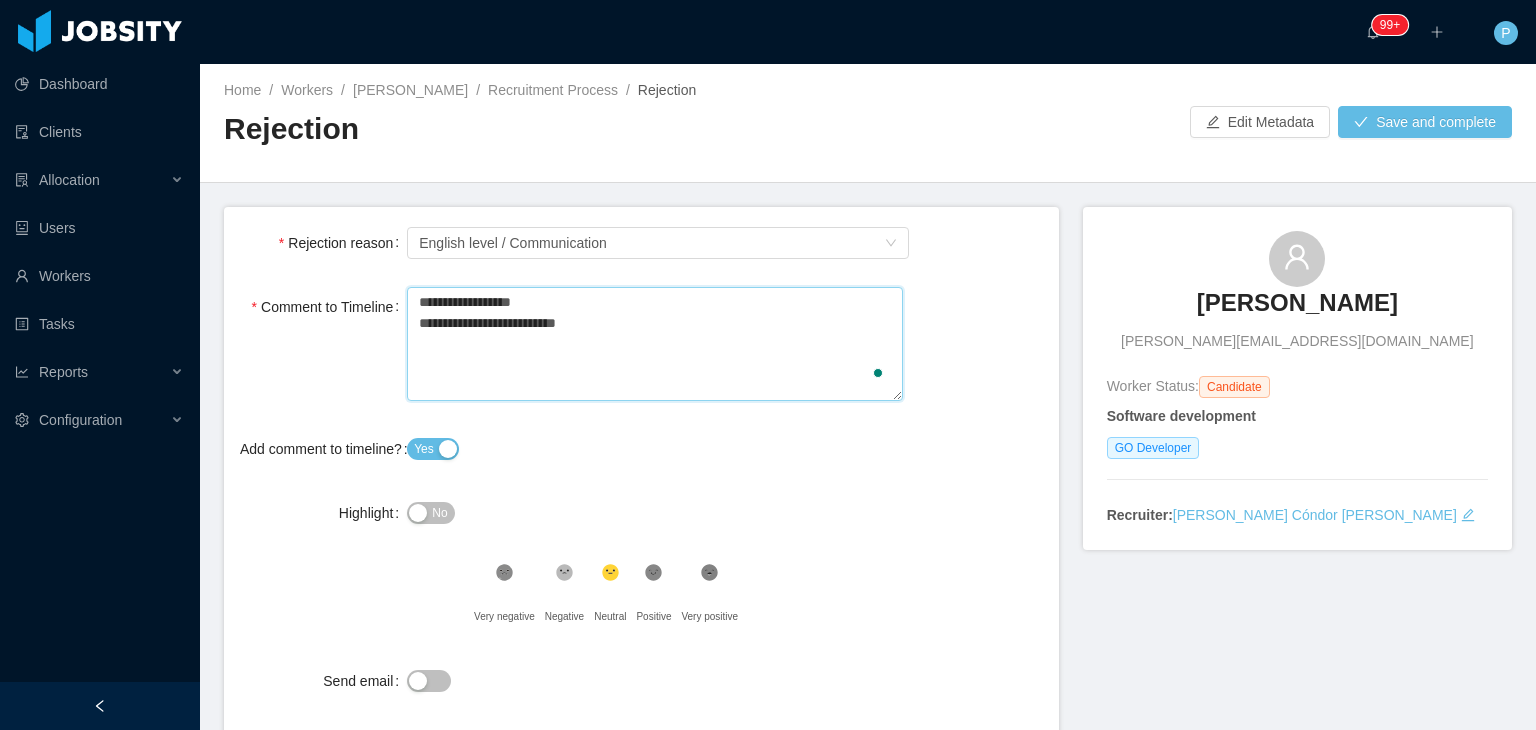 type 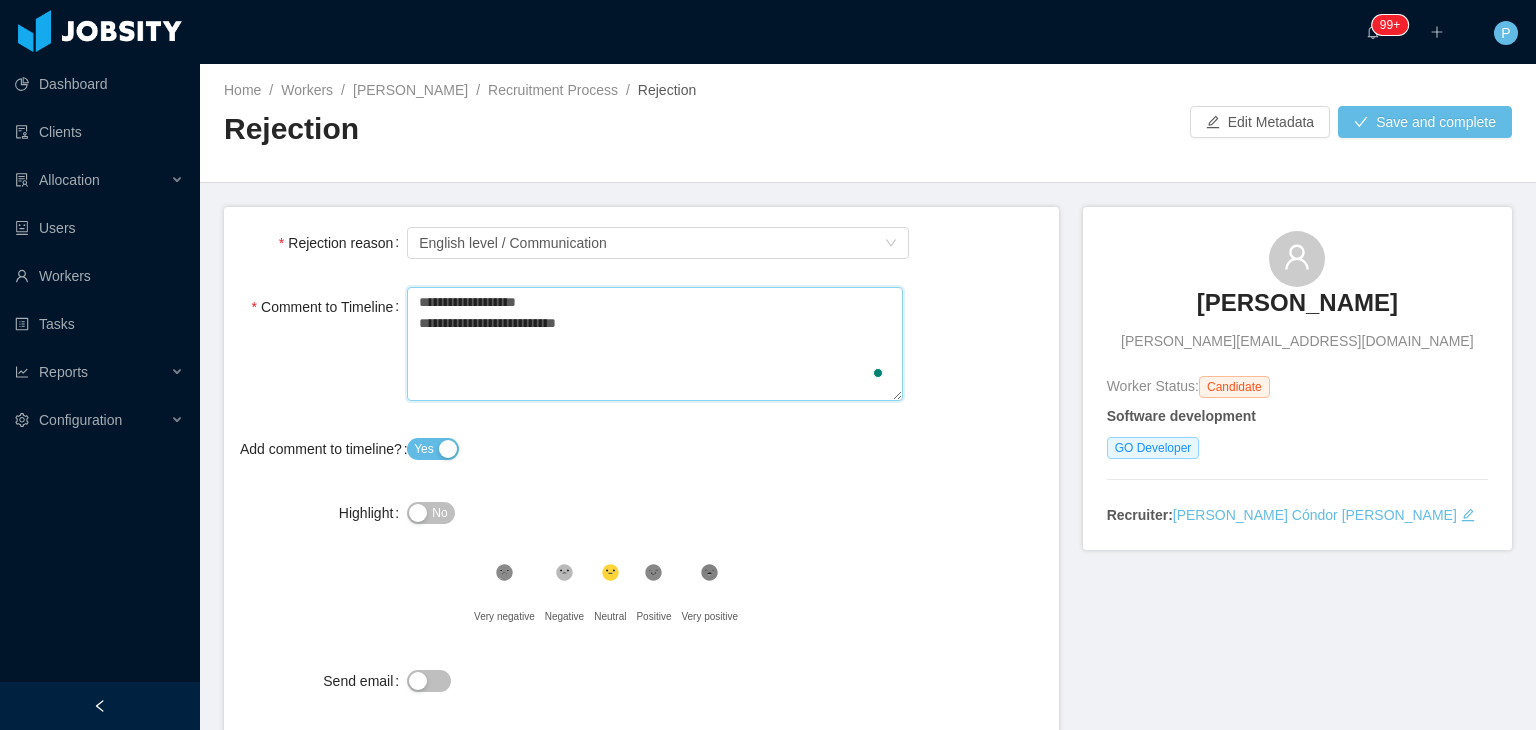 type 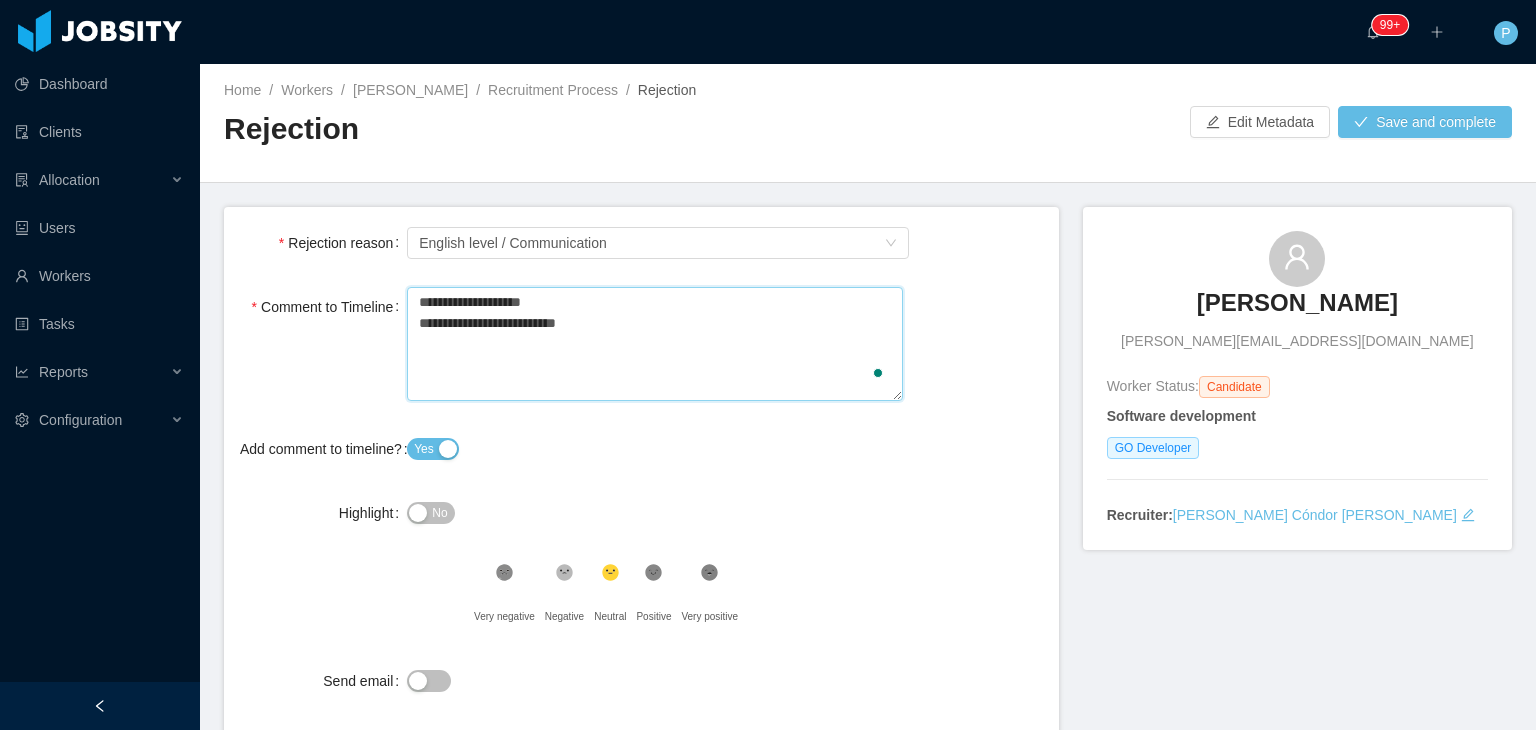 type 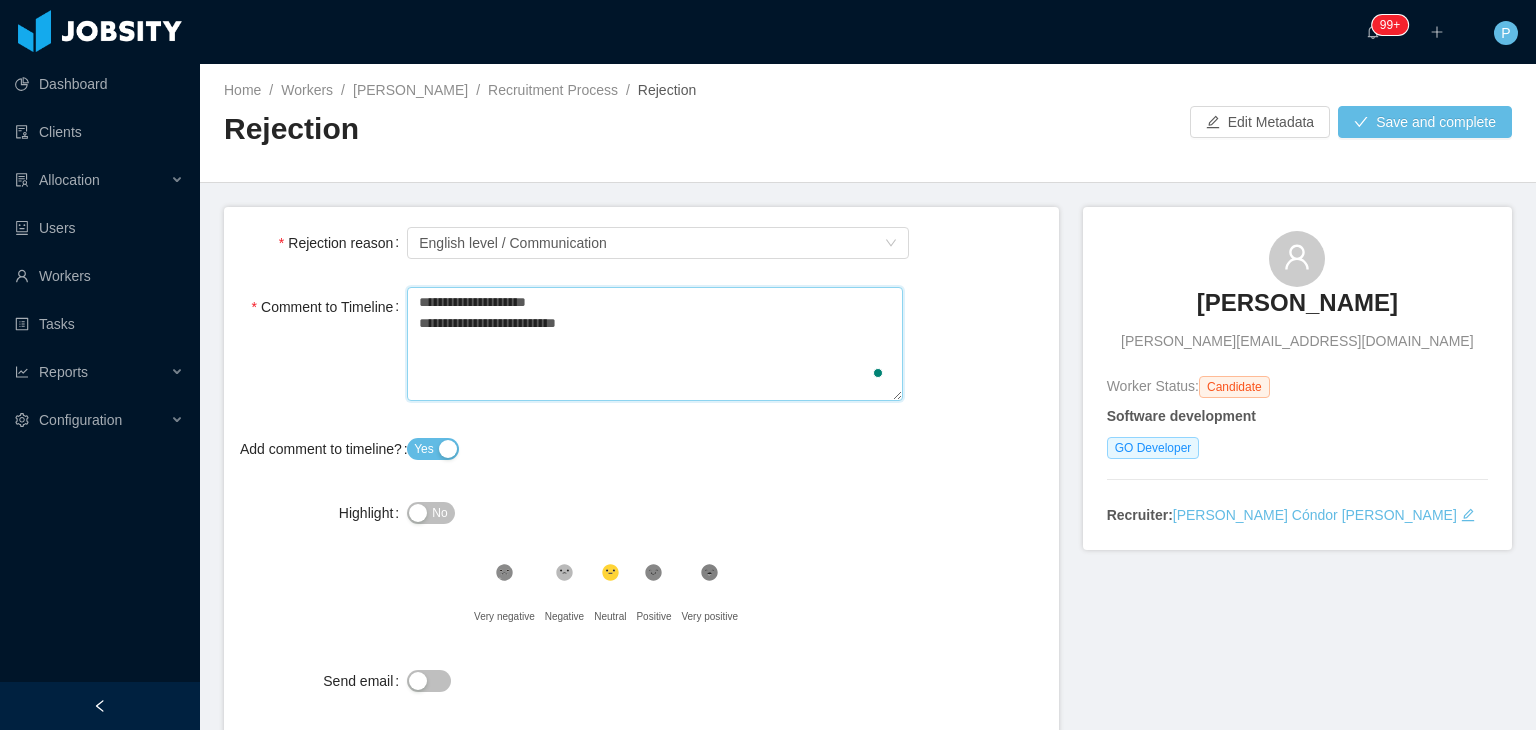 type 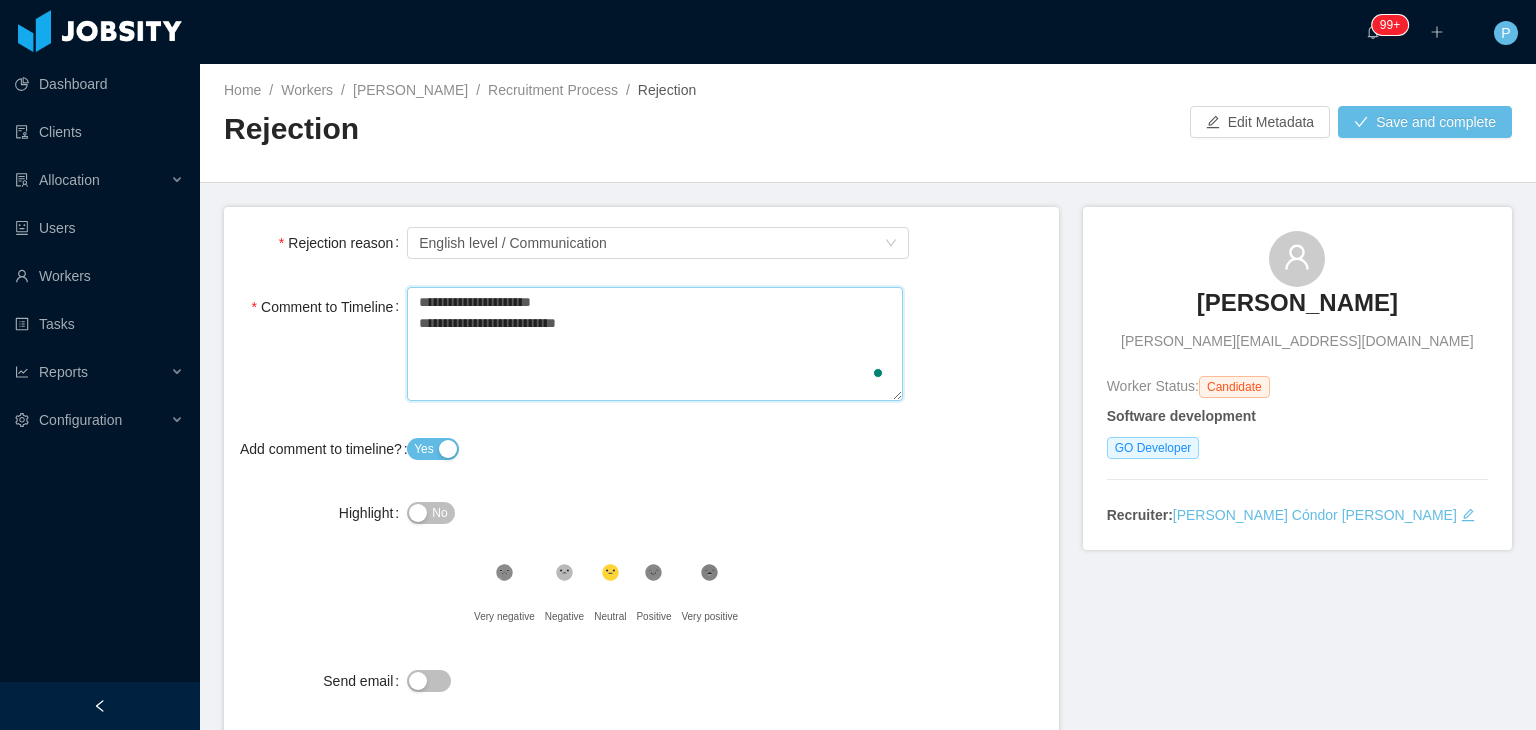type 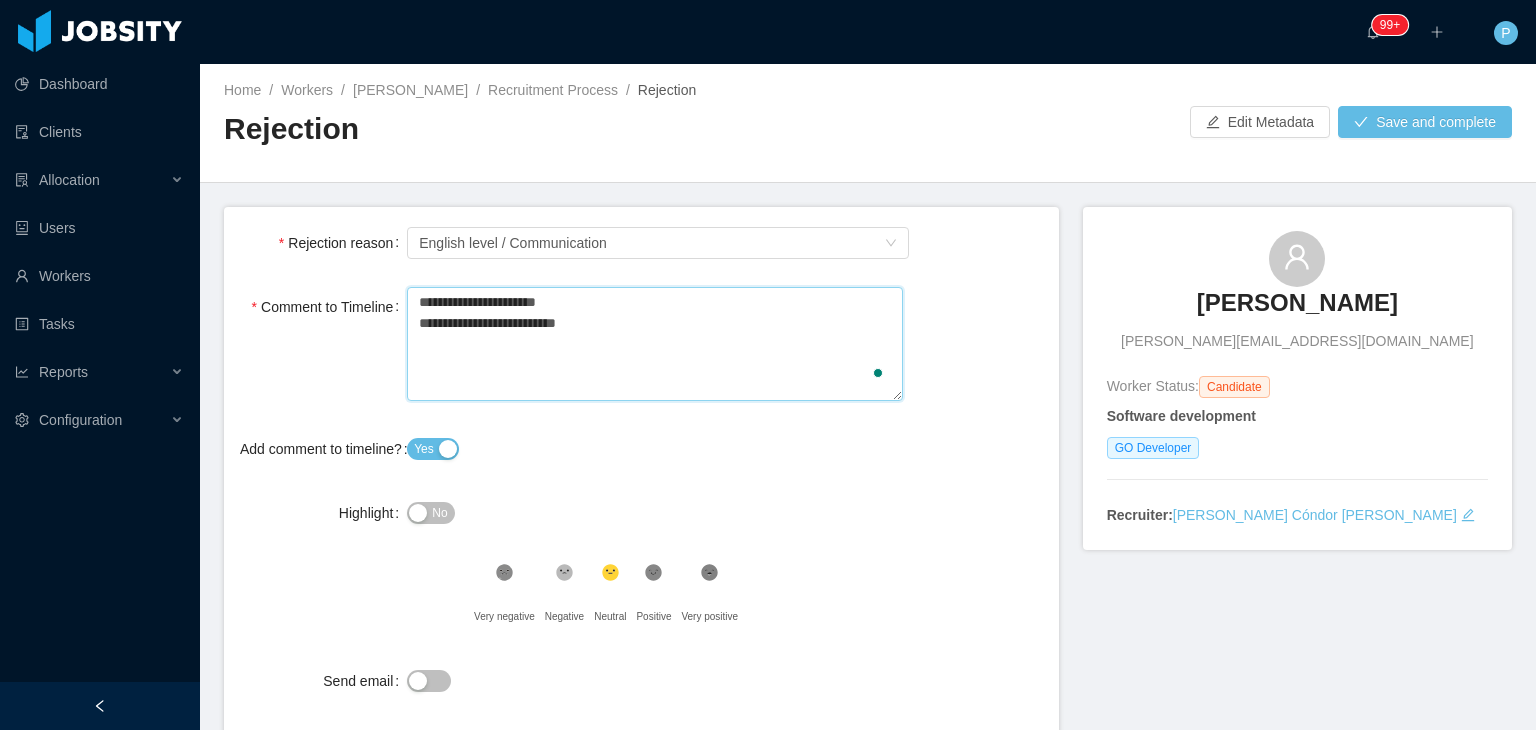 type 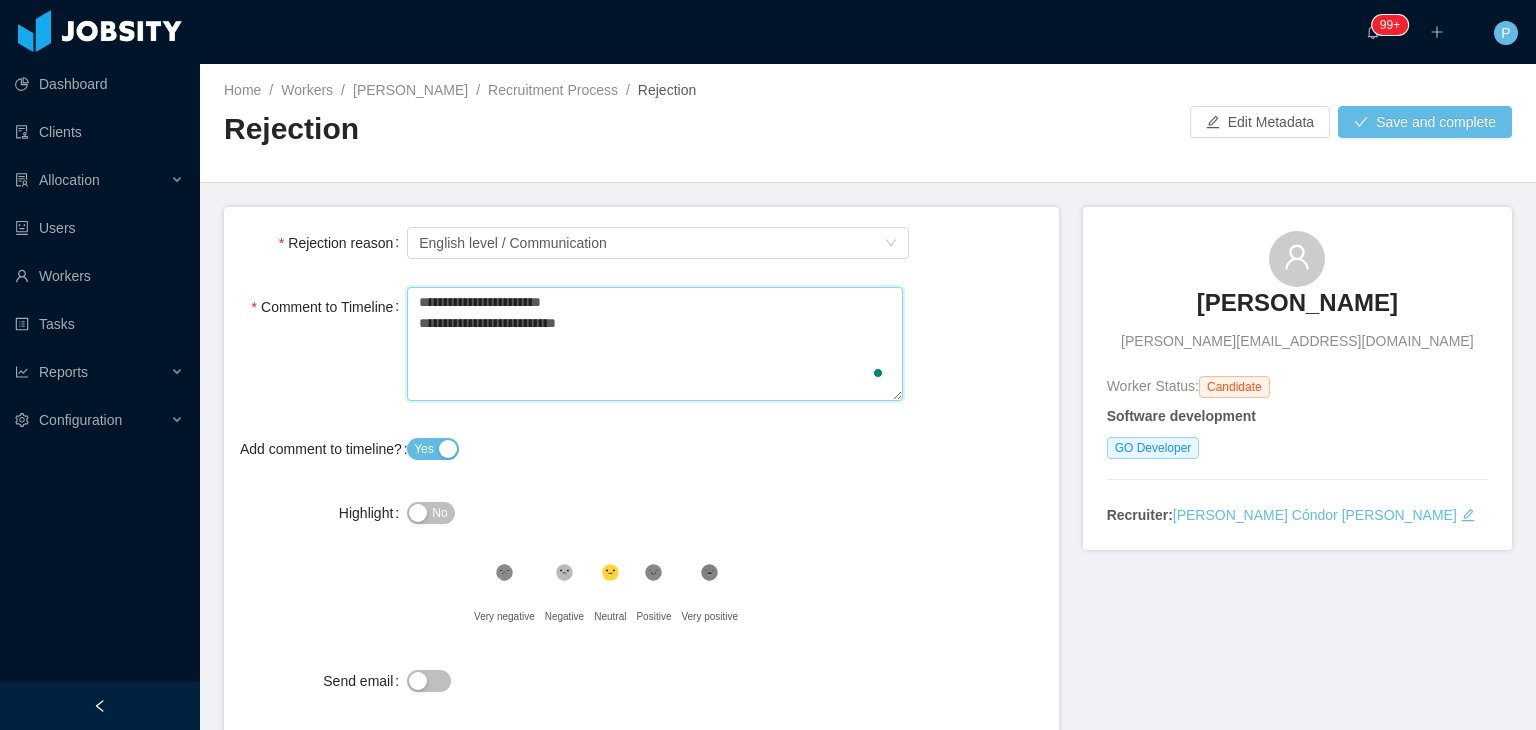 type 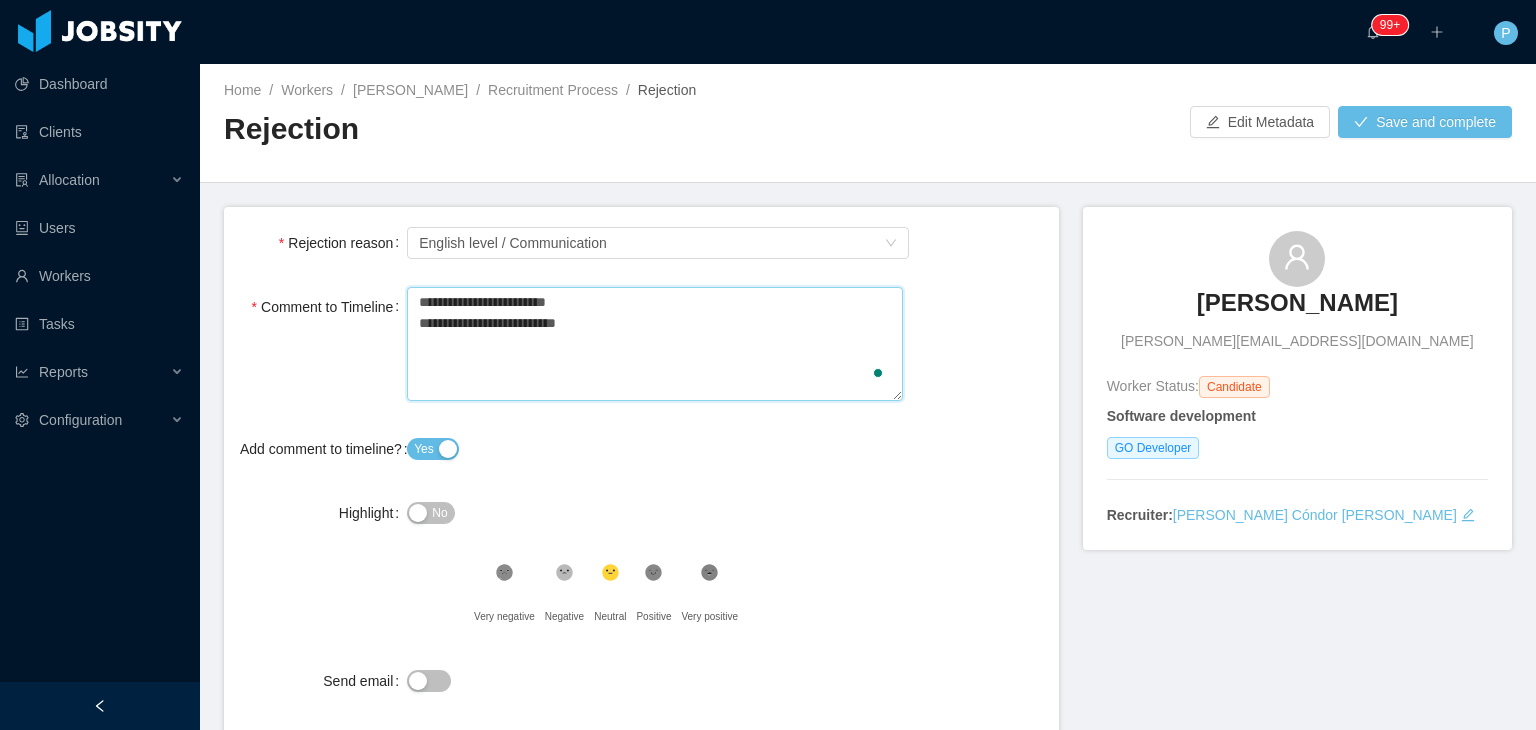 type 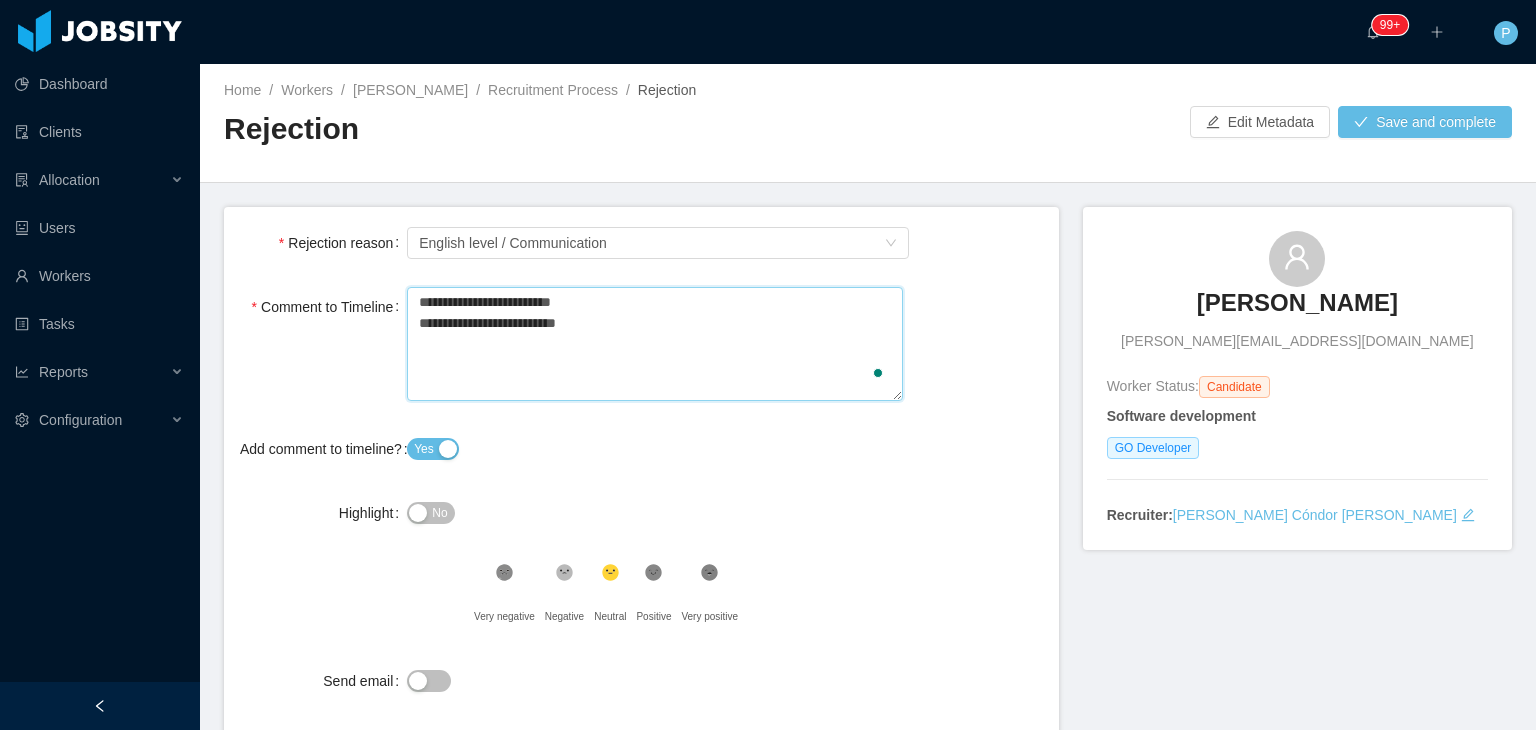 type 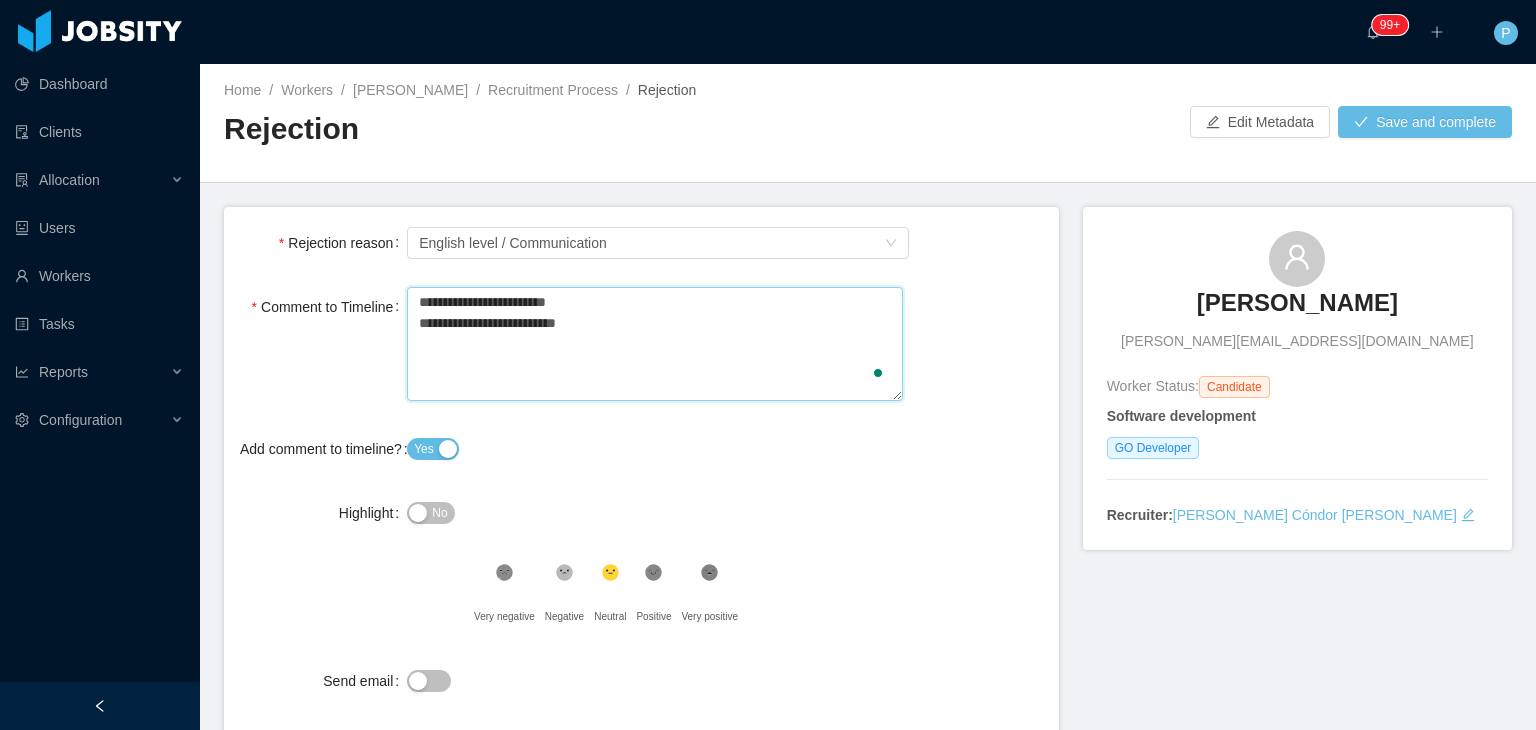 type 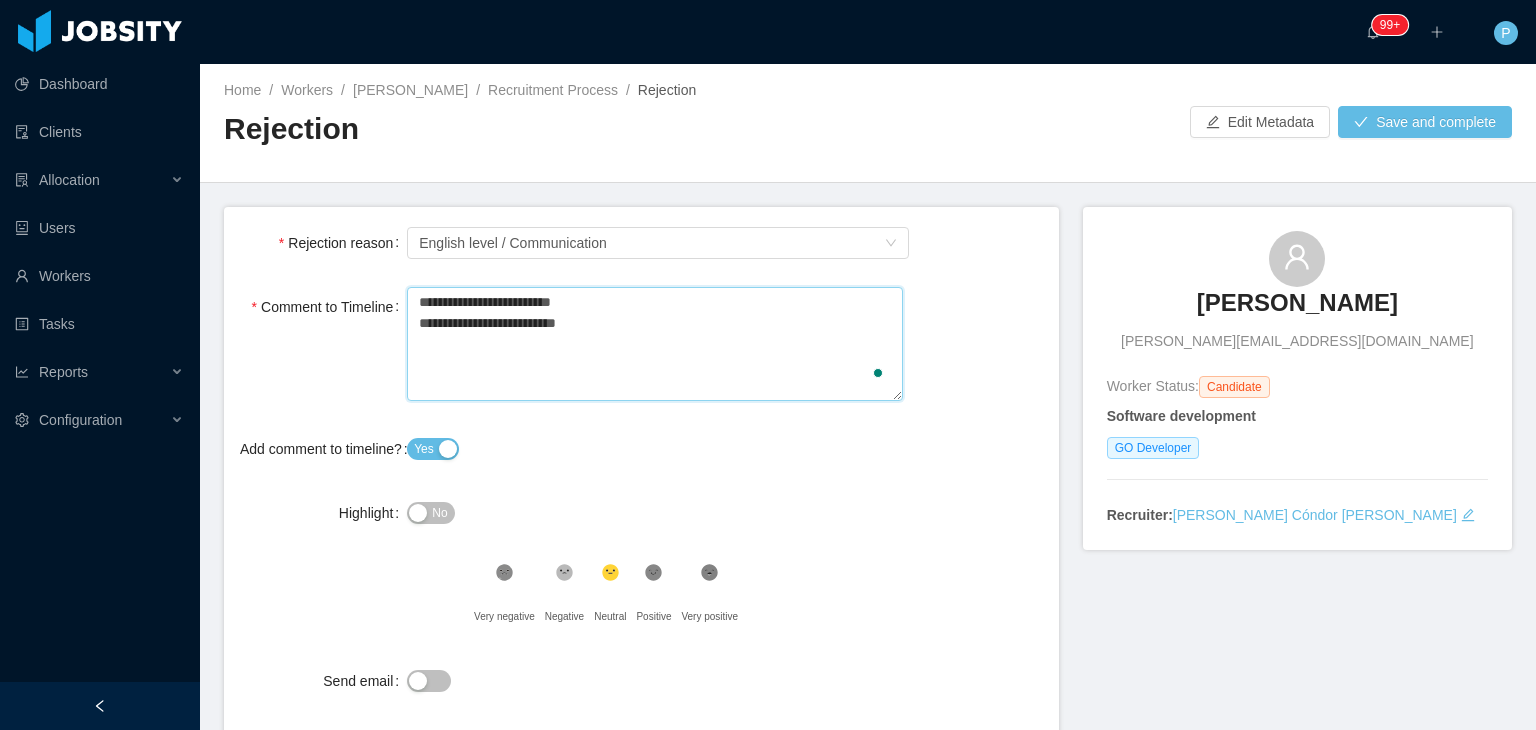 type 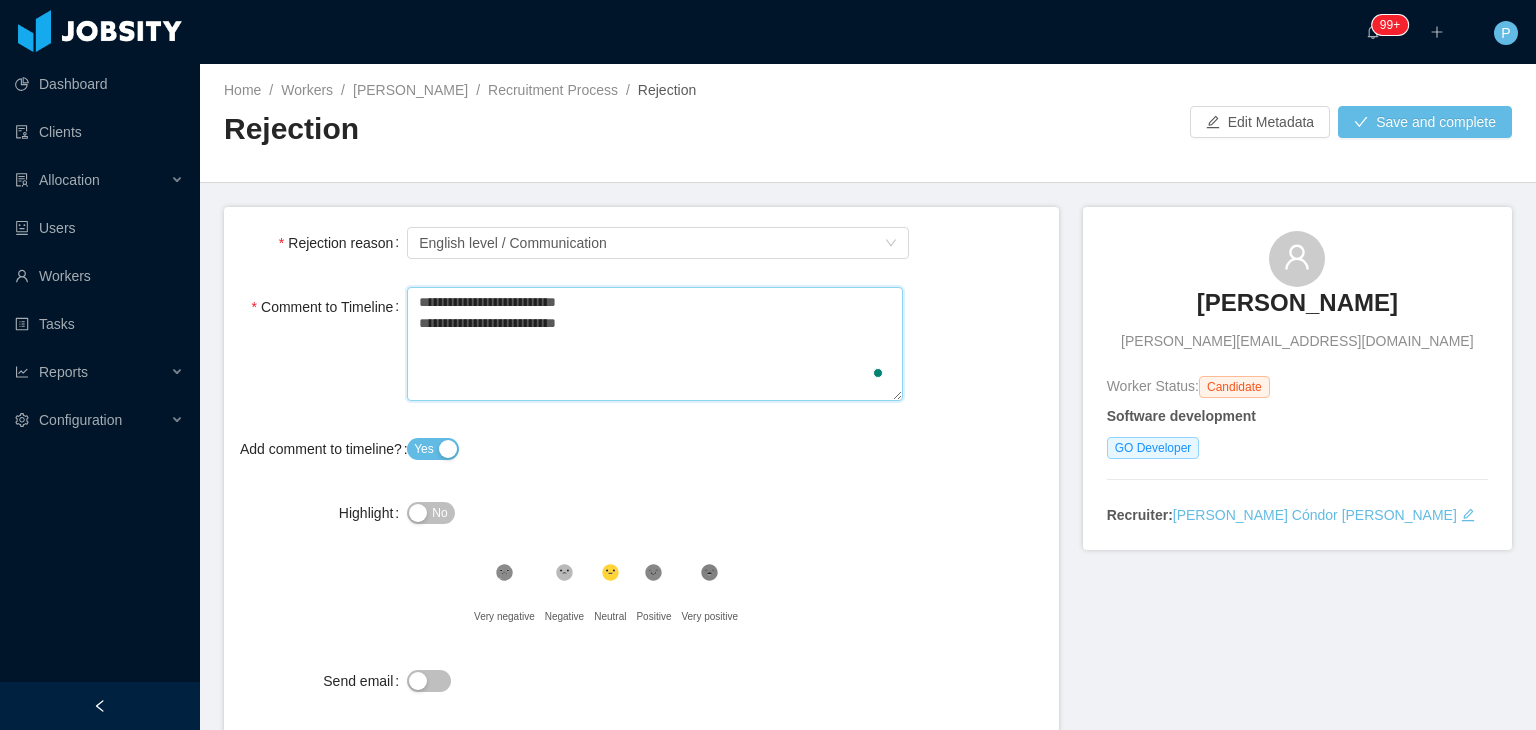 type 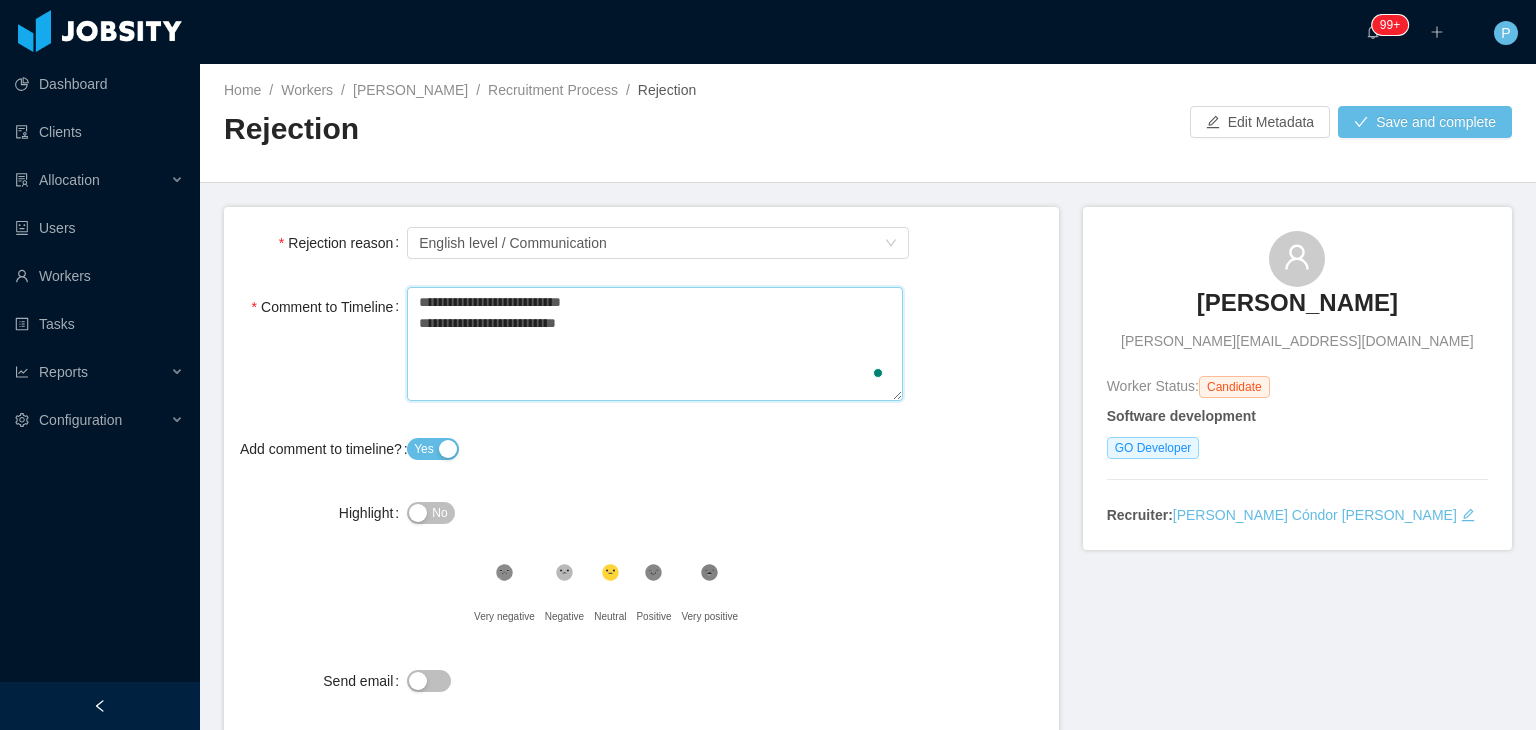 type 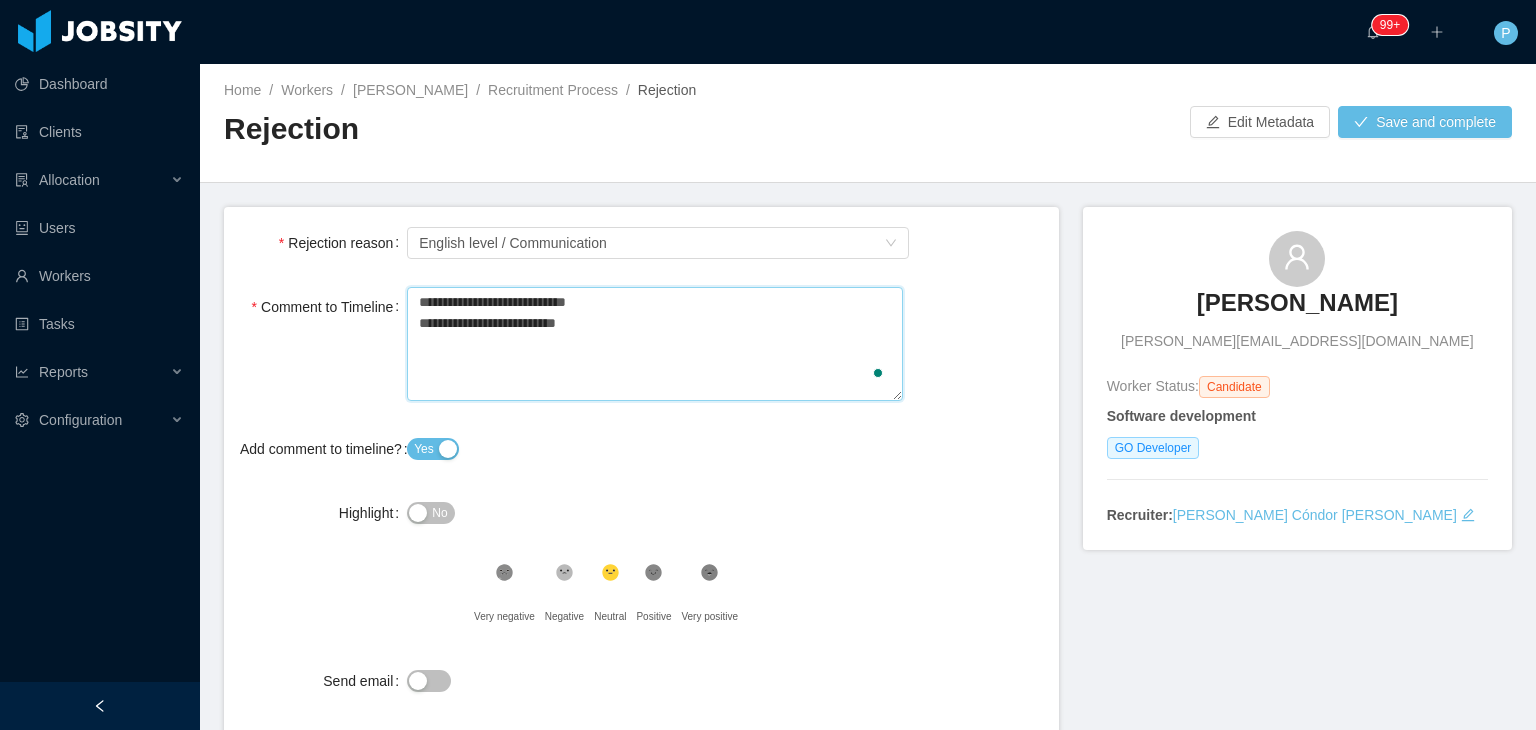 type 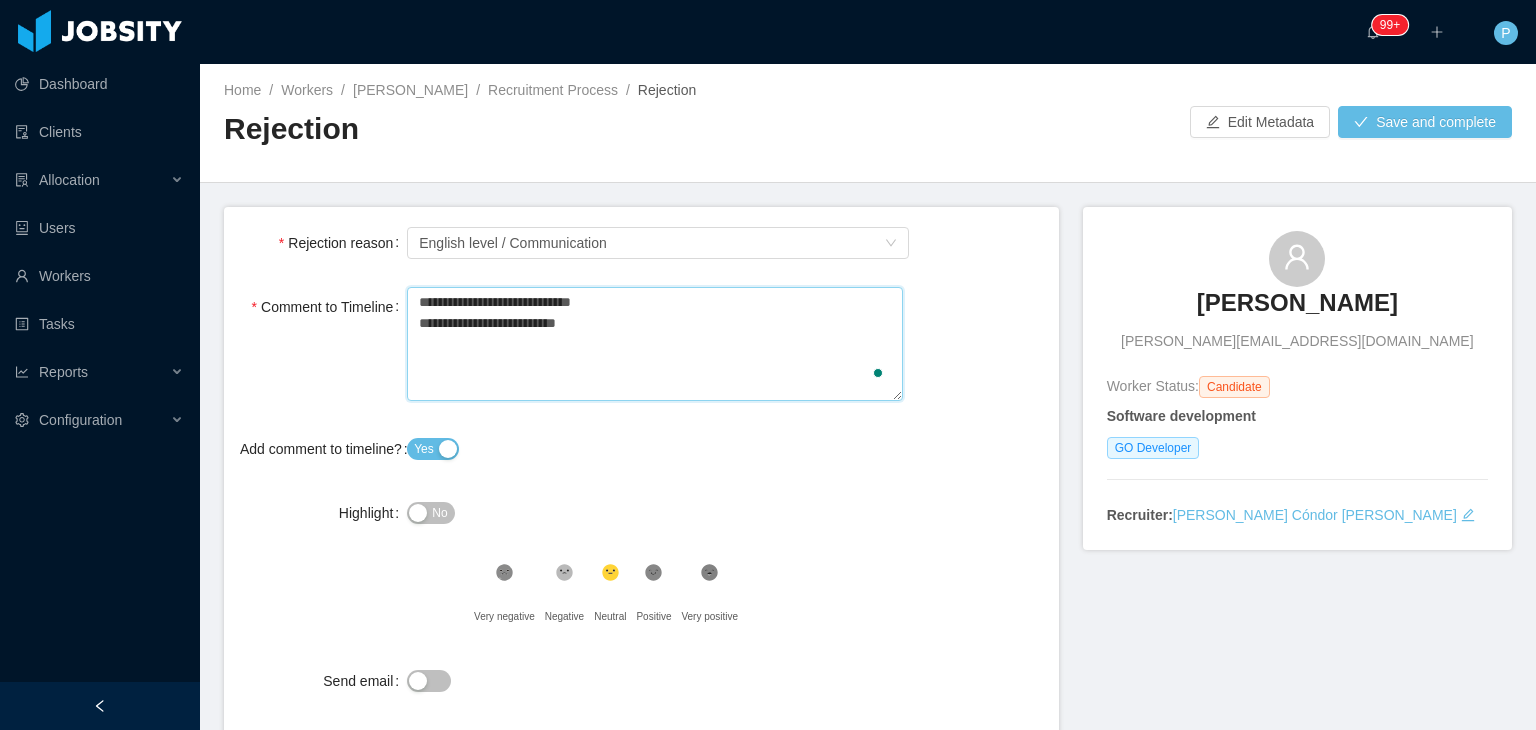 type 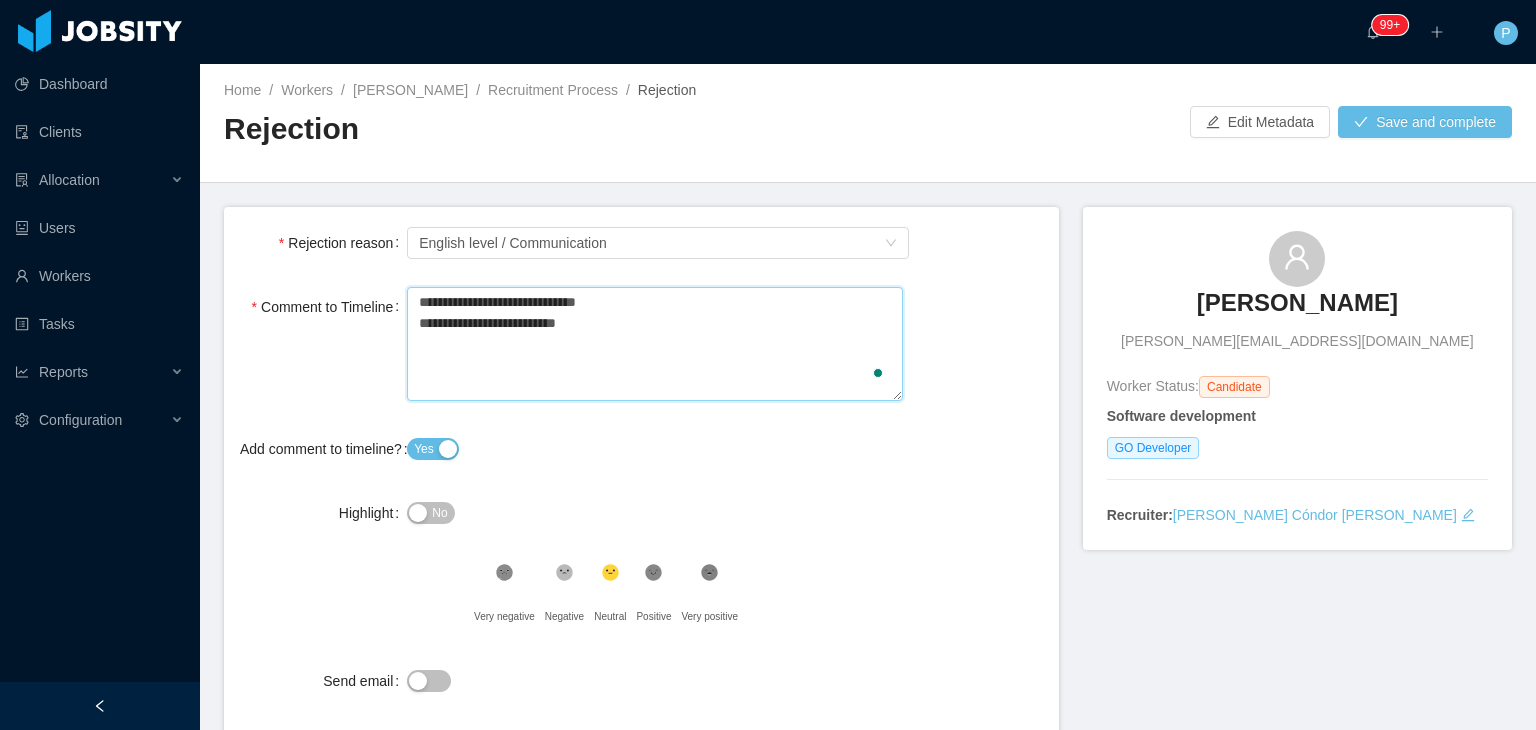 type 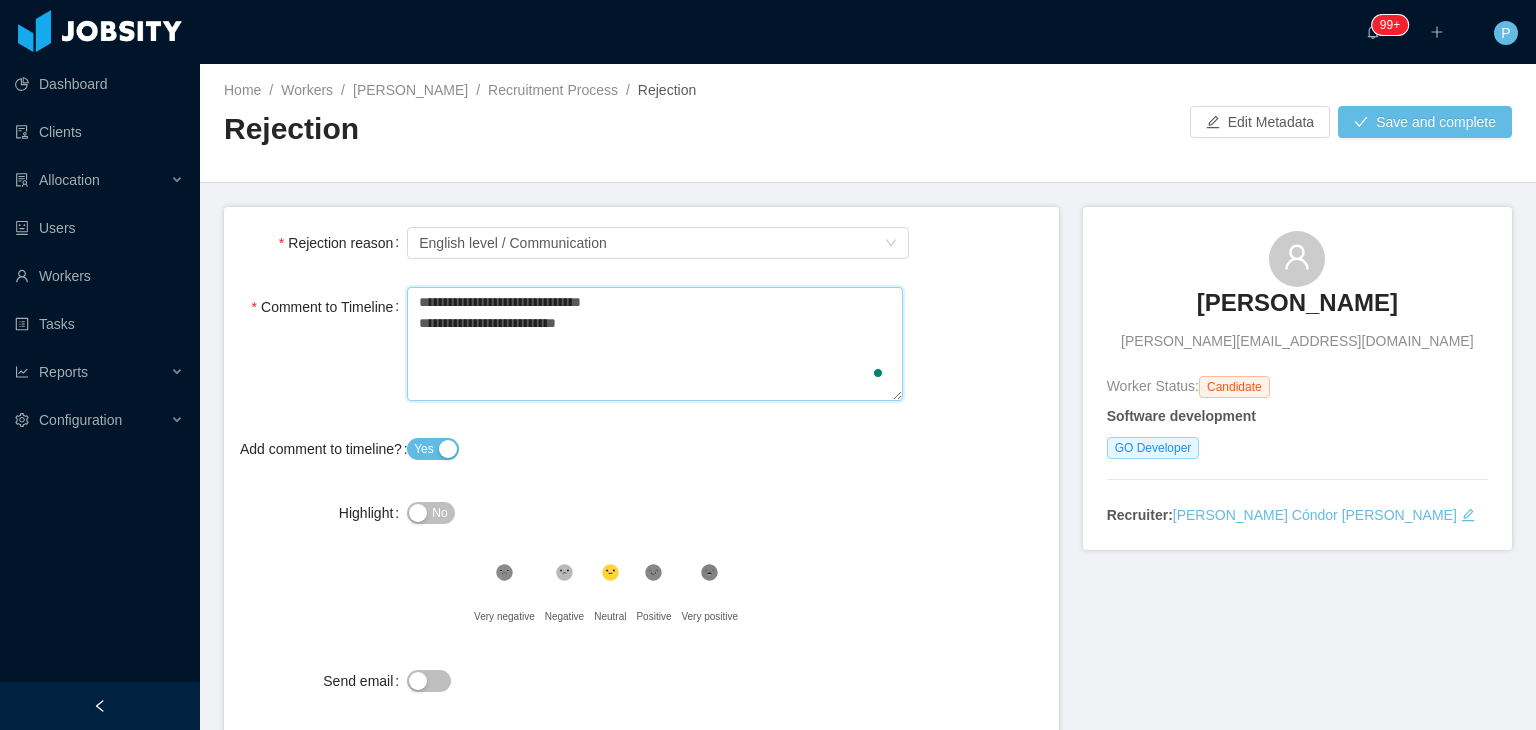 type 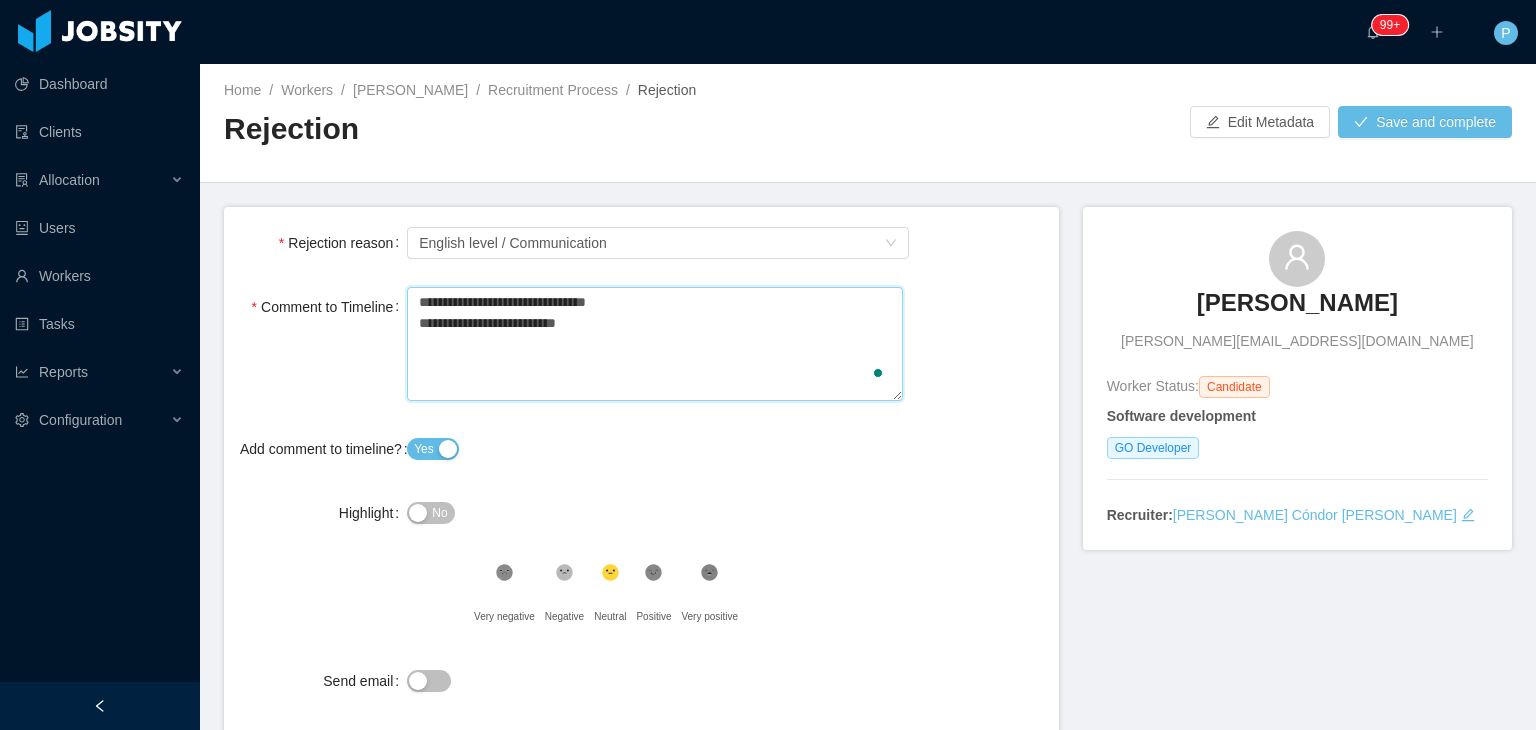 type 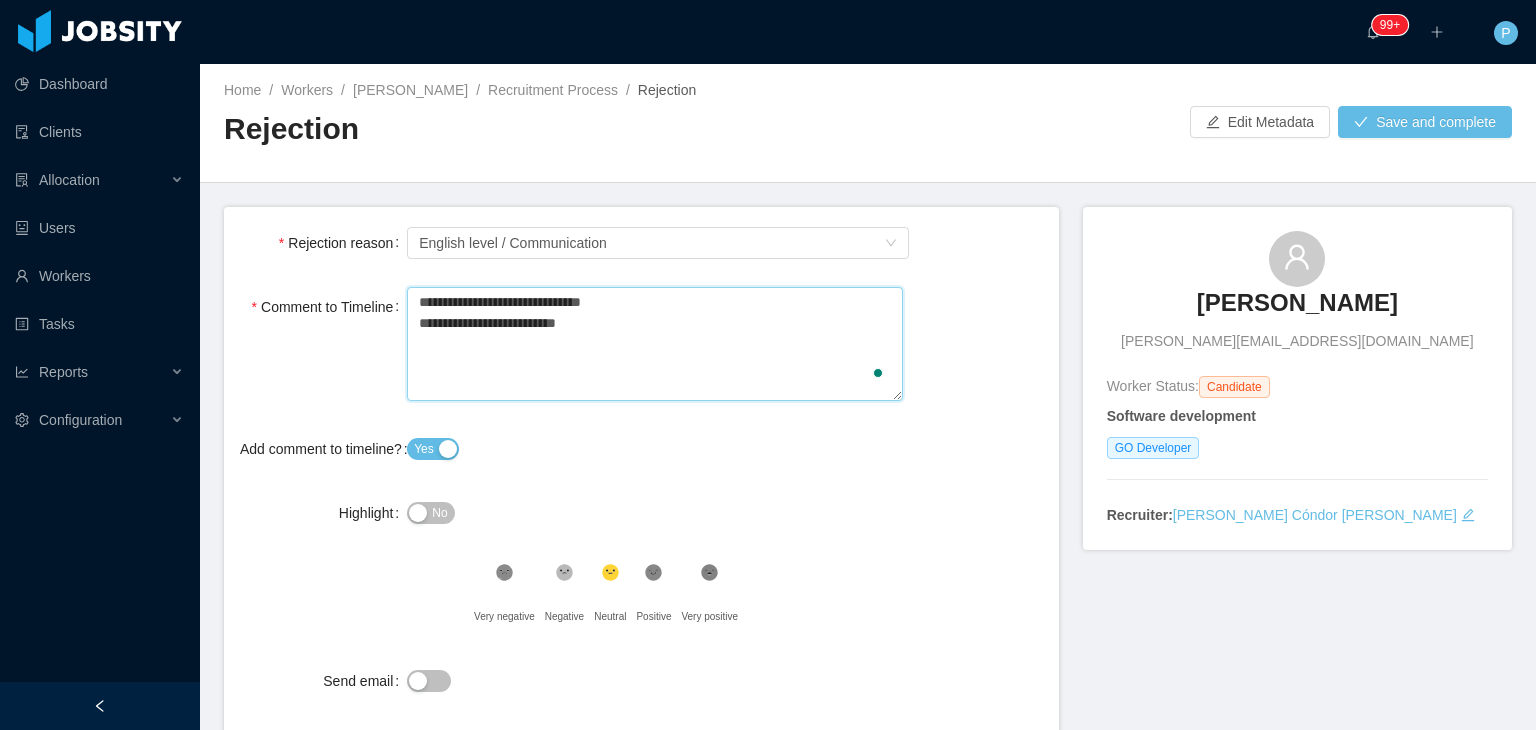 type 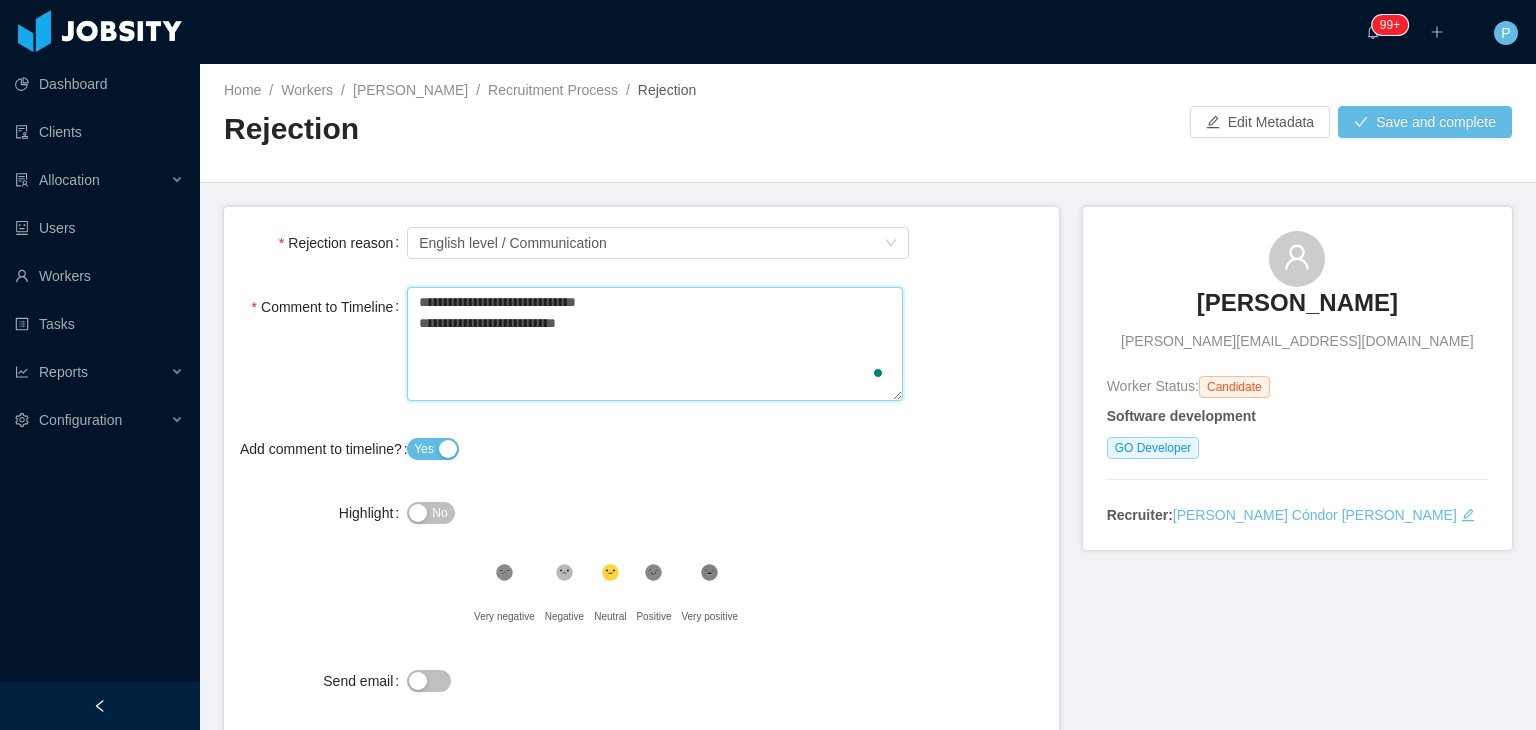type 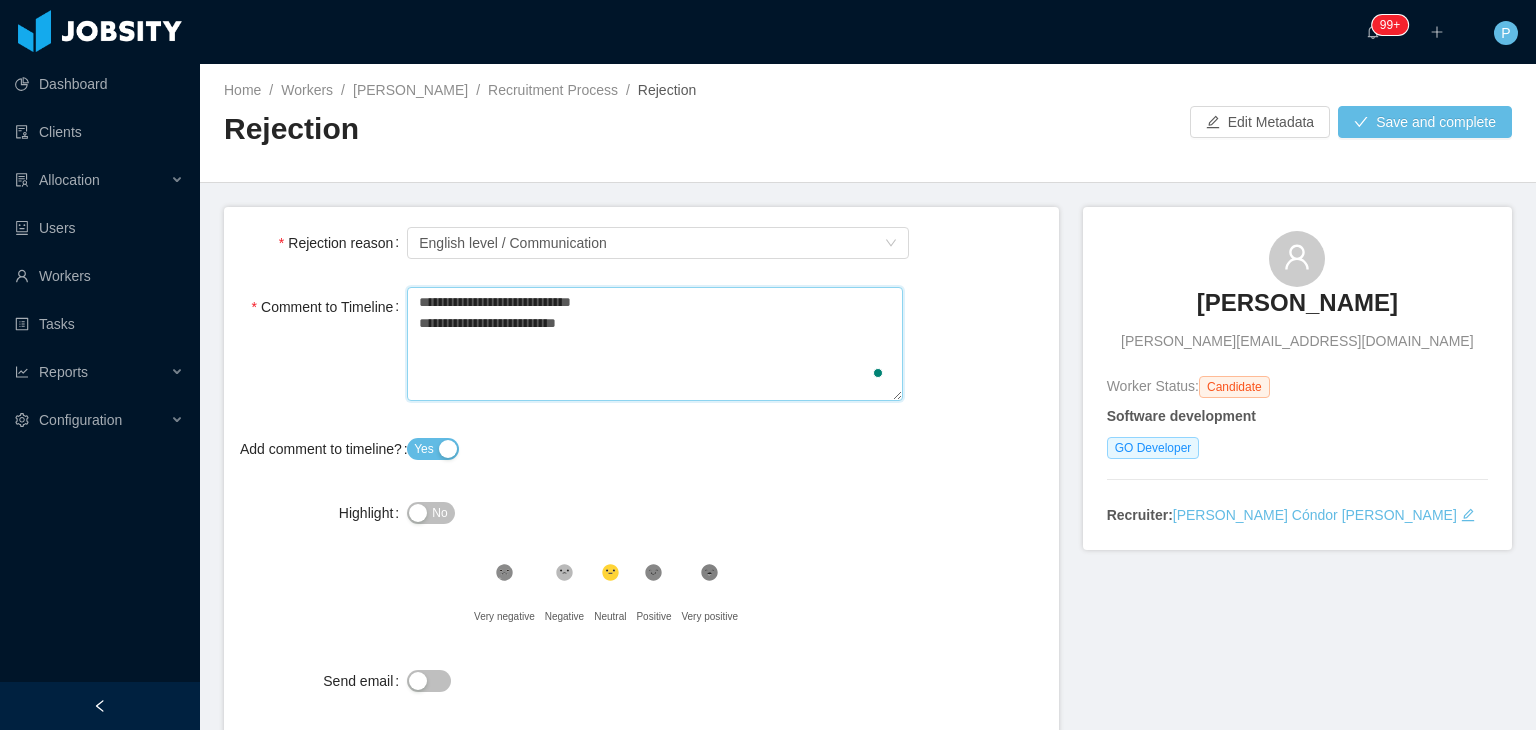 type 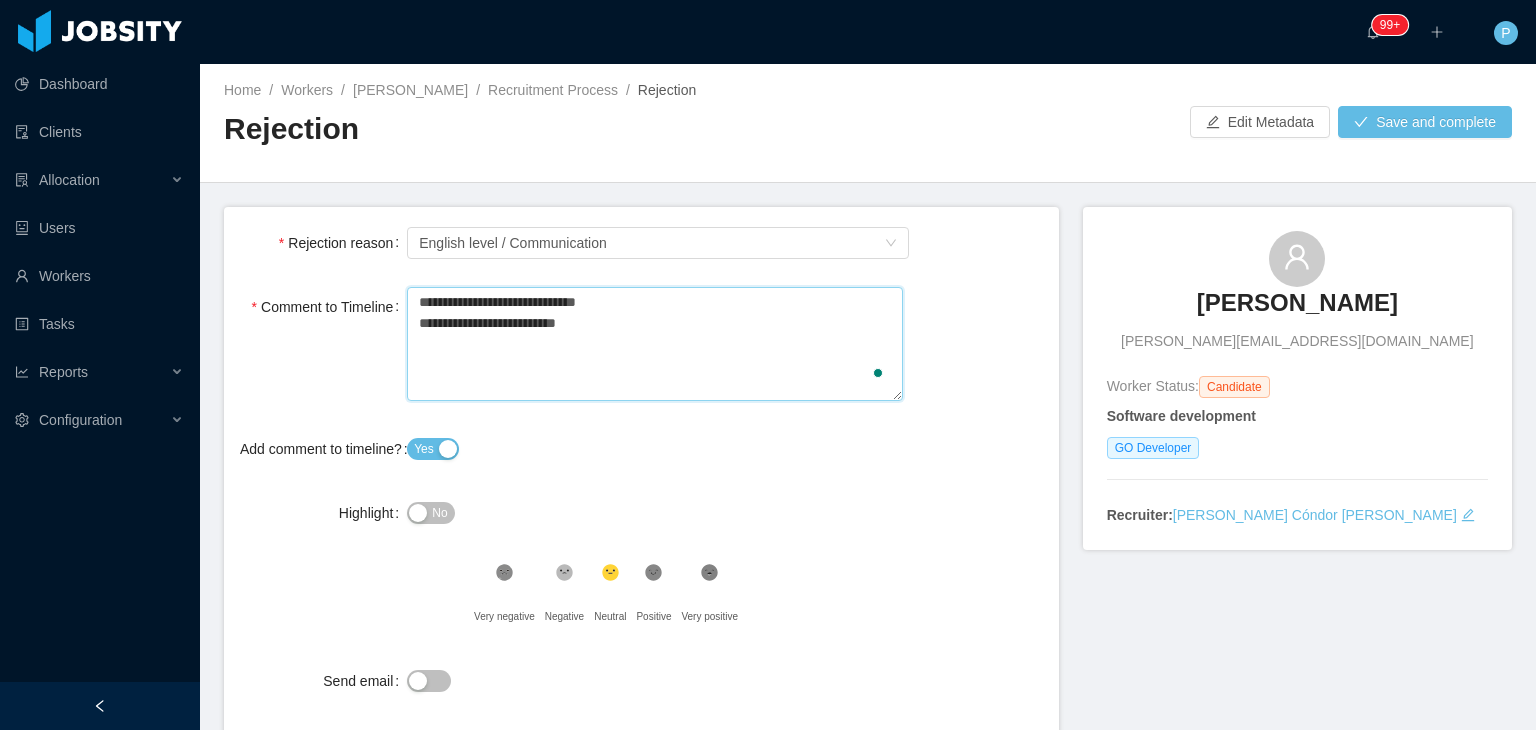 type 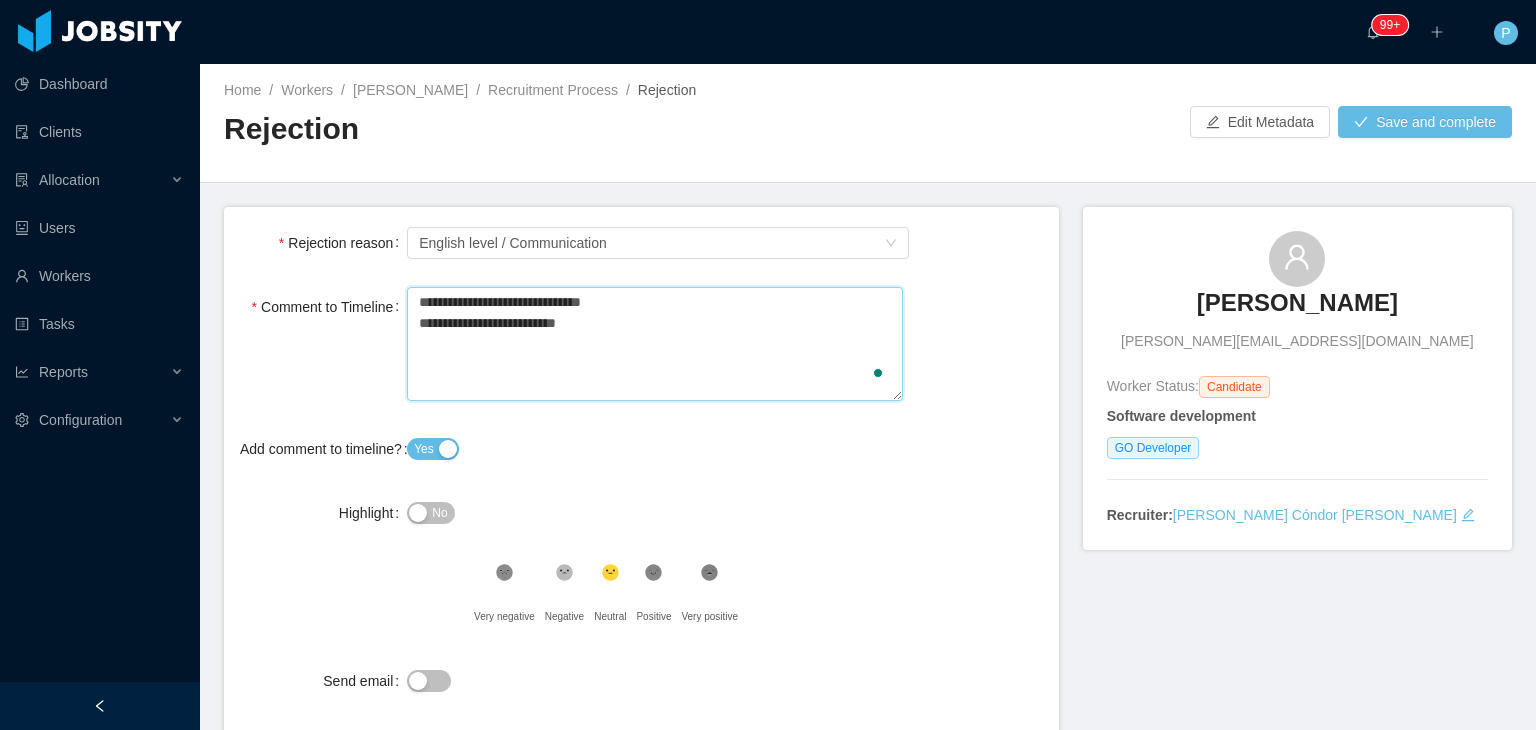 type 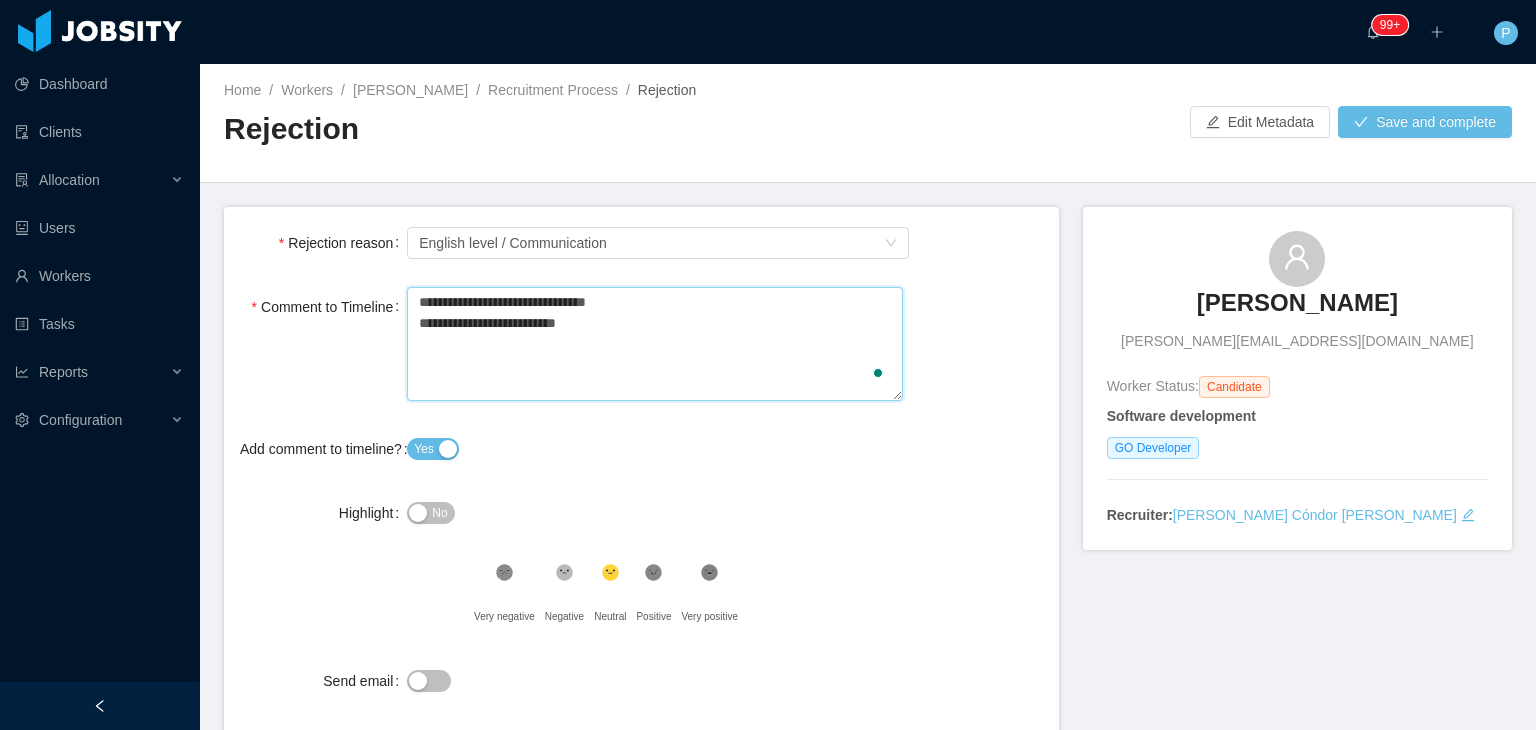 type 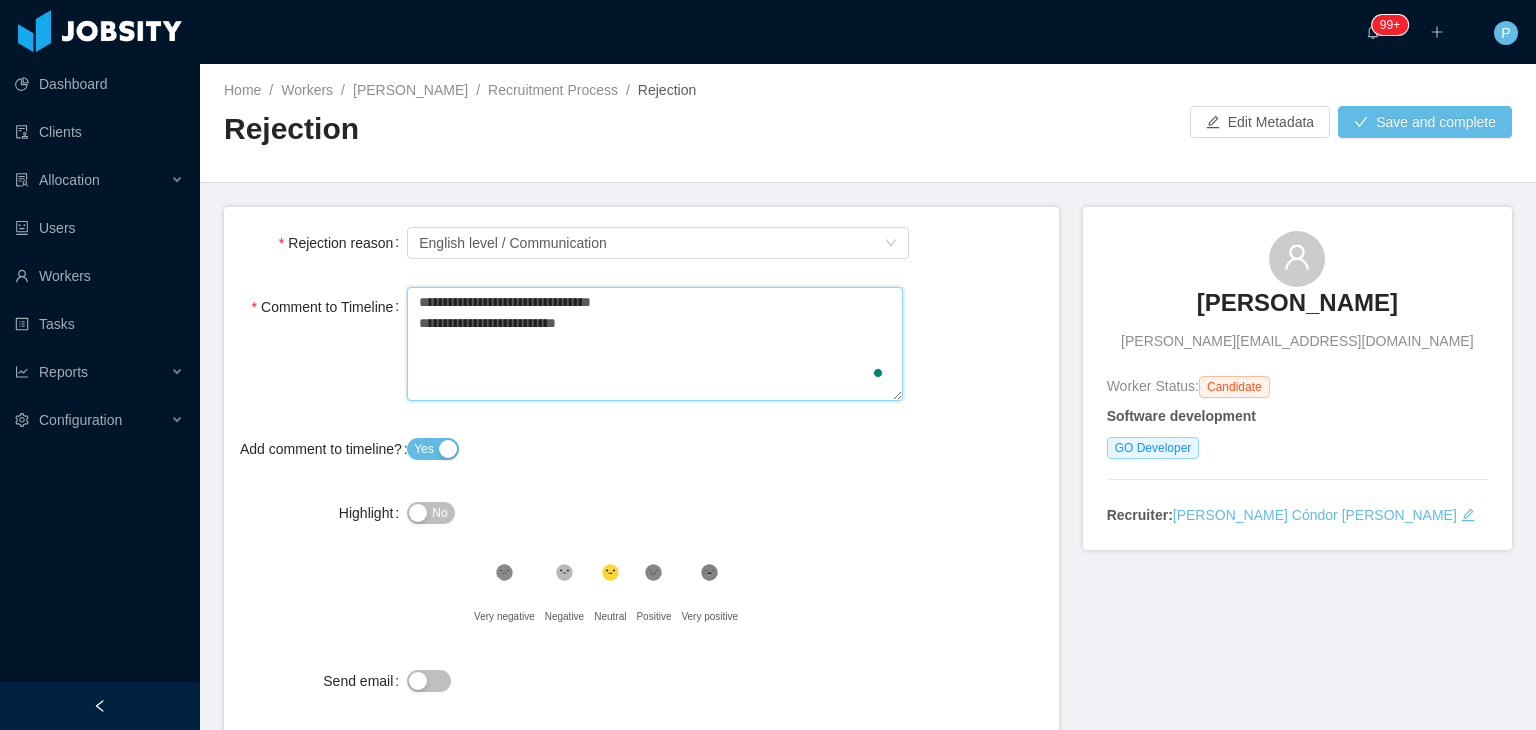 type 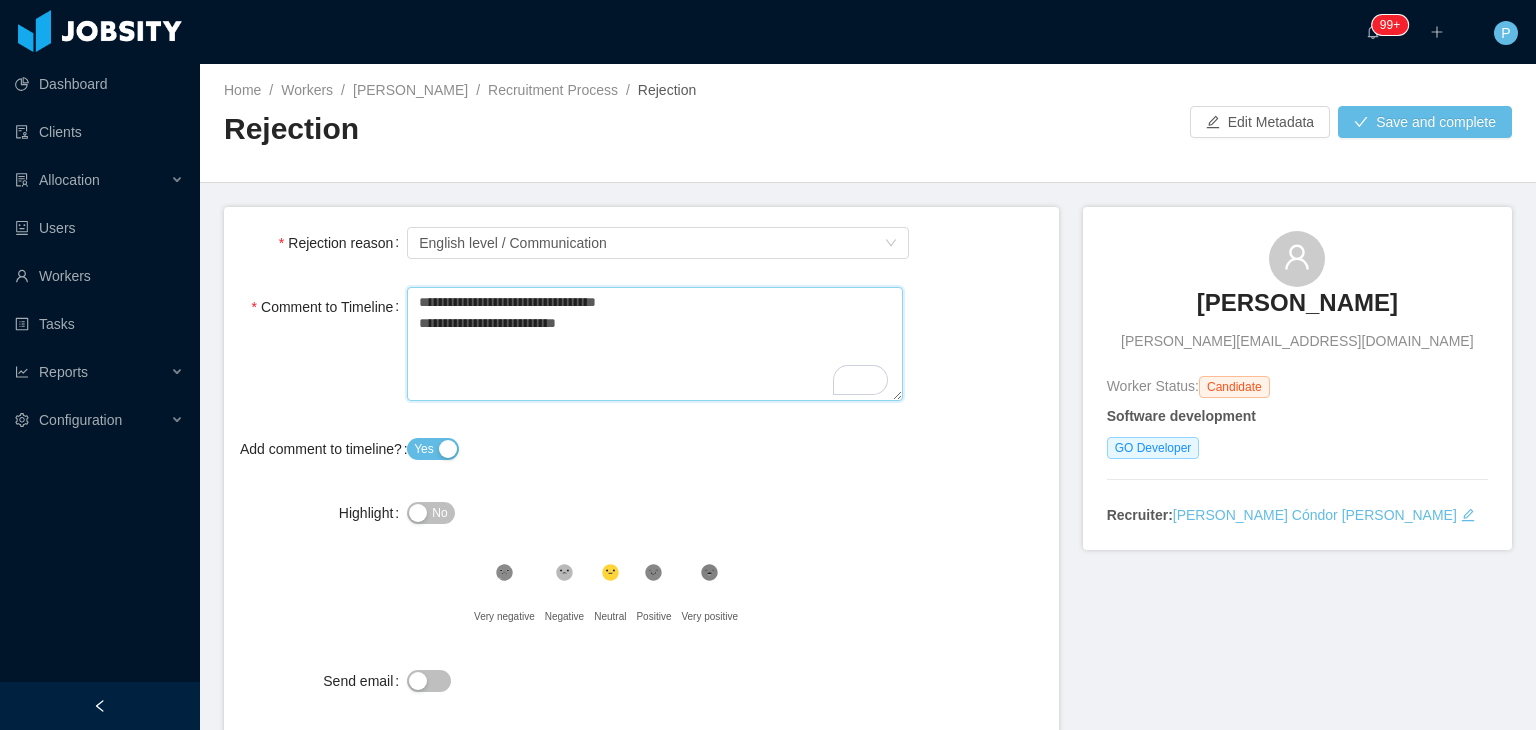 type on "**********" 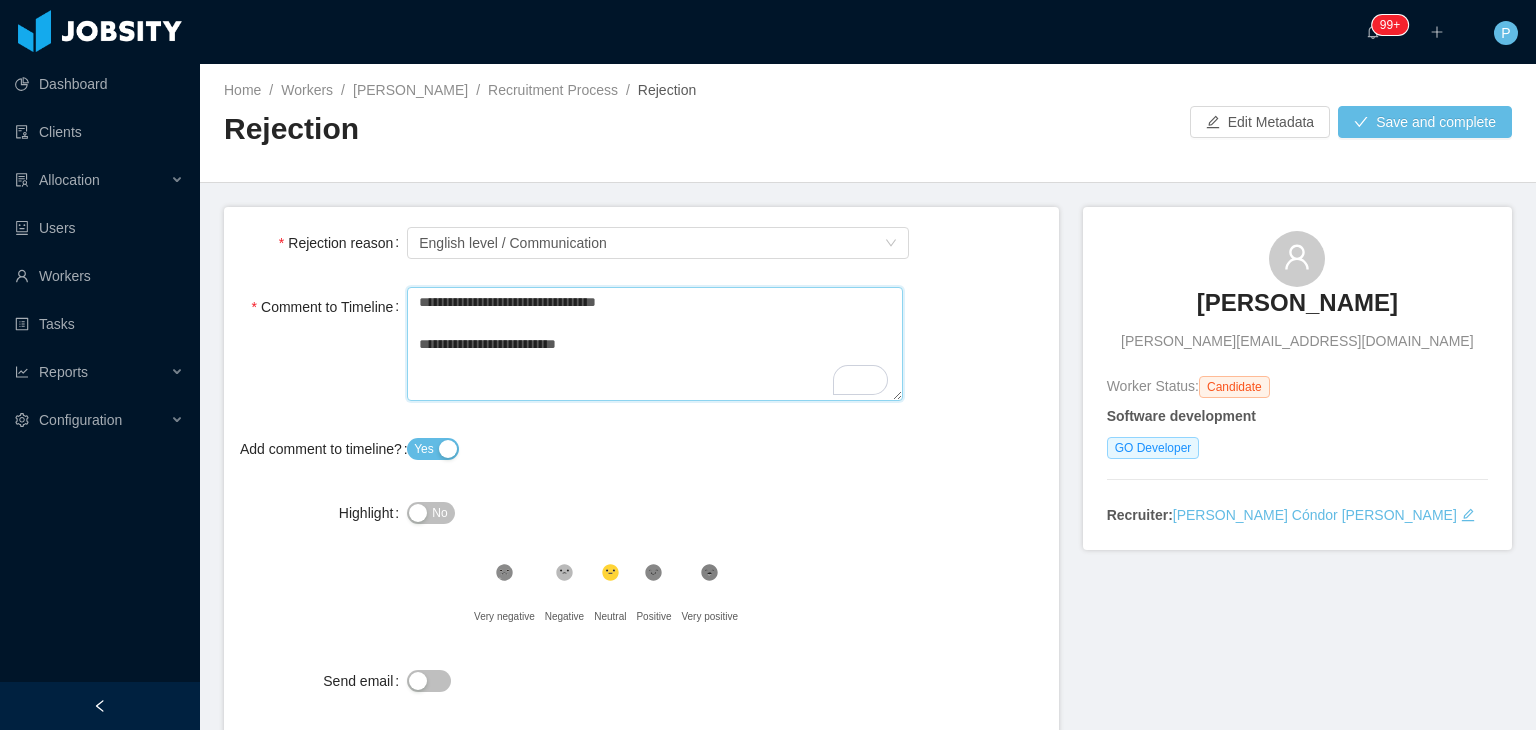 type 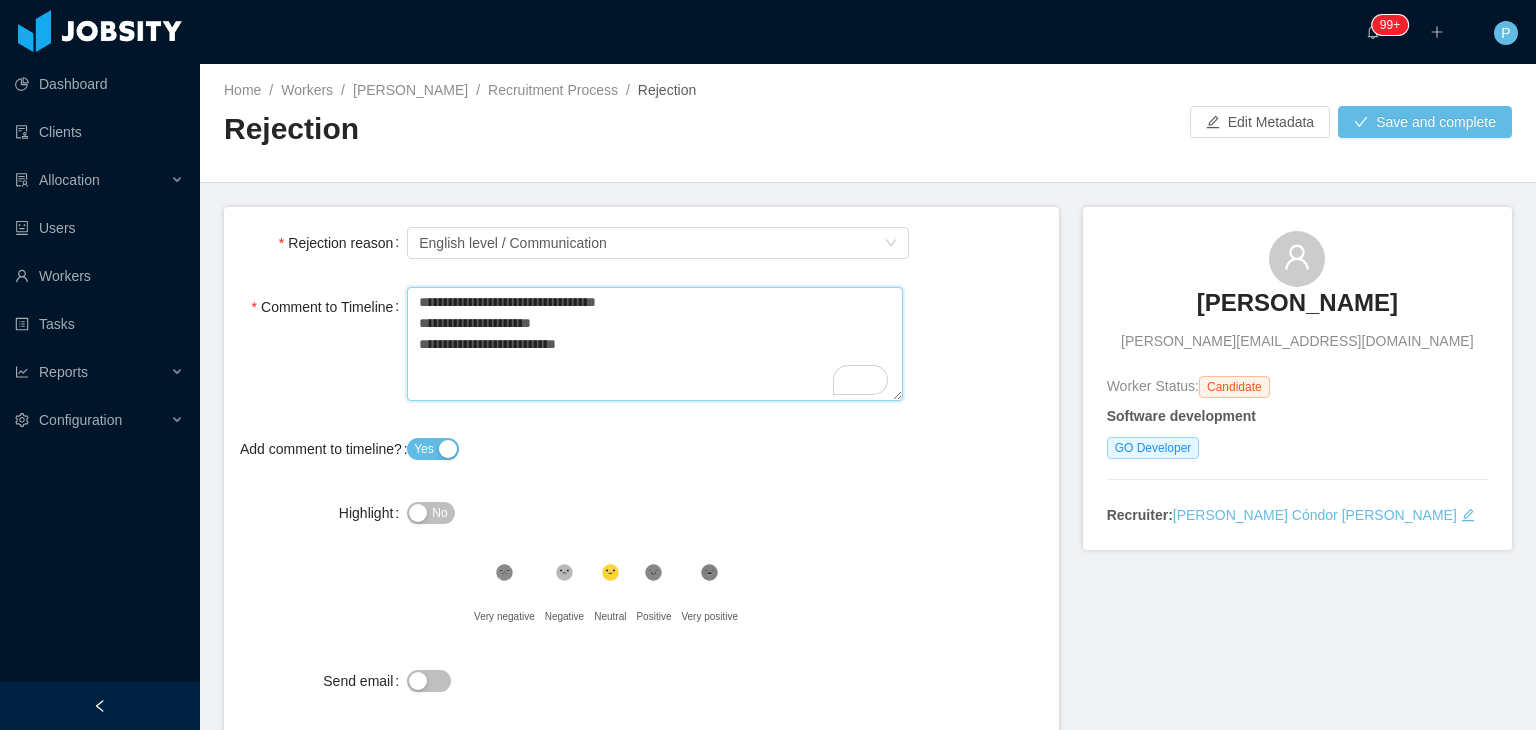 click on "**********" at bounding box center (654, 344) 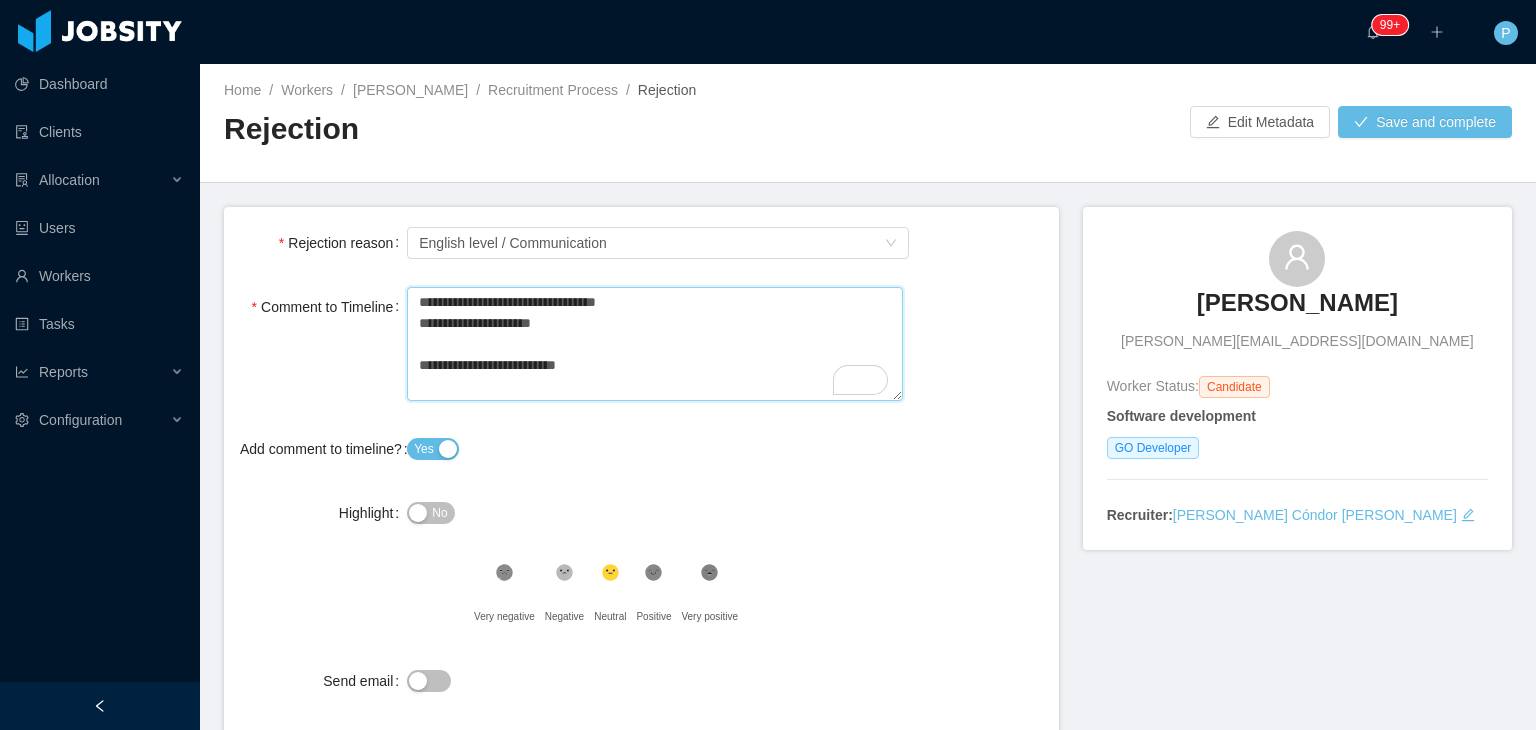 click on "**********" at bounding box center (654, 344) 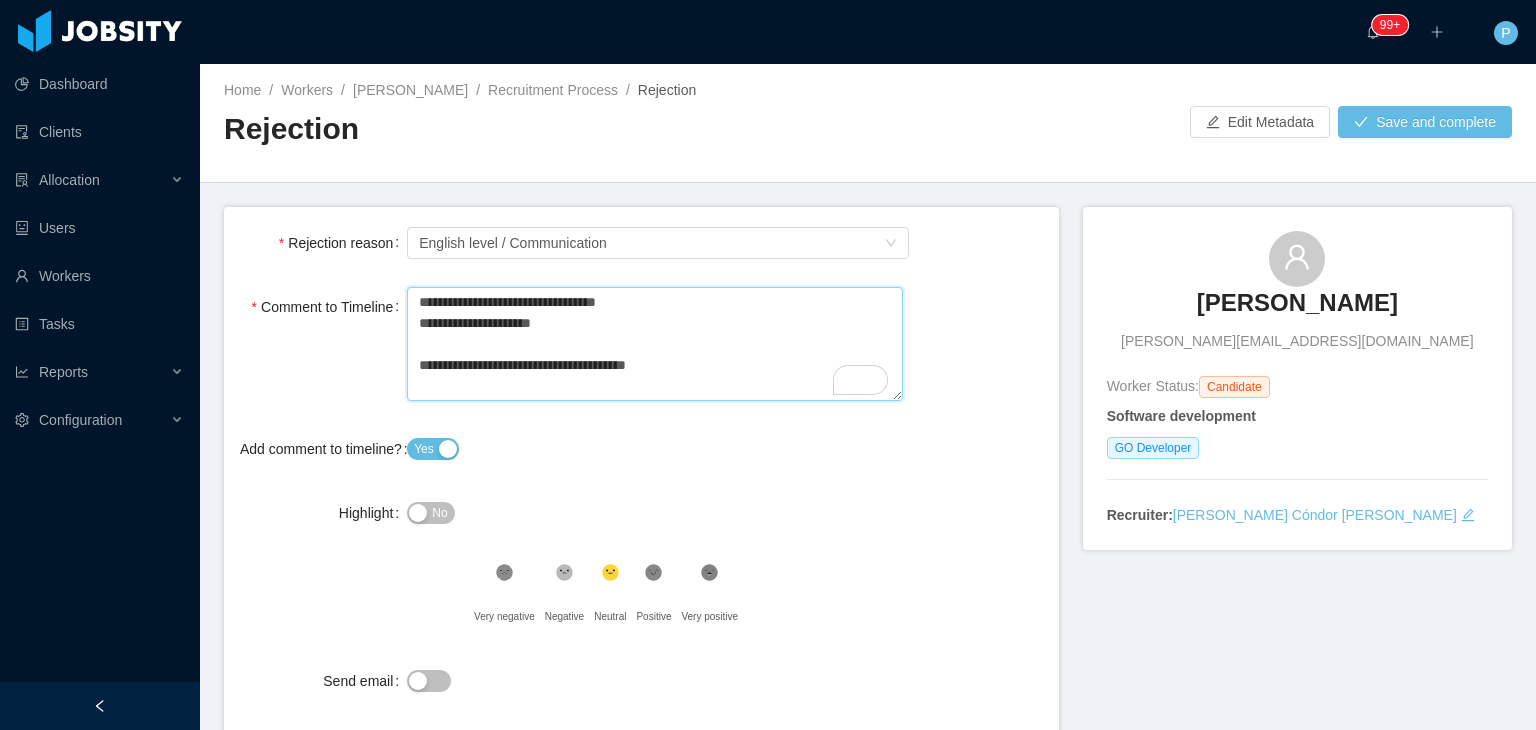 click on "**********" at bounding box center [654, 344] 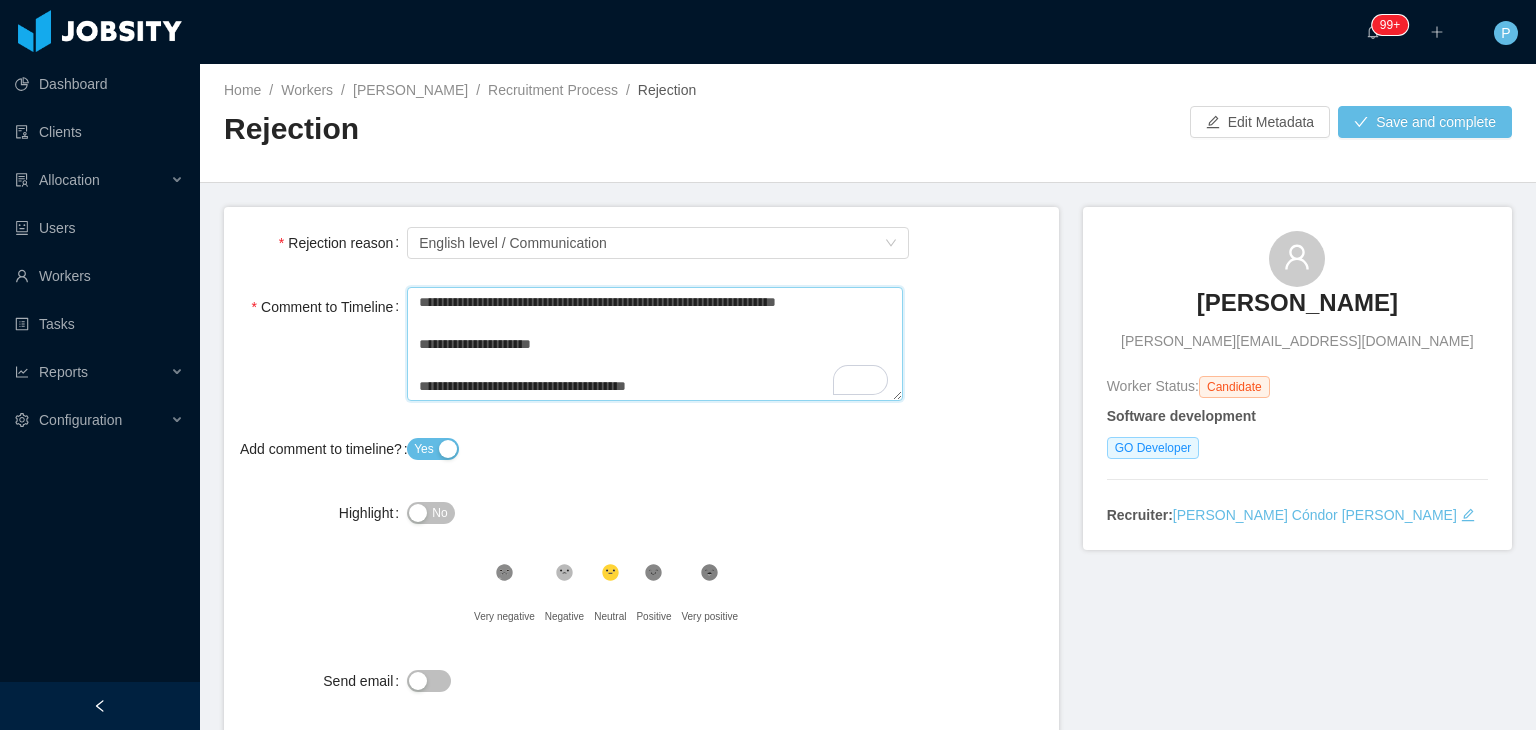 click on "**********" at bounding box center [654, 344] 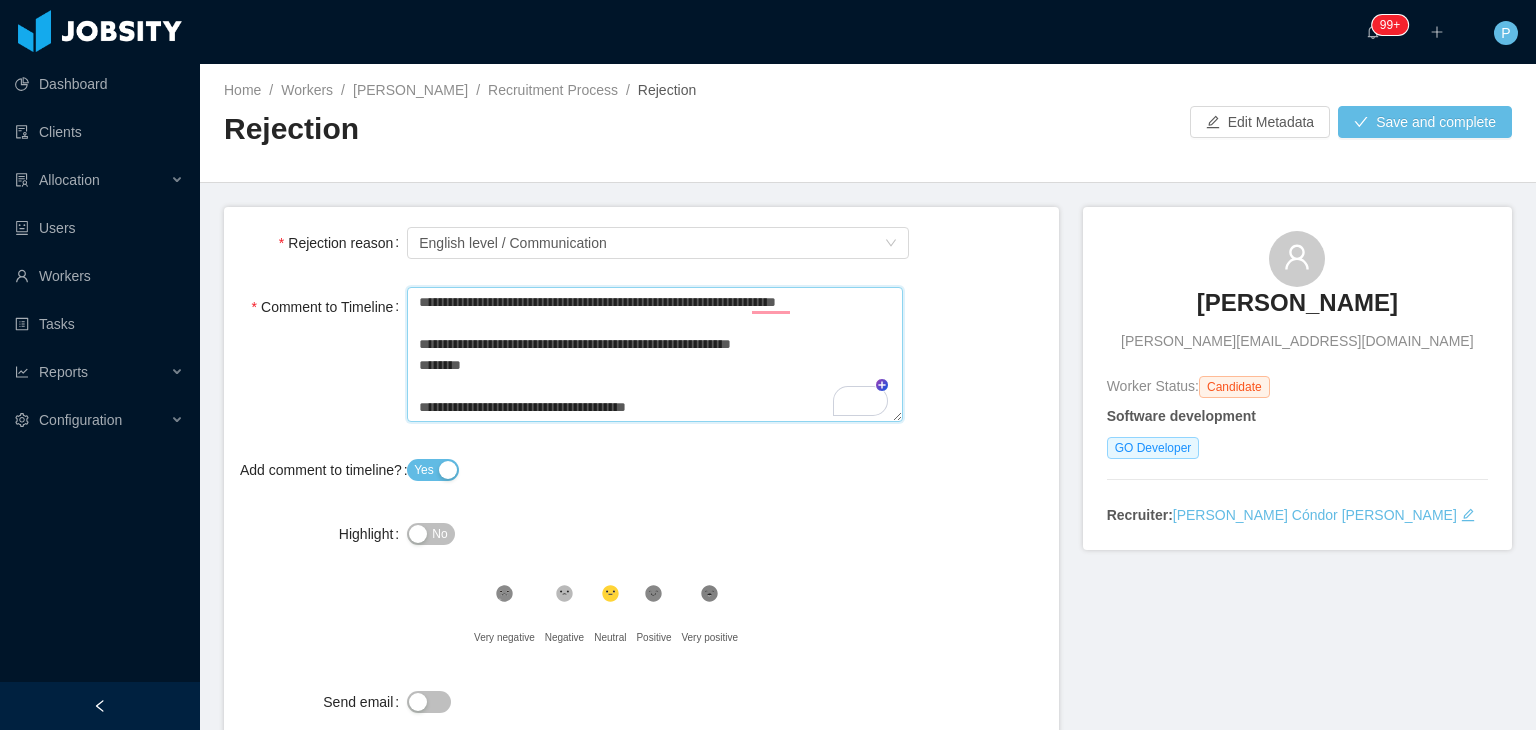 click on "**********" at bounding box center (654, 355) 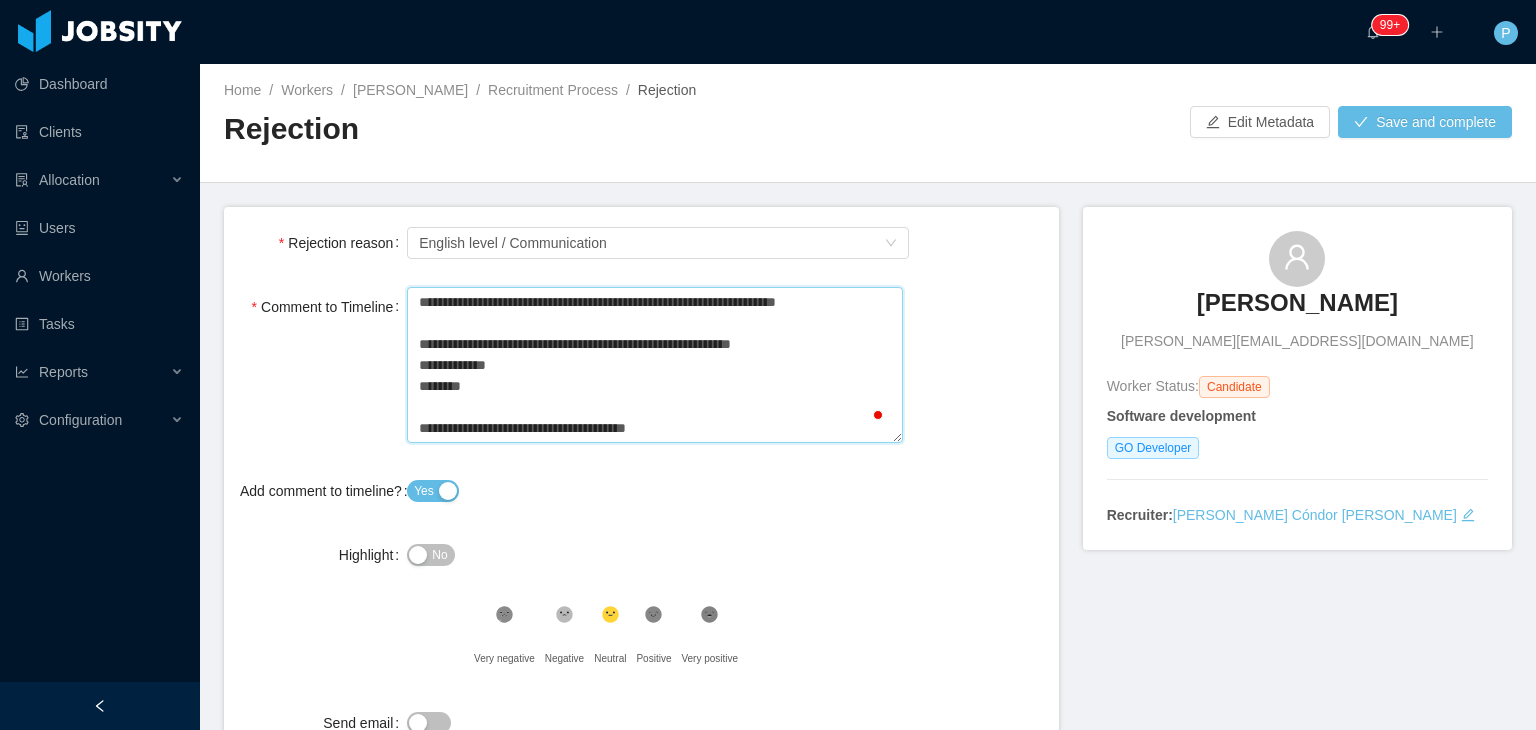 paste on "**********" 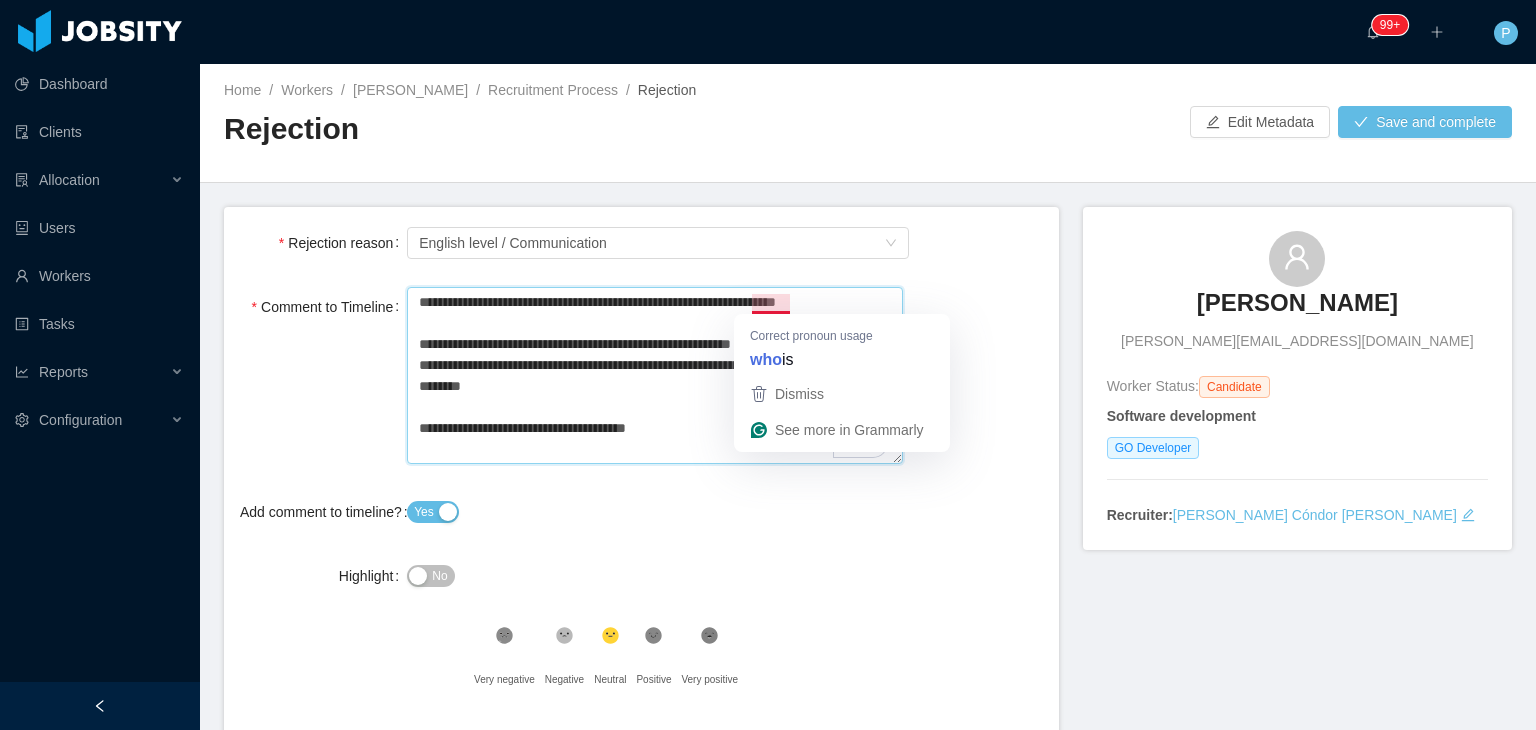 click on "**********" at bounding box center (654, 376) 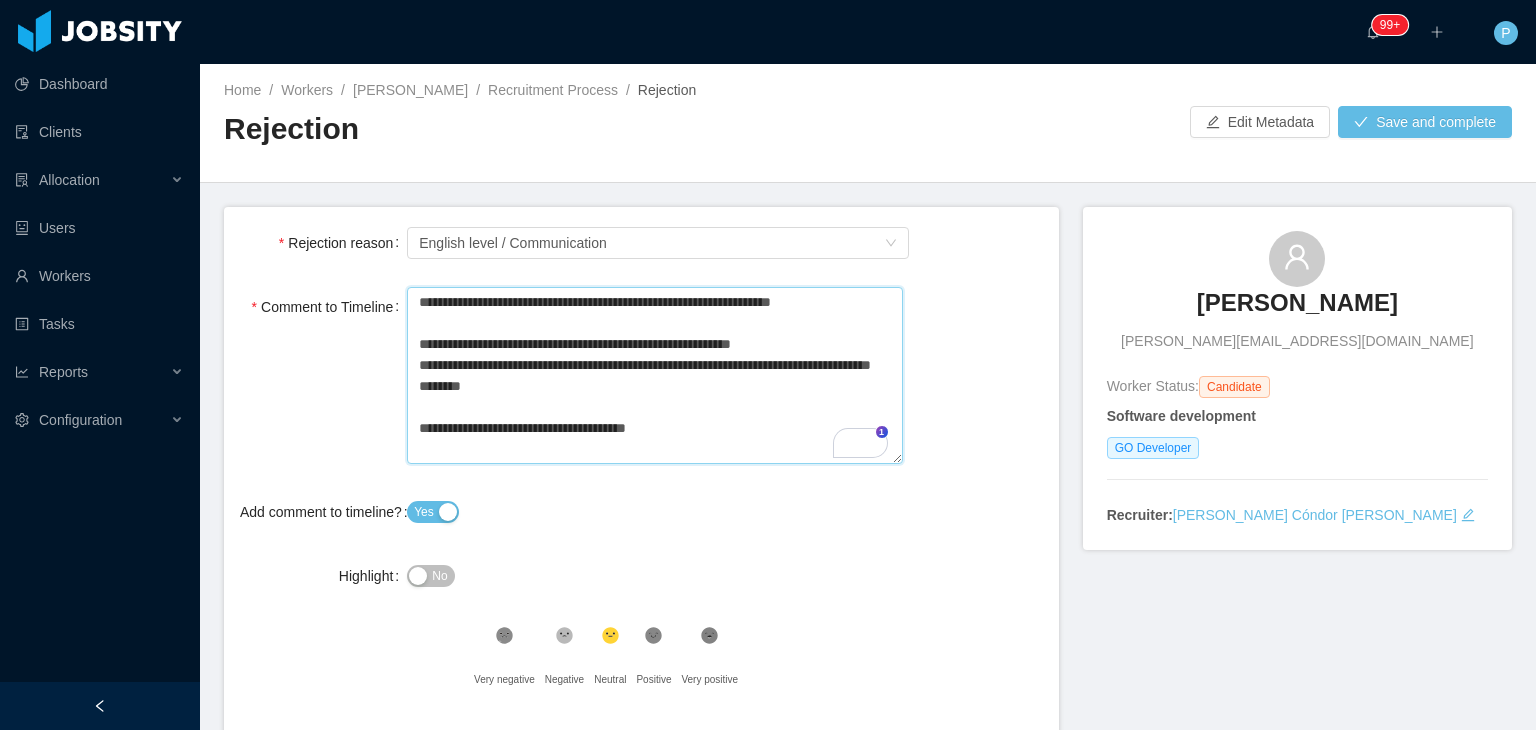 click on "**********" at bounding box center [654, 376] 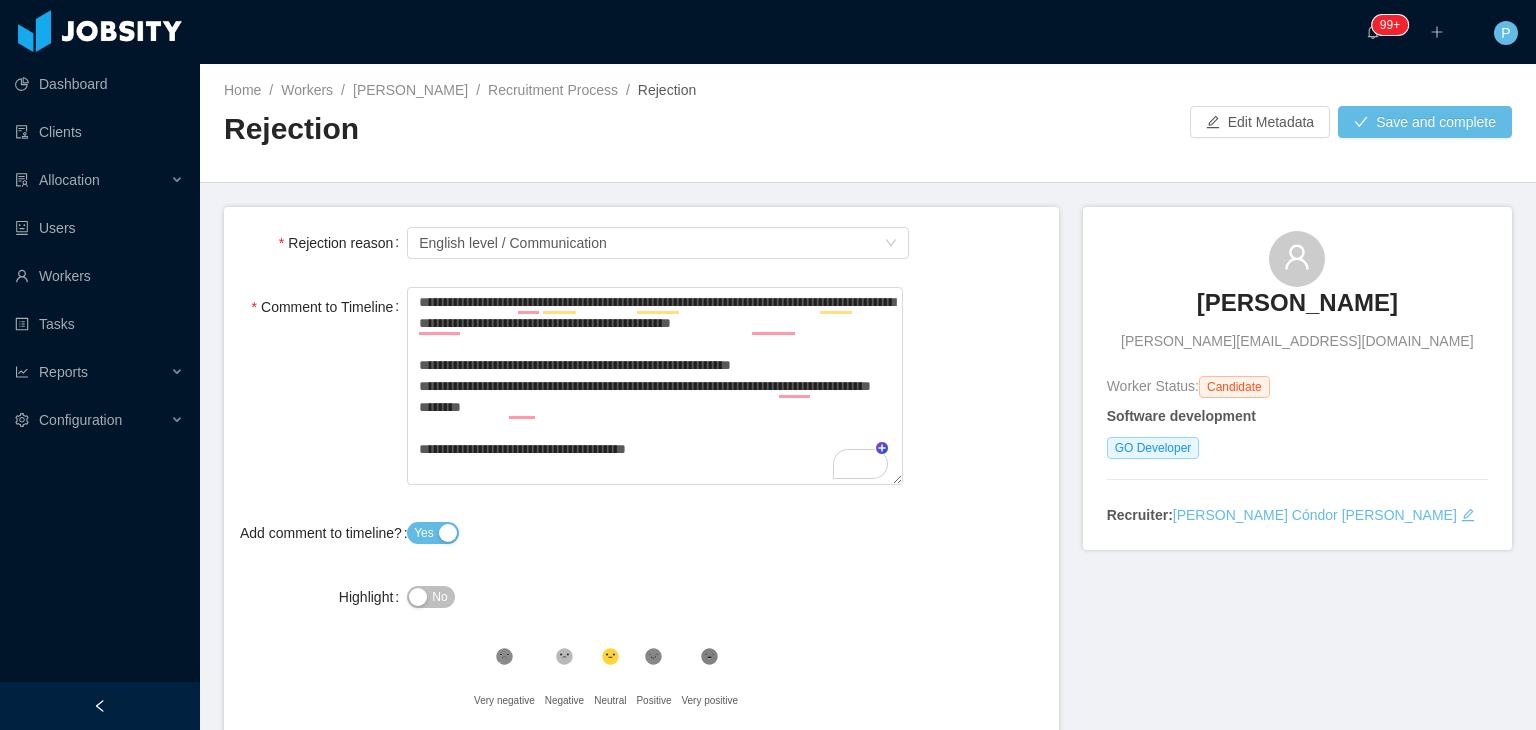 click on "No" at bounding box center (430, 597) 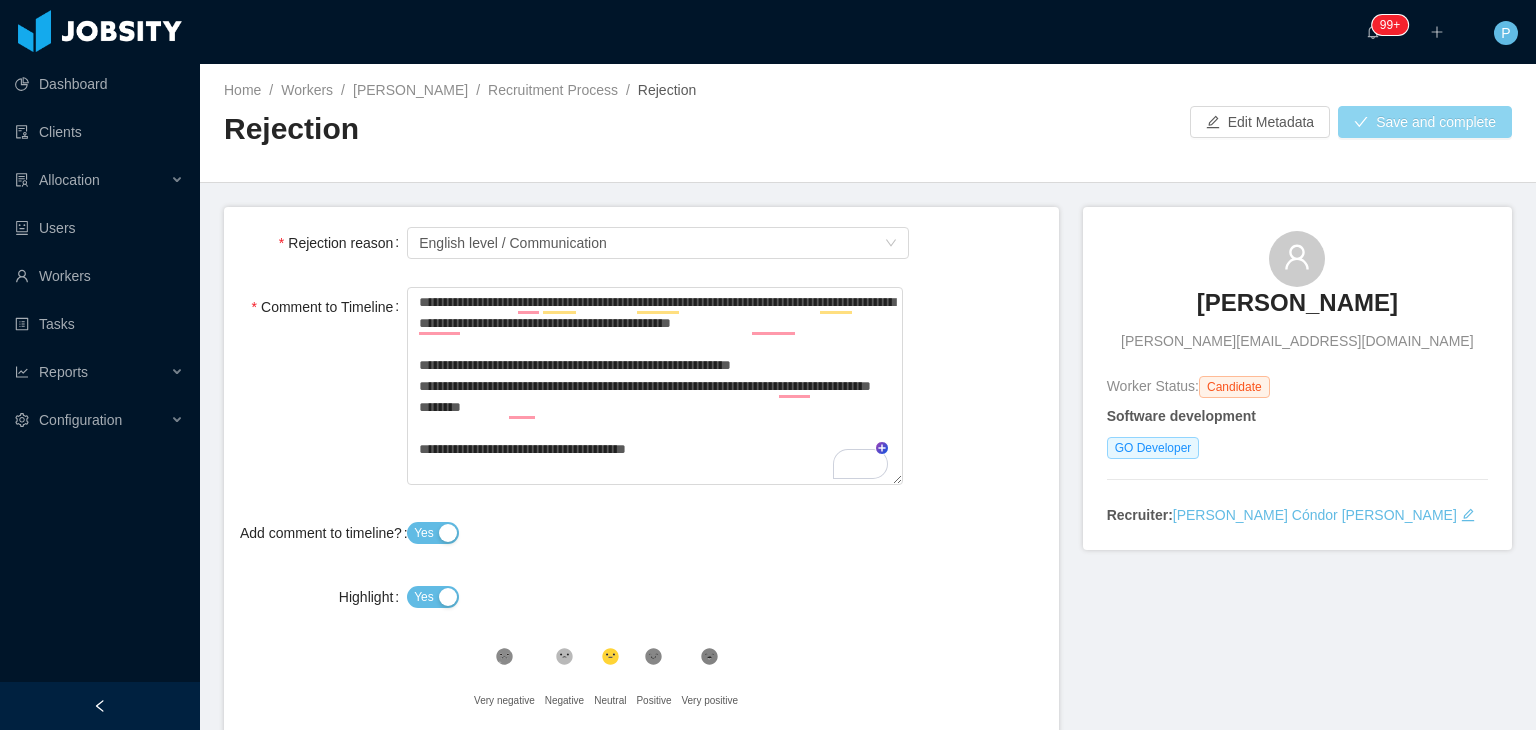 click on "Save and complete" at bounding box center [1425, 122] 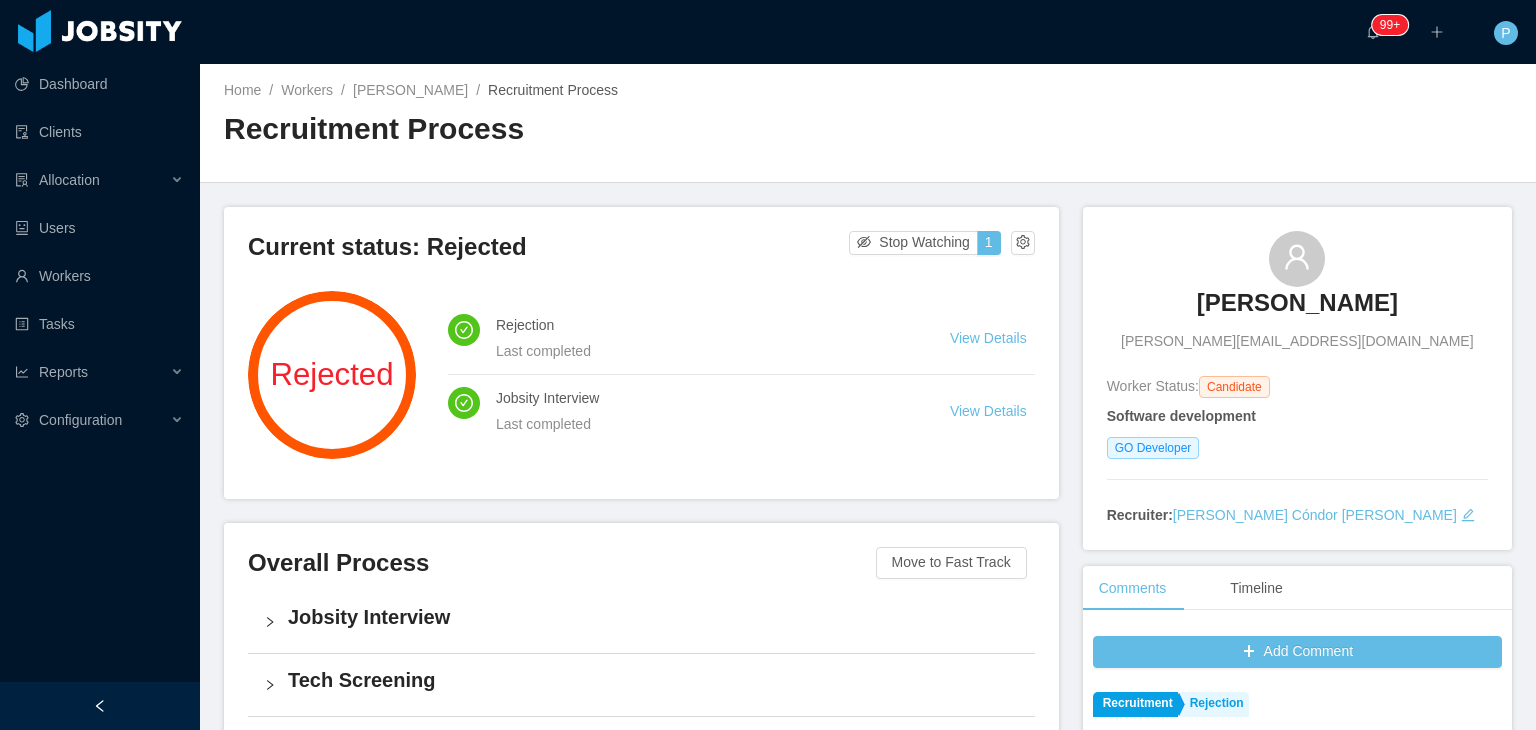 drag, startPoint x: 1380, startPoint y: 303, endPoint x: 1207, endPoint y: 314, distance: 173.34937 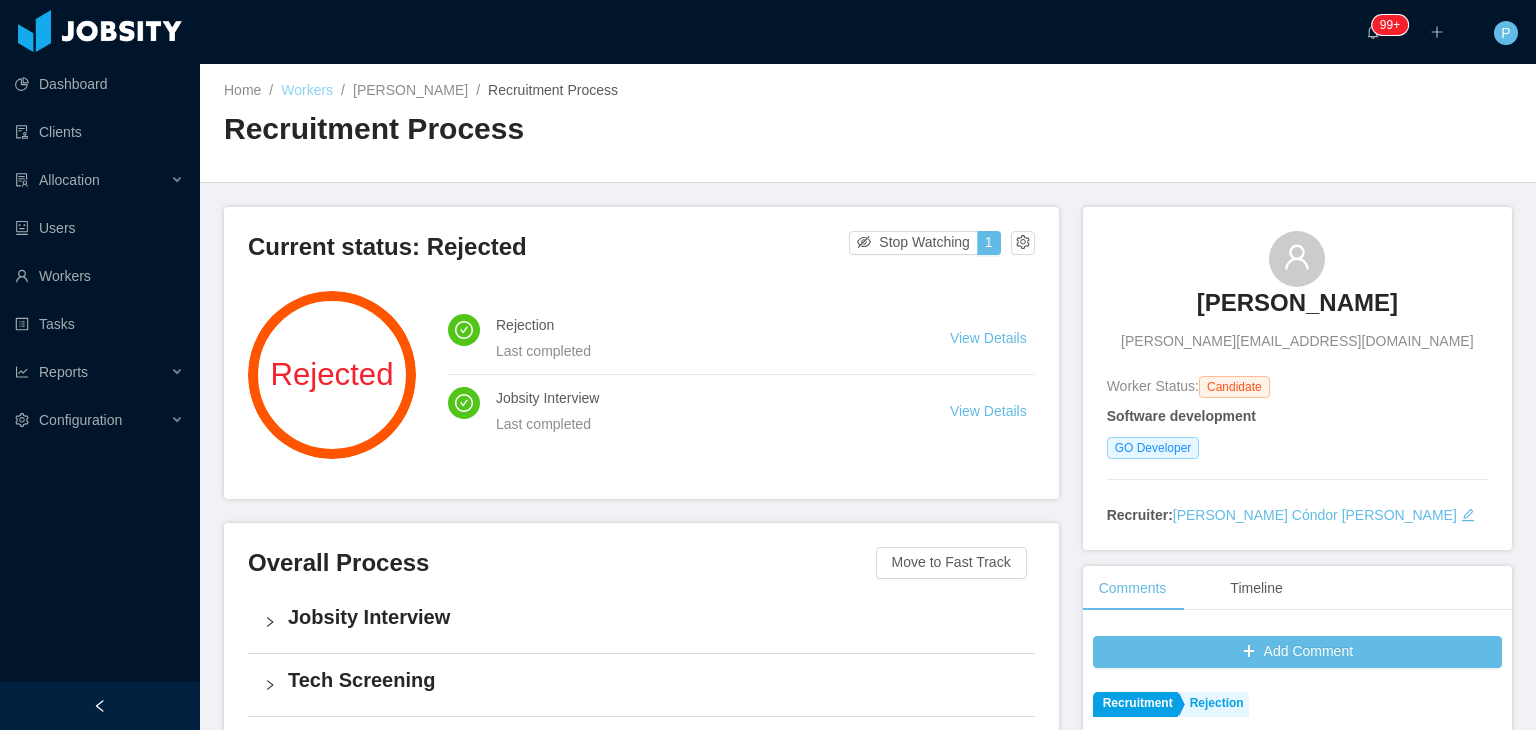 click on "Workers" at bounding box center [307, 90] 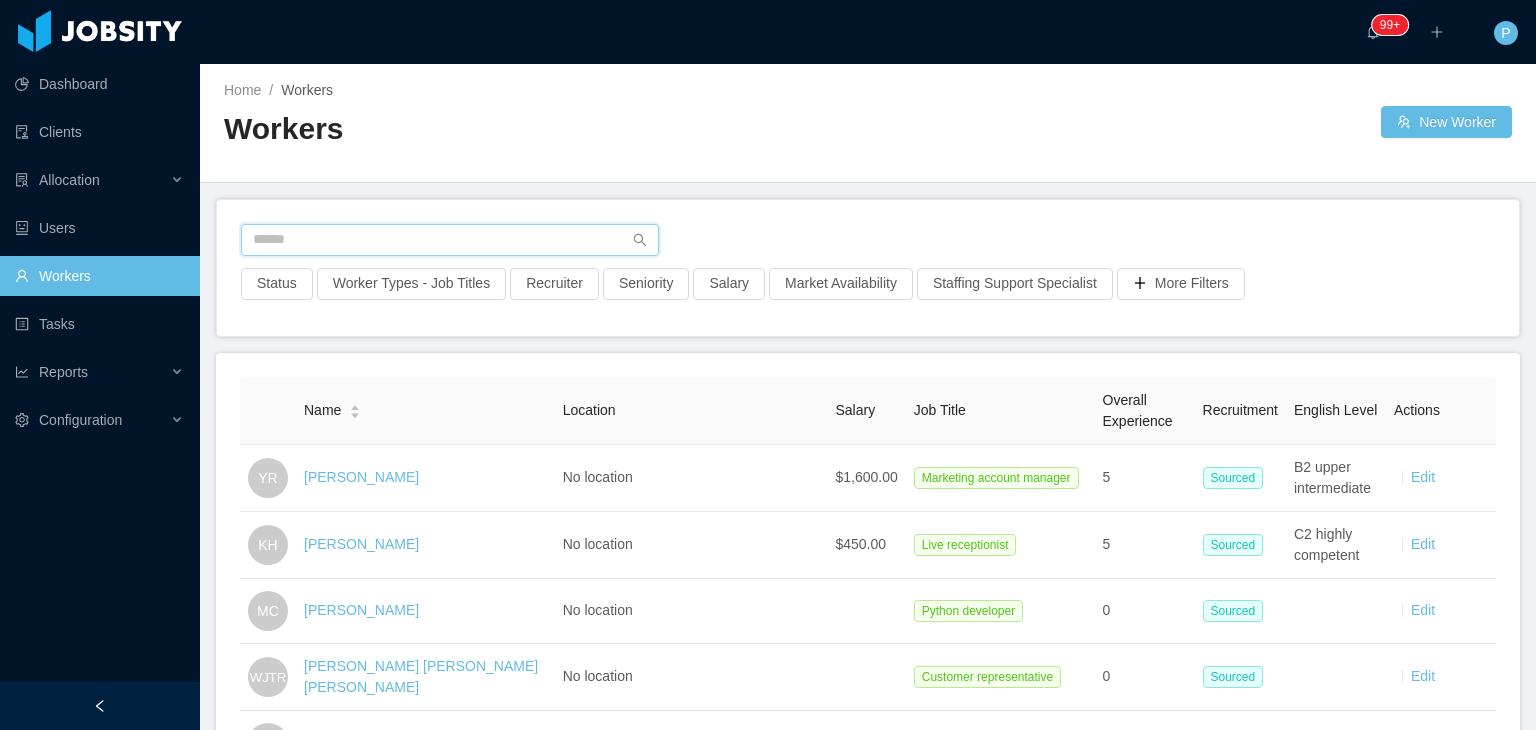 click at bounding box center (450, 240) 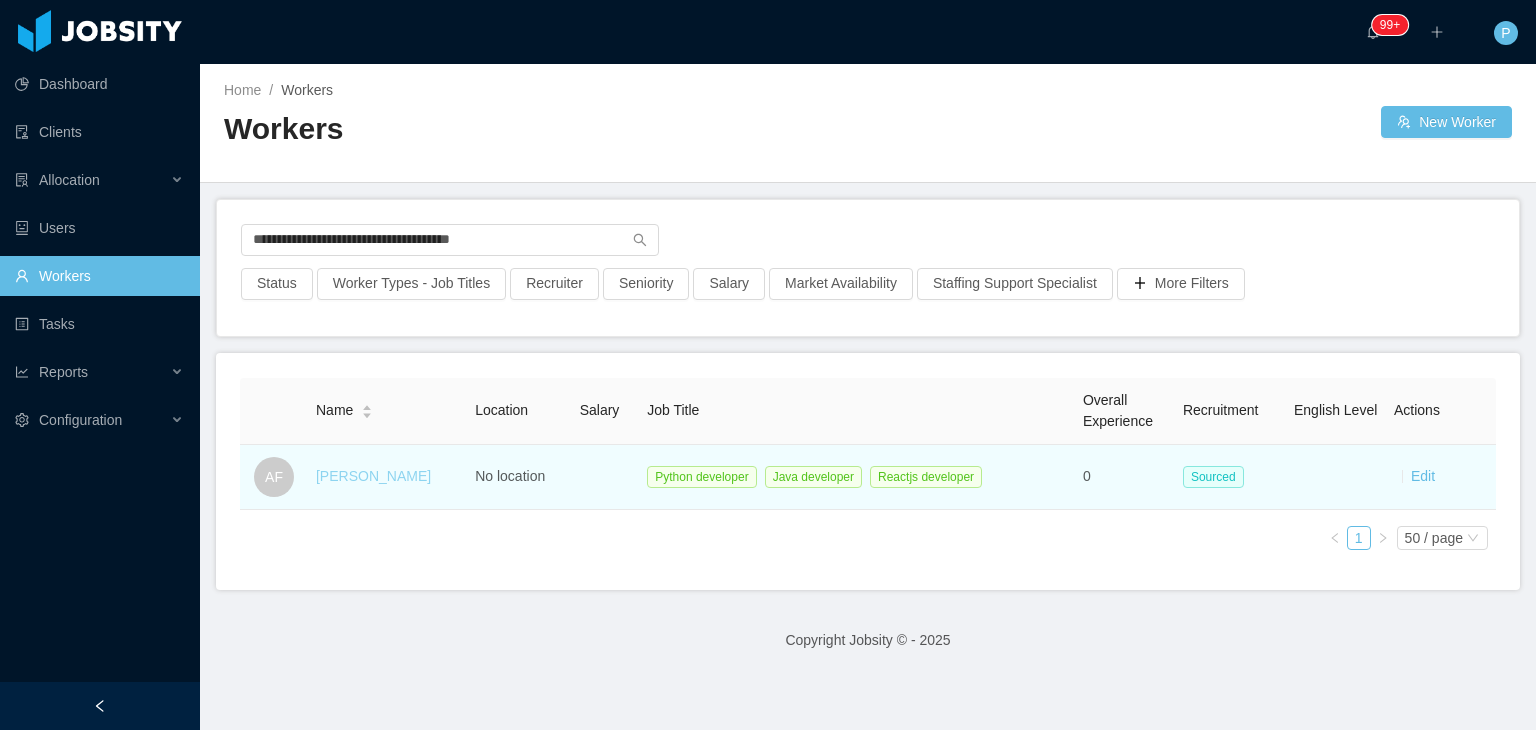 click on "Andy Fernandez" at bounding box center (373, 476) 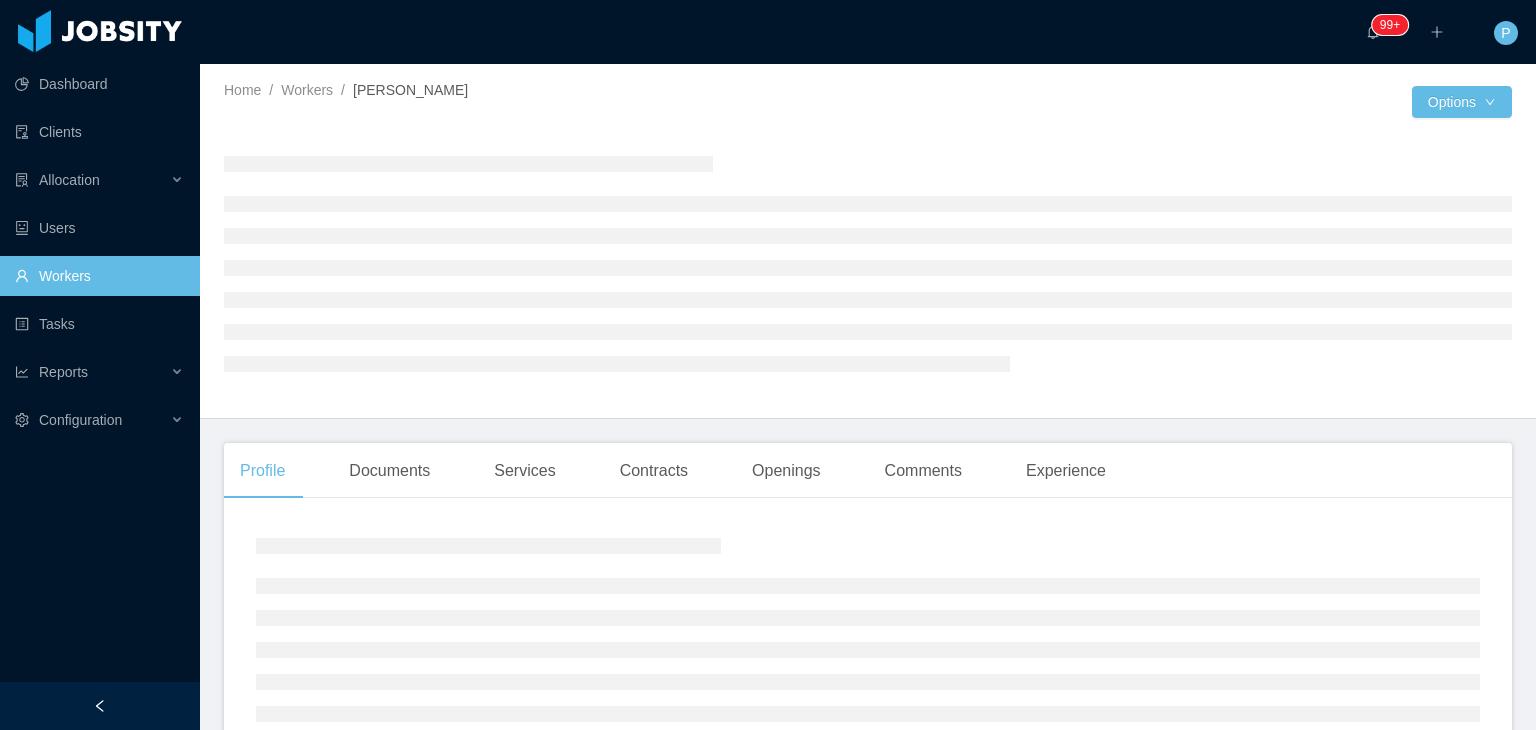 click at bounding box center [868, 263] 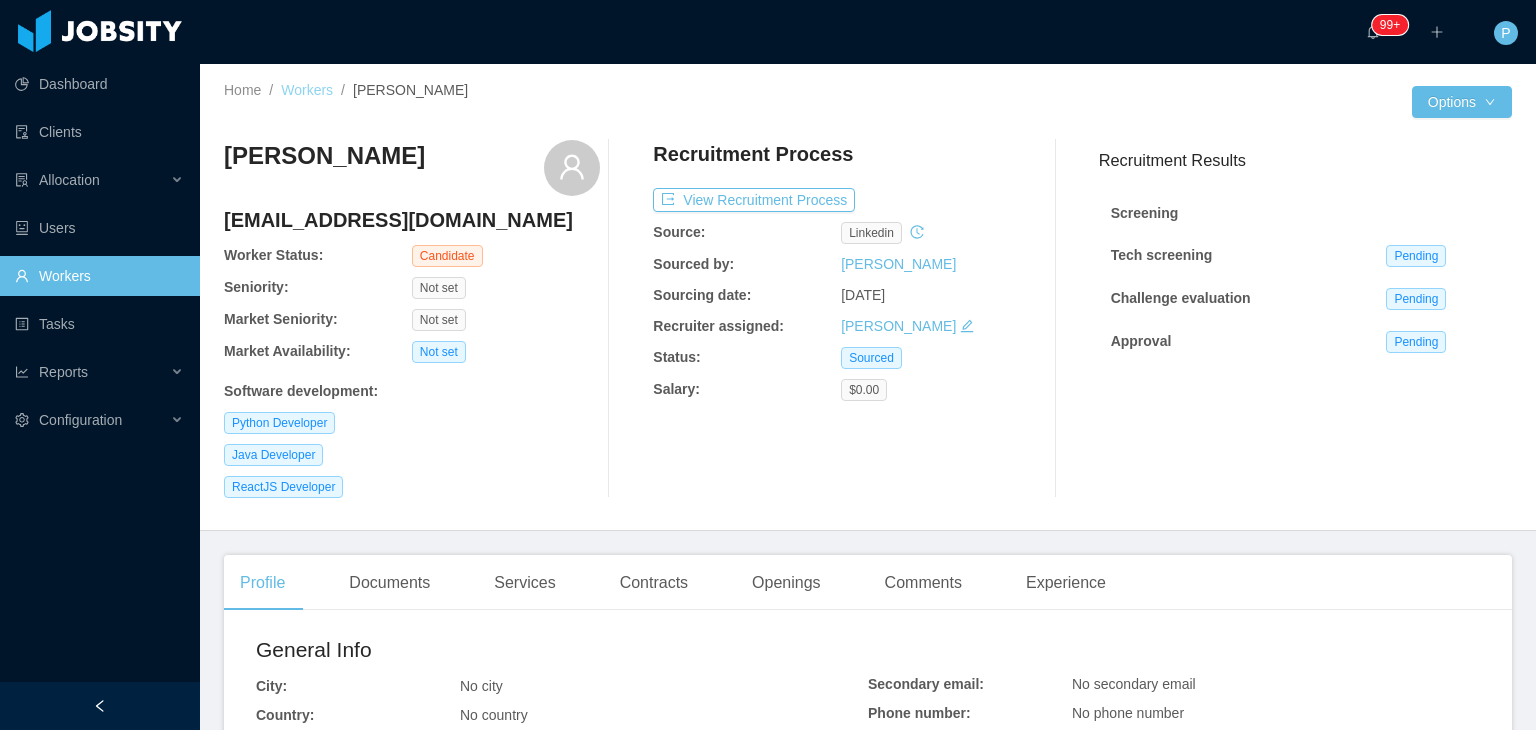 click on "Workers" at bounding box center (307, 90) 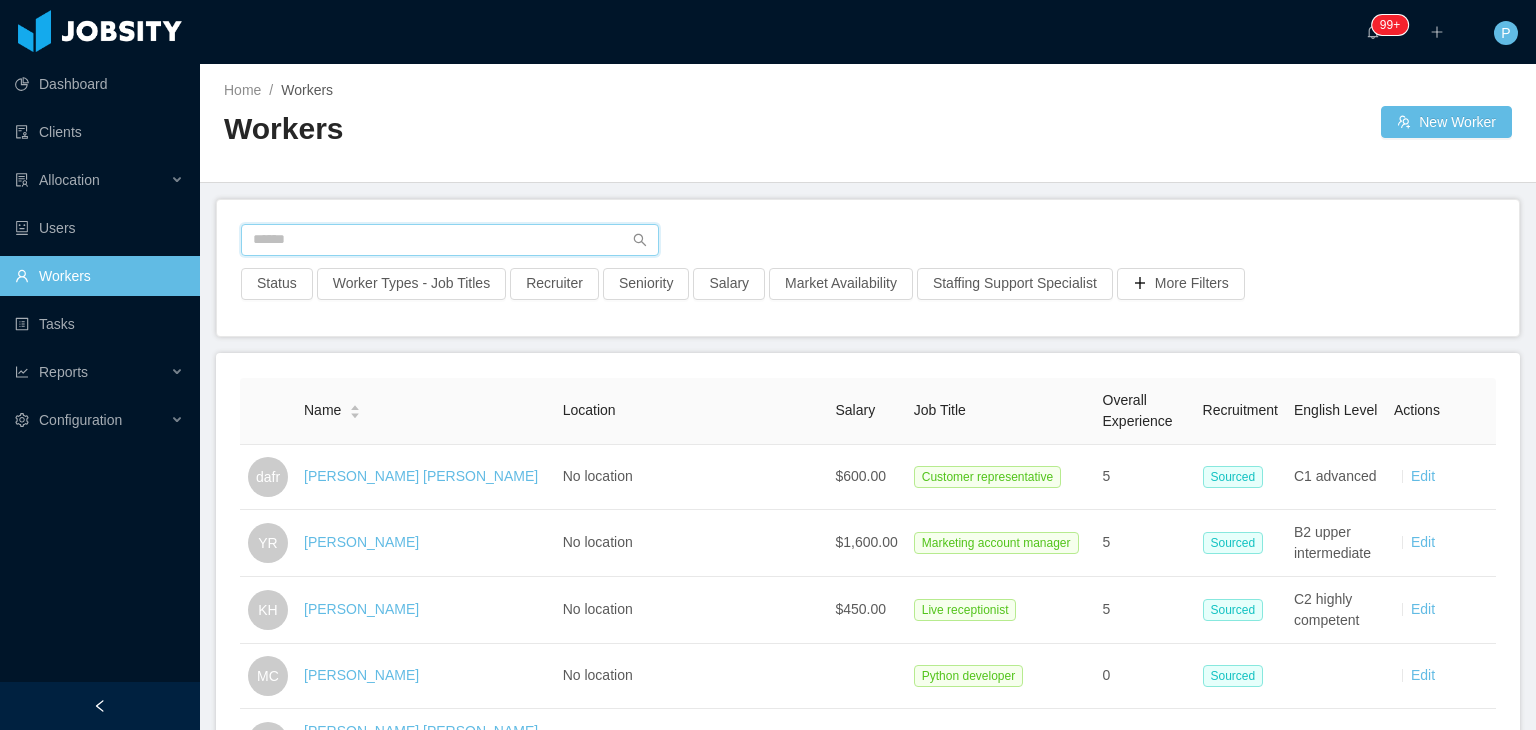 click at bounding box center [450, 240] 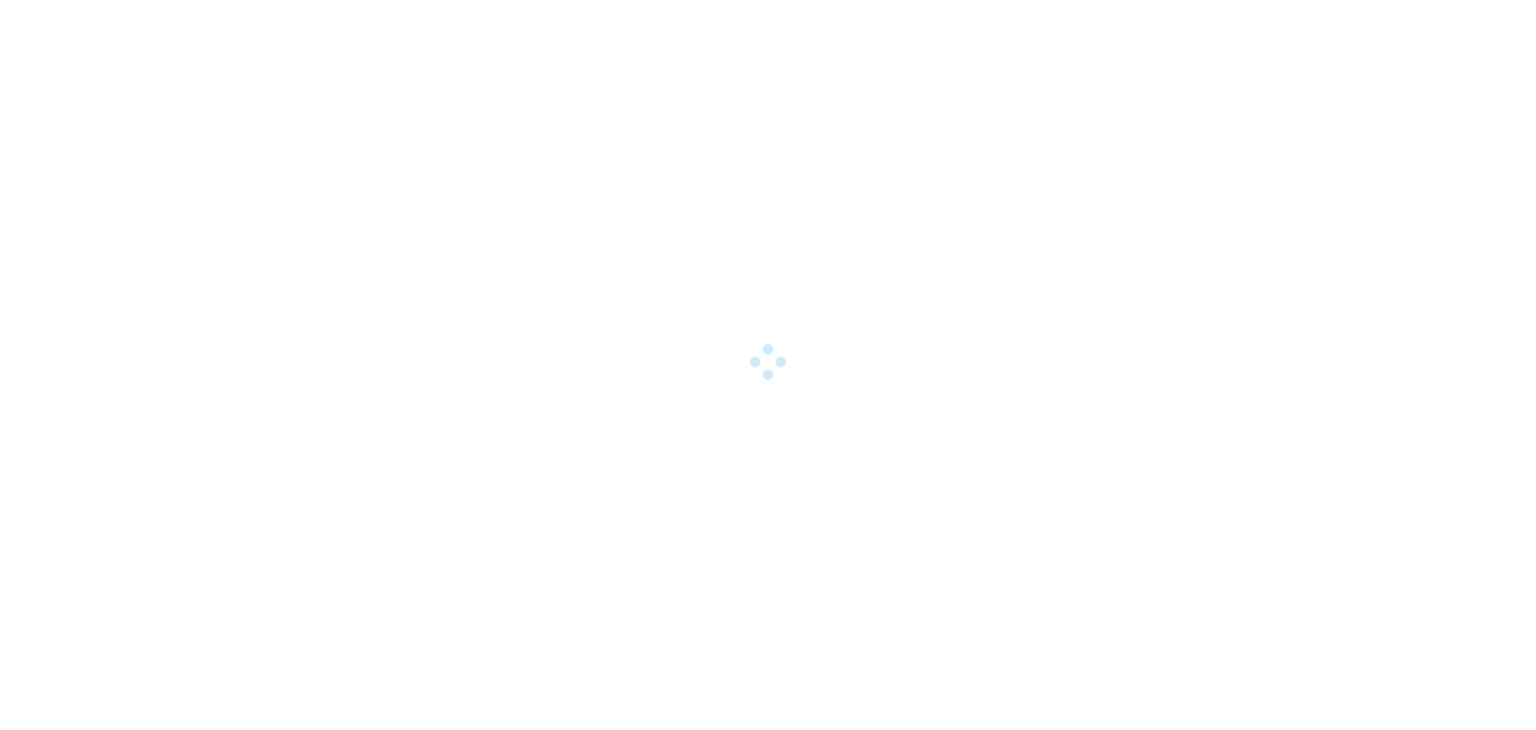 scroll, scrollTop: 0, scrollLeft: 0, axis: both 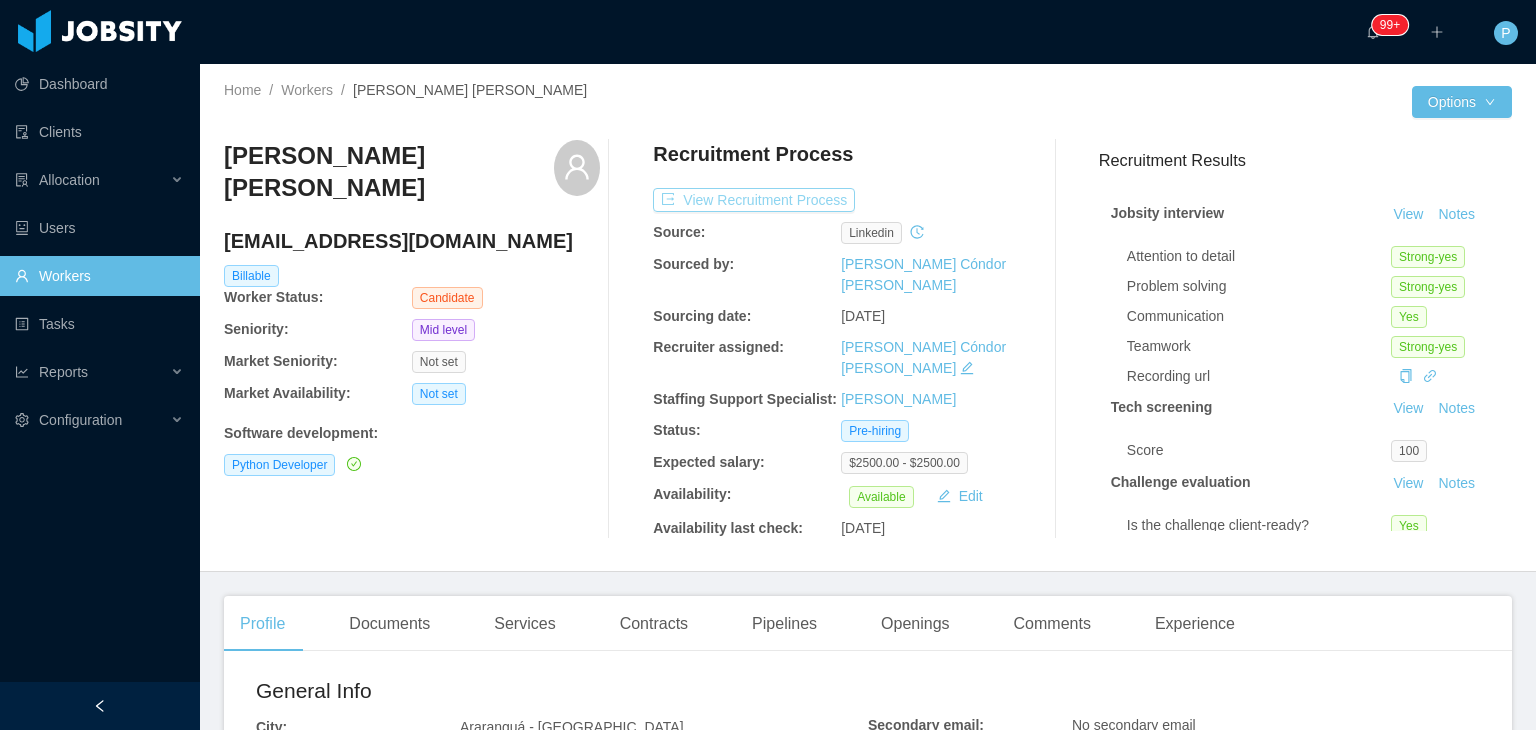 click on "View Recruitment Process" at bounding box center (754, 200) 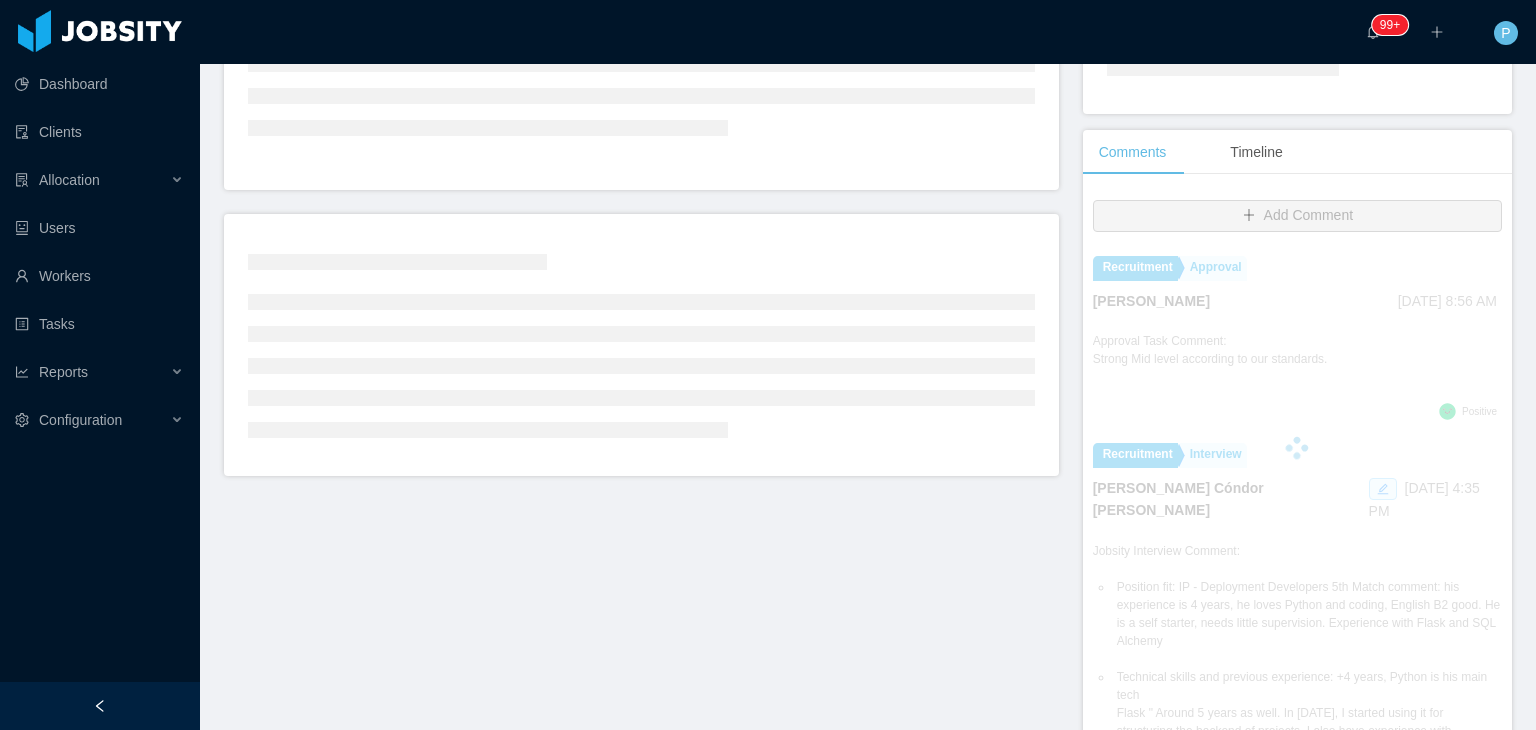 scroll, scrollTop: 357, scrollLeft: 0, axis: vertical 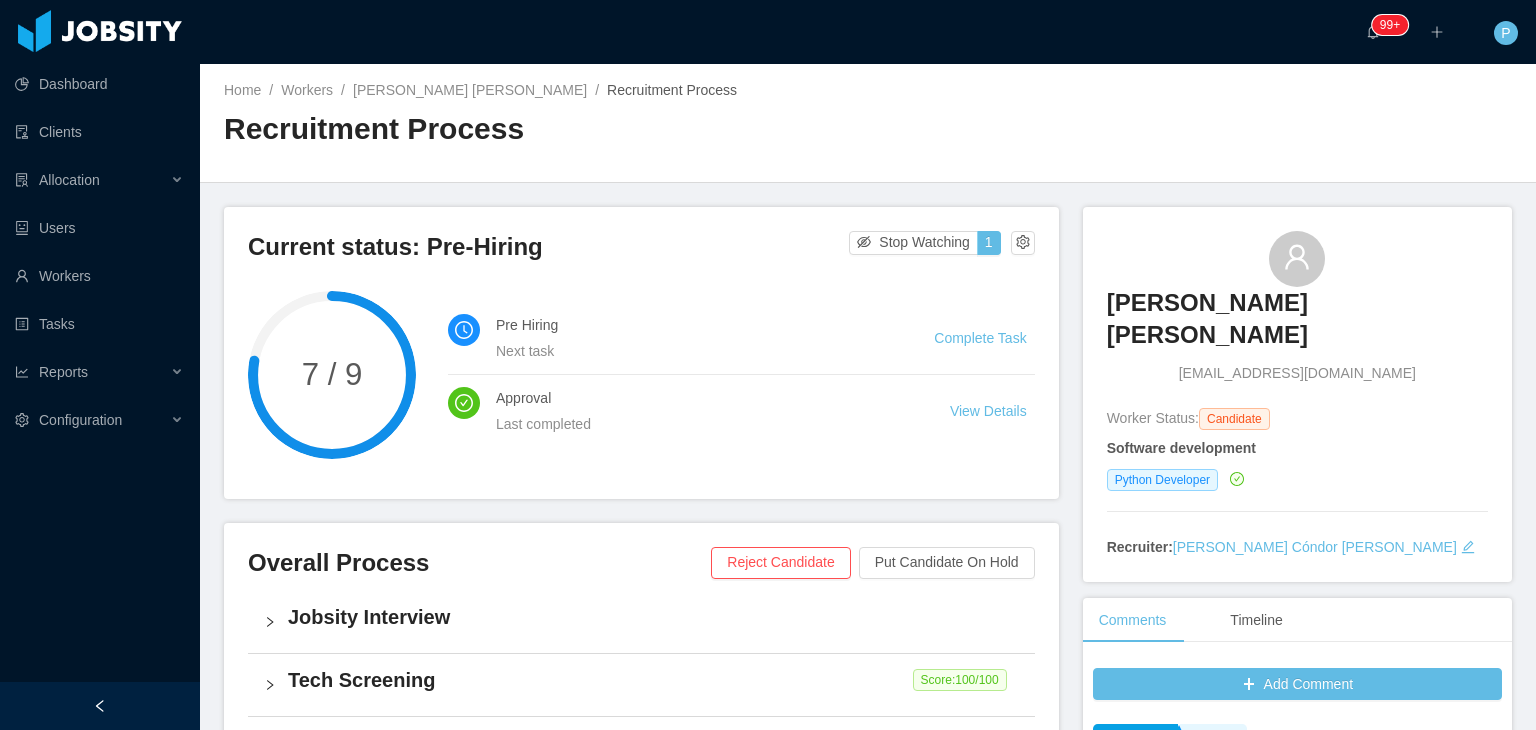 click on "Home / Workers / [PERSON_NAME] [PERSON_NAME] / Recruitment Process / Recruitment Process" at bounding box center [868, 123] 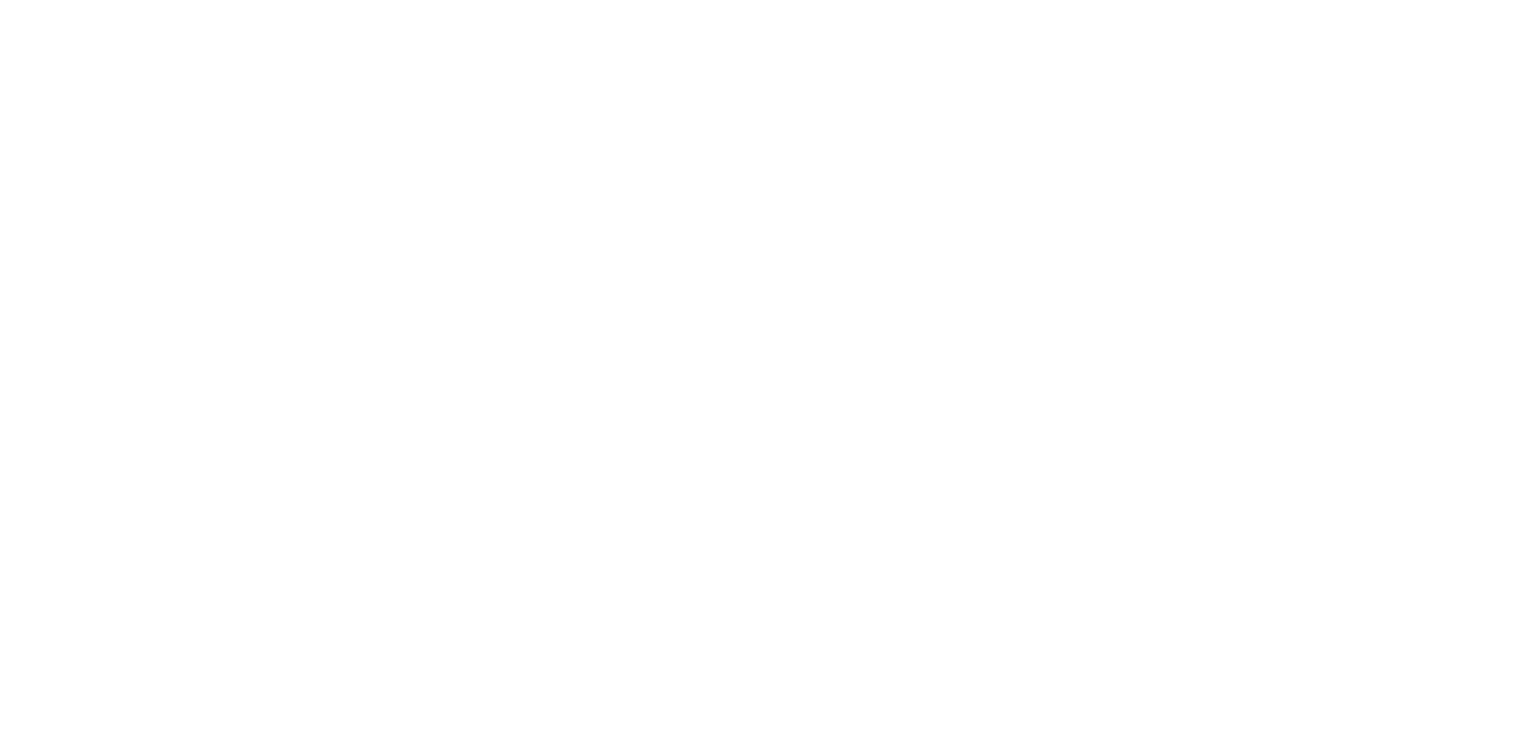 scroll, scrollTop: 0, scrollLeft: 0, axis: both 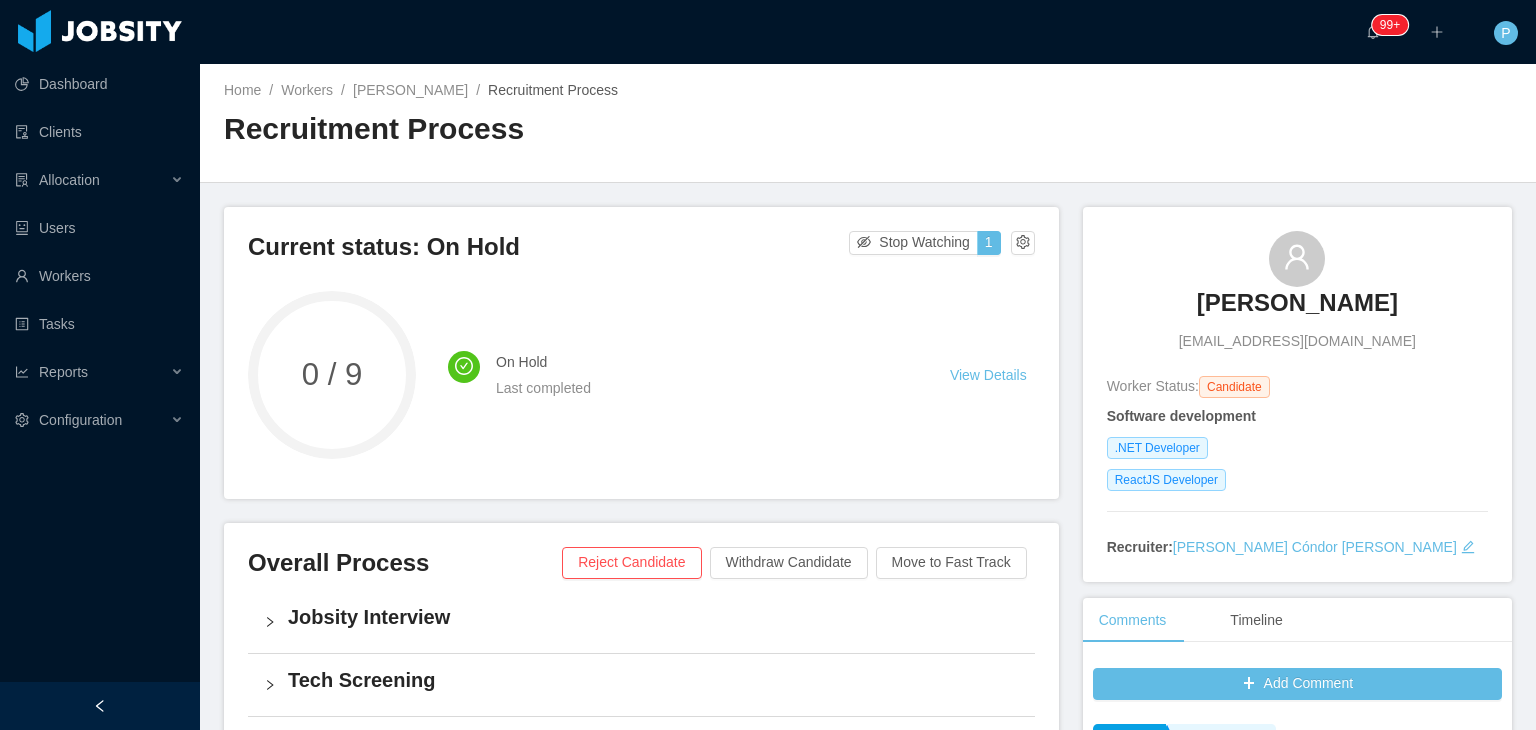 click on "Current status: On Hold Stop Watching 1 0 / 9 On Hold Last completed View Details Overall Process Reject Candidate Withdraw Candidate Move to Fast Track Jobsity Interview Tech Screening Challenge Approval Pre-hiring Hiring Additional Challenges Add Challenge" at bounding box center (653, 678) 